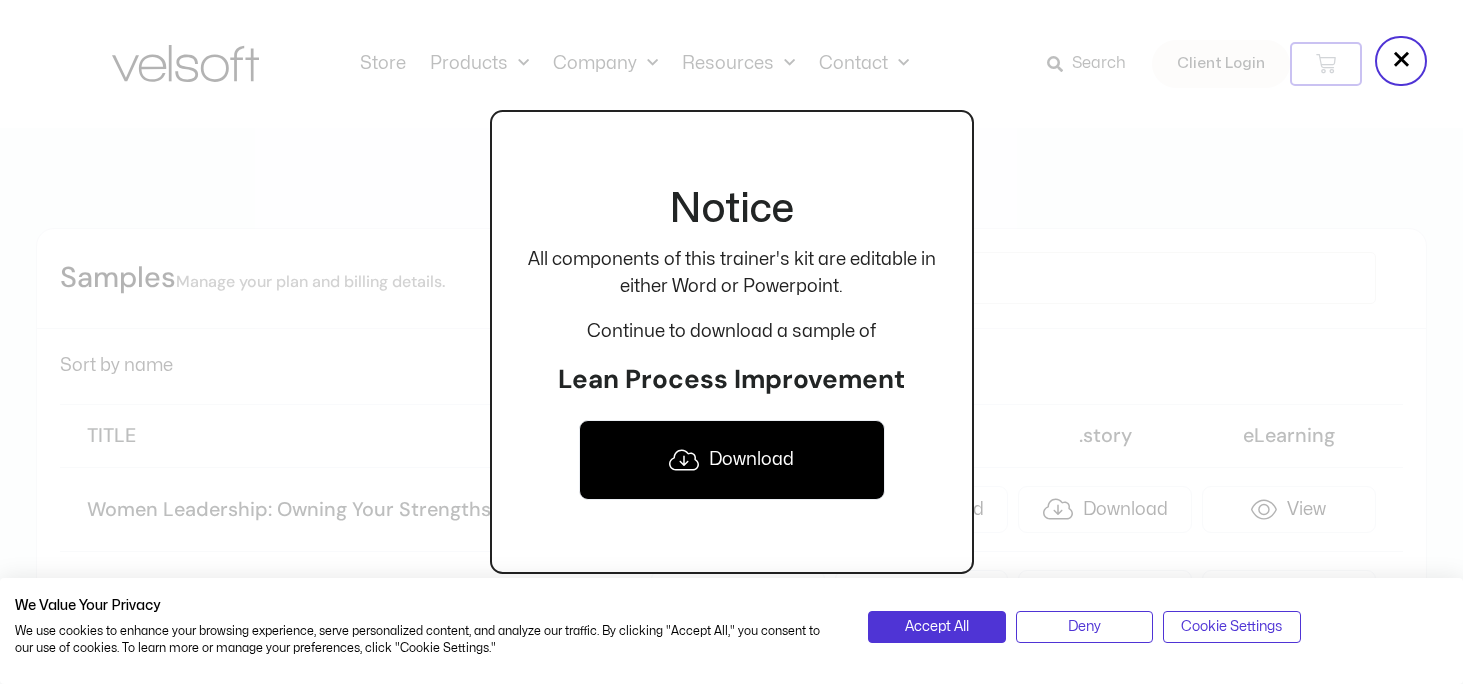 scroll, scrollTop: 600, scrollLeft: 0, axis: vertical 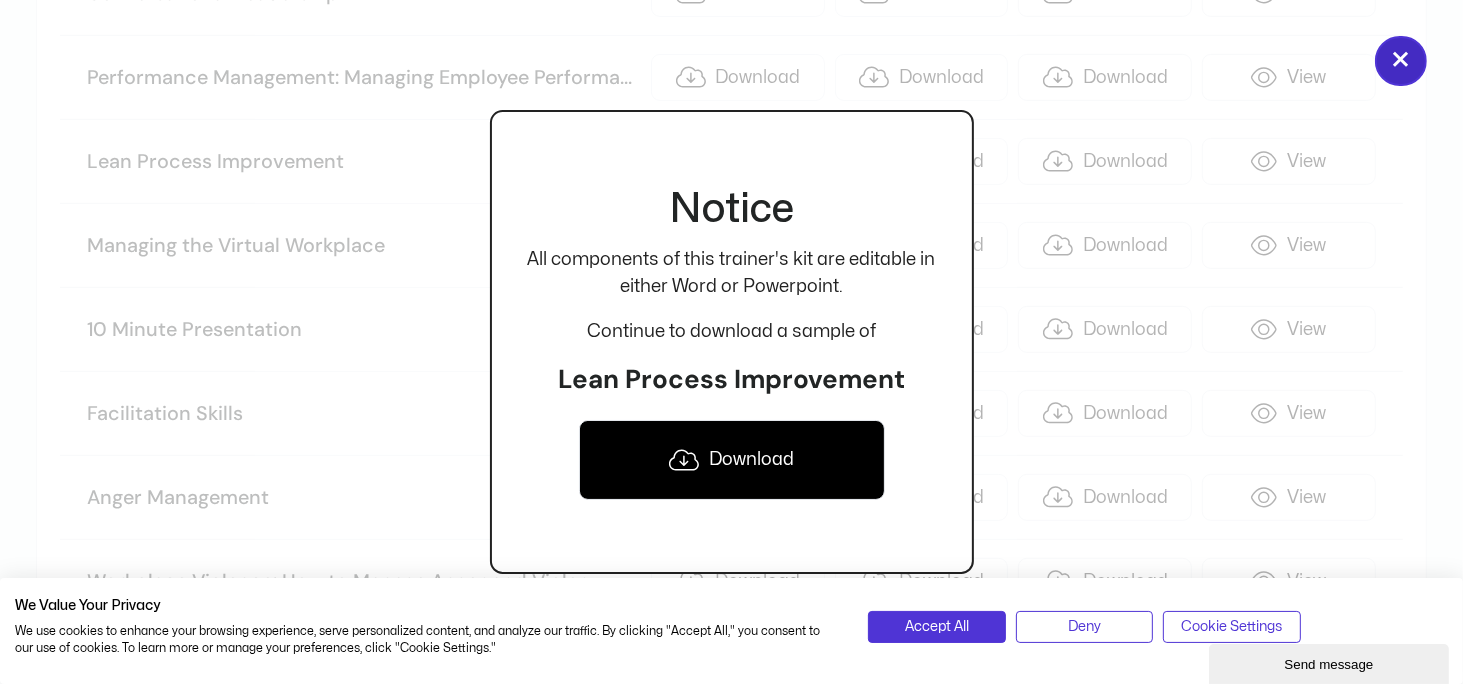 click on "×" at bounding box center (1401, 61) 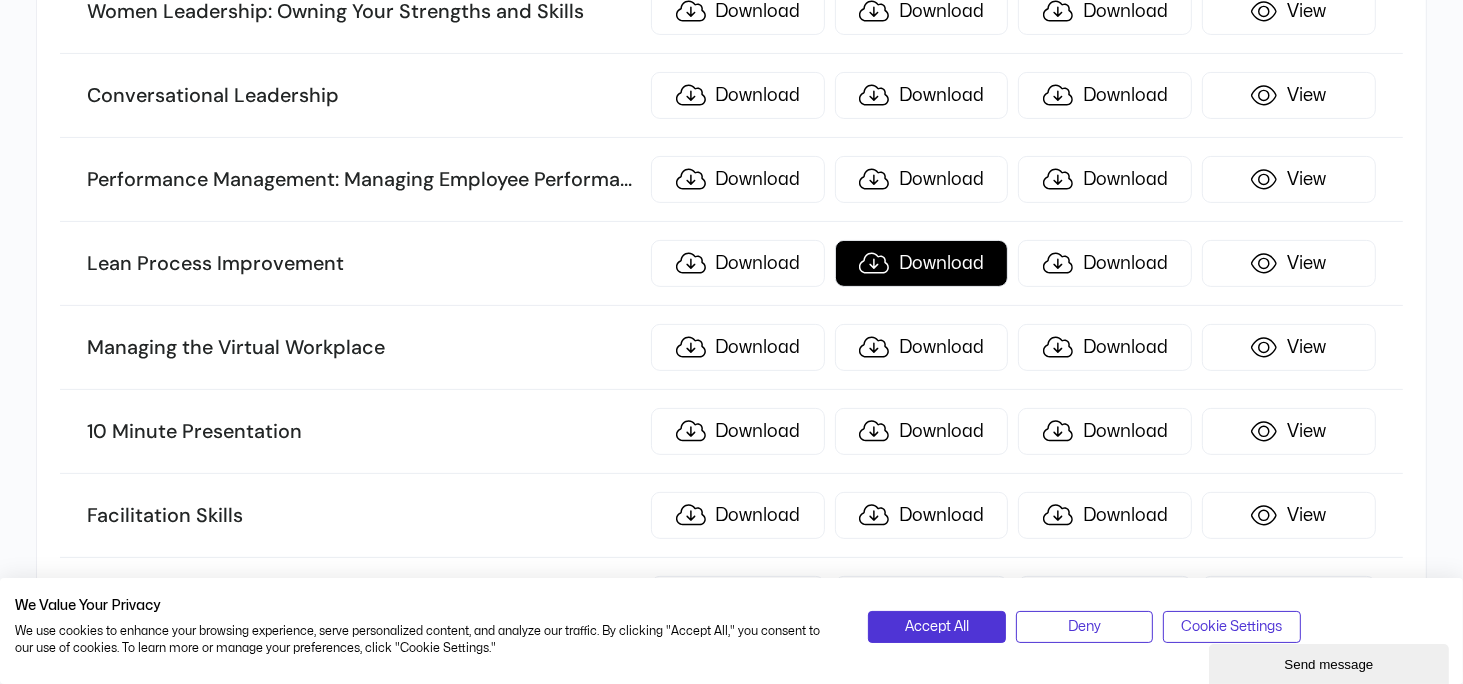 scroll, scrollTop: 500, scrollLeft: 0, axis: vertical 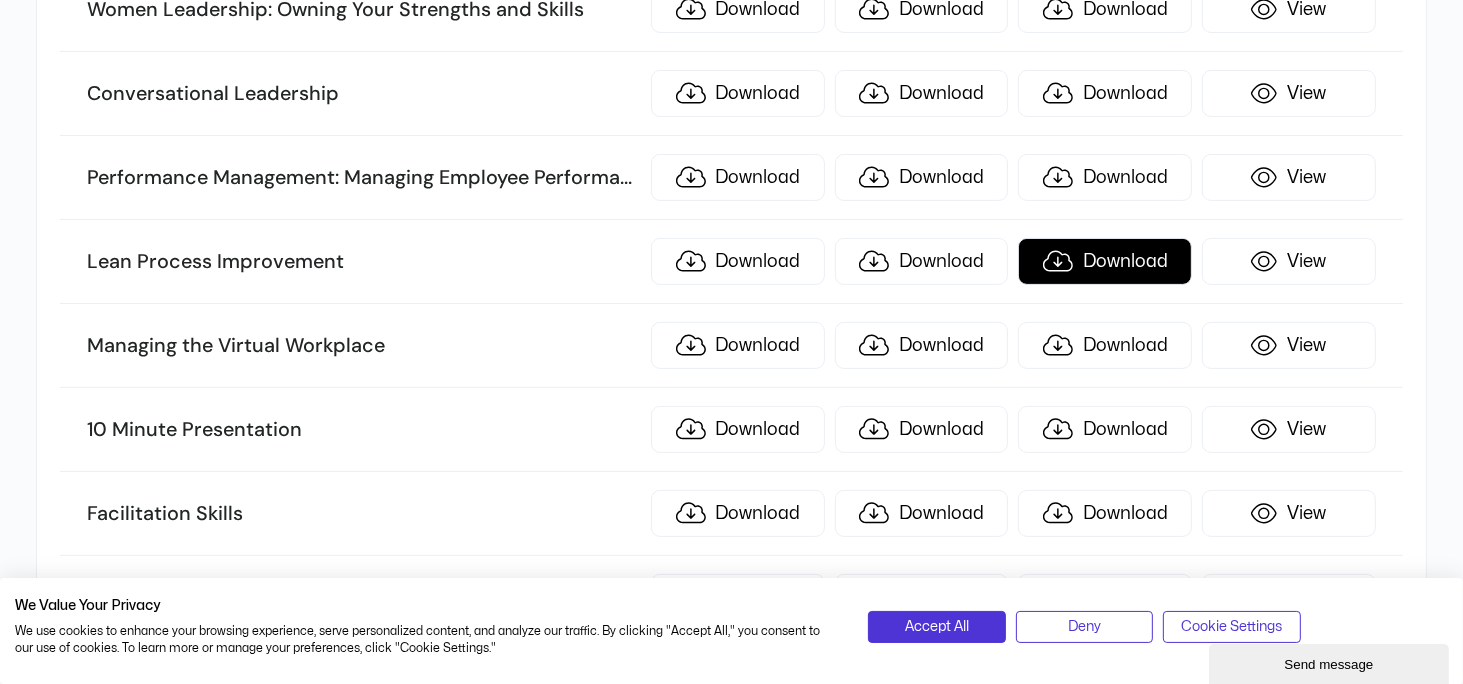click on "Download" at bounding box center (1105, 261) 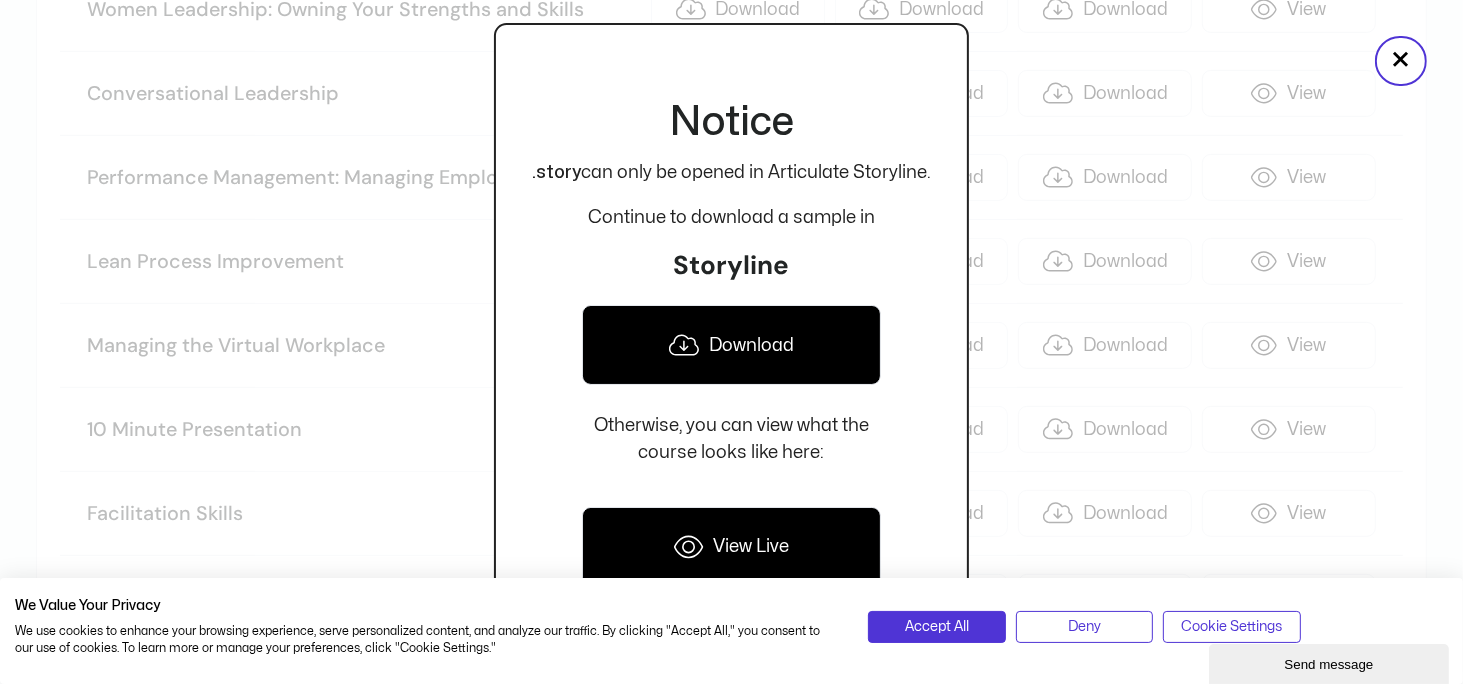 click on "Download" at bounding box center (731, 345) 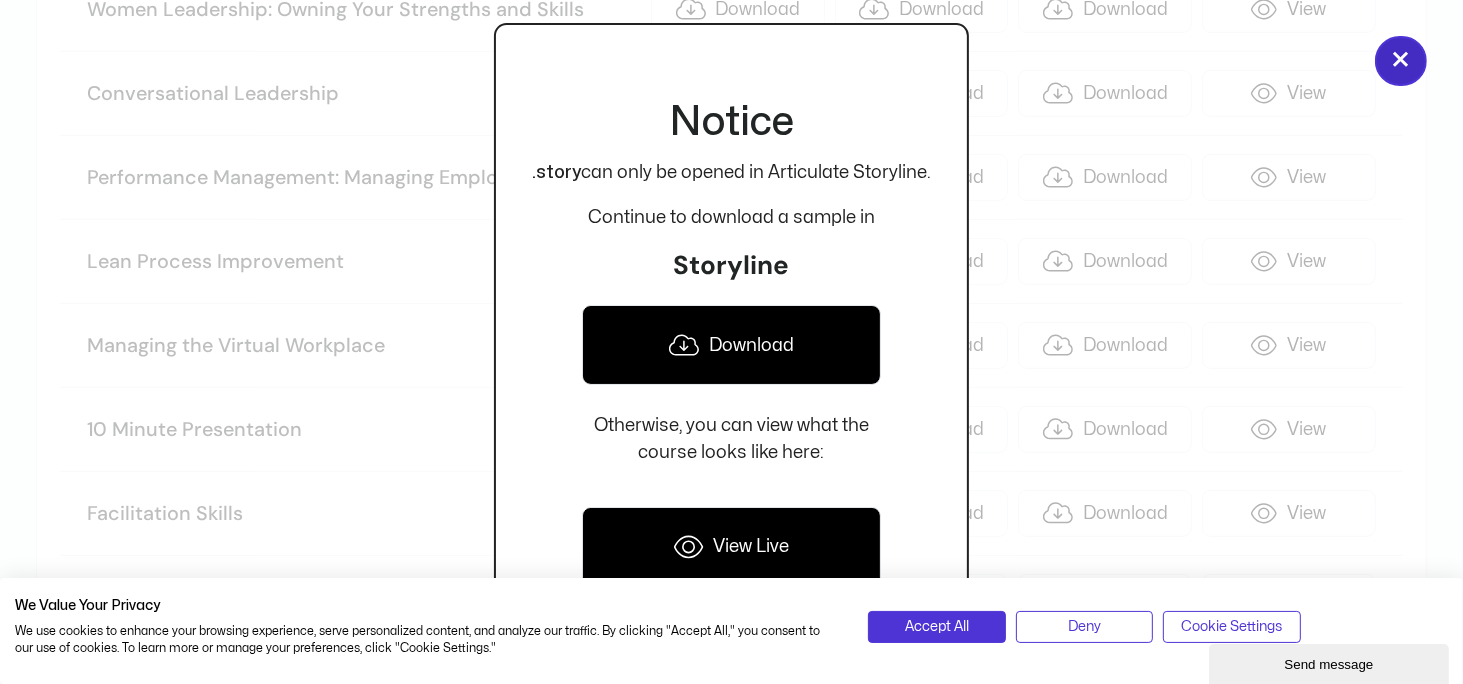 click on "×" at bounding box center (1401, 61) 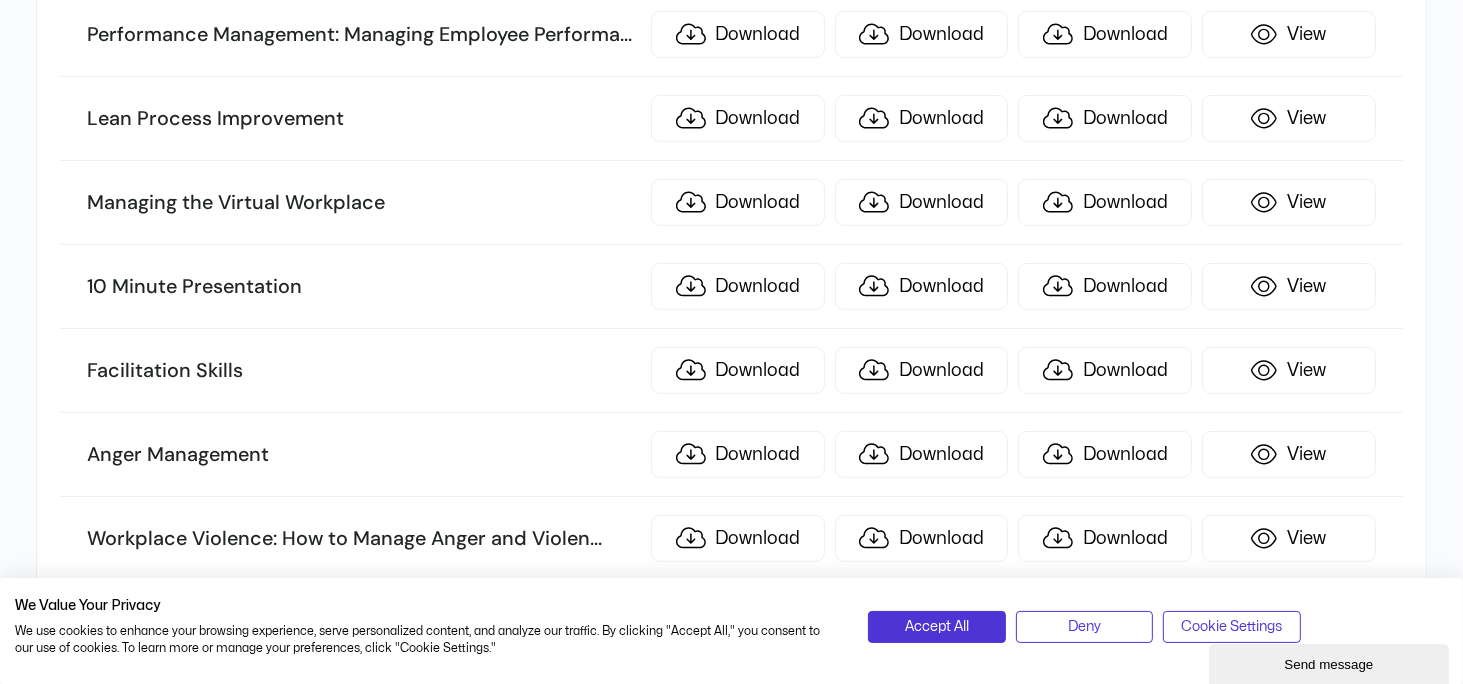 scroll, scrollTop: 700, scrollLeft: 0, axis: vertical 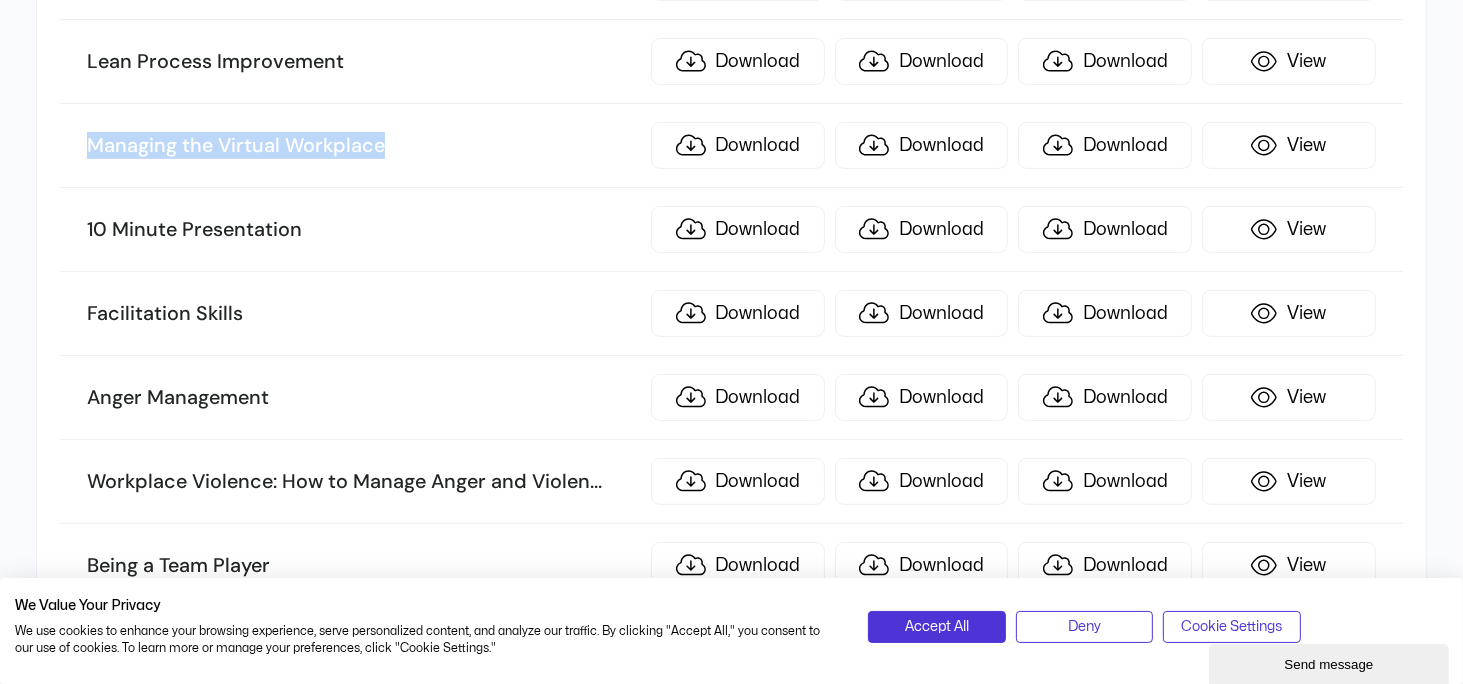 drag, startPoint x: 65, startPoint y: 143, endPoint x: 392, endPoint y: 151, distance: 327.09784 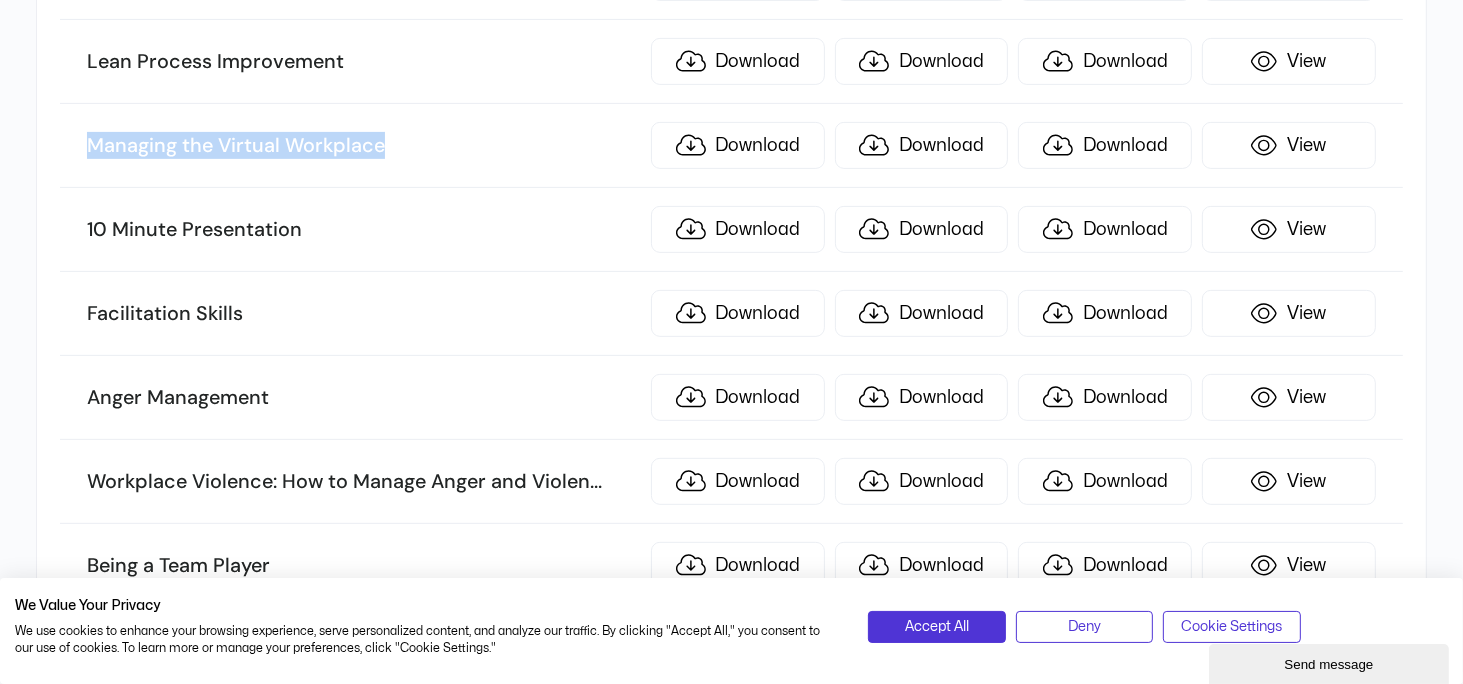 click on "Sort by name TITLE ILT KIT SCORM .story eLearning Women Leadership: Owning Your Strengths and Skills Download Download Download View Conversational Leadership Download Download Download View Performance Management: Managing Employee Performa ... nce Download Download Download View Lean Process Improvement Download Download Download View Managing the Virtual Workplace Download Download Download View 10 Minute Presentation Download Download Download View Facilitation Skills Download Download Download View [MEDICAL_DATA] Download Download Download View Workplace Violence: How to Manage Anger and Violen ... ce in the Workplace Download Download Download View Being a Team Player Download Download Download View Fostering Innovation Download Download Download View [MEDICAL_DATA] Download Download Download View Creative Thinking And Innovation Download Download Download View How to Become a Leader with Integrity Download Download Download View Appreciative Inquiry Download Download Download k" at bounding box center (731, 11727) 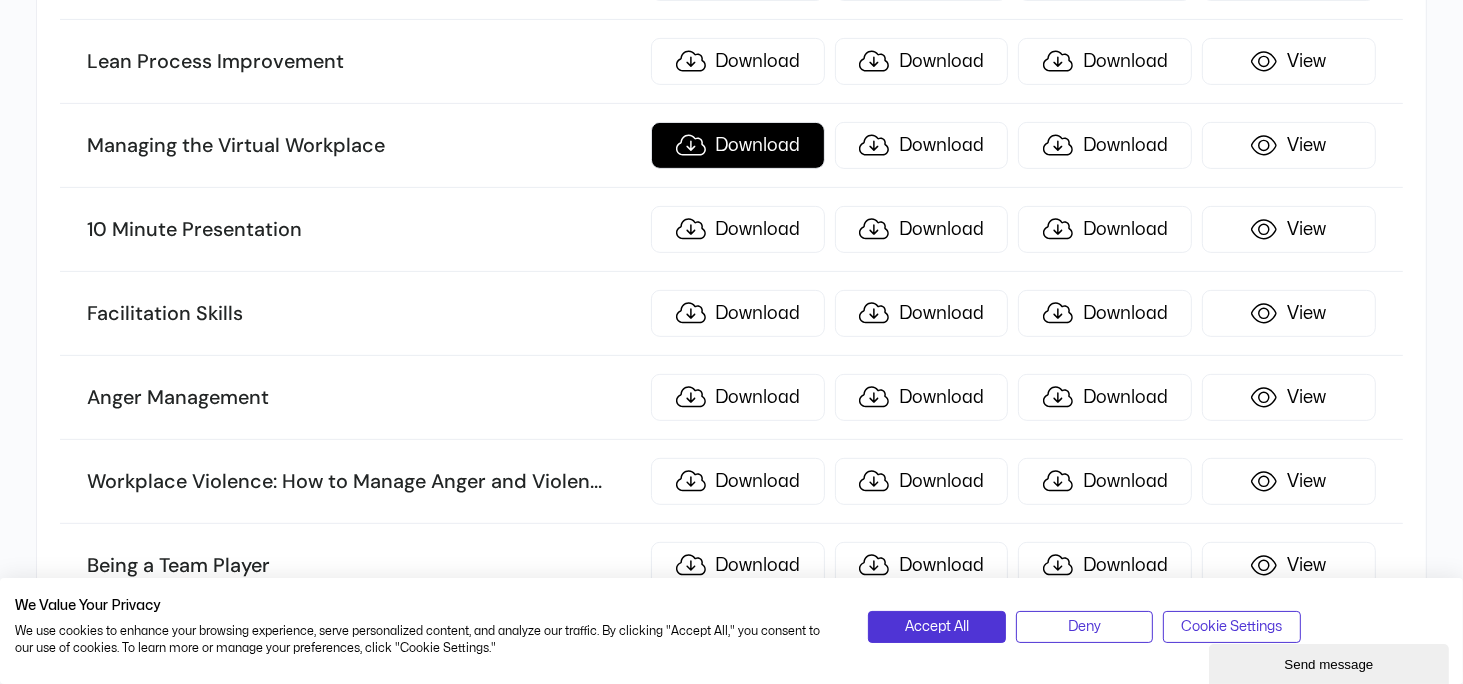 click on "Download" at bounding box center (738, 145) 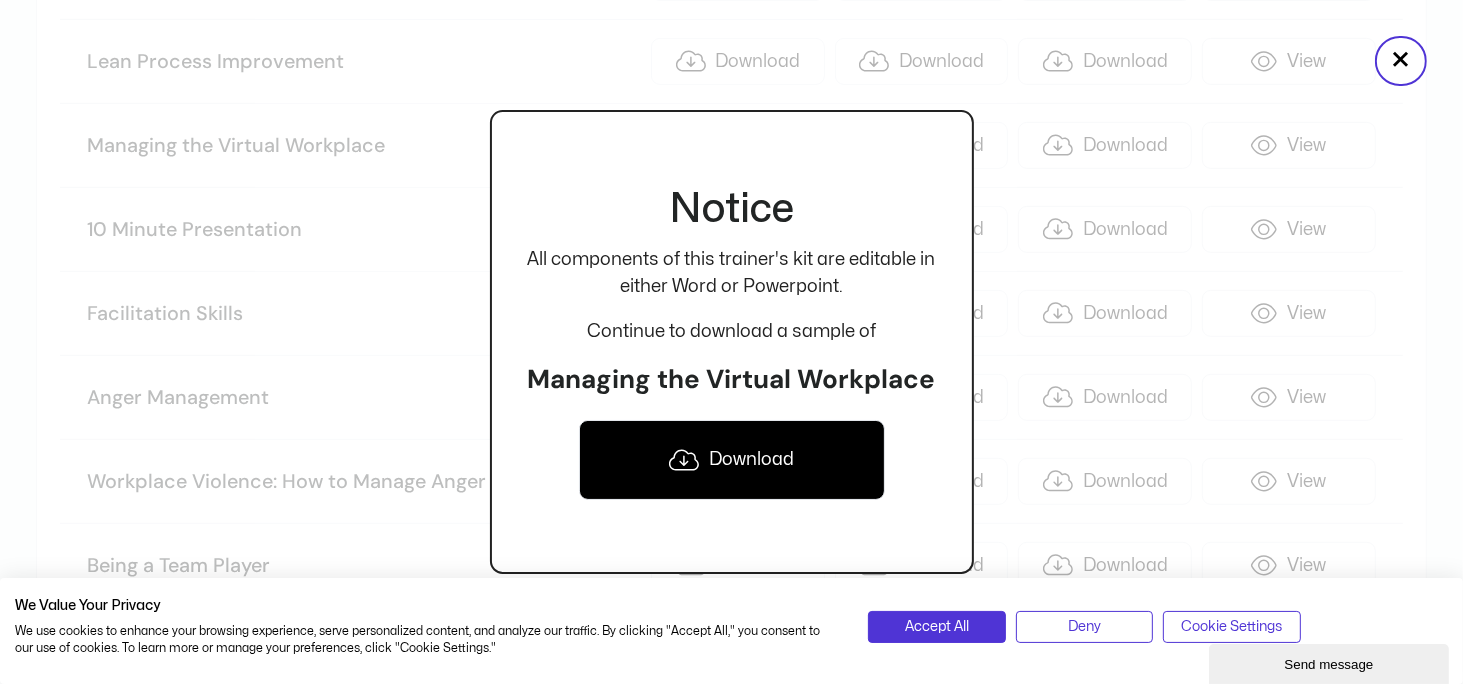 click on "Download" at bounding box center (732, 460) 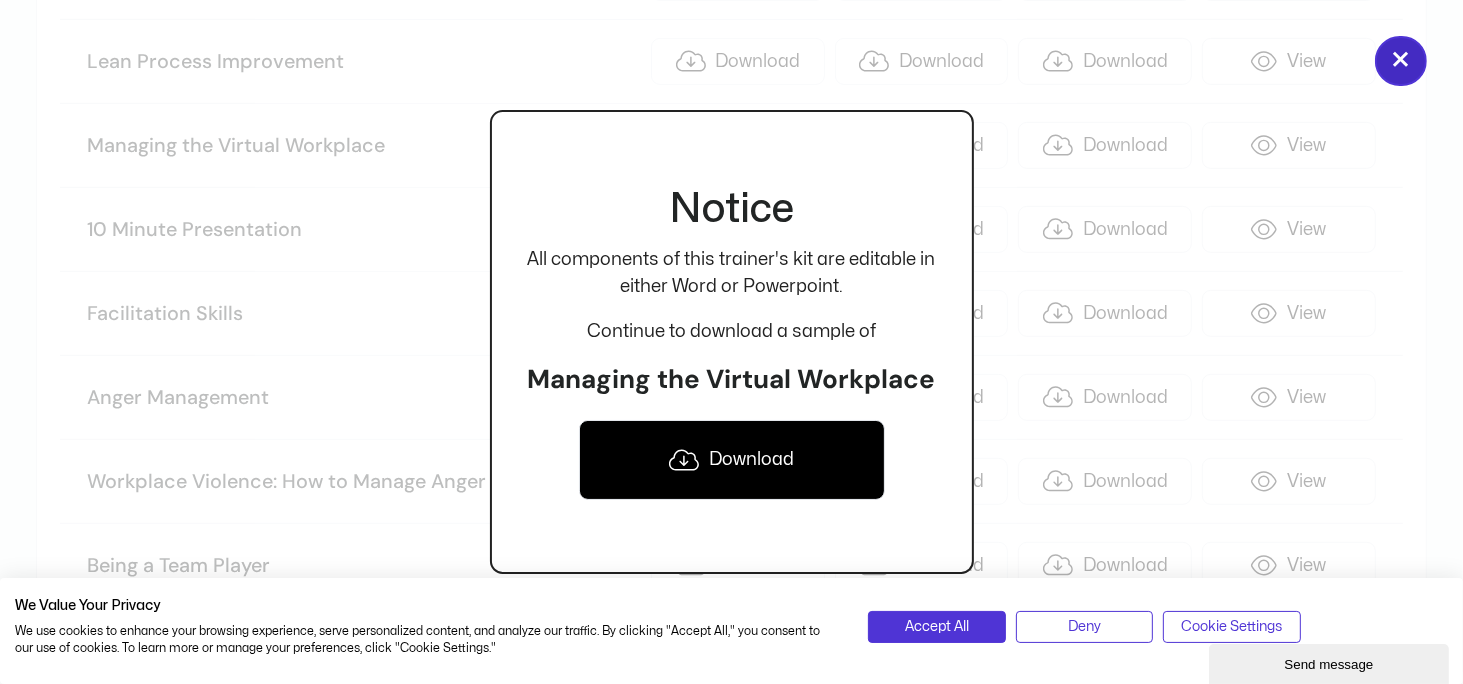click on "×" at bounding box center (1401, 61) 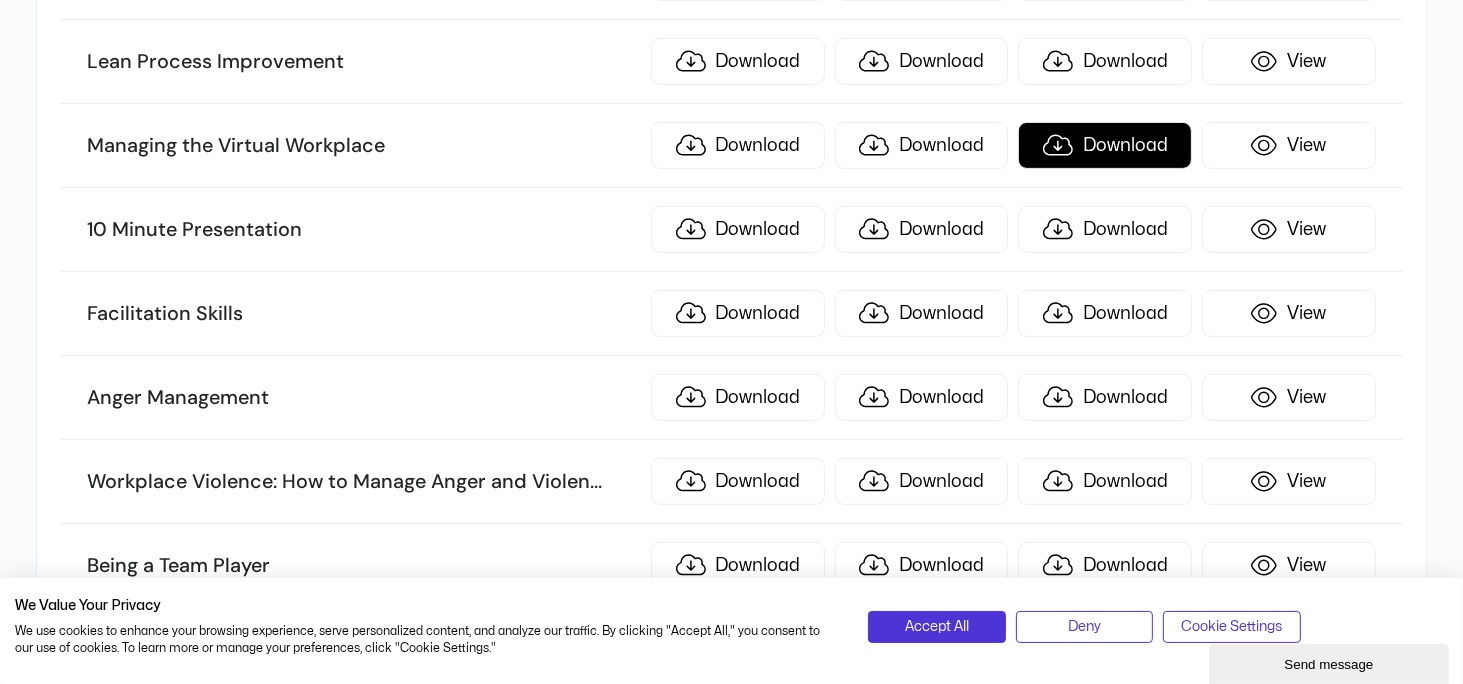 click on "Download" at bounding box center (1105, 145) 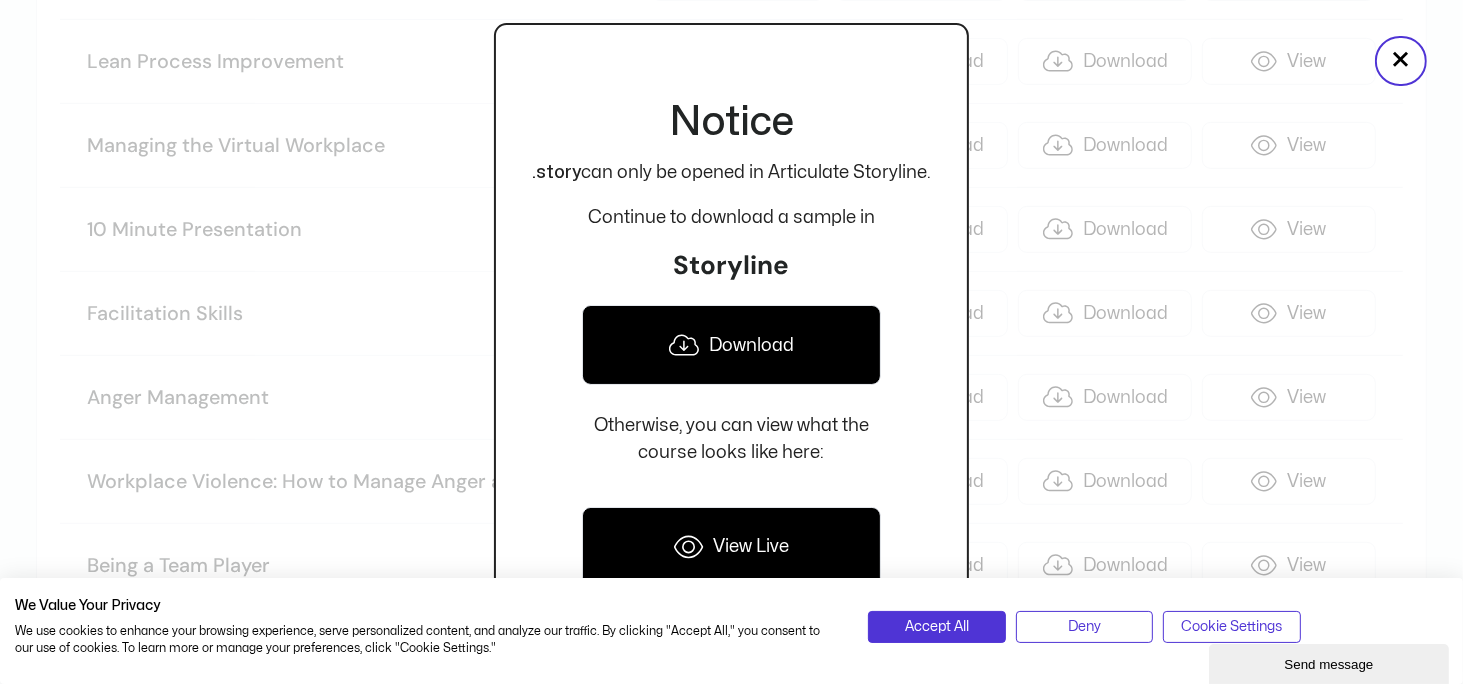 click on "Download" at bounding box center (731, 345) 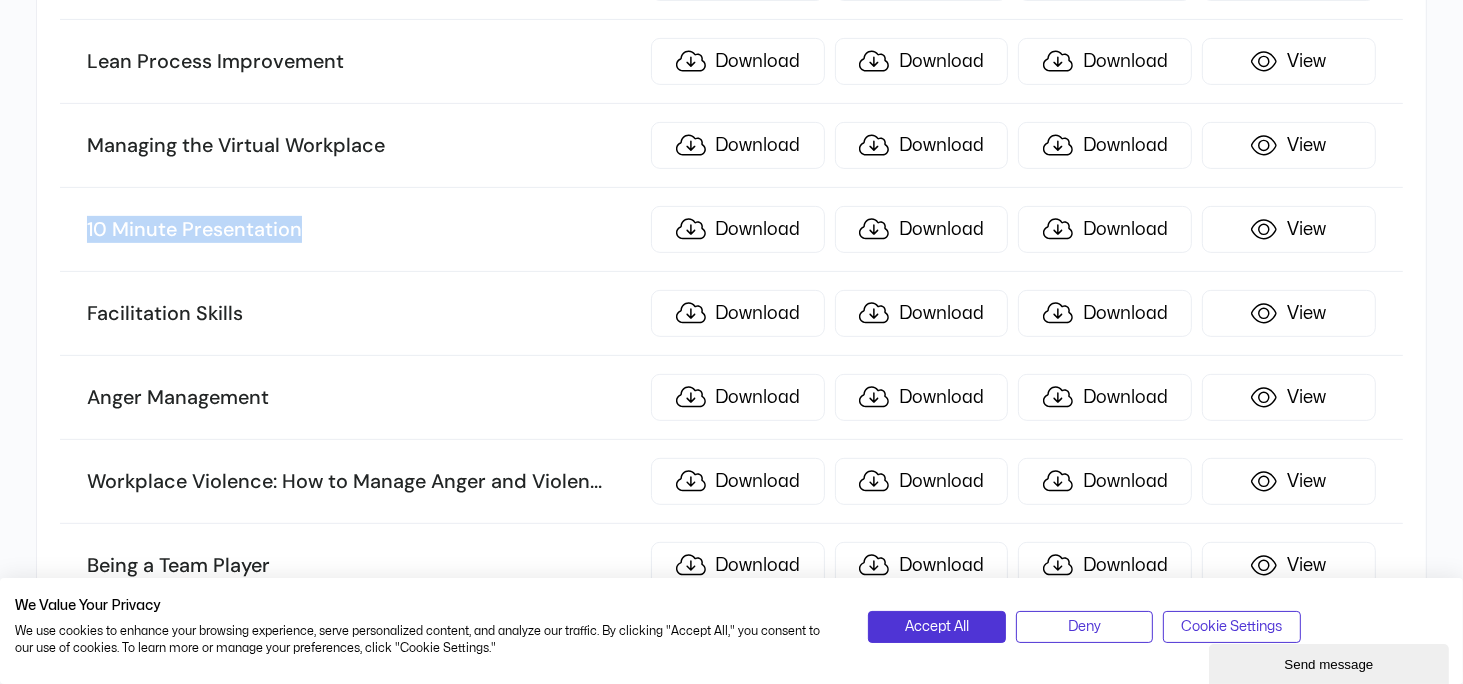 drag, startPoint x: 83, startPoint y: 219, endPoint x: 334, endPoint y: 203, distance: 251.50945 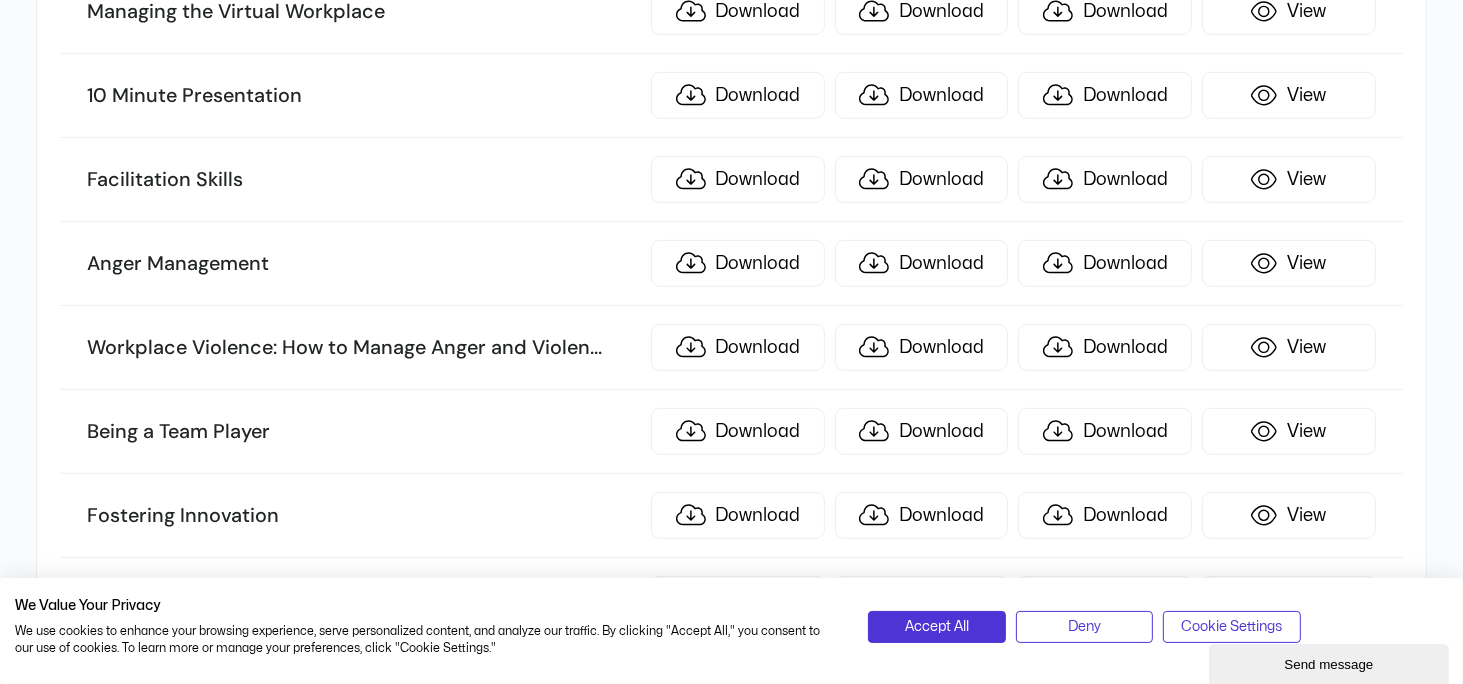 scroll, scrollTop: 800, scrollLeft: 0, axis: vertical 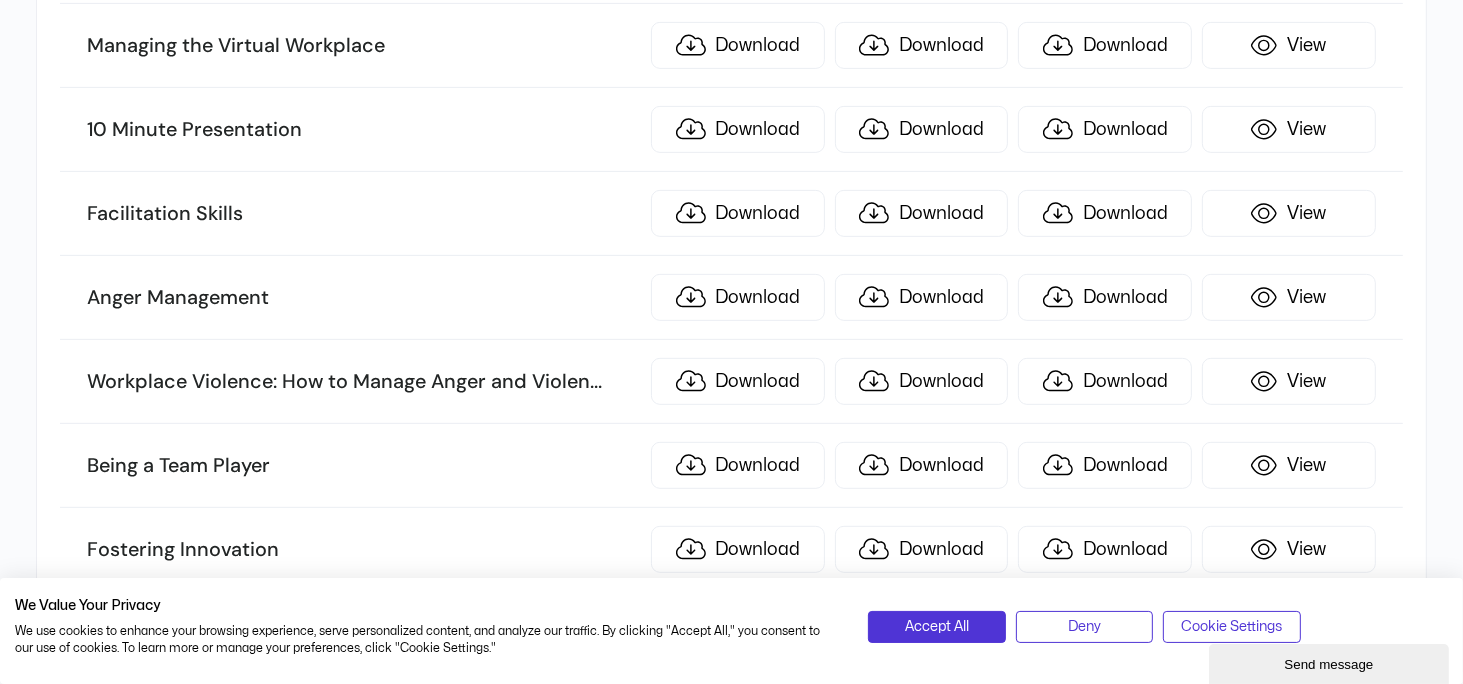 click on "Sort by name TITLE ILT KIT SCORM .story eLearning Women Leadership: Owning Your Strengths and Skills Download Download Download View Conversational Leadership Download Download Download View Performance Management: Managing Employee Performa ... nce Download Download Download View Lean Process Improvement Download Download Download View Managing the Virtual Workplace Download Download Download View 10 Minute Presentation Download Download Download View Facilitation Skills Download Download Download View [MEDICAL_DATA] Download Download Download View Workplace Violence: How to Manage Anger and Violen ... ce in the Workplace Download Download Download View Being a Team Player Download Download Download View Fostering Innovation Download Download Download View [MEDICAL_DATA] Download Download Download View Creative Thinking And Innovation Download Download Download View How to Become a Leader with Integrity Download Download Download View Appreciative Inquiry Download Download Download k" at bounding box center (731, 11627) 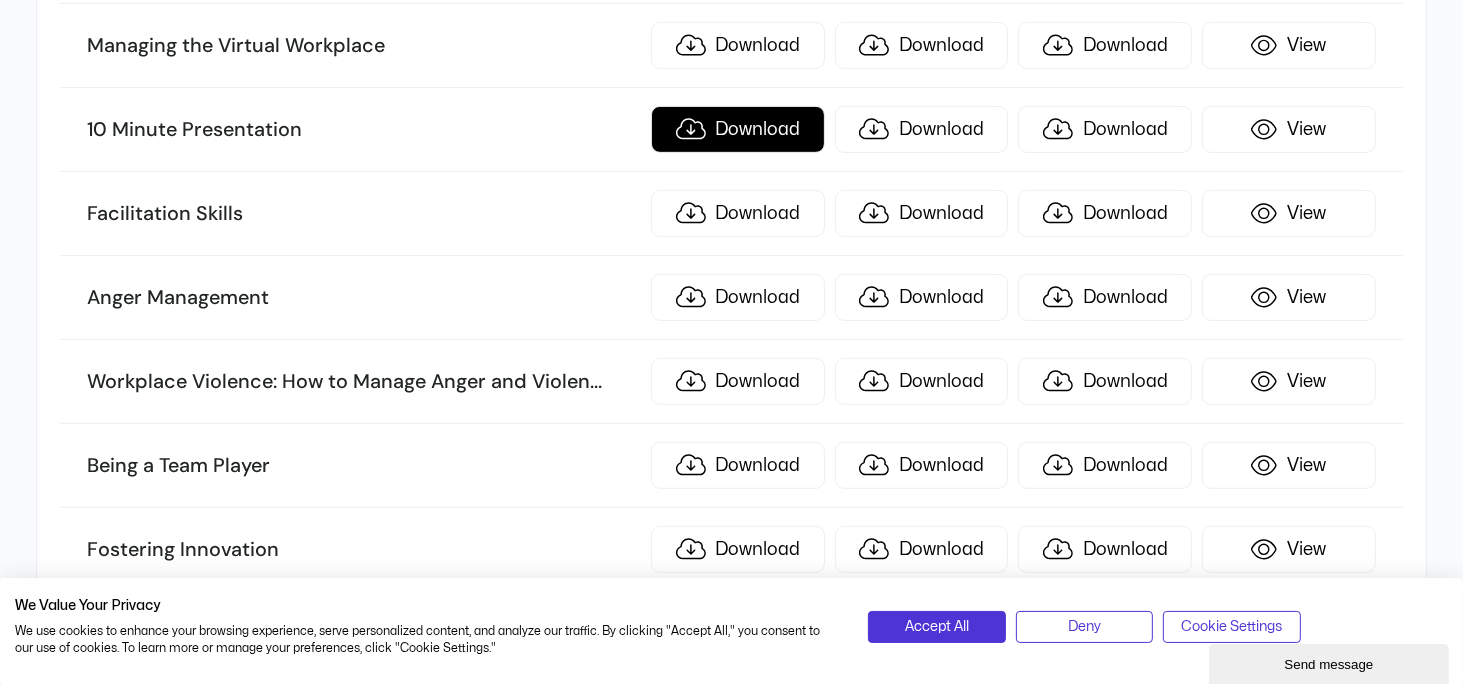 click on "Download" at bounding box center [738, 129] 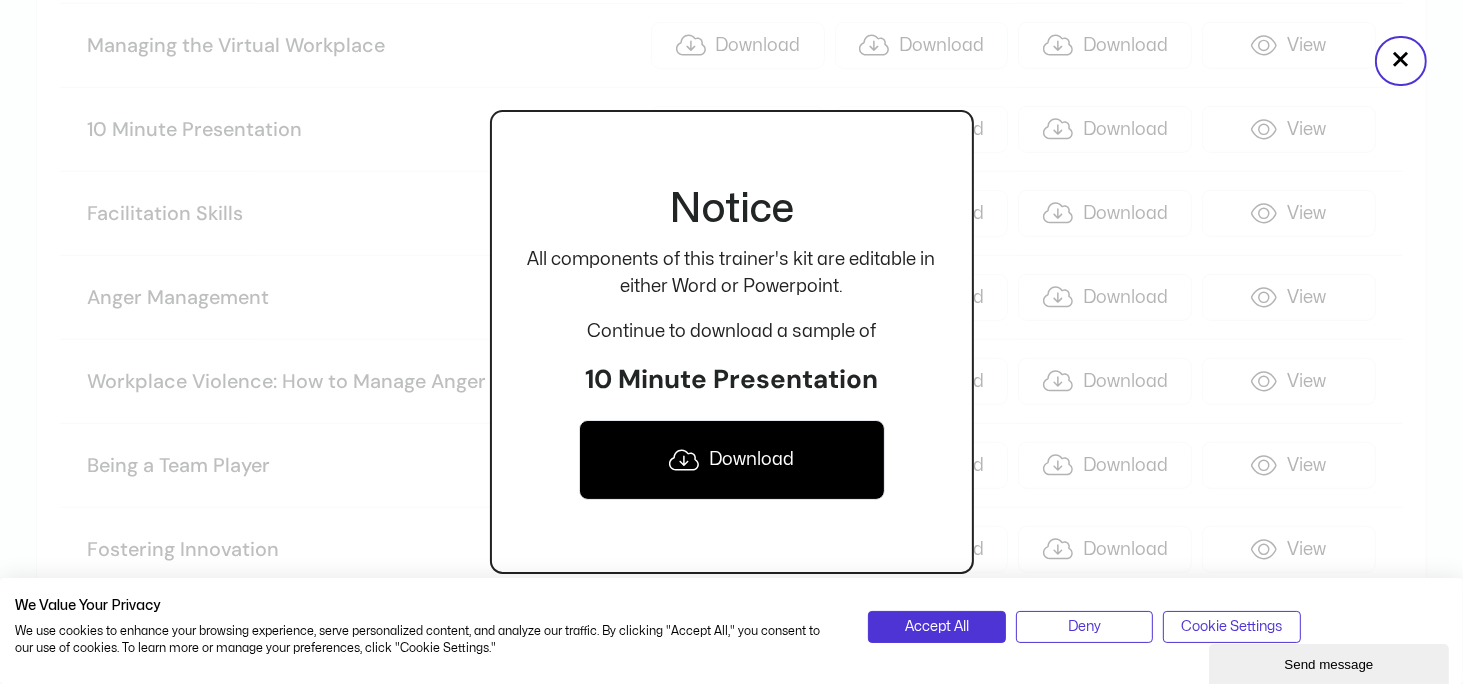 click on "Download" at bounding box center [732, 460] 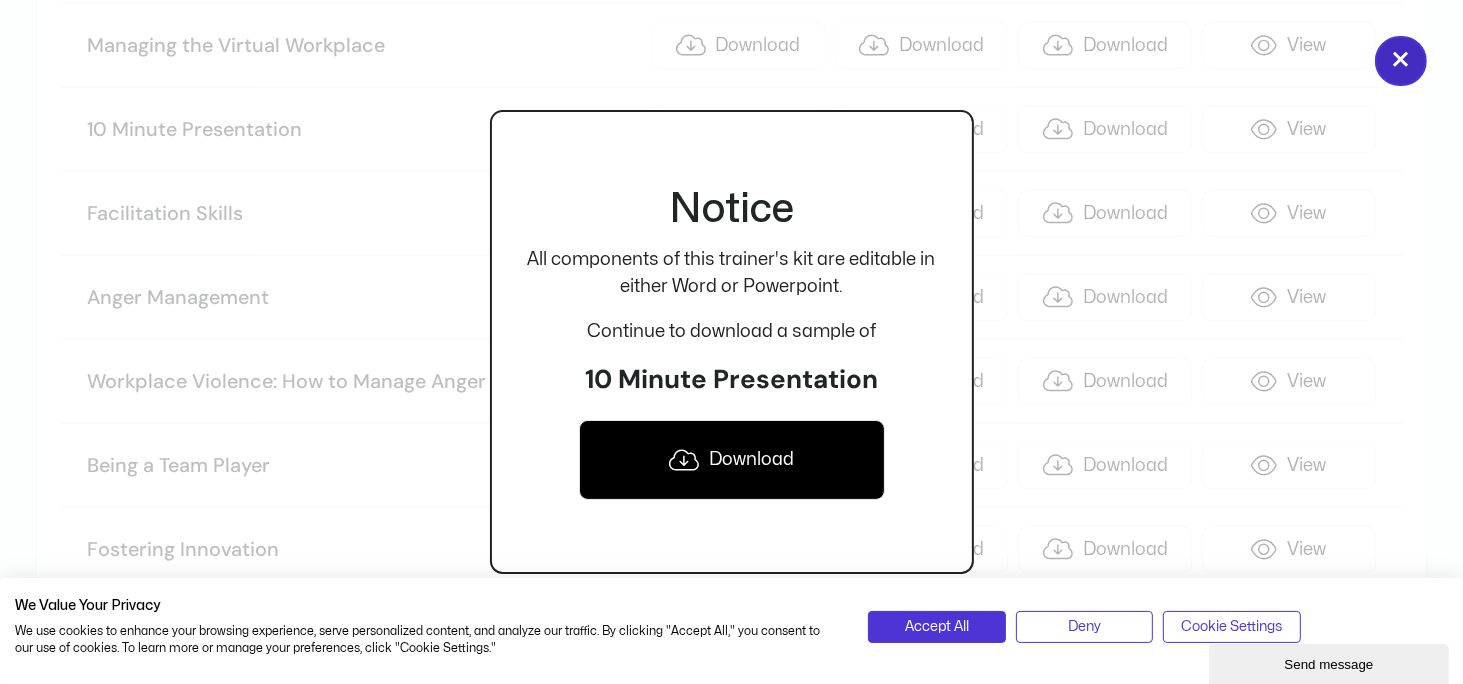 click on "×" at bounding box center [1401, 61] 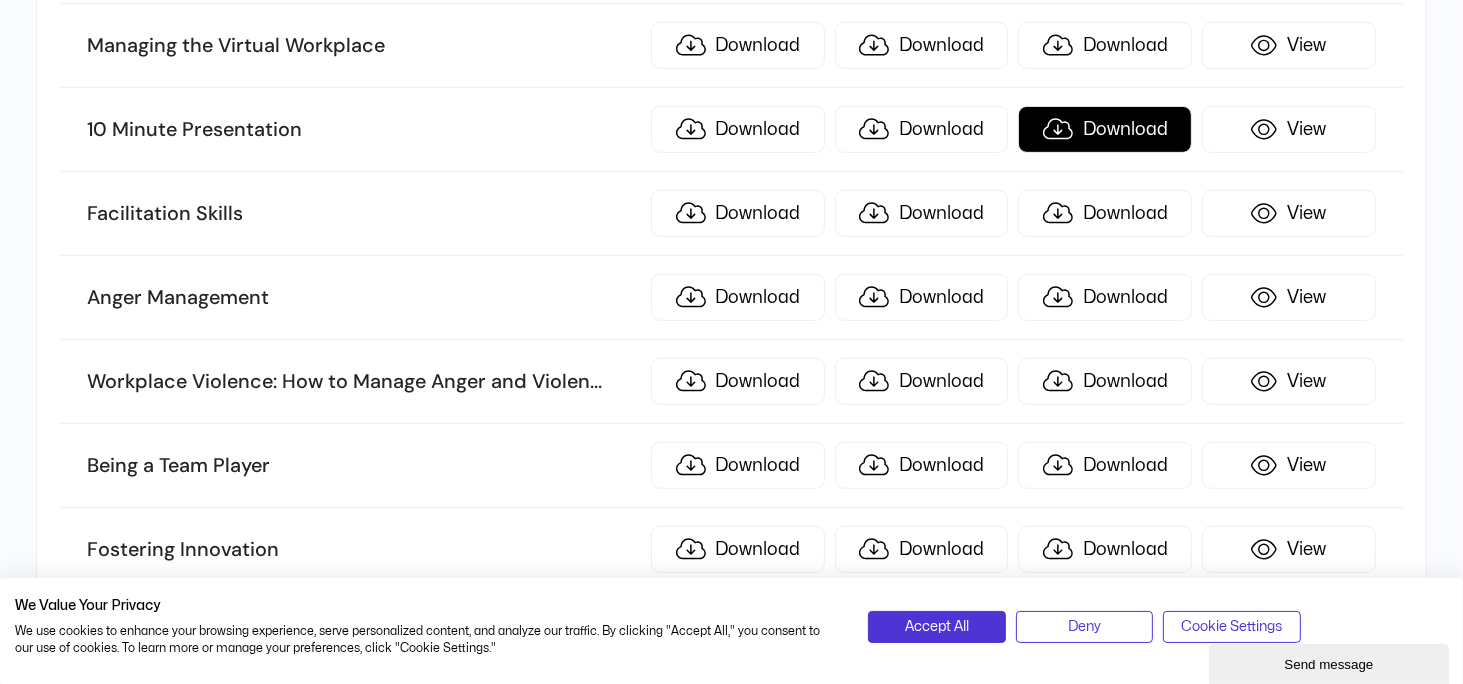 click on "Download" at bounding box center [1105, 129] 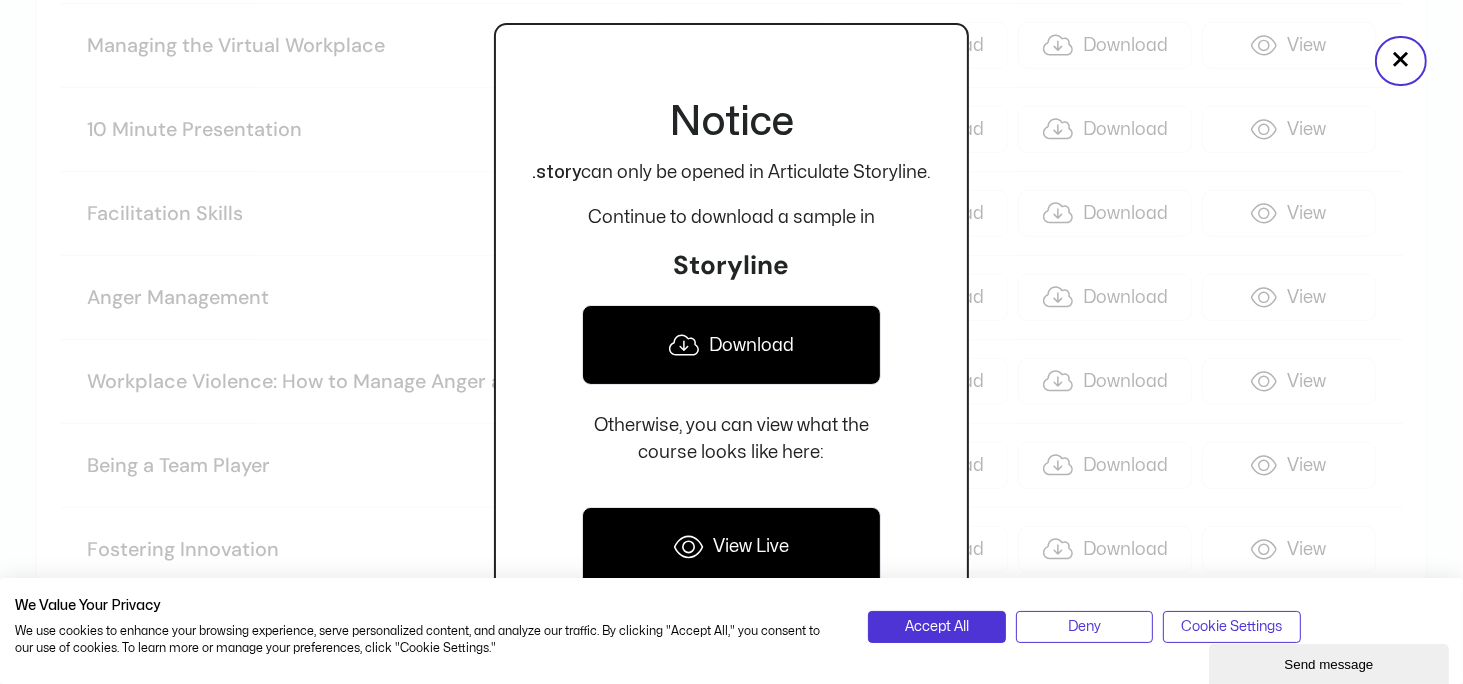 click on "Download" at bounding box center [731, 345] 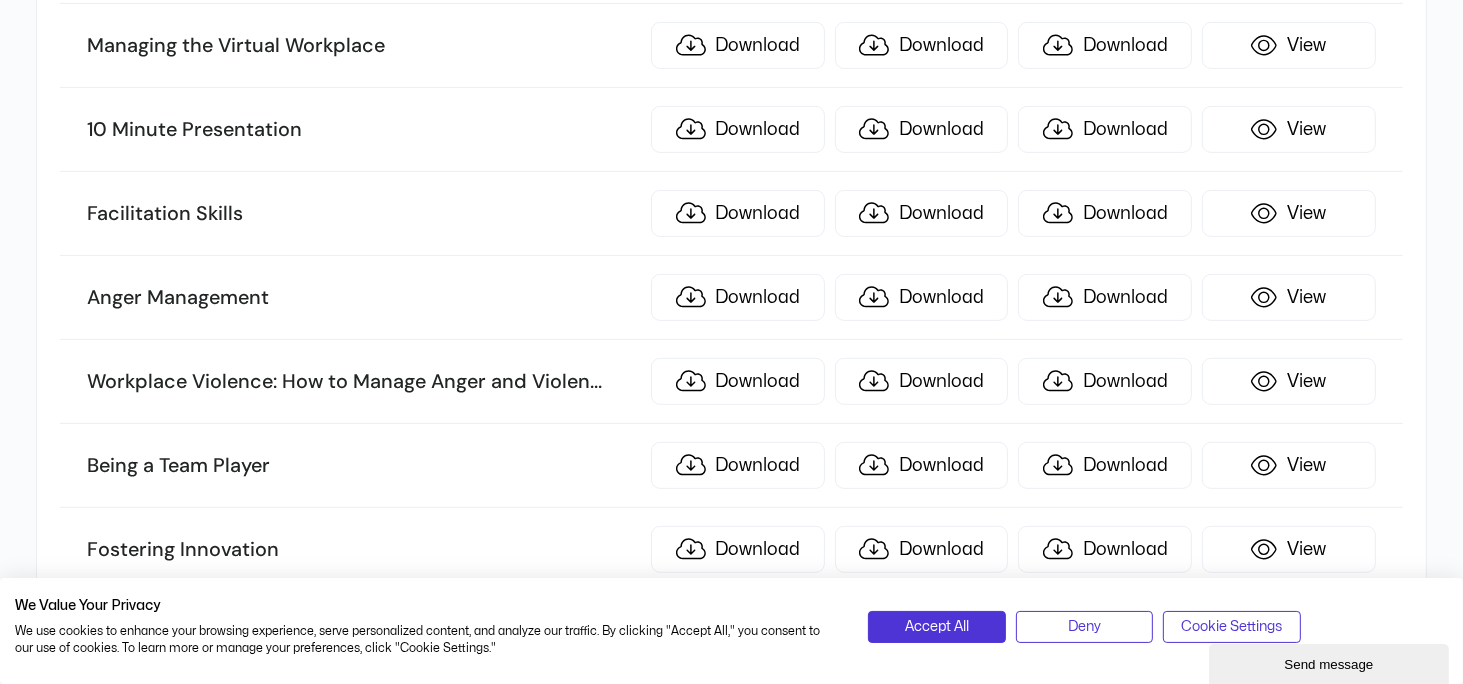 scroll, scrollTop: 900, scrollLeft: 0, axis: vertical 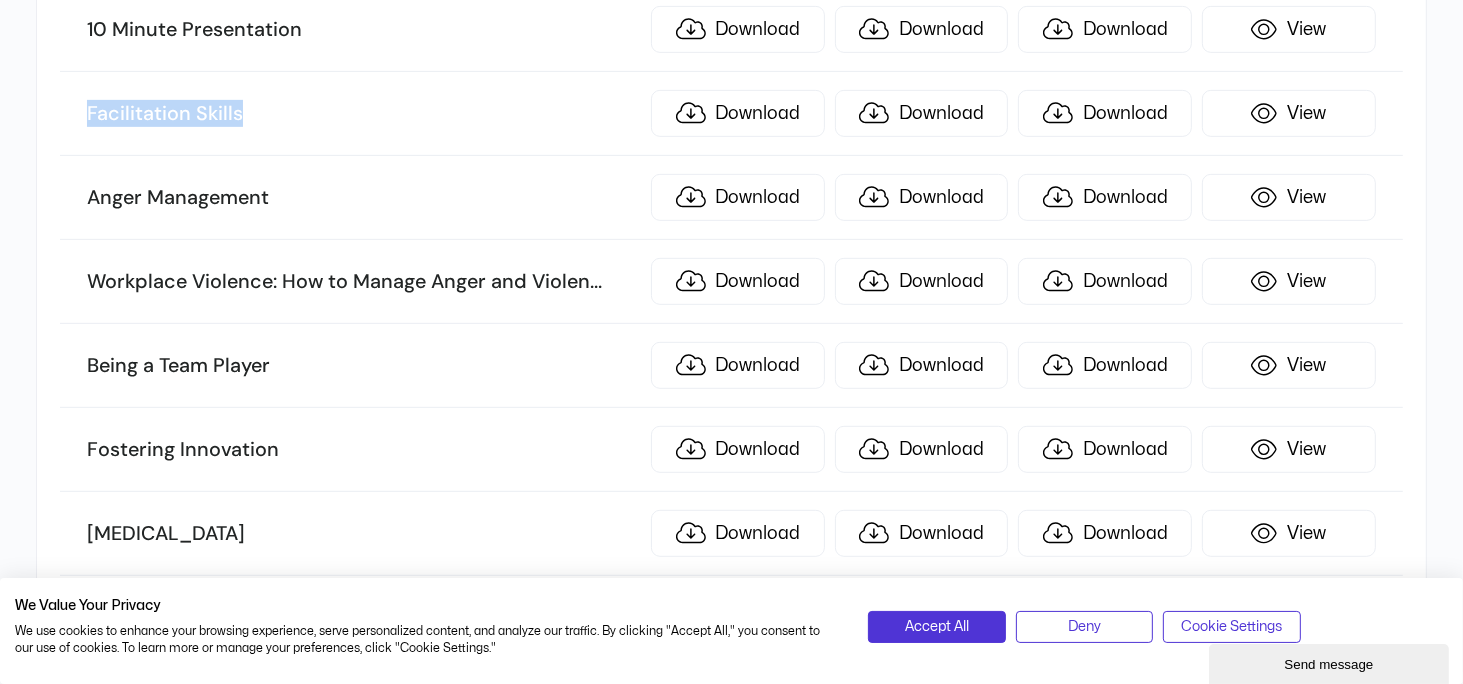 drag, startPoint x: 92, startPoint y: 105, endPoint x: 268, endPoint y: 113, distance: 176.18172 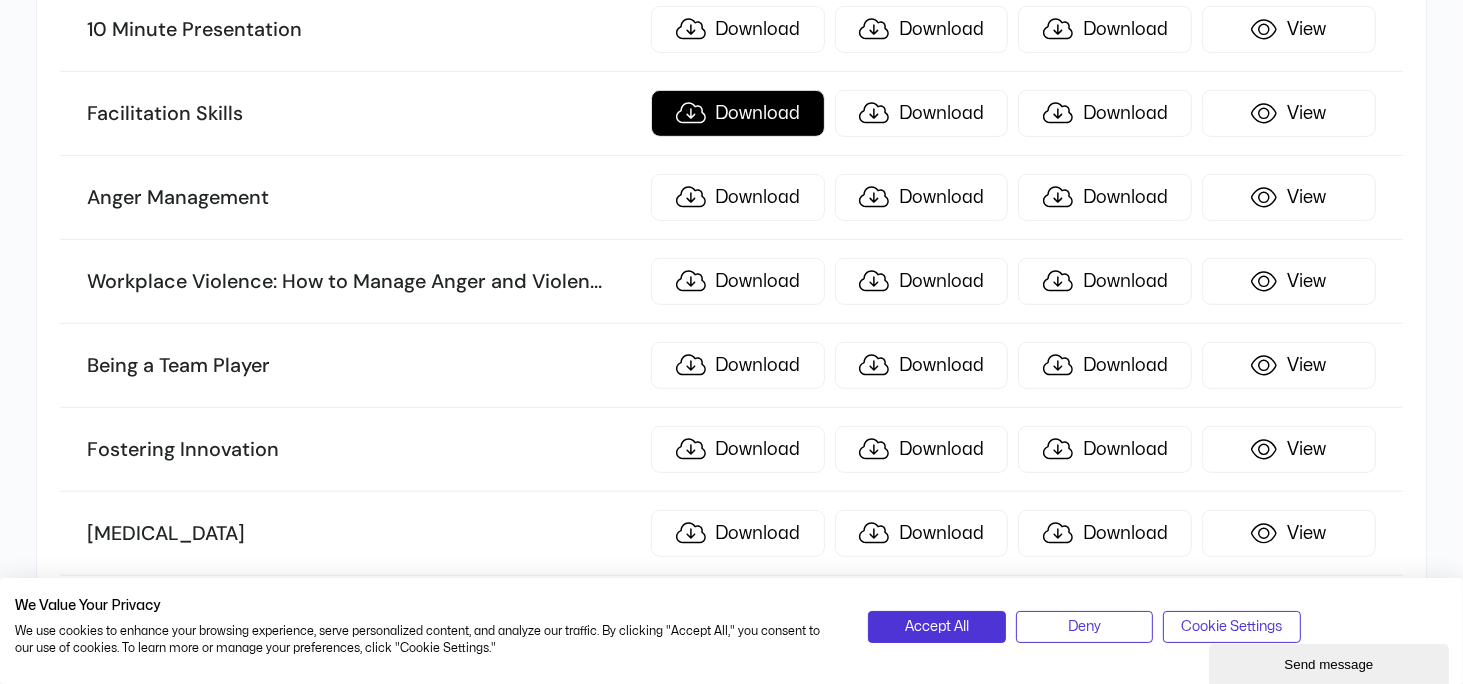 click on "Download" at bounding box center (738, 113) 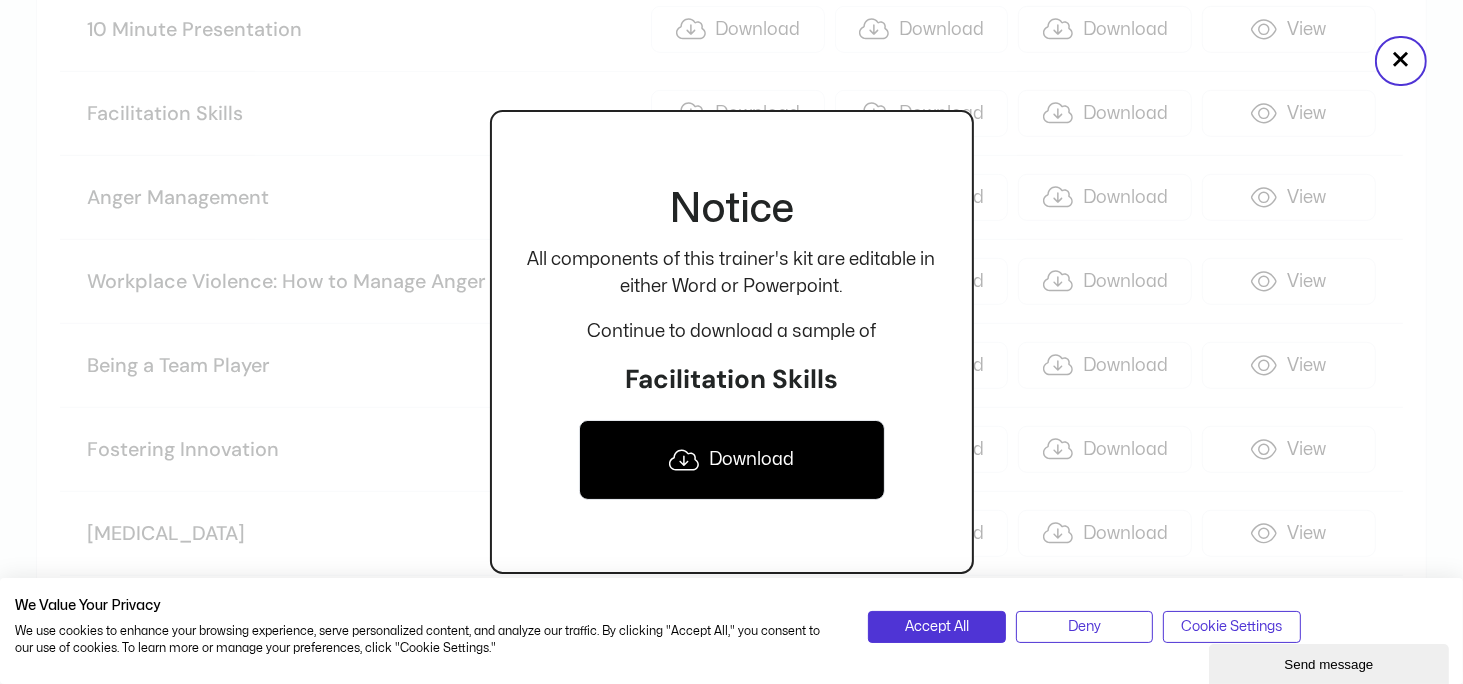 click on "Download" at bounding box center (732, 460) 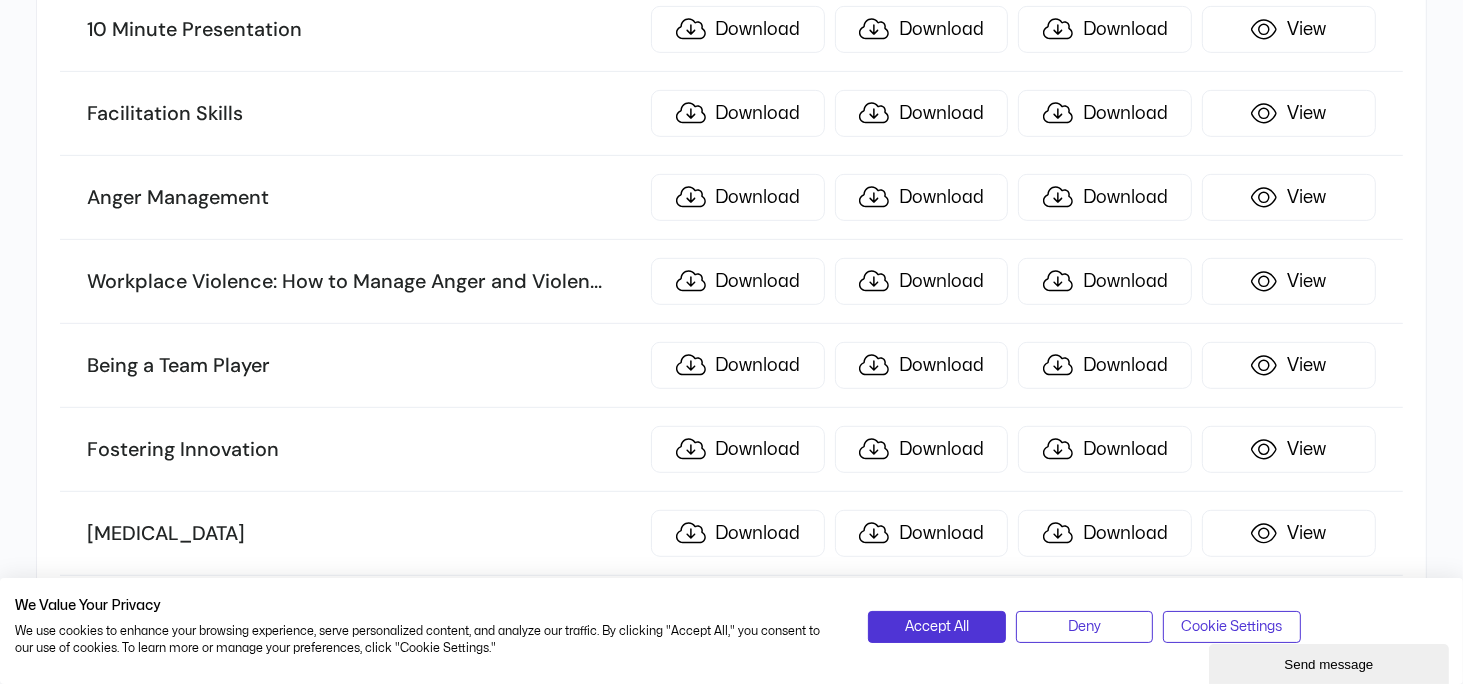 click on "Samples  Manage your plan and billing details.
Sort by name TITLE ILT KIT SCORM .story eLearning Women Leadership: Owning Your Strengths and Skills Download Download Download View Conversational Leadership Download Download Download View Performance Management: Managing Employee Performa ... nce Download Download Download View Lean Process Improvement Download Download Download View Managing the Virtual Workplace Download Download Download View 10 Minute Presentation Download Download Download View Facilitation Skills Download Download Download View [MEDICAL_DATA] Download Download Download View Workplace Violence: How to Manage Anger and Violen ... ce in the Workplace Download Download Download View Being a Team Player Download Download Download View Fostering Innovation Download Download Download View [MEDICAL_DATA] Download Download Download View Download Download Download k" at bounding box center [731, 11477] 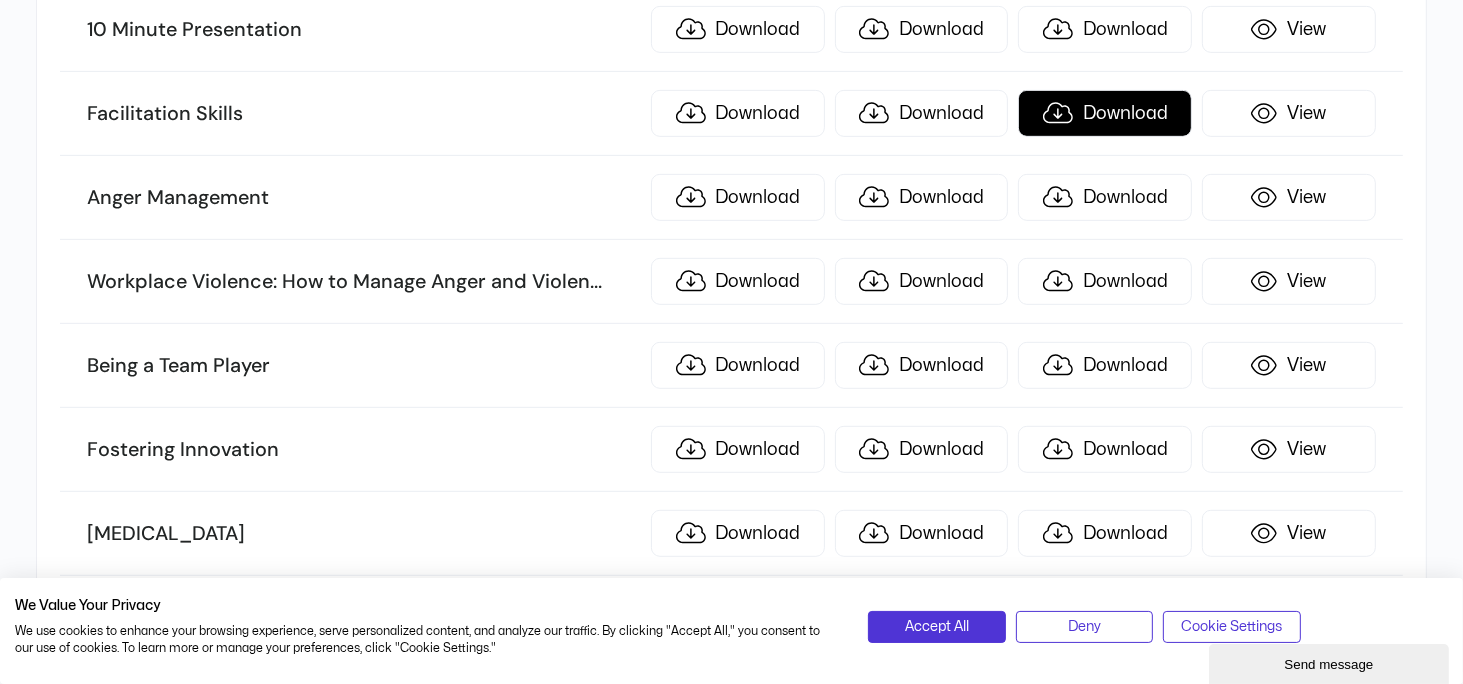 click on "Download" at bounding box center [1105, 113] 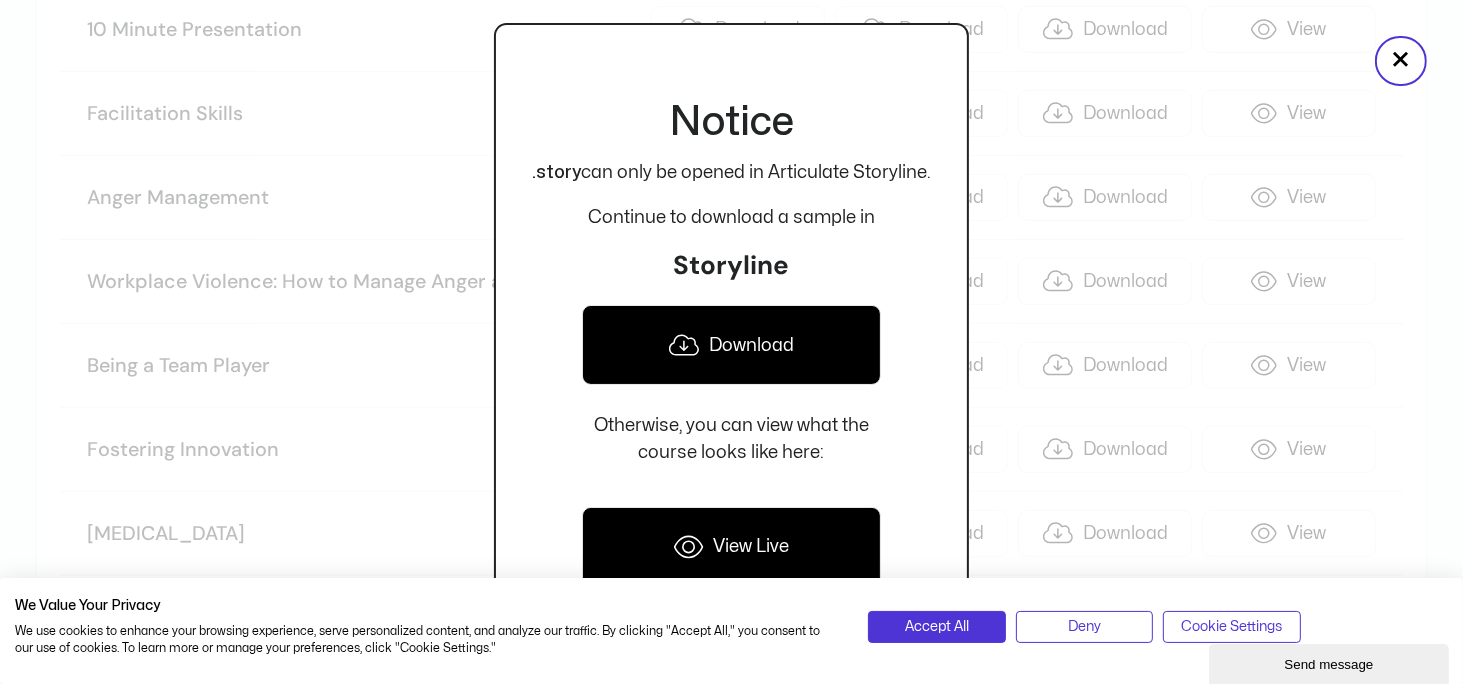 click on "Download" at bounding box center [731, 345] 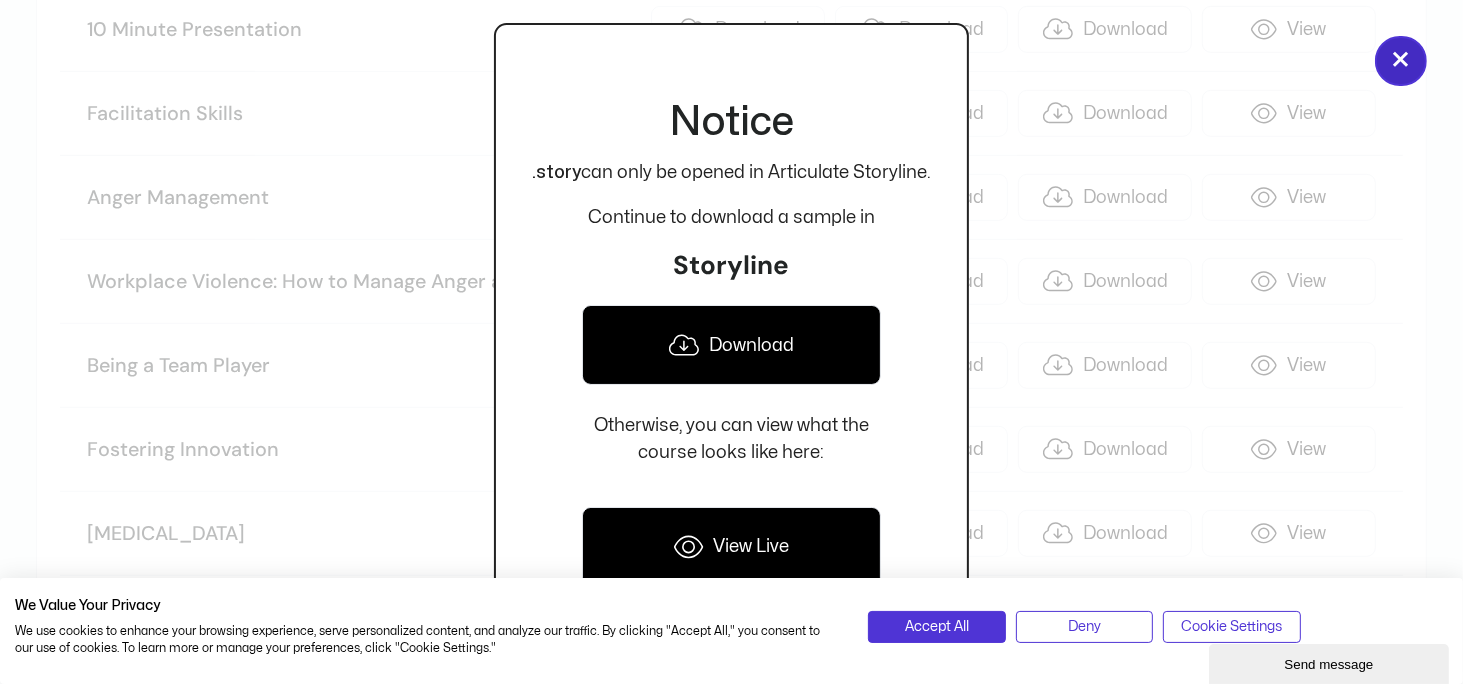 click on "×" at bounding box center (1401, 61) 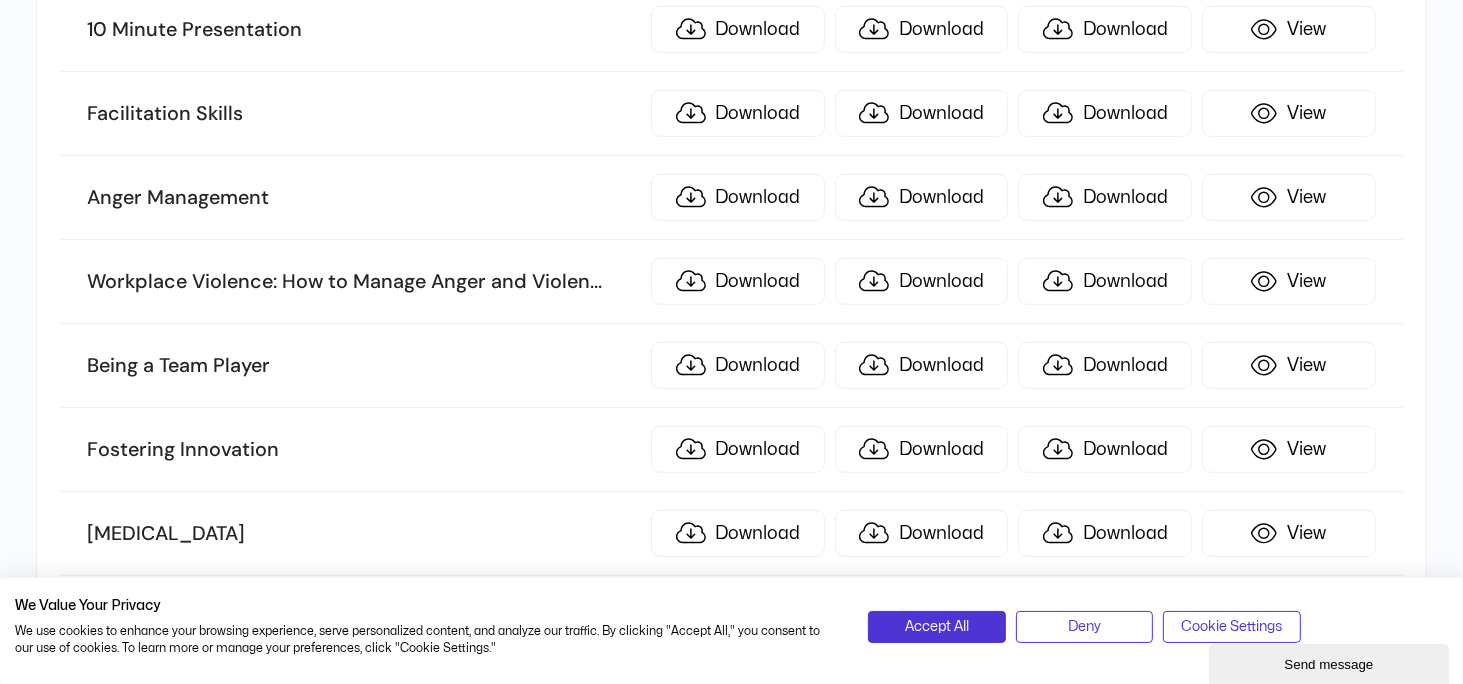 click on "Anger Management" at bounding box center (364, 198) 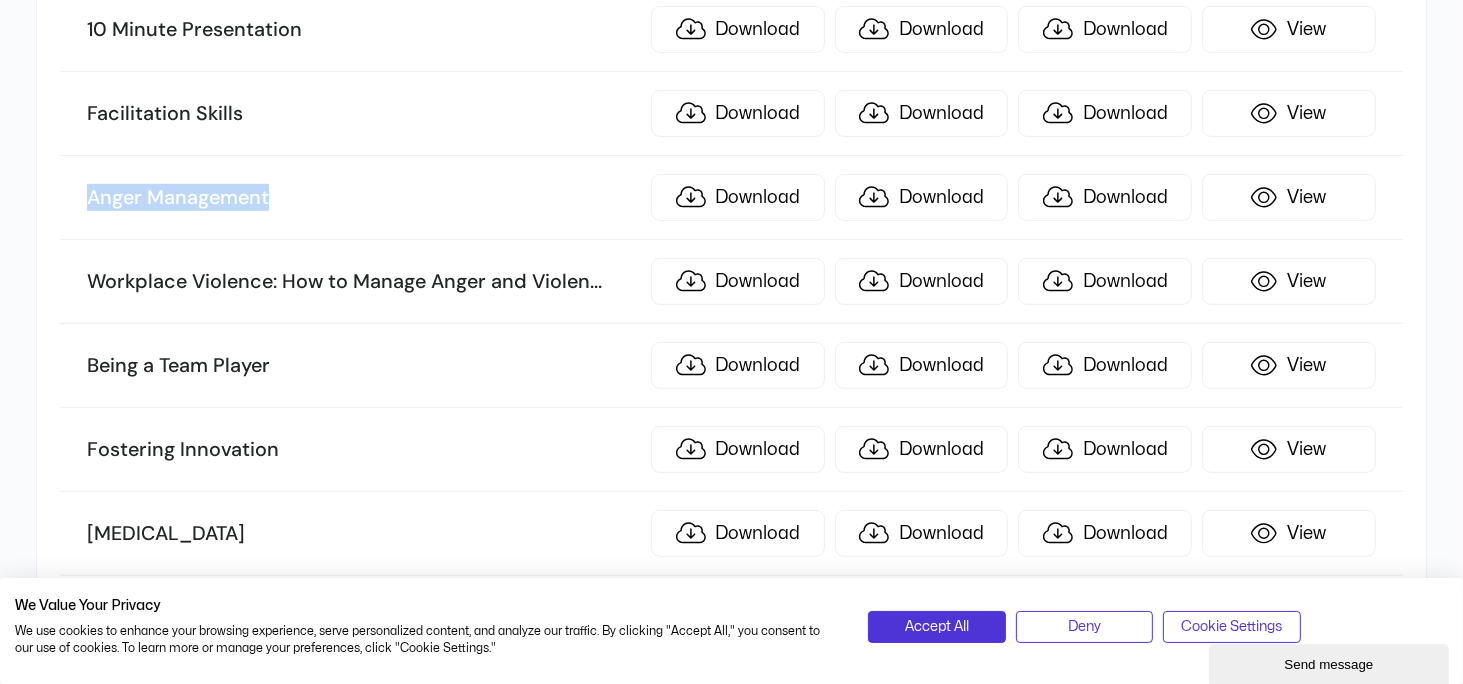 drag, startPoint x: 311, startPoint y: 185, endPoint x: 61, endPoint y: 191, distance: 250.07199 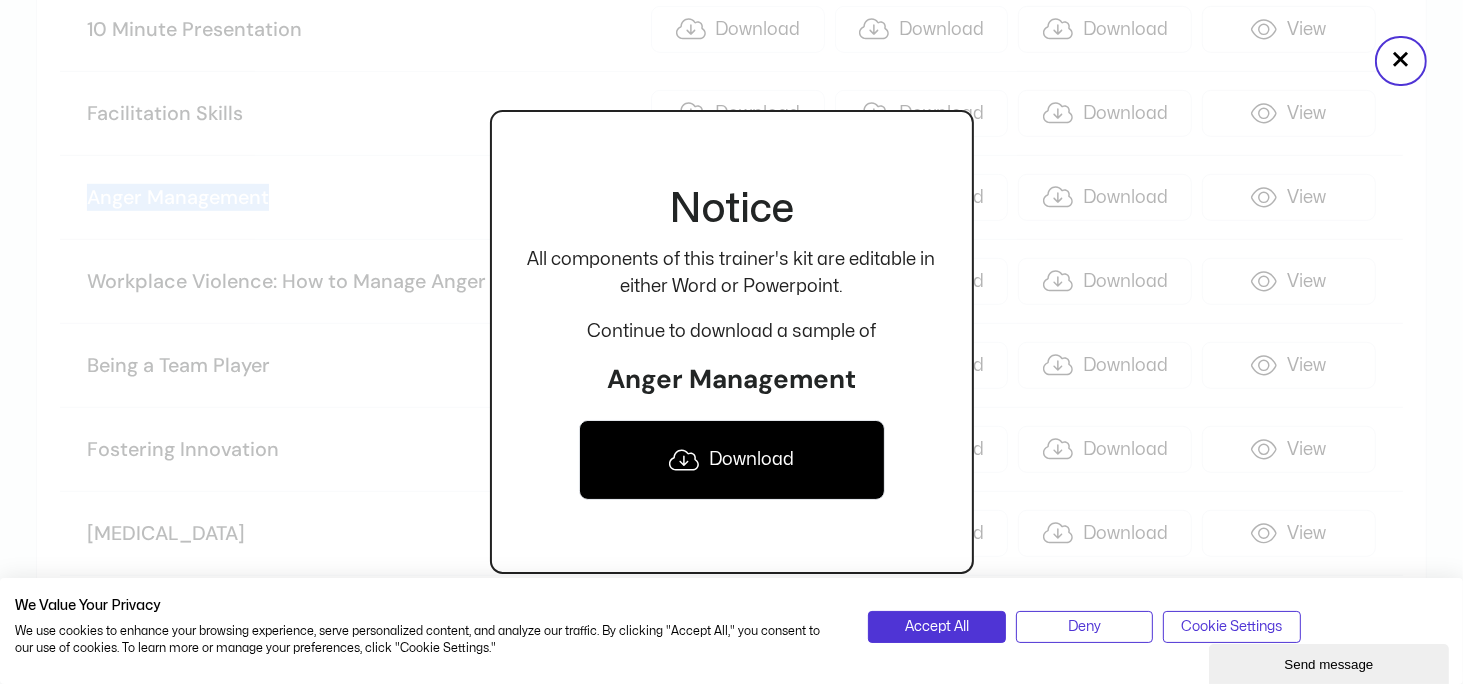 click on "Download" at bounding box center (732, 460) 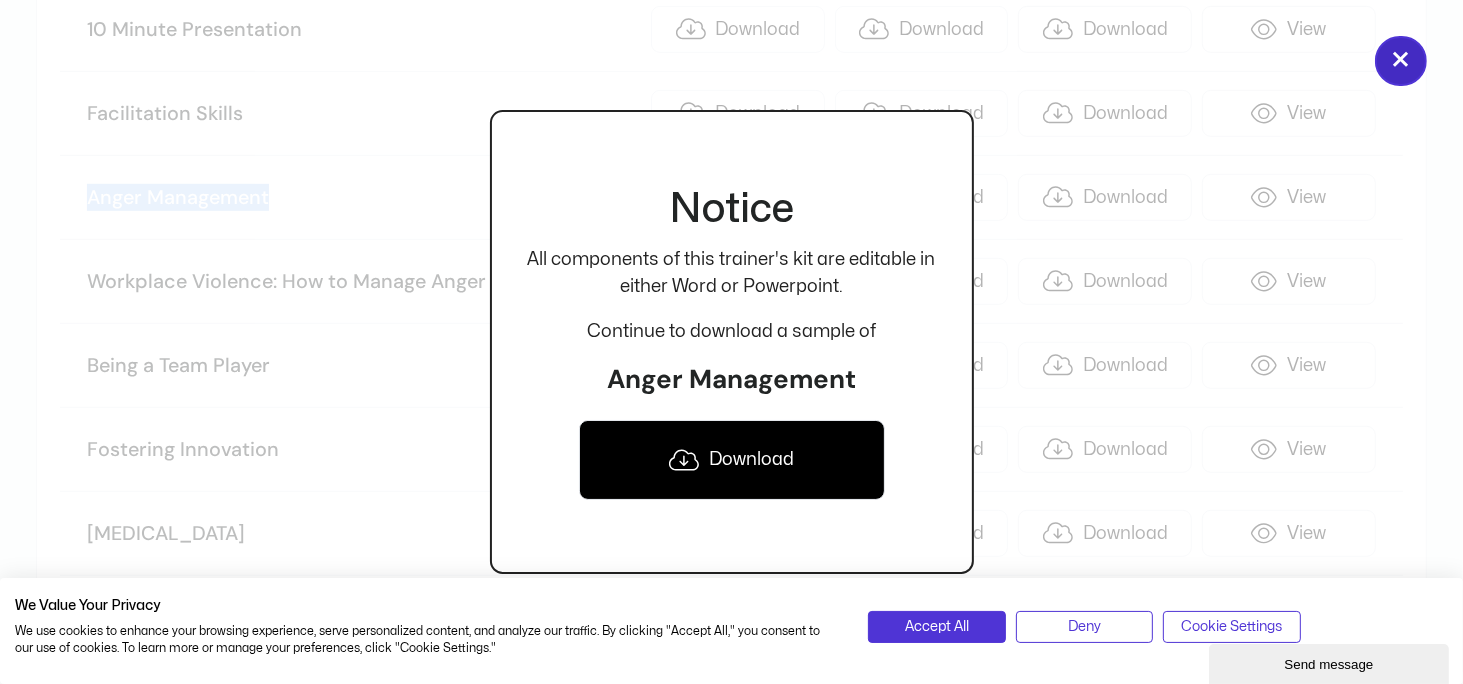 click on "×" at bounding box center (1401, 61) 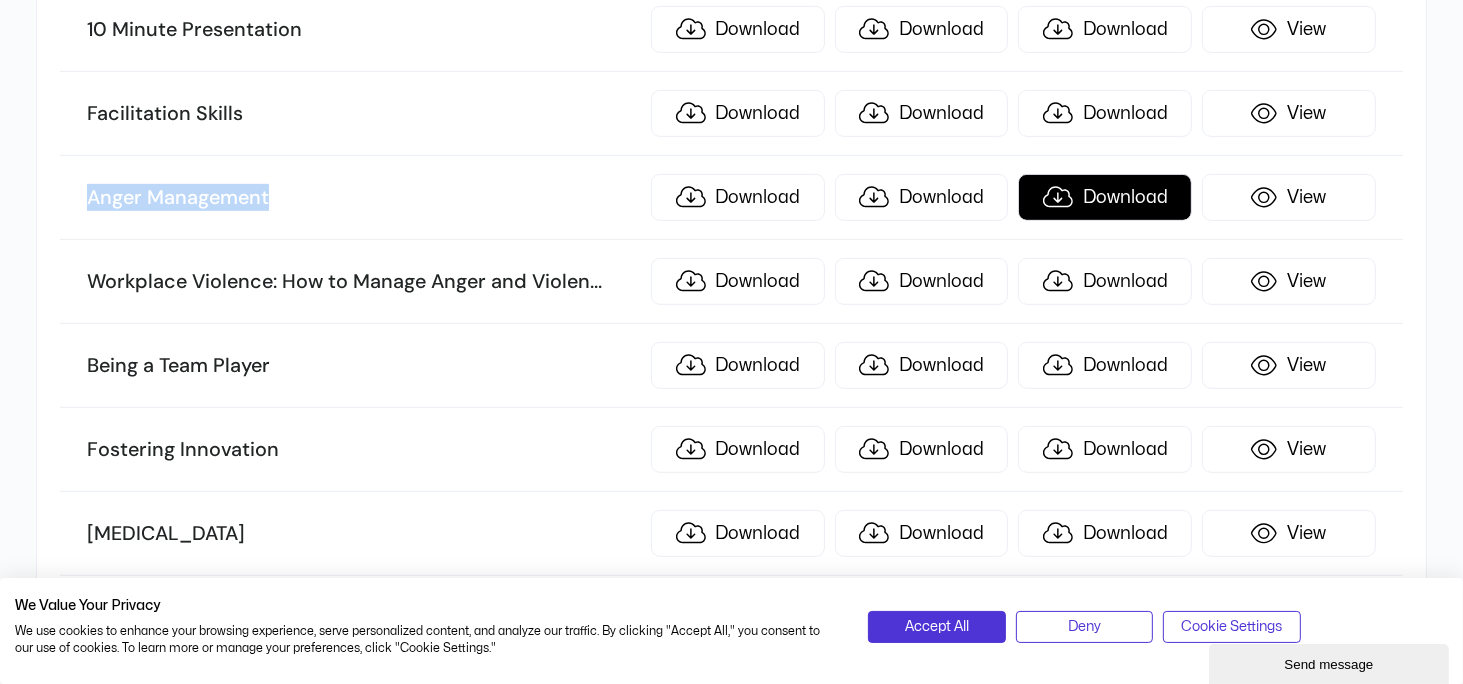 click on "Download" at bounding box center [1105, 197] 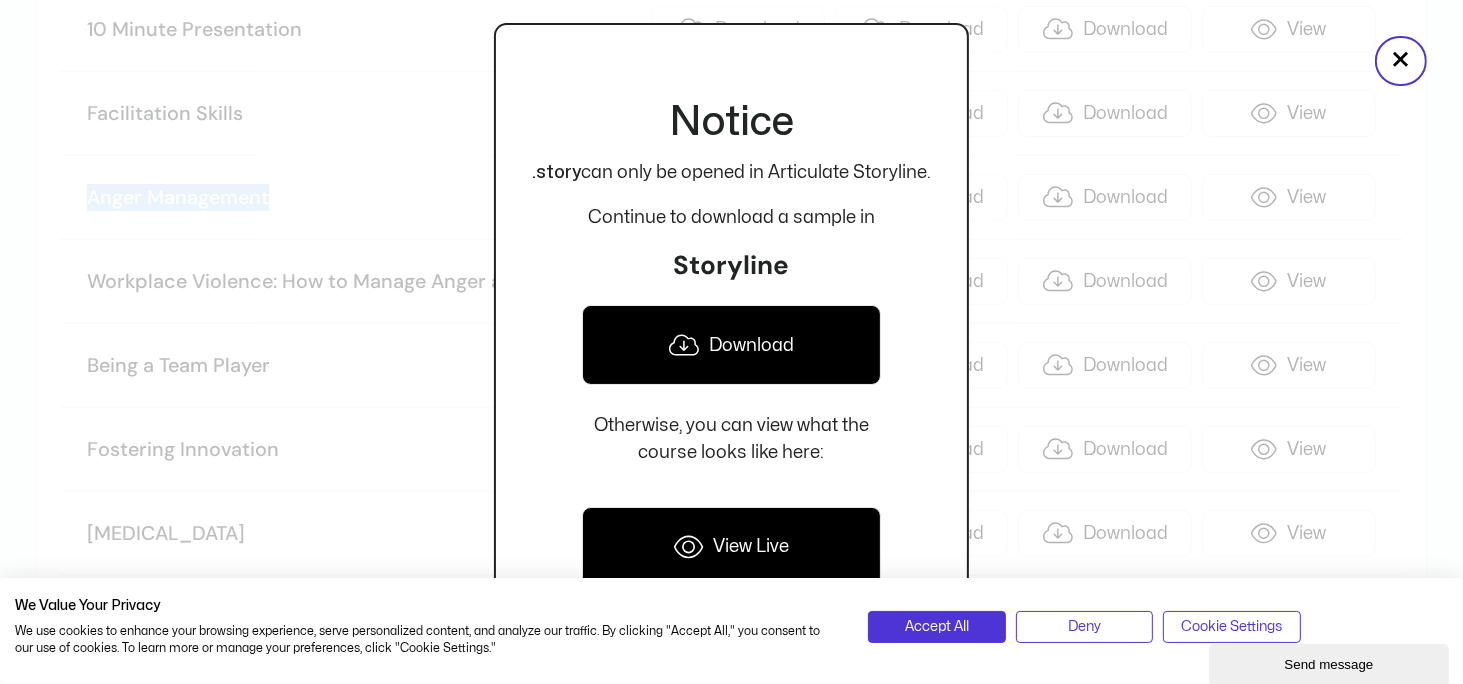 click on "Download" at bounding box center (731, 345) 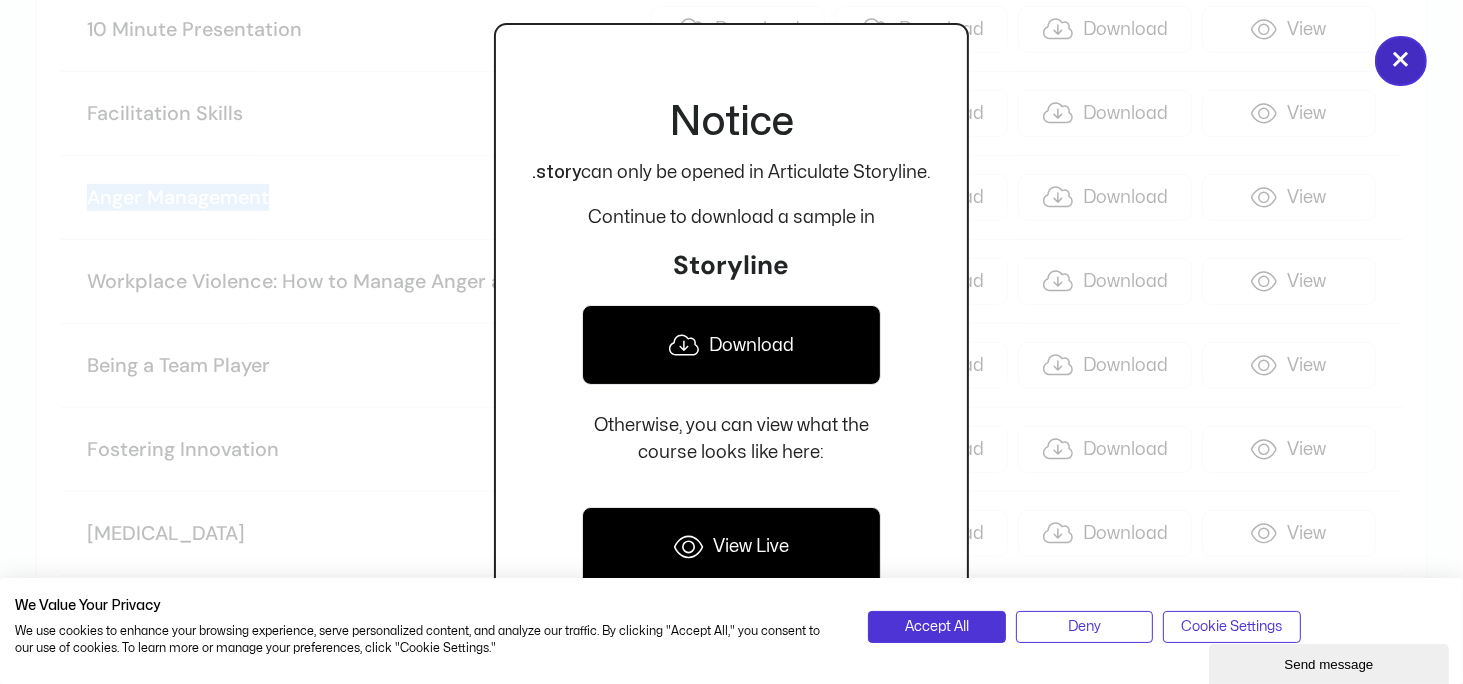 click on "×" at bounding box center (1401, 61) 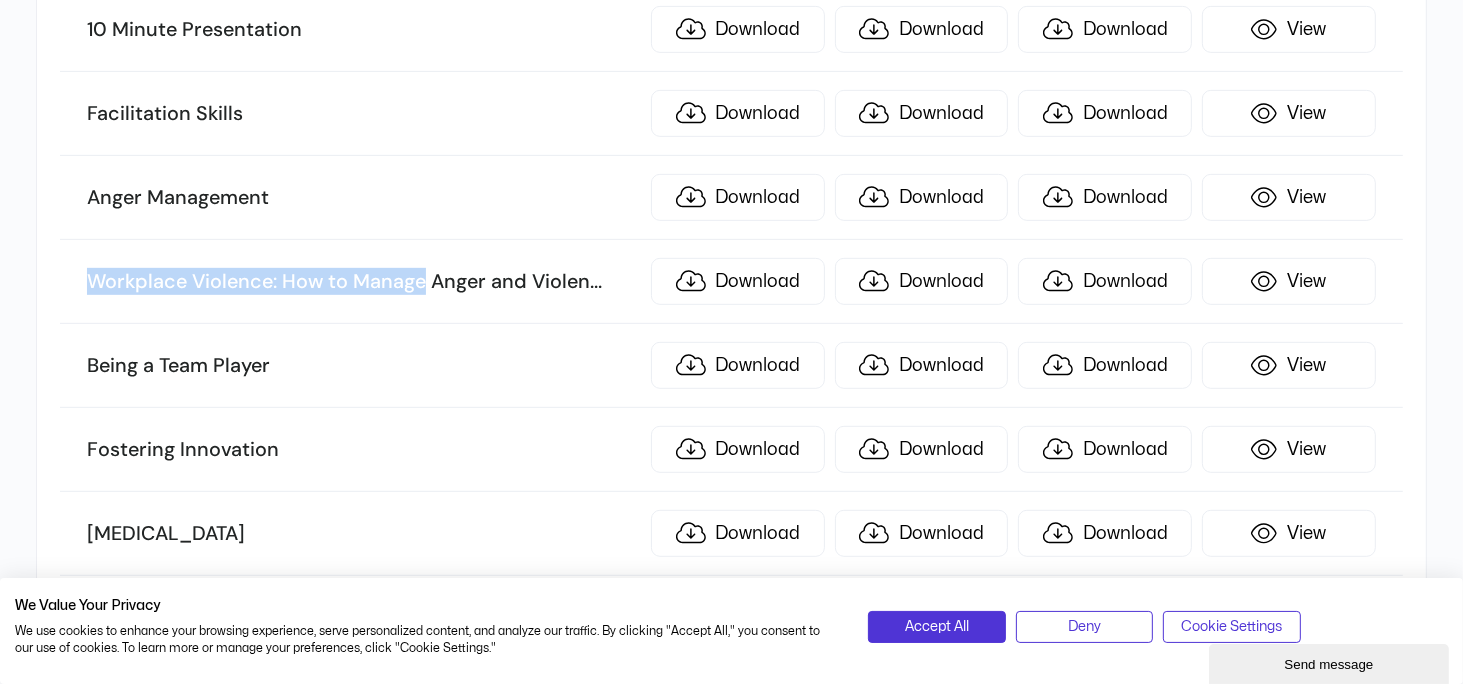 drag, startPoint x: 89, startPoint y: 277, endPoint x: 424, endPoint y: 278, distance: 335.0015 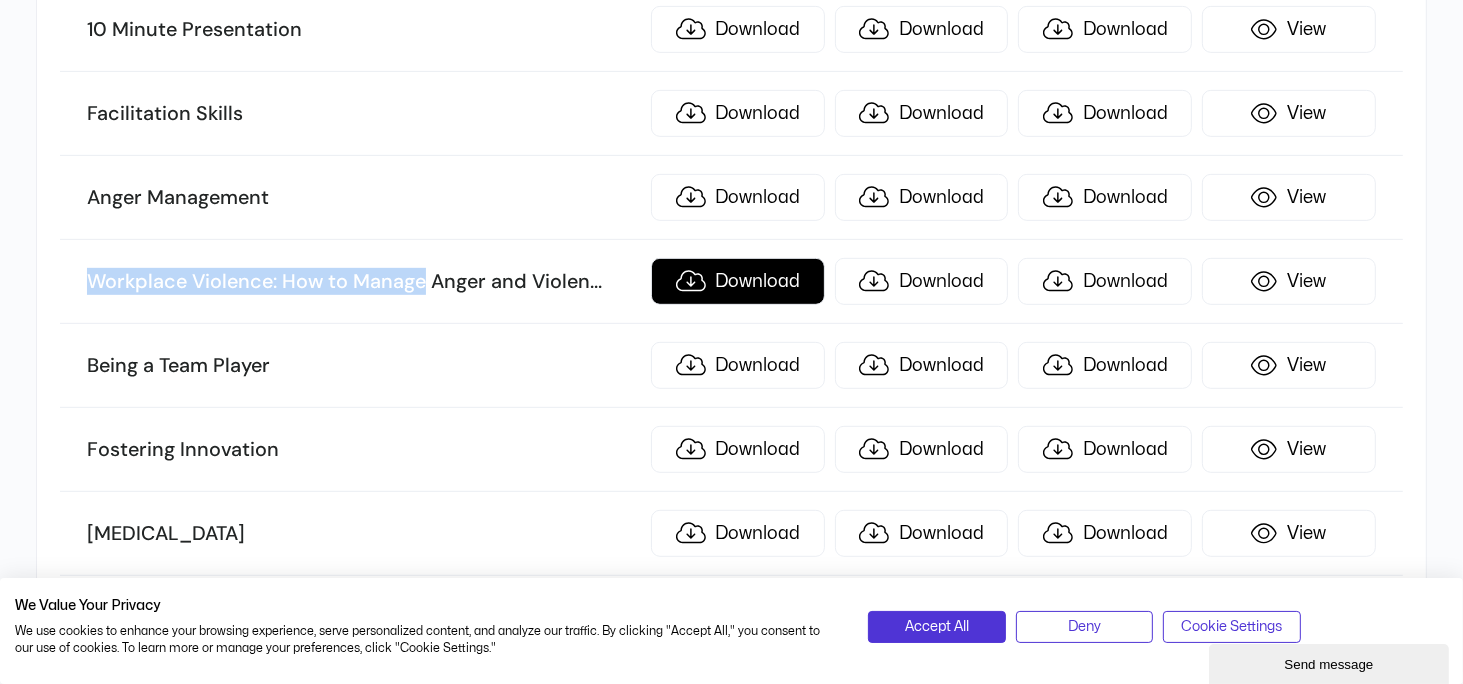click on "Download" at bounding box center [738, 281] 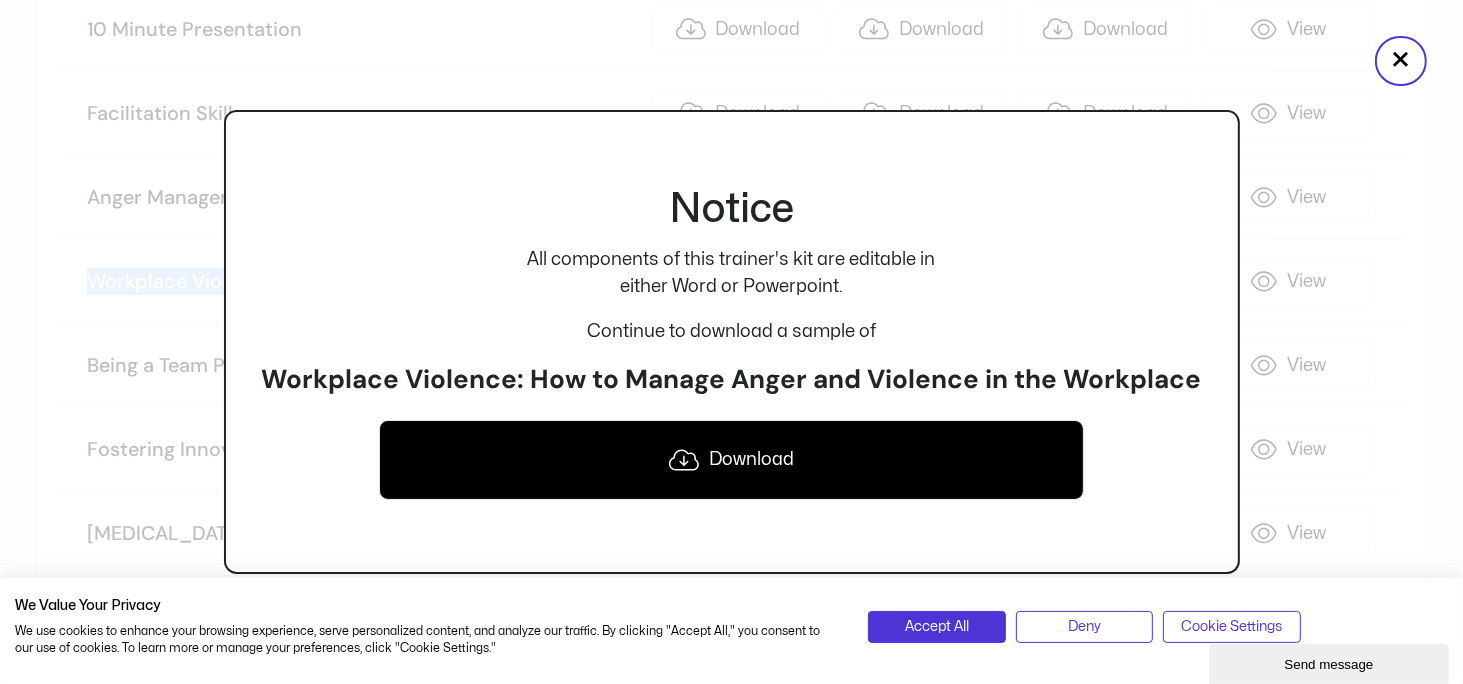 click on "Download" at bounding box center [731, 460] 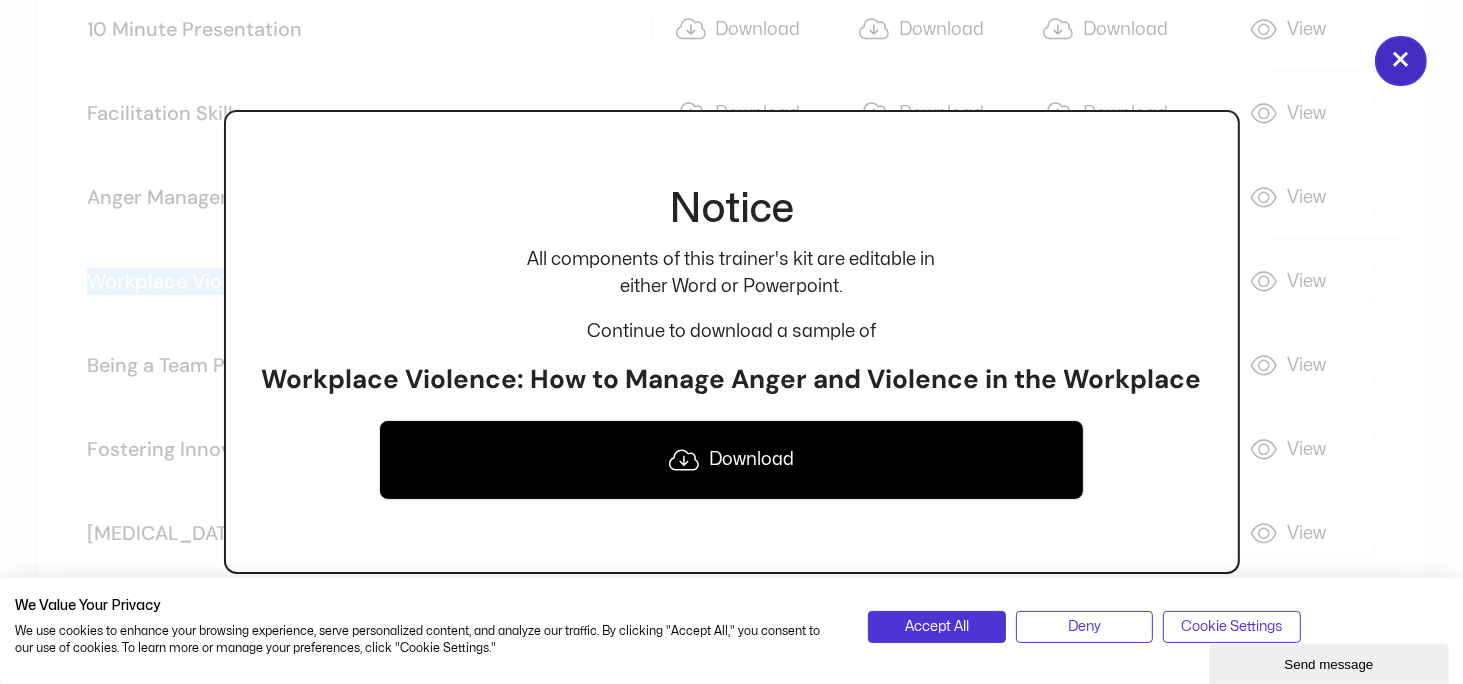 click on "×" at bounding box center (1401, 61) 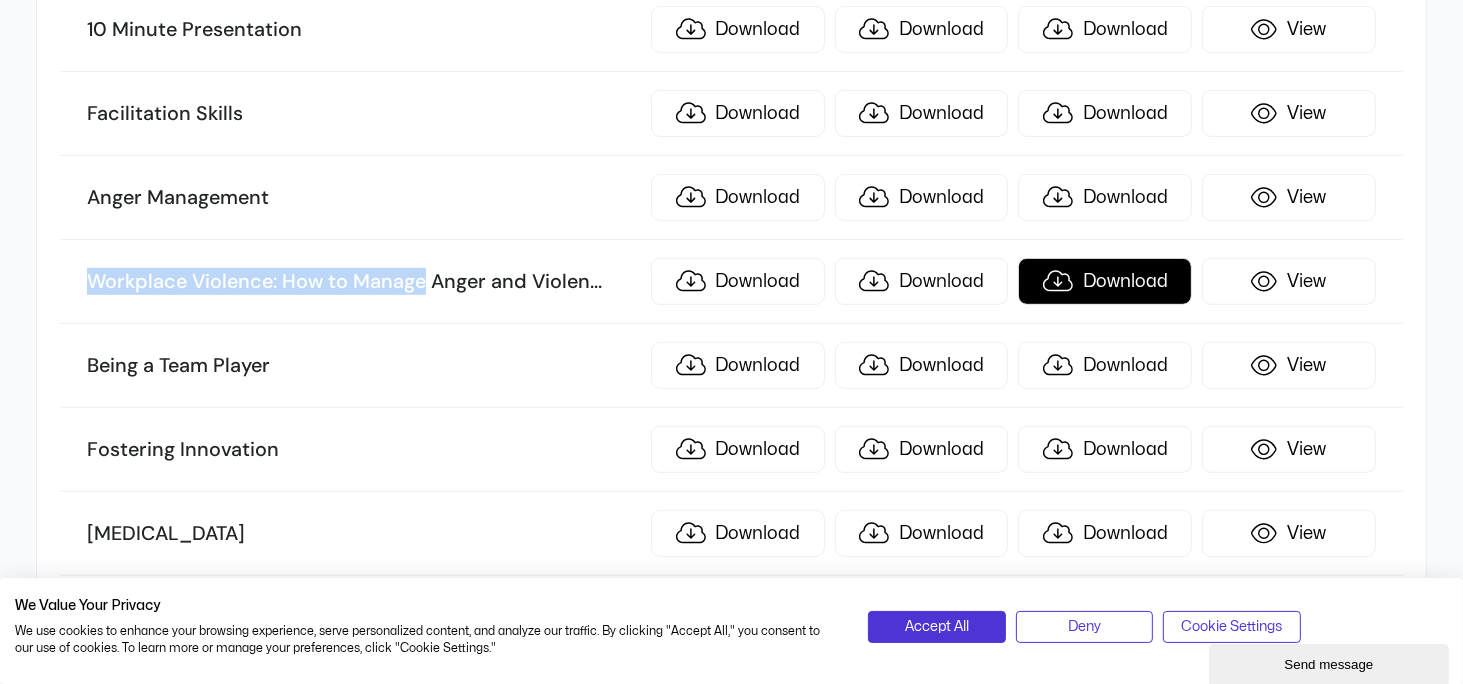 click on "Download" at bounding box center [1105, 281] 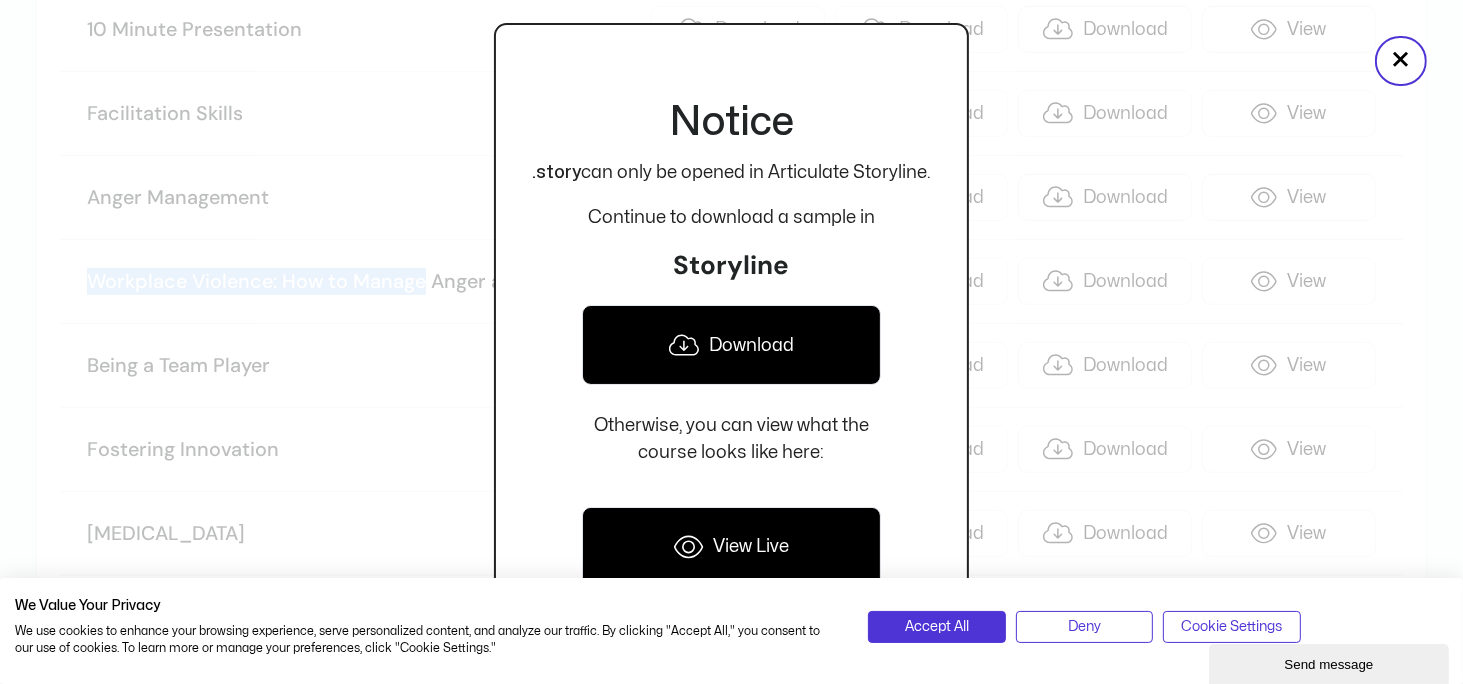 click on "Download" at bounding box center [731, 345] 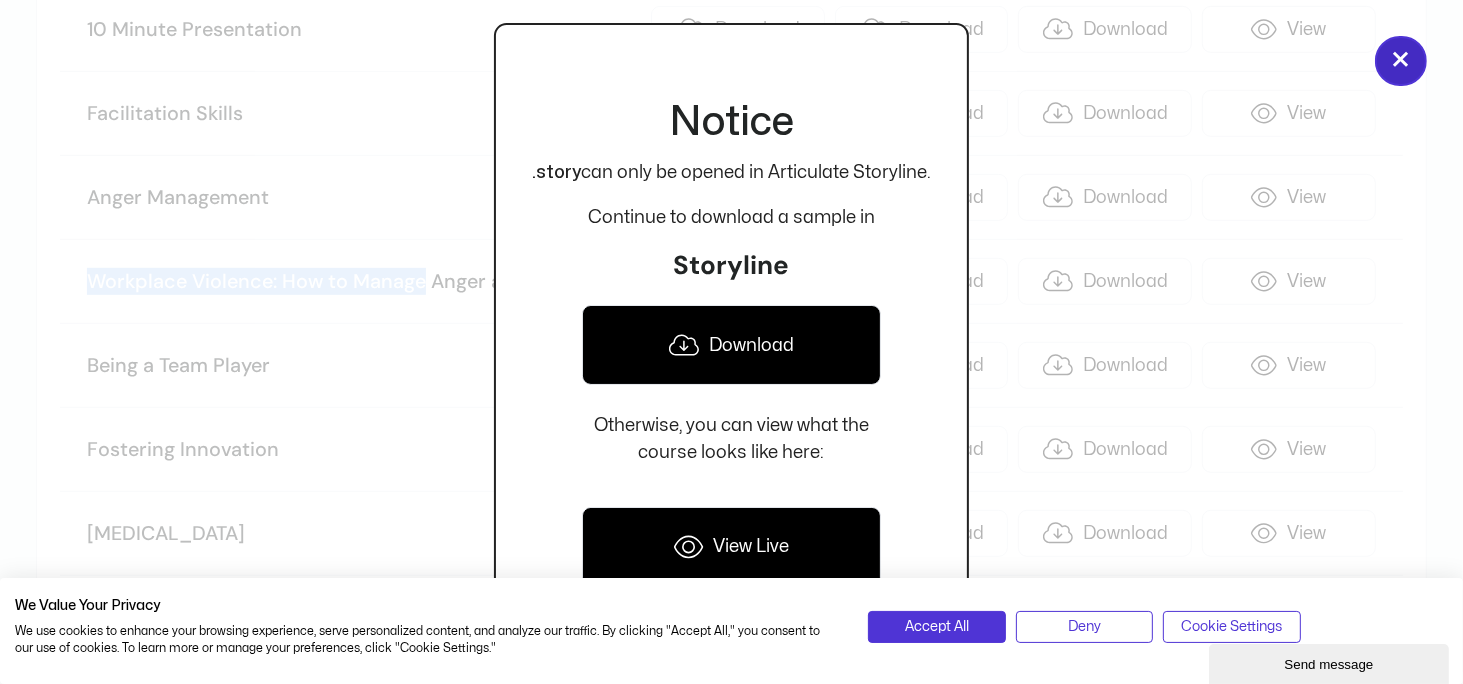 click on "×" at bounding box center [1401, 61] 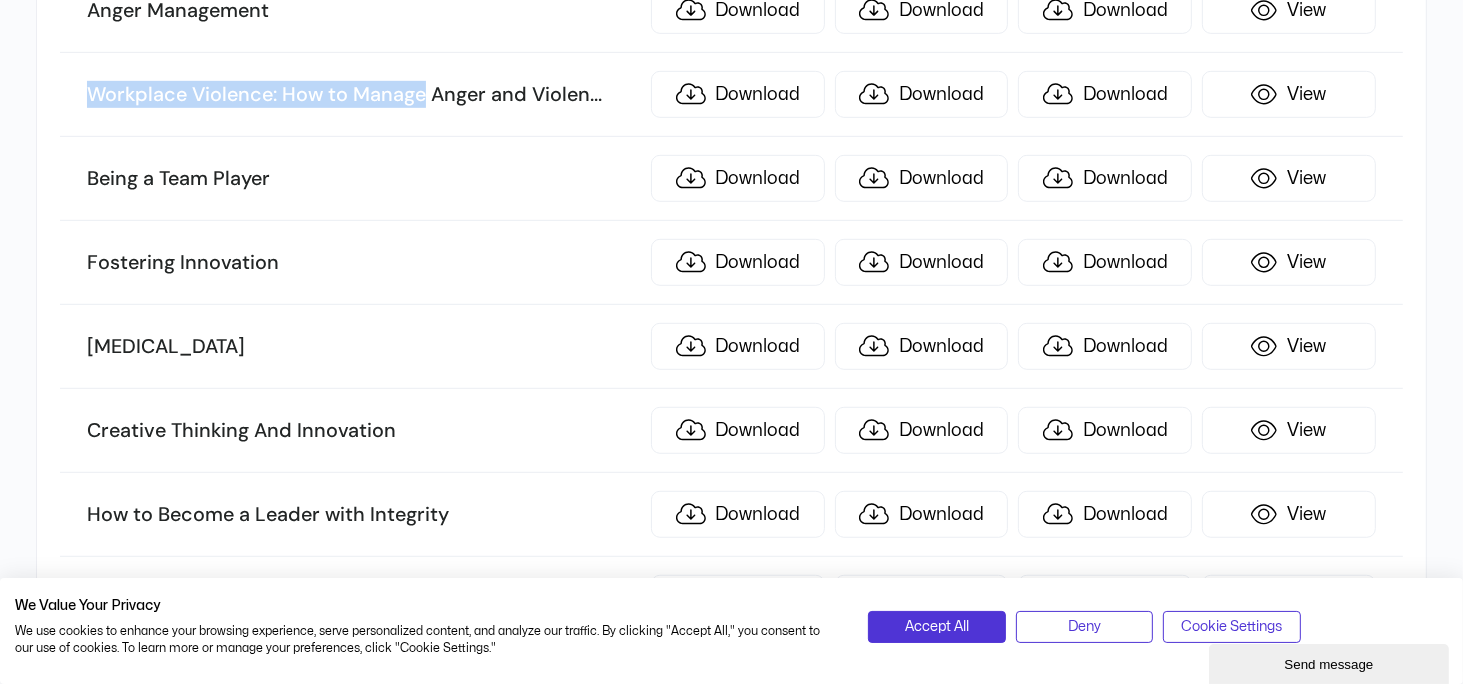 scroll, scrollTop: 1100, scrollLeft: 0, axis: vertical 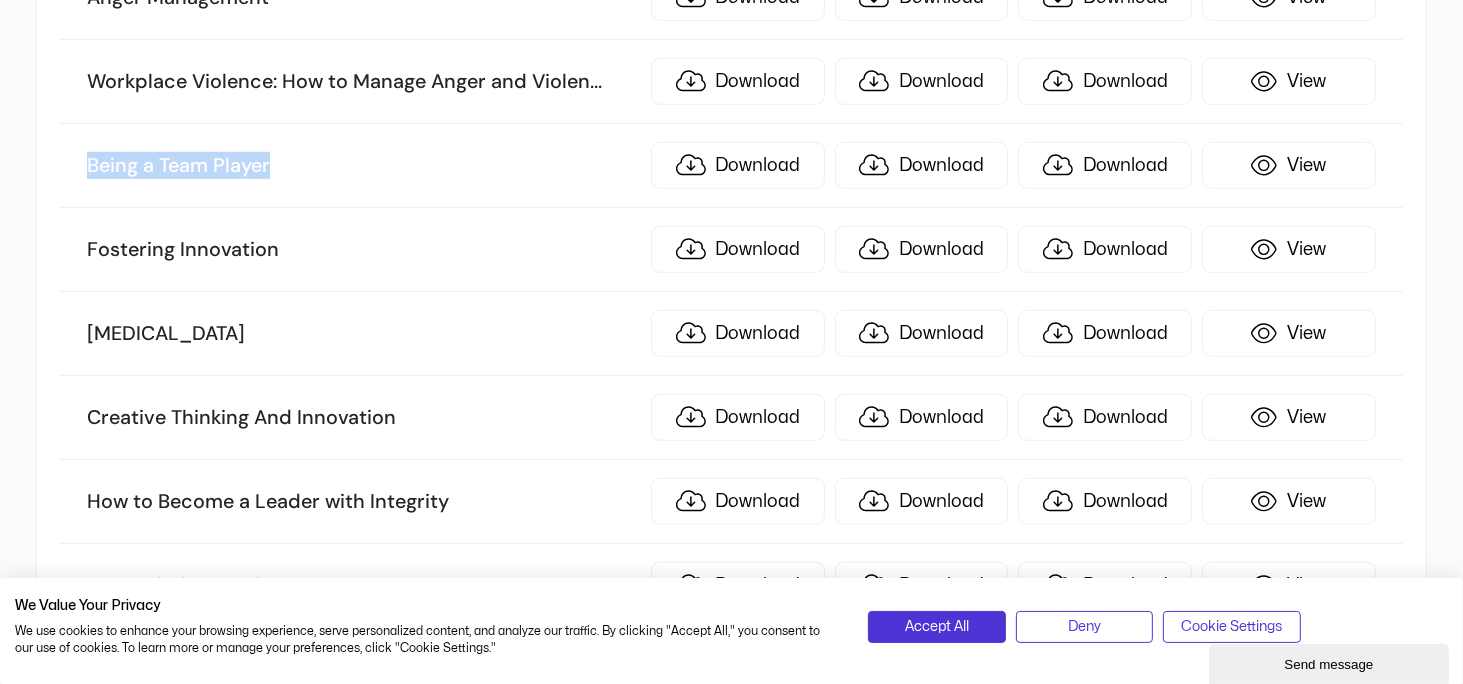 drag, startPoint x: 82, startPoint y: 158, endPoint x: 295, endPoint y: 140, distance: 213.75922 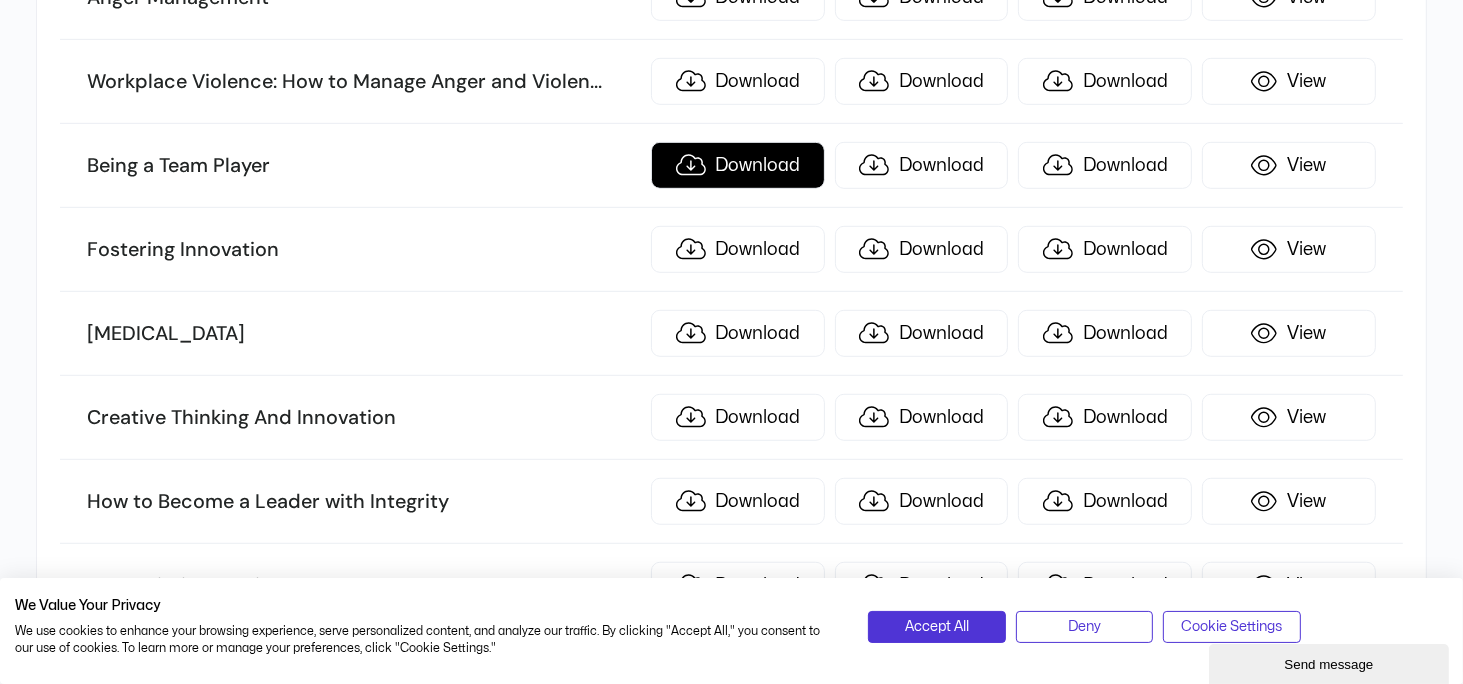 click on "Download" at bounding box center [738, 165] 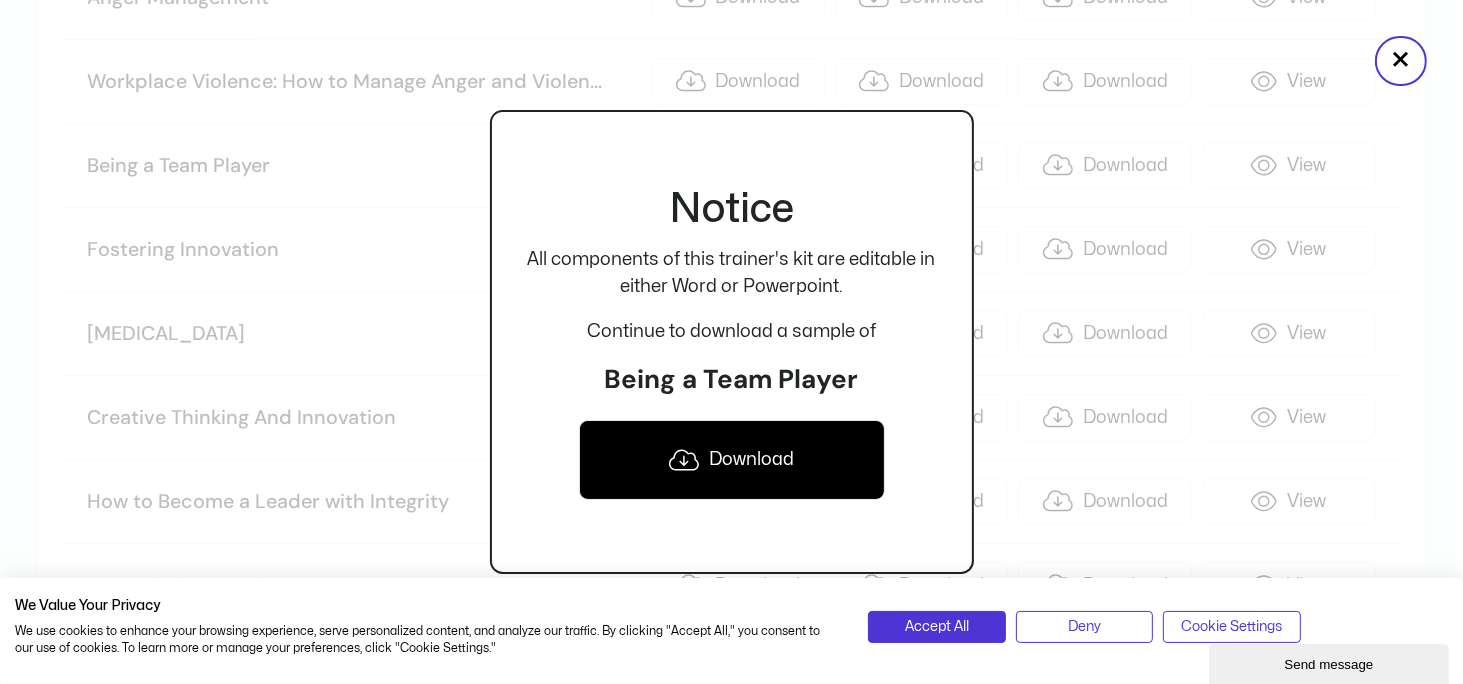 click on "Download" at bounding box center (732, 460) 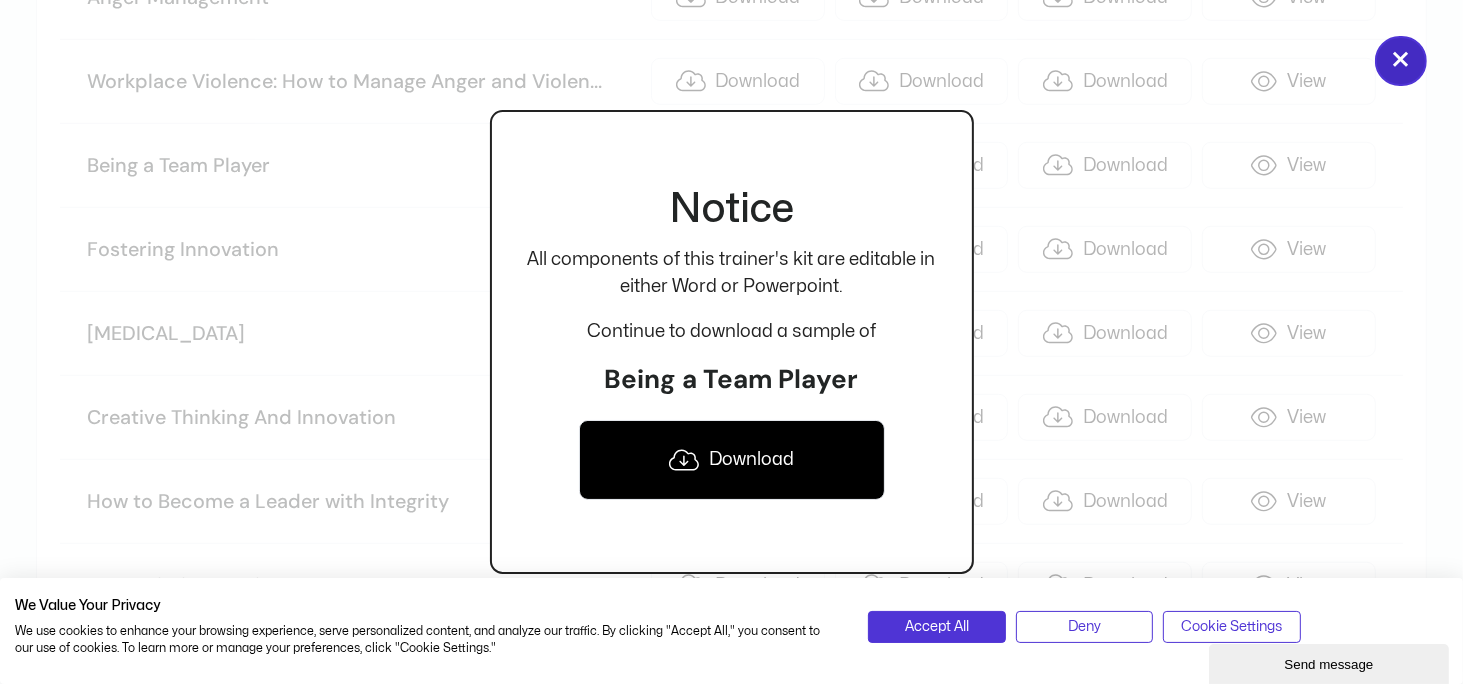 click on "×" at bounding box center (1401, 61) 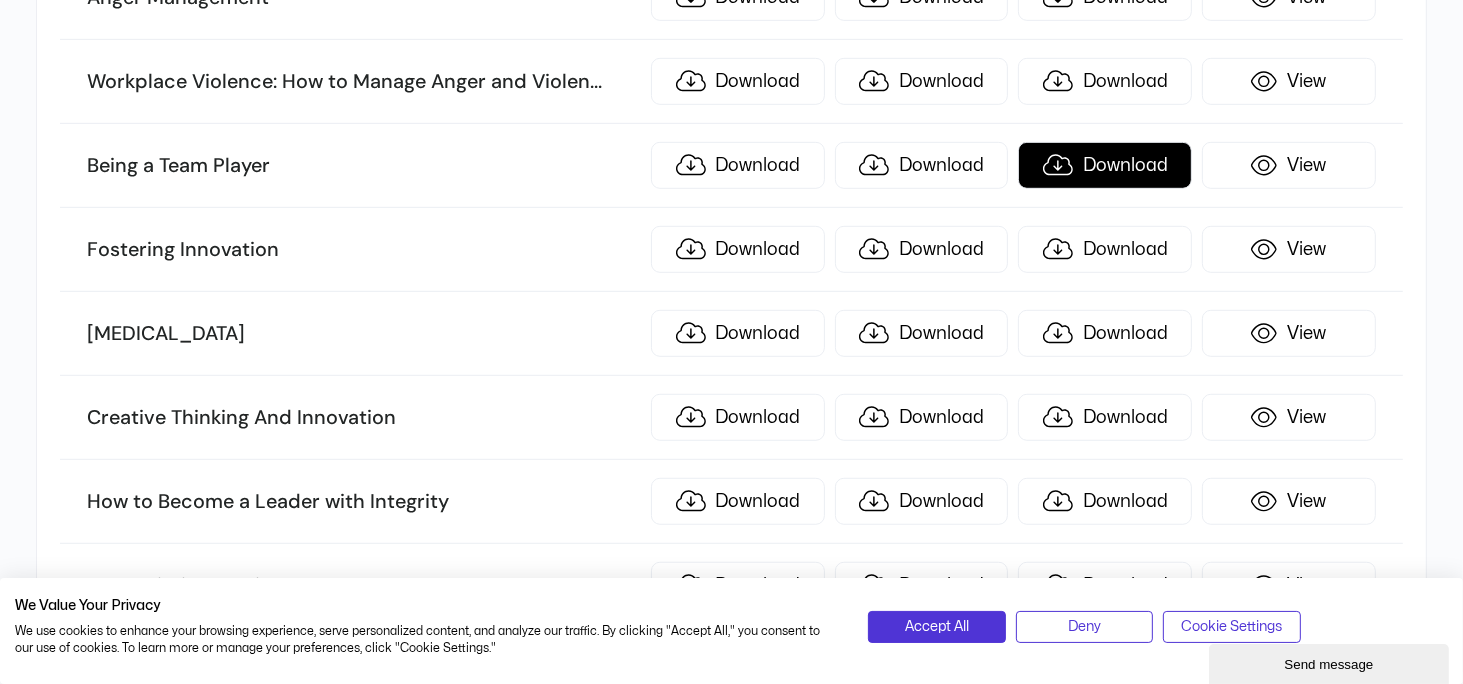 click on "Download" at bounding box center [1105, 165] 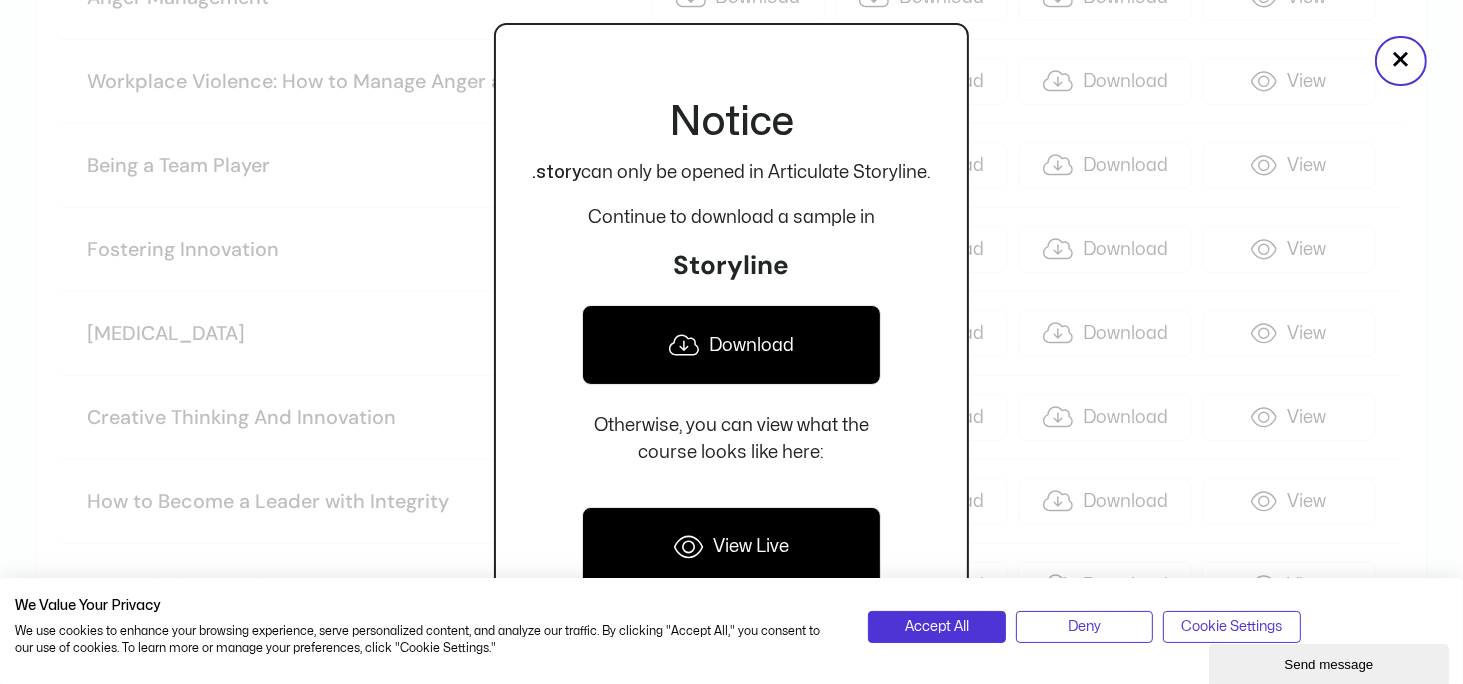 click on "Download" at bounding box center [731, 345] 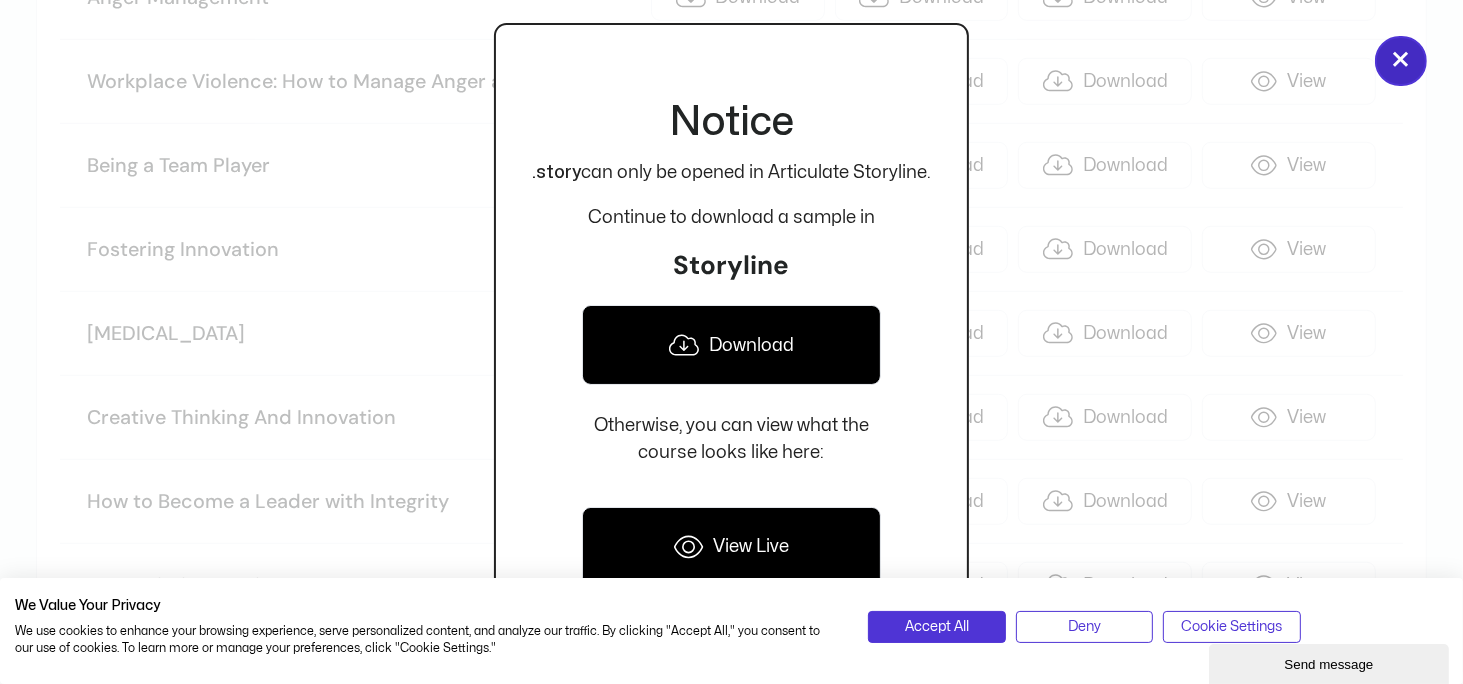 click on "×" at bounding box center [1401, 61] 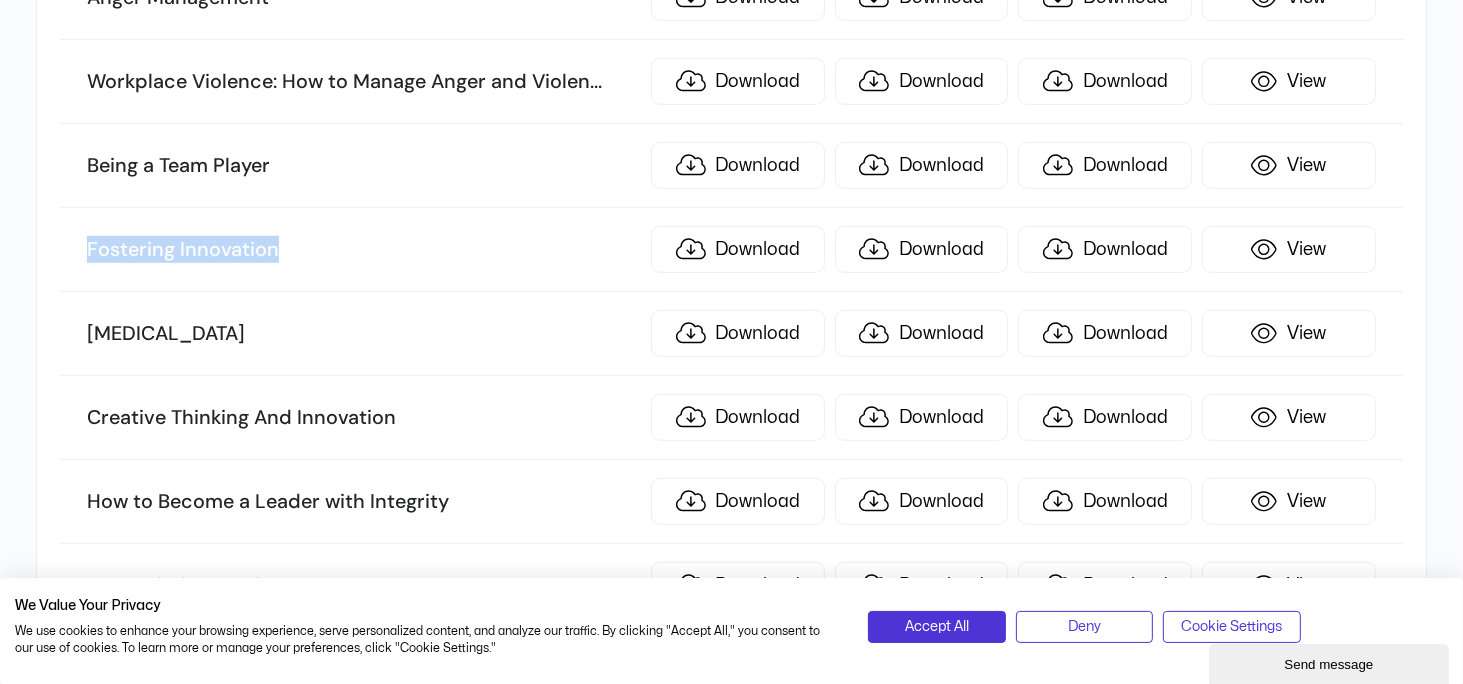 drag, startPoint x: 171, startPoint y: 227, endPoint x: 344, endPoint y: 225, distance: 173.01157 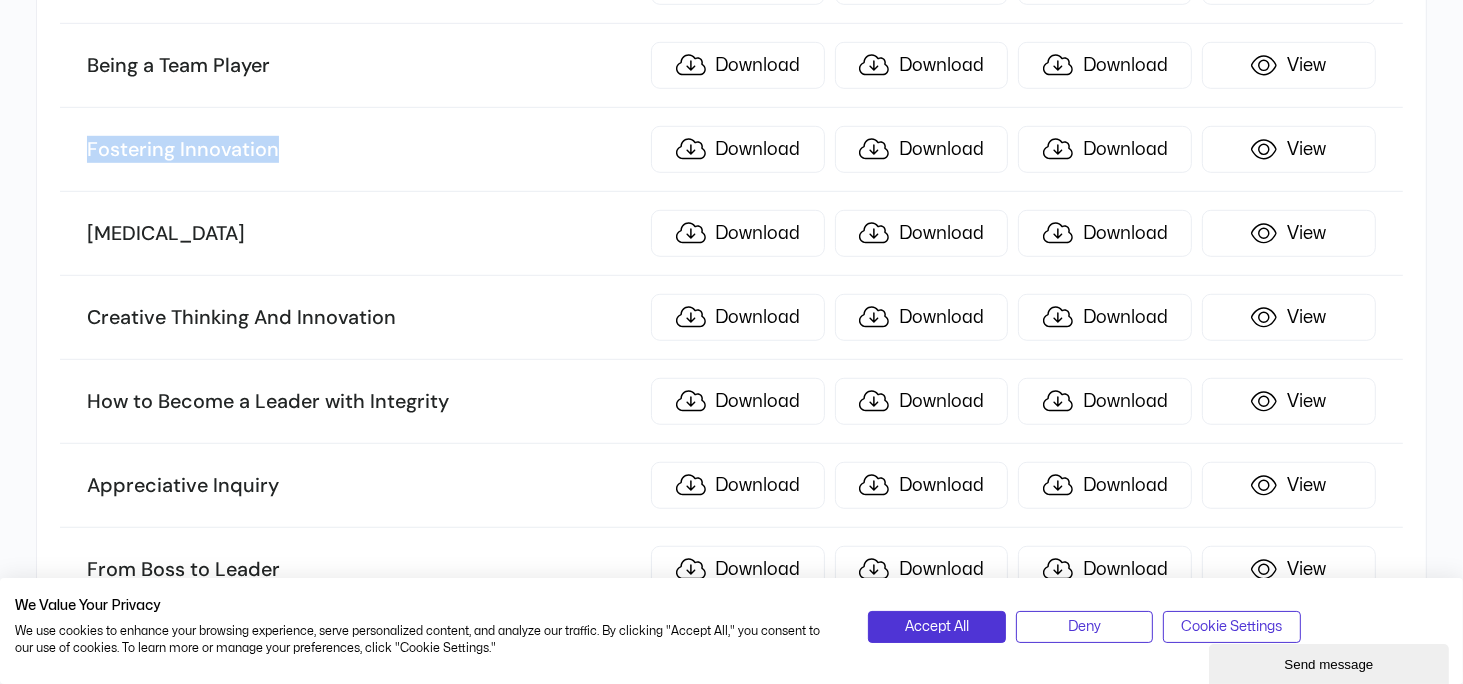 scroll, scrollTop: 1300, scrollLeft: 0, axis: vertical 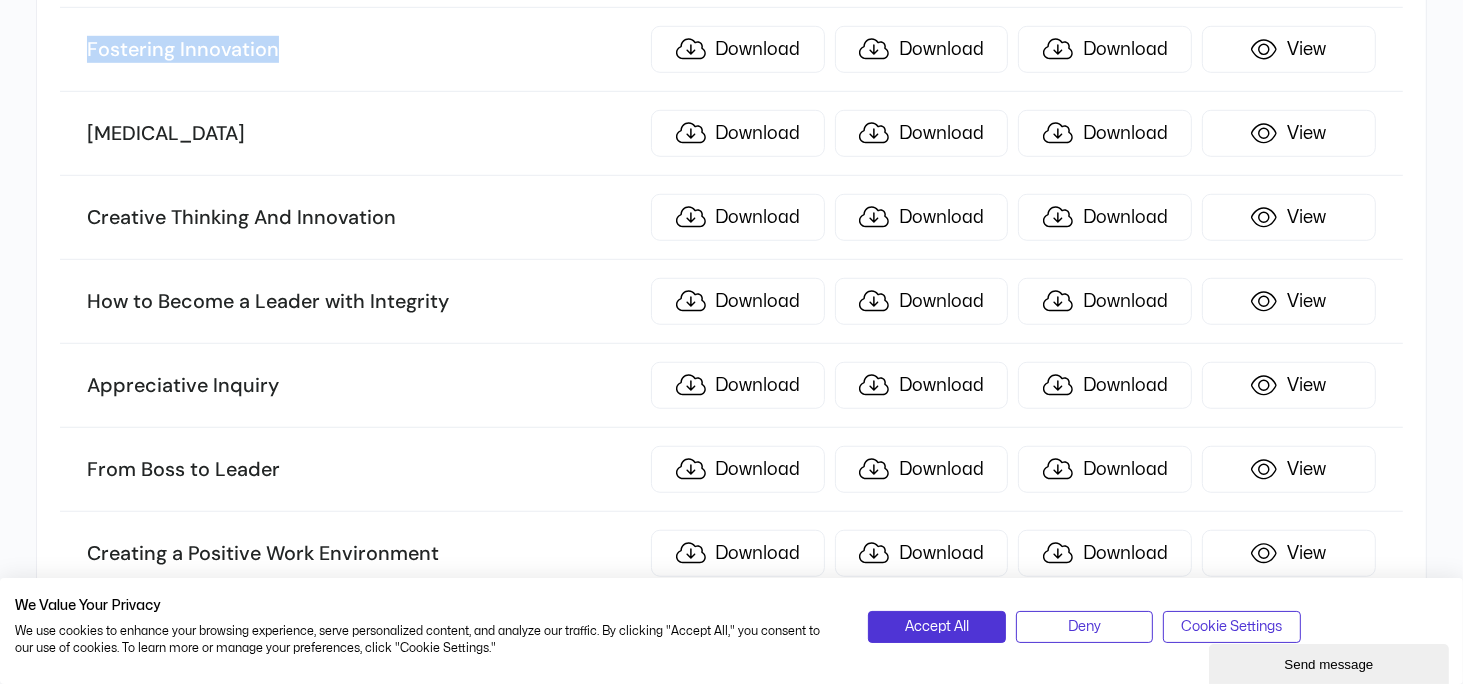 click on "Samples  Manage your plan and billing details.
Sort by name TITLE ILT KIT SCORM .story eLearning Women Leadership: Owning Your Strengths and Skills Download Download Download View Conversational Leadership Download Download Download View Performance Management: Managing Employee Performa ... nce Download Download Download View Lean Process Improvement Download Download Download View Managing the Virtual Workplace Download Download Download View 10 Minute Presentation Download Download Download View Facilitation Skills Download Download Download View [MEDICAL_DATA] Download Download Download View Workplace Violence: How to Manage Anger and Violen ... ce in the Workplace Download Download Download View Being a Team Player Download Download Download View Fostering Innovation Download Download Download View [MEDICAL_DATA] Download Download Download View Download Download Download k" at bounding box center [731, 11077] 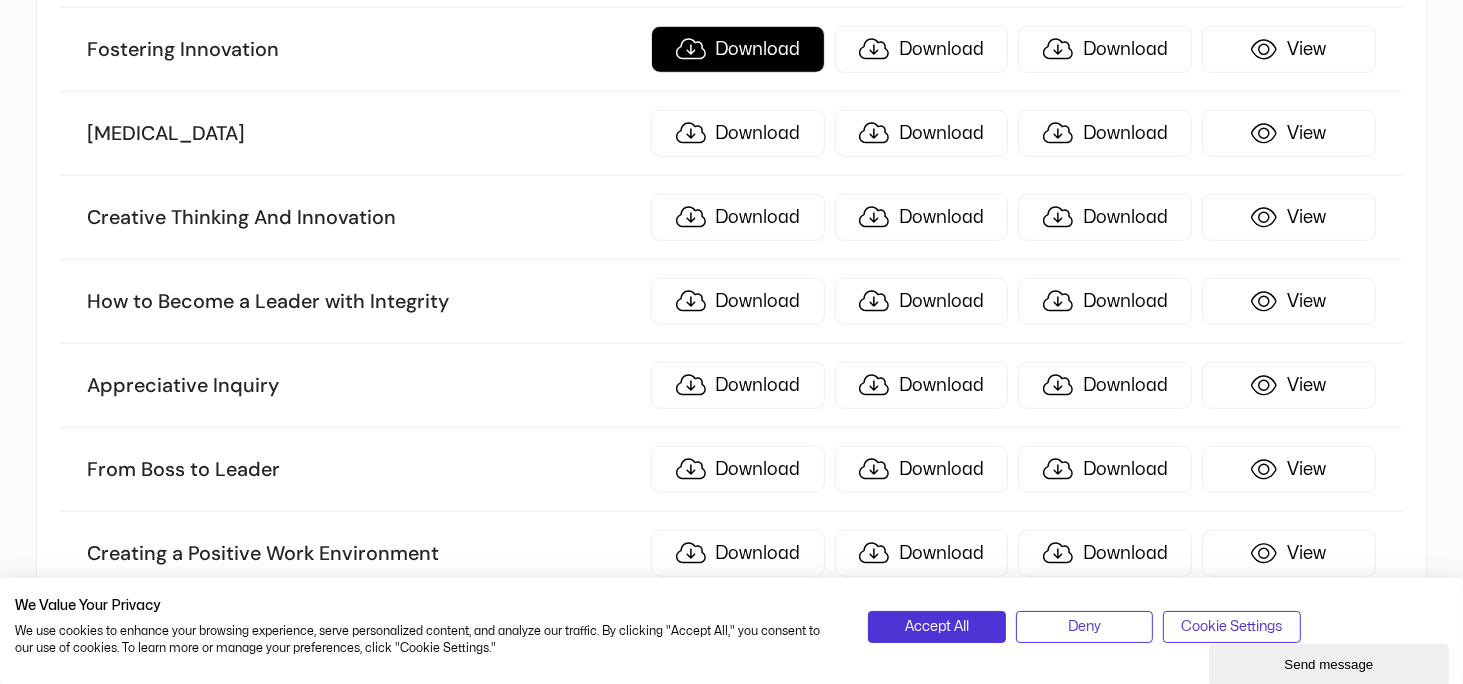 click on "Download" at bounding box center (738, 49) 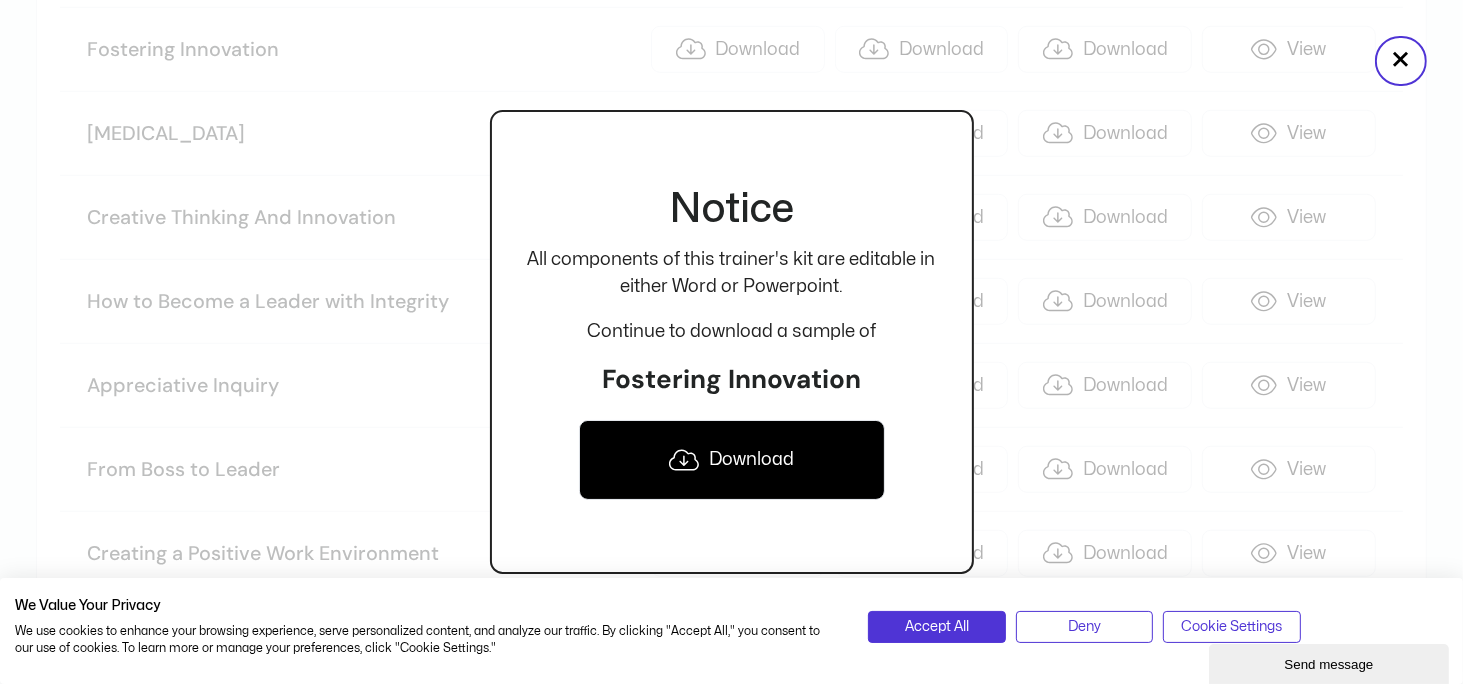 click 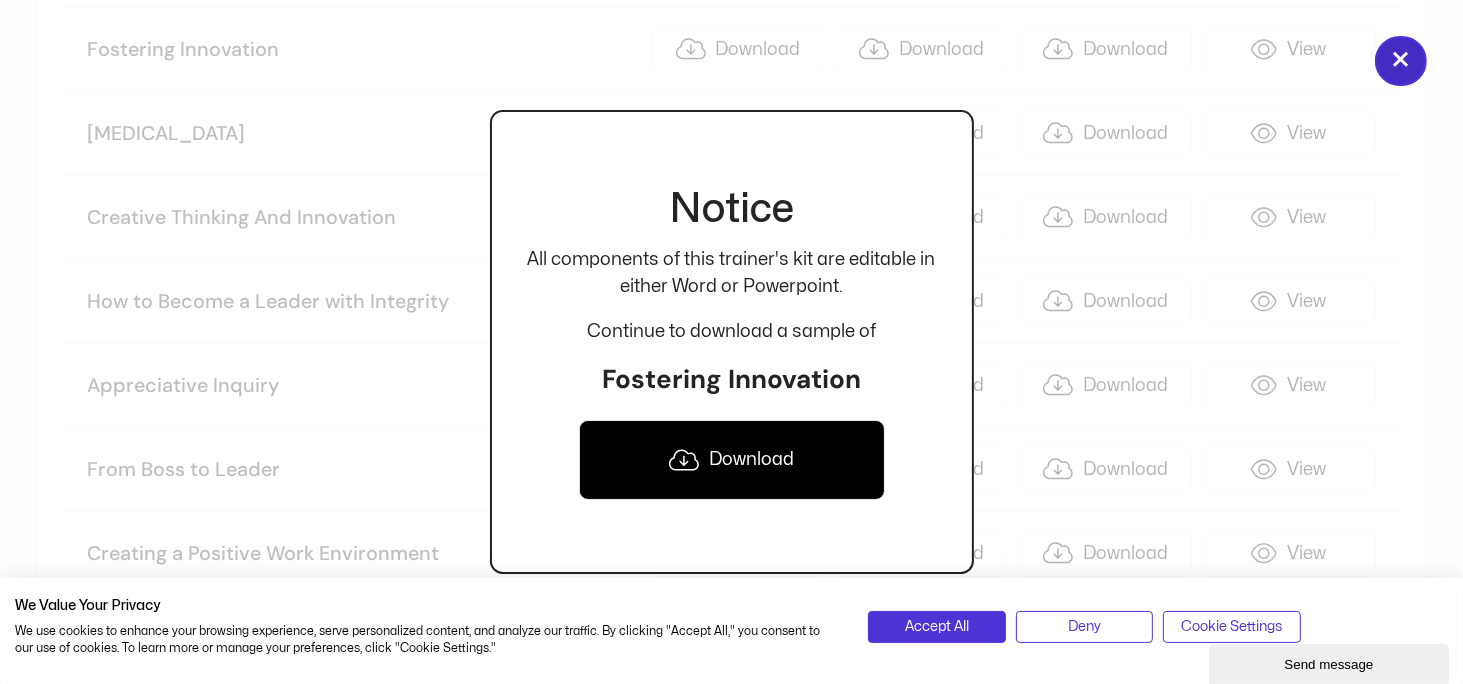 click on "×" at bounding box center [1401, 61] 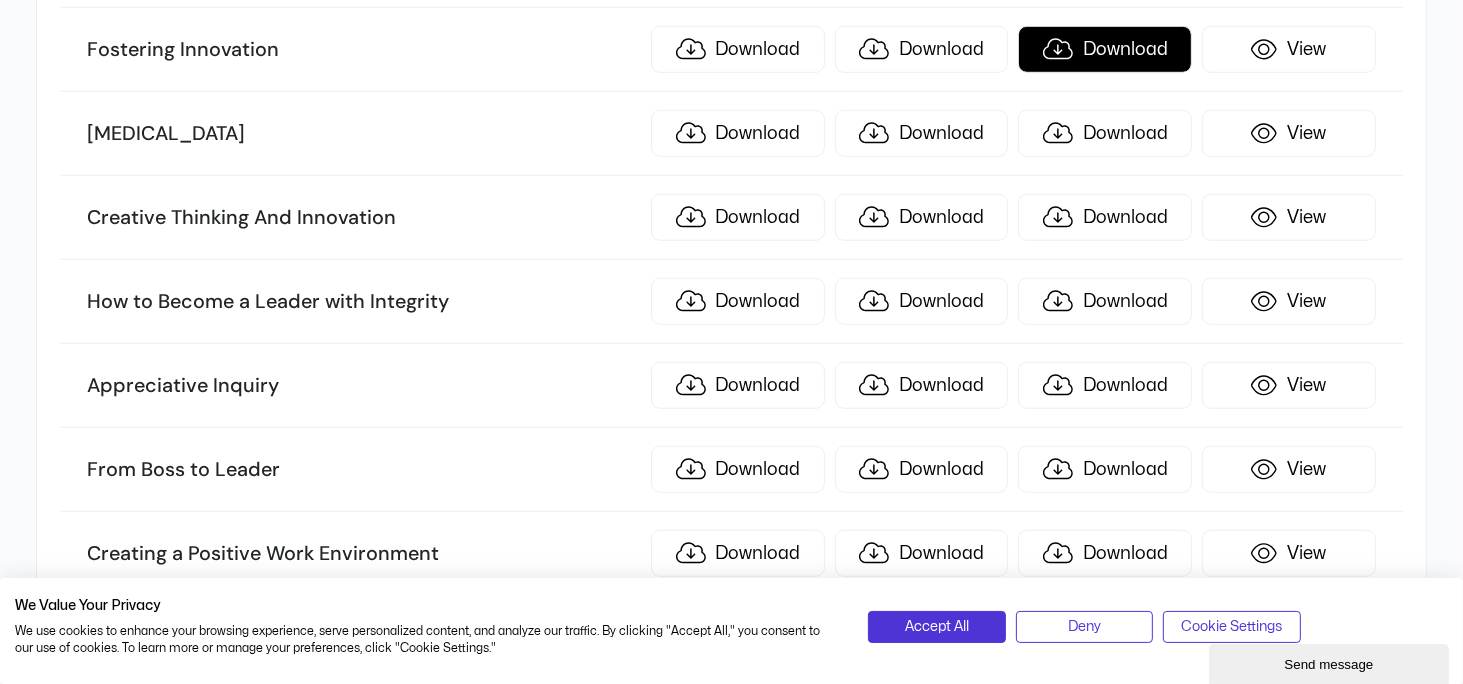 click on "Download" at bounding box center [1105, 49] 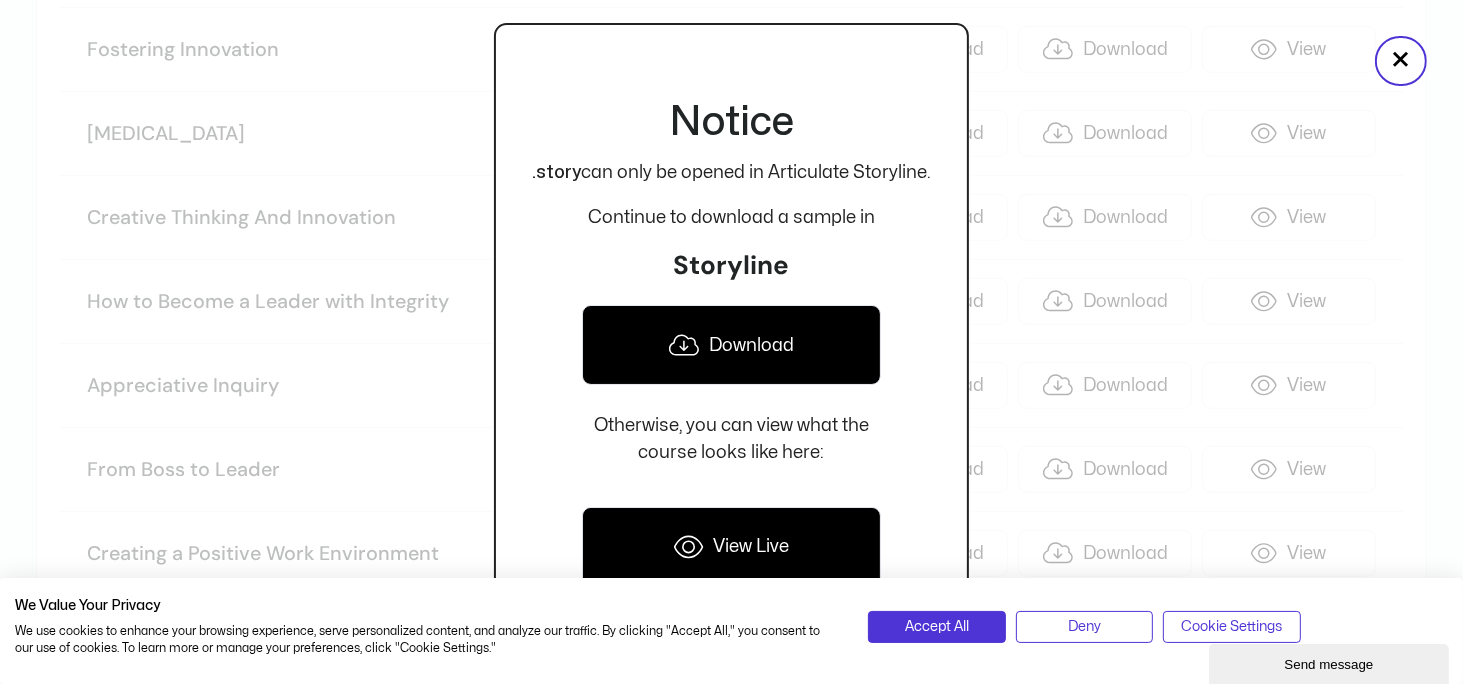 click on "Download" at bounding box center [731, 345] 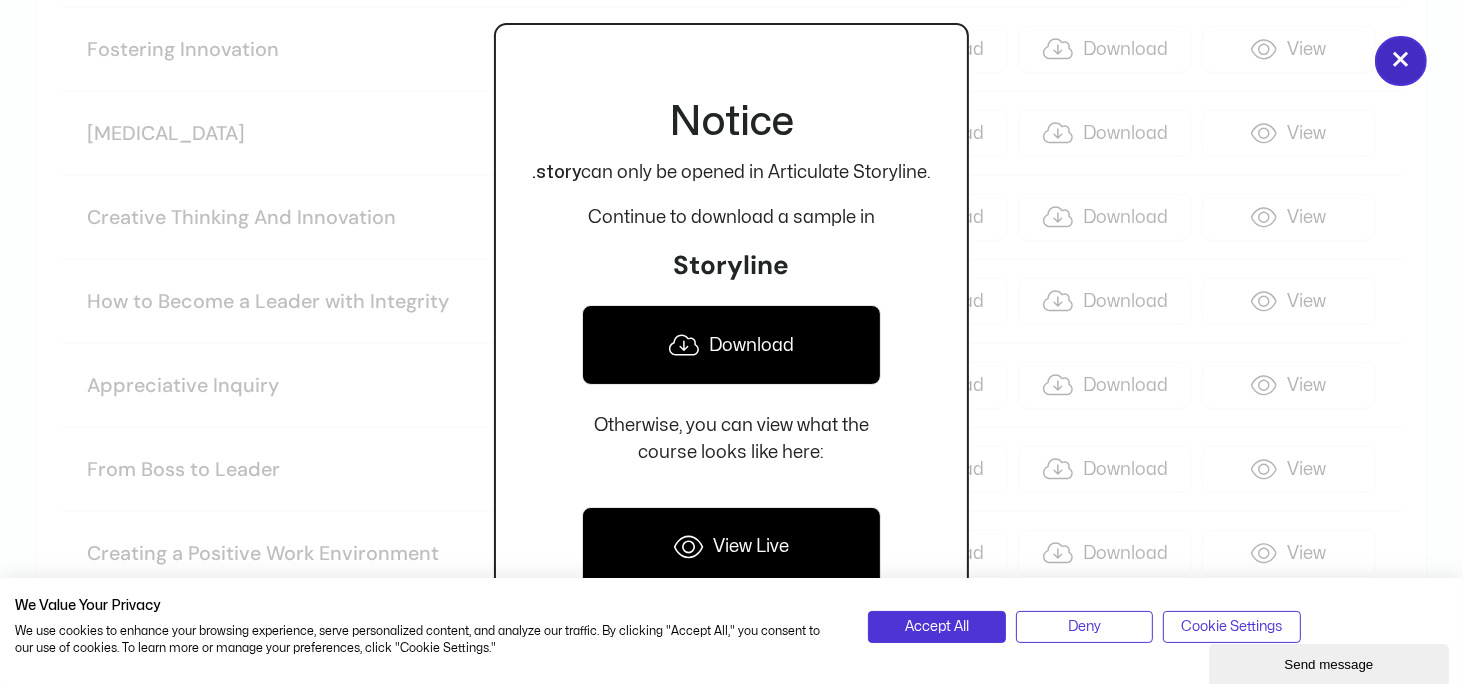 click on "×" at bounding box center [1401, 61] 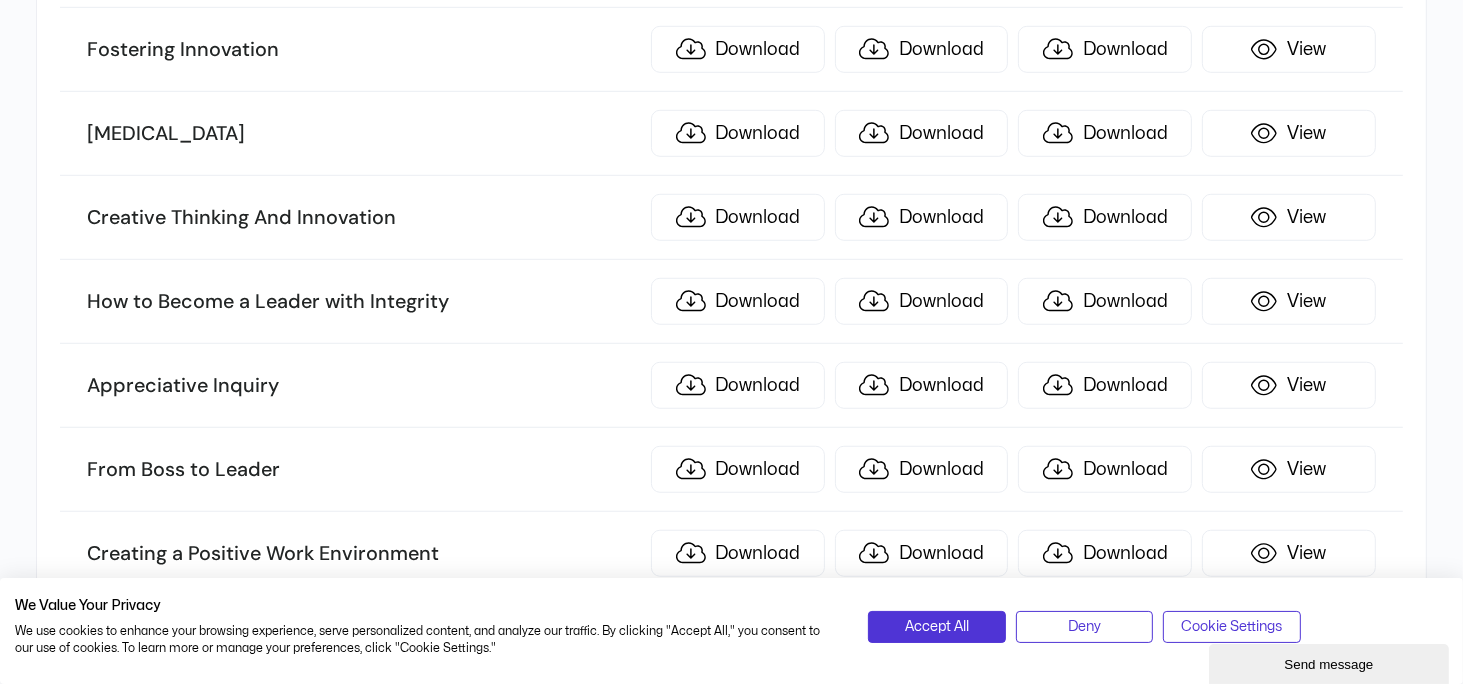 drag, startPoint x: 318, startPoint y: 118, endPoint x: 41, endPoint y: 118, distance: 277 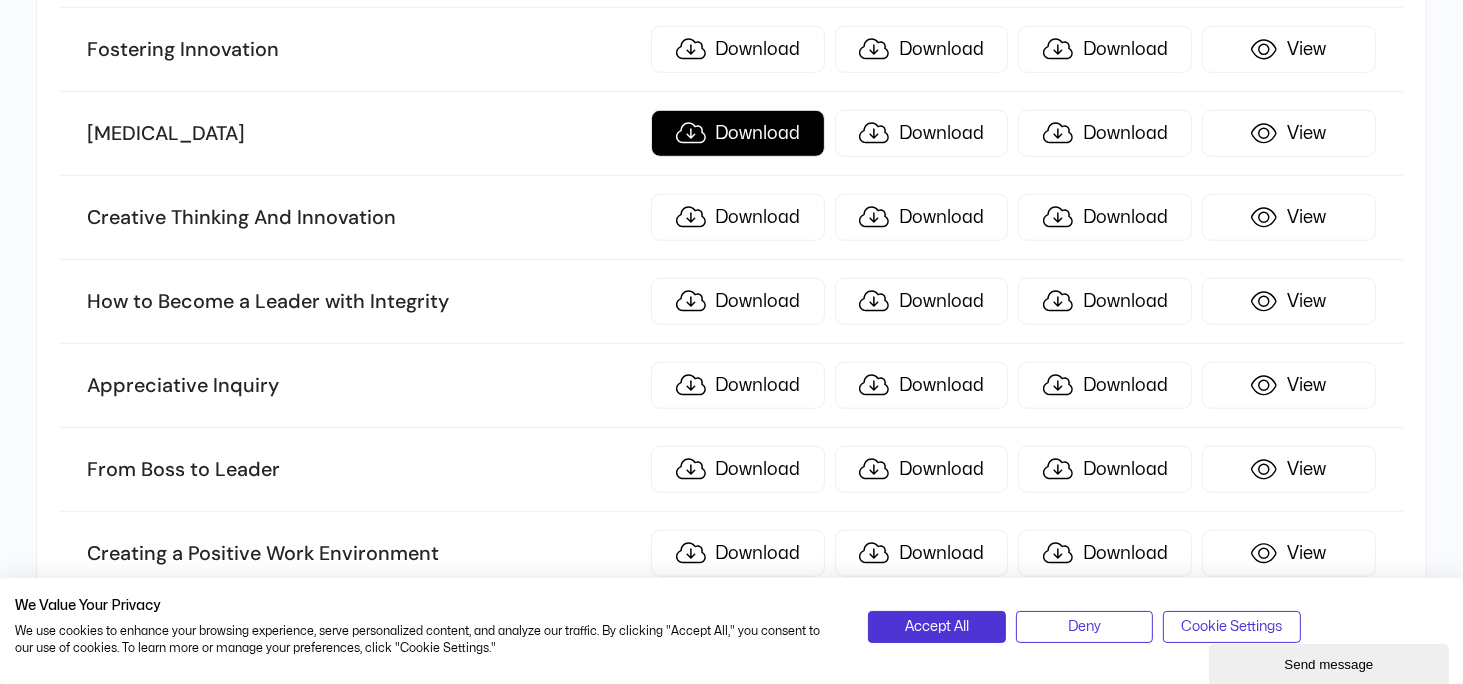 click on "Download" at bounding box center [738, 133] 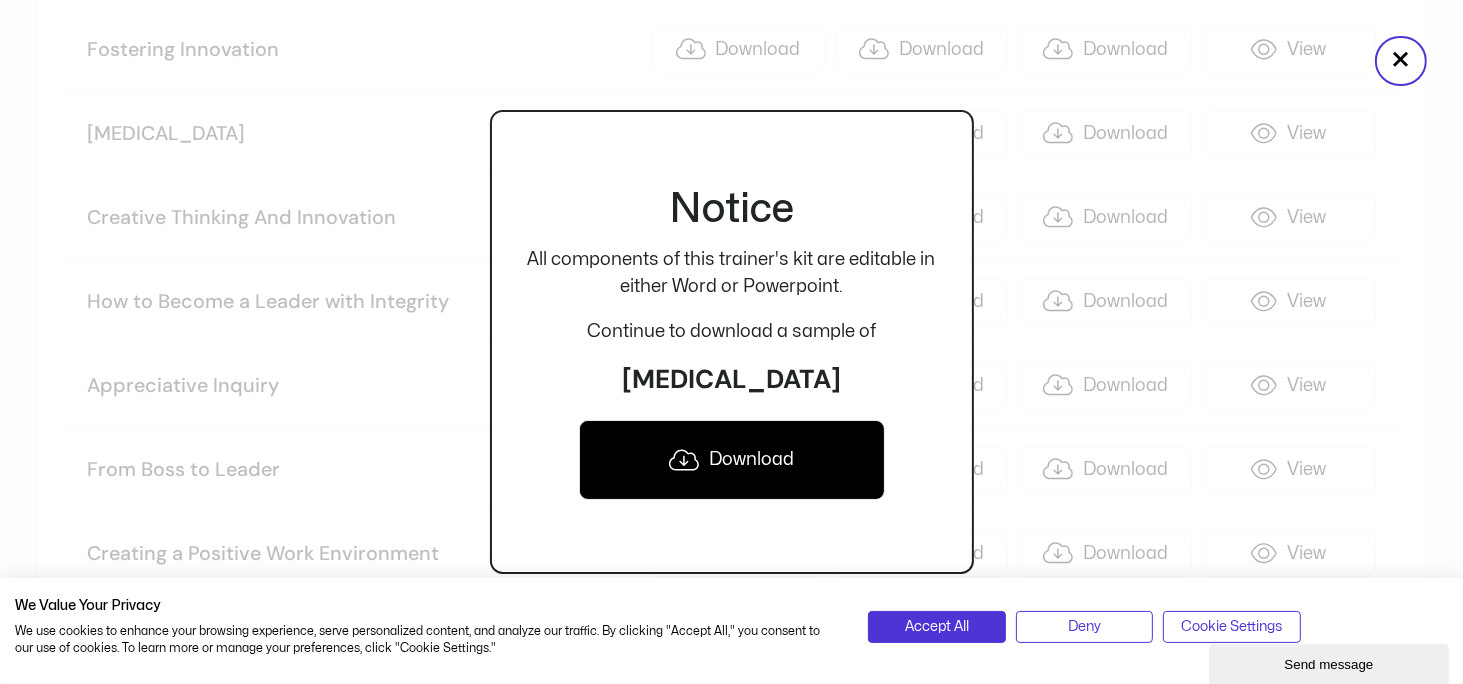 click on "Download" at bounding box center (732, 460) 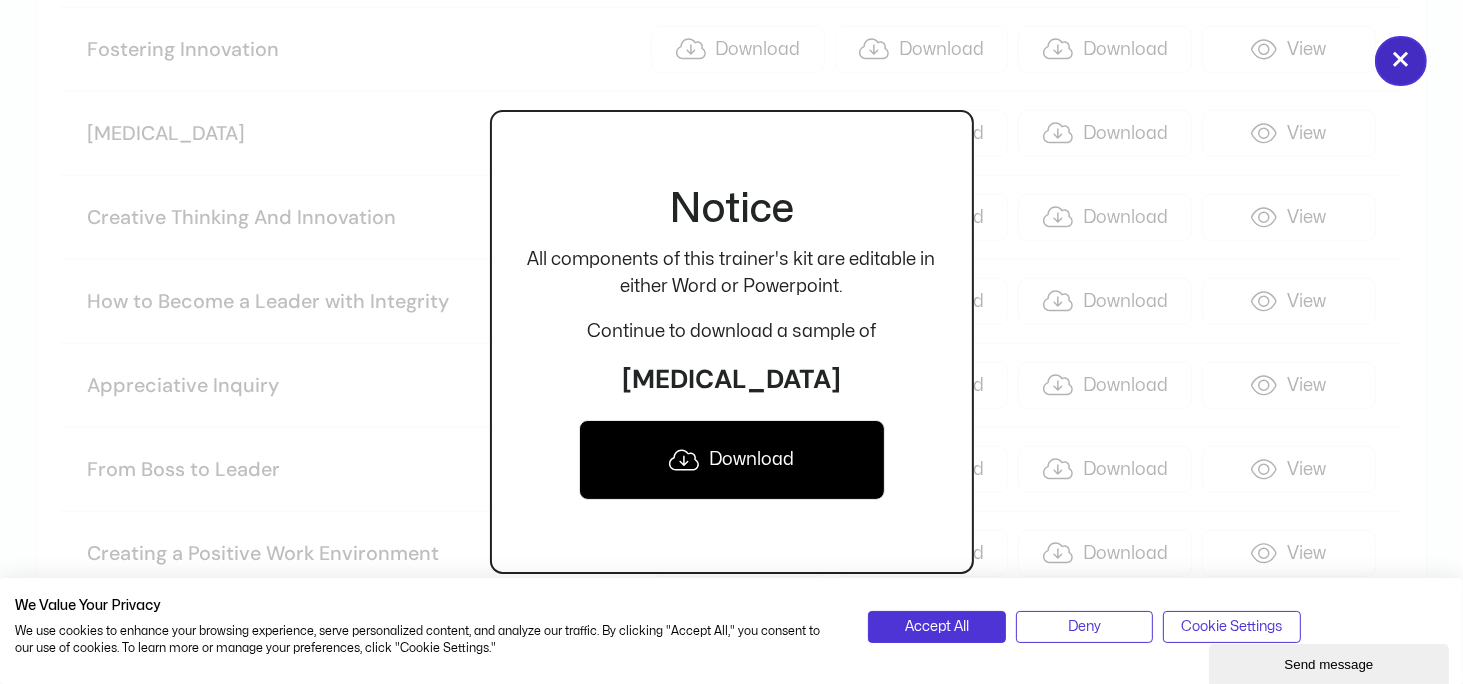 click on "×" at bounding box center [1401, 61] 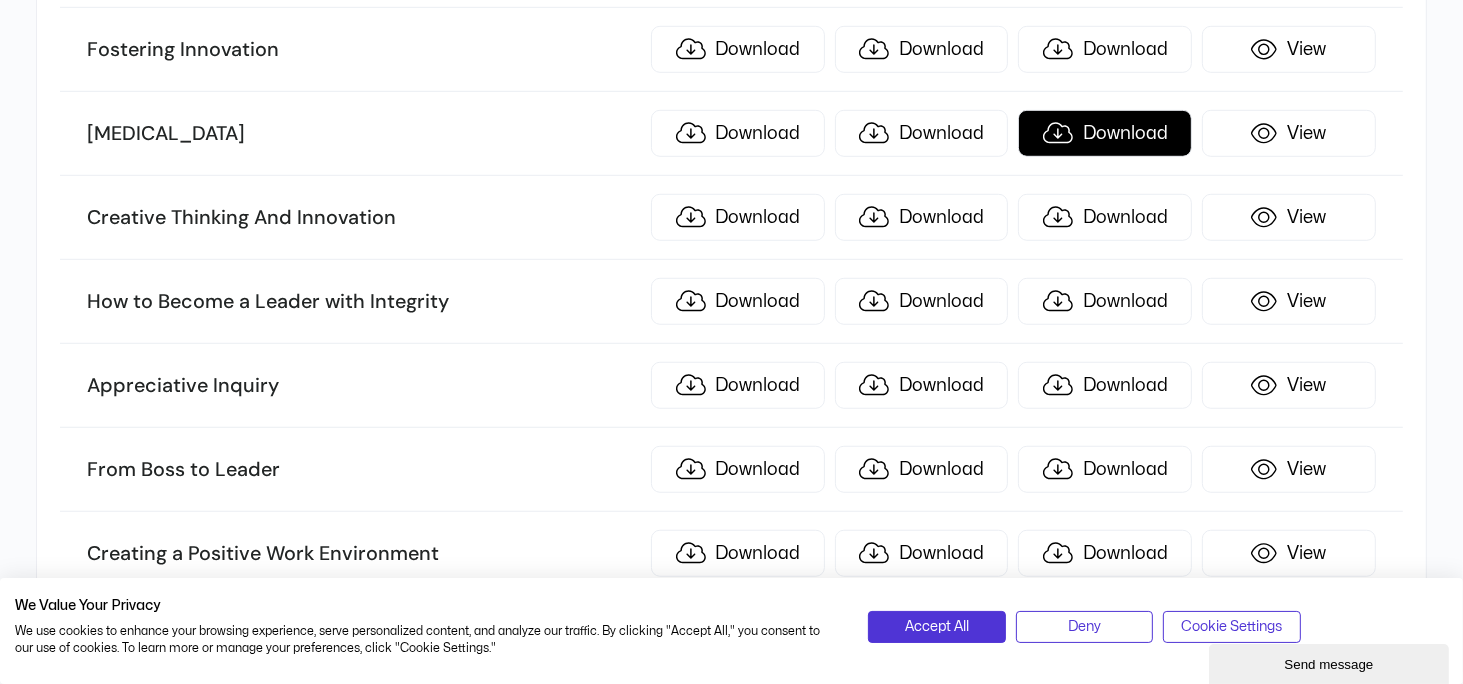 click on "Download" at bounding box center [1105, 133] 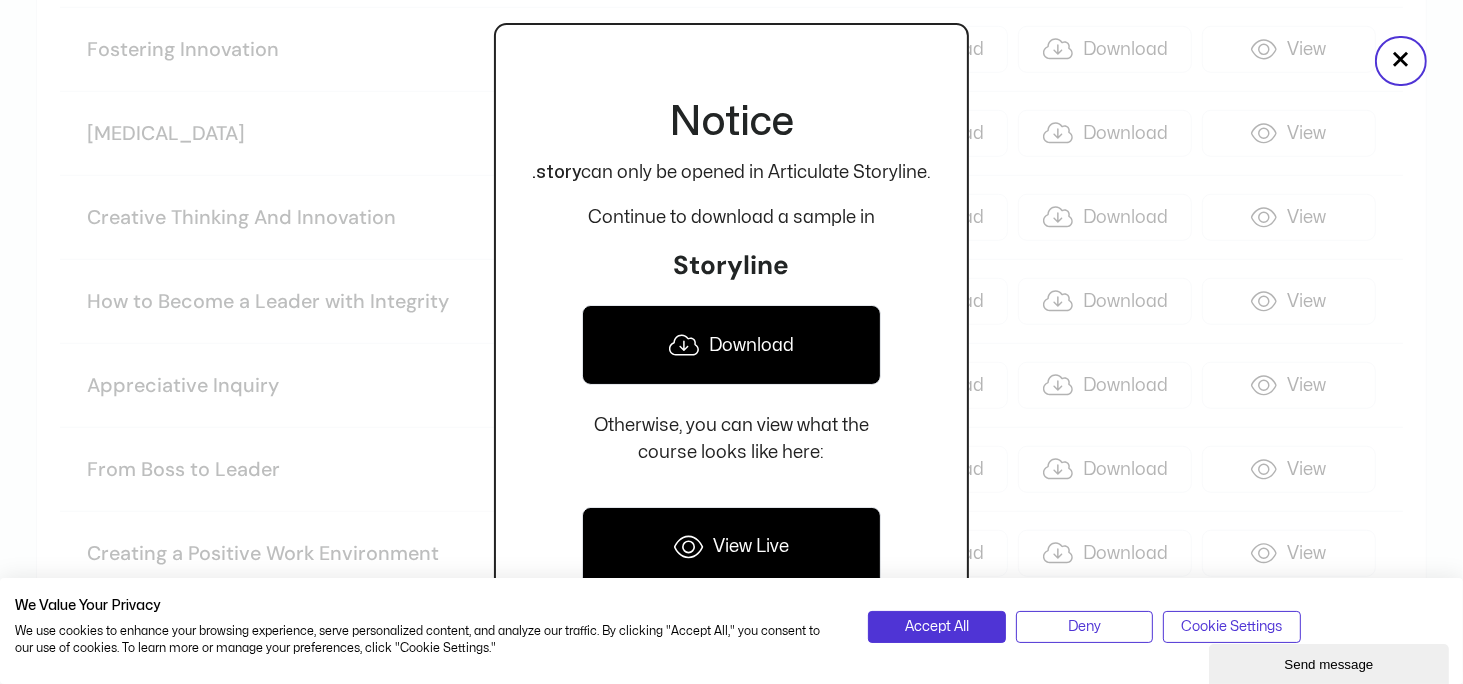 click on "Download" at bounding box center [731, 345] 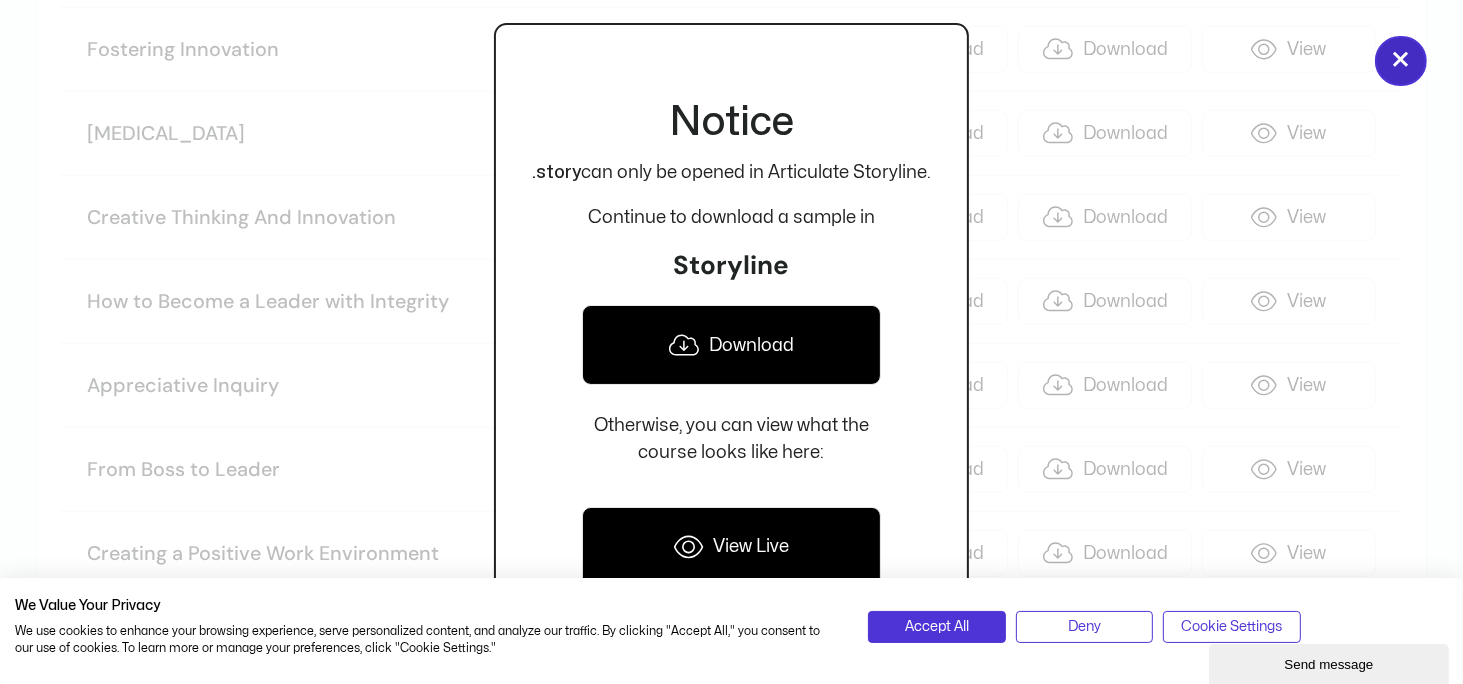 click on "×" at bounding box center (1401, 61) 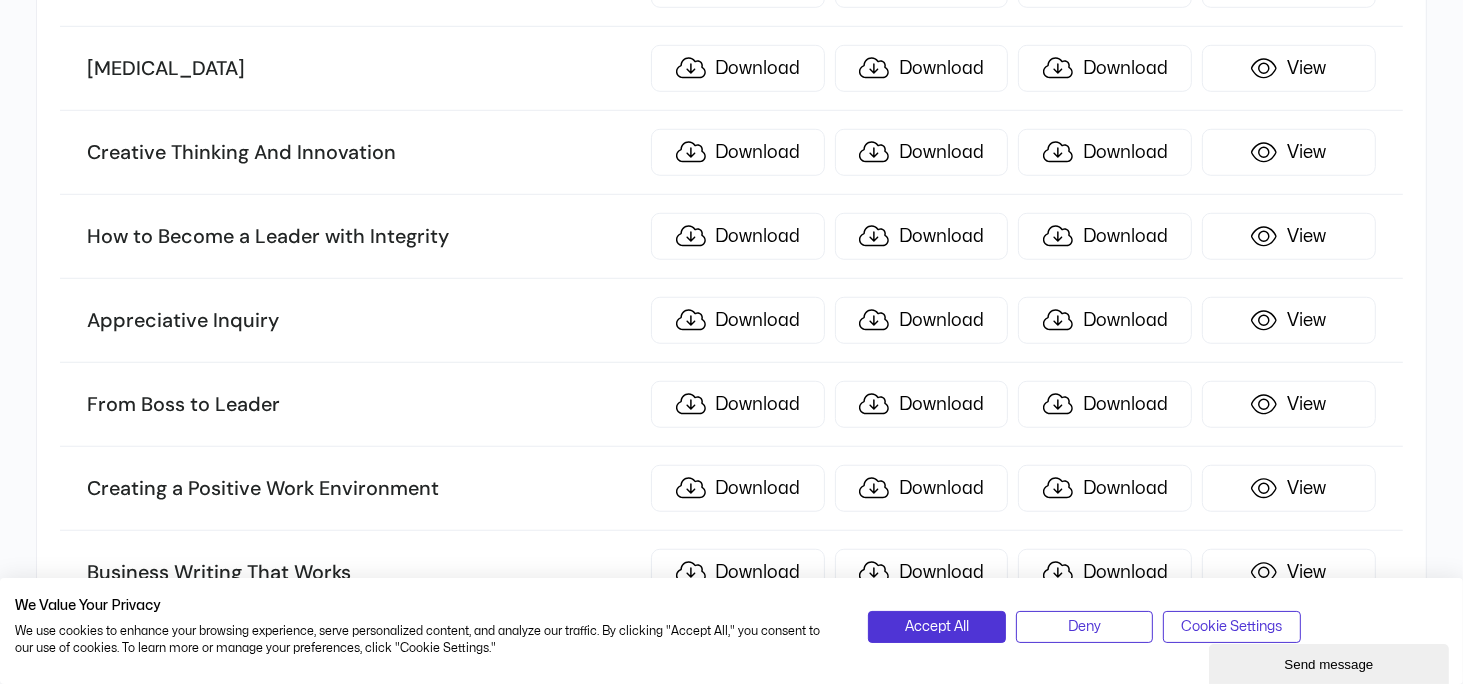 scroll, scrollTop: 1400, scrollLeft: 0, axis: vertical 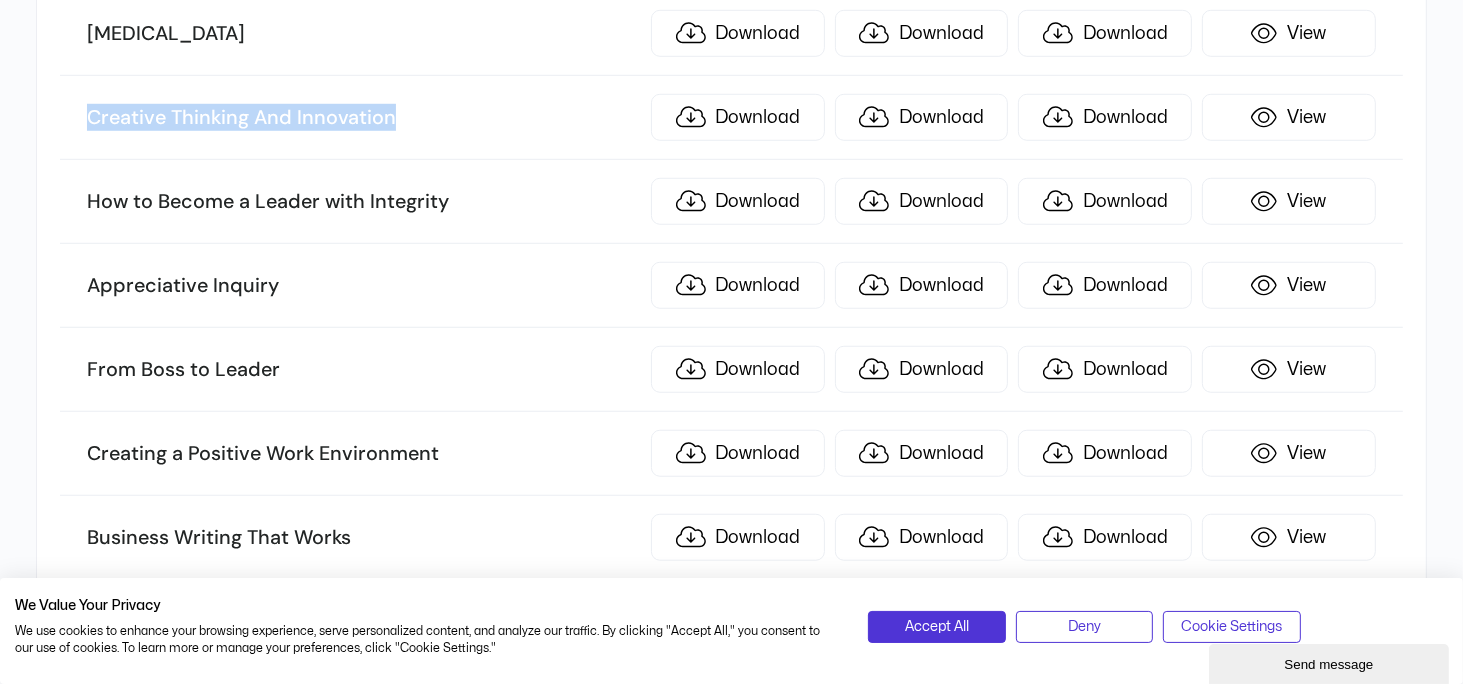 drag, startPoint x: 91, startPoint y: 104, endPoint x: 438, endPoint y: 112, distance: 347.0922 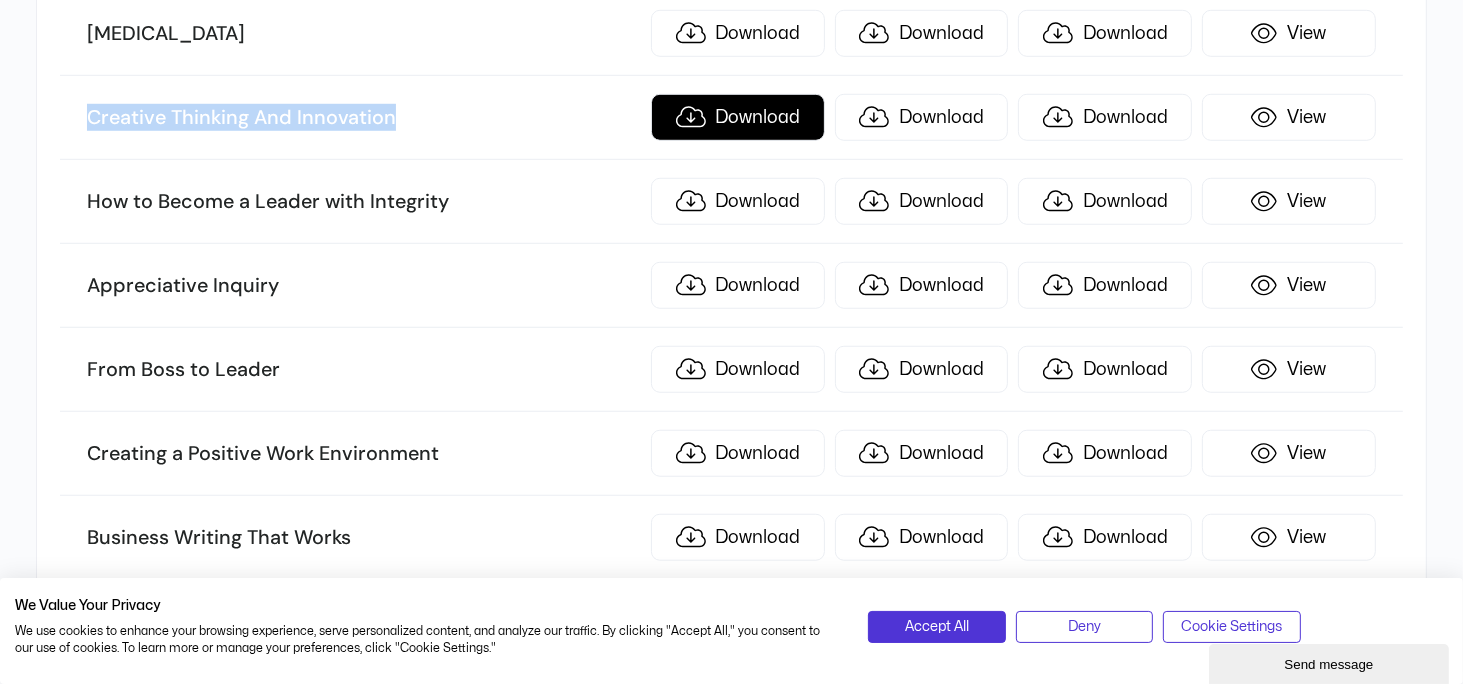 click on "Download" at bounding box center [738, 117] 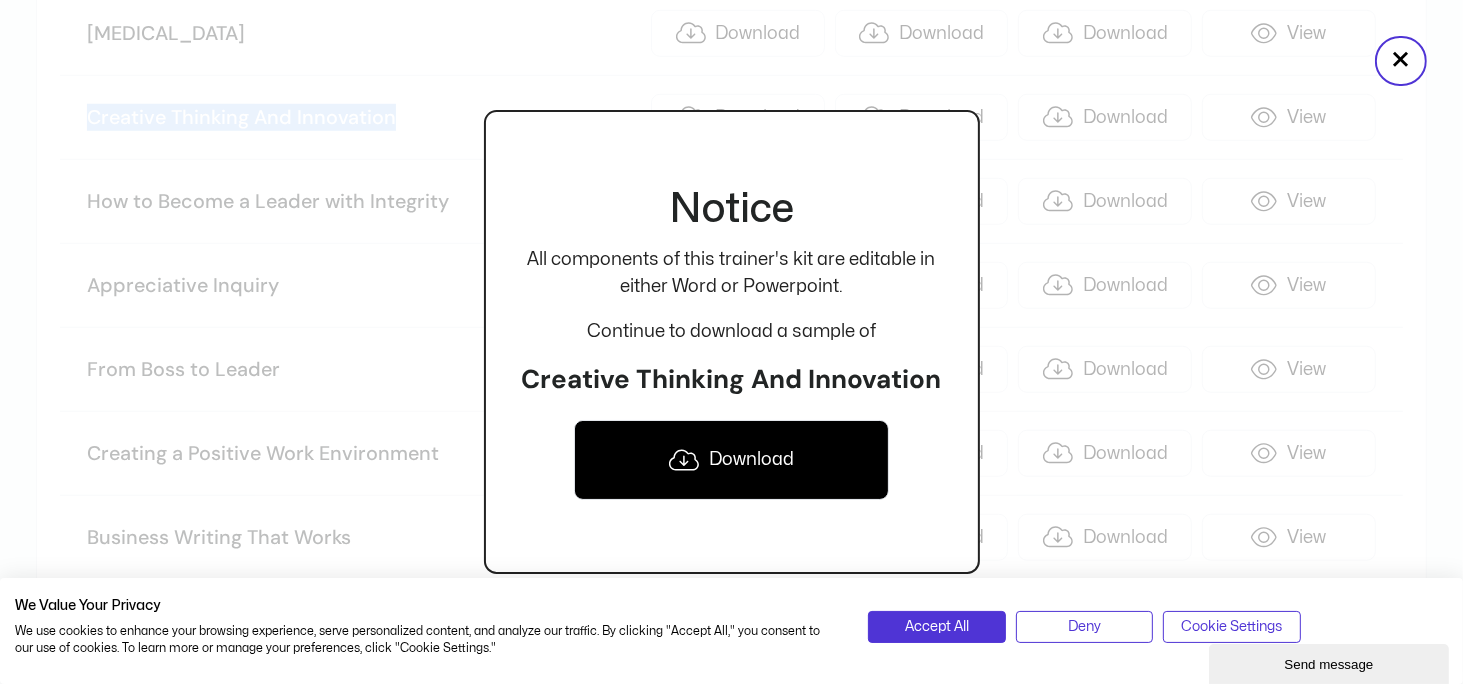 click on "Download" at bounding box center [731, 460] 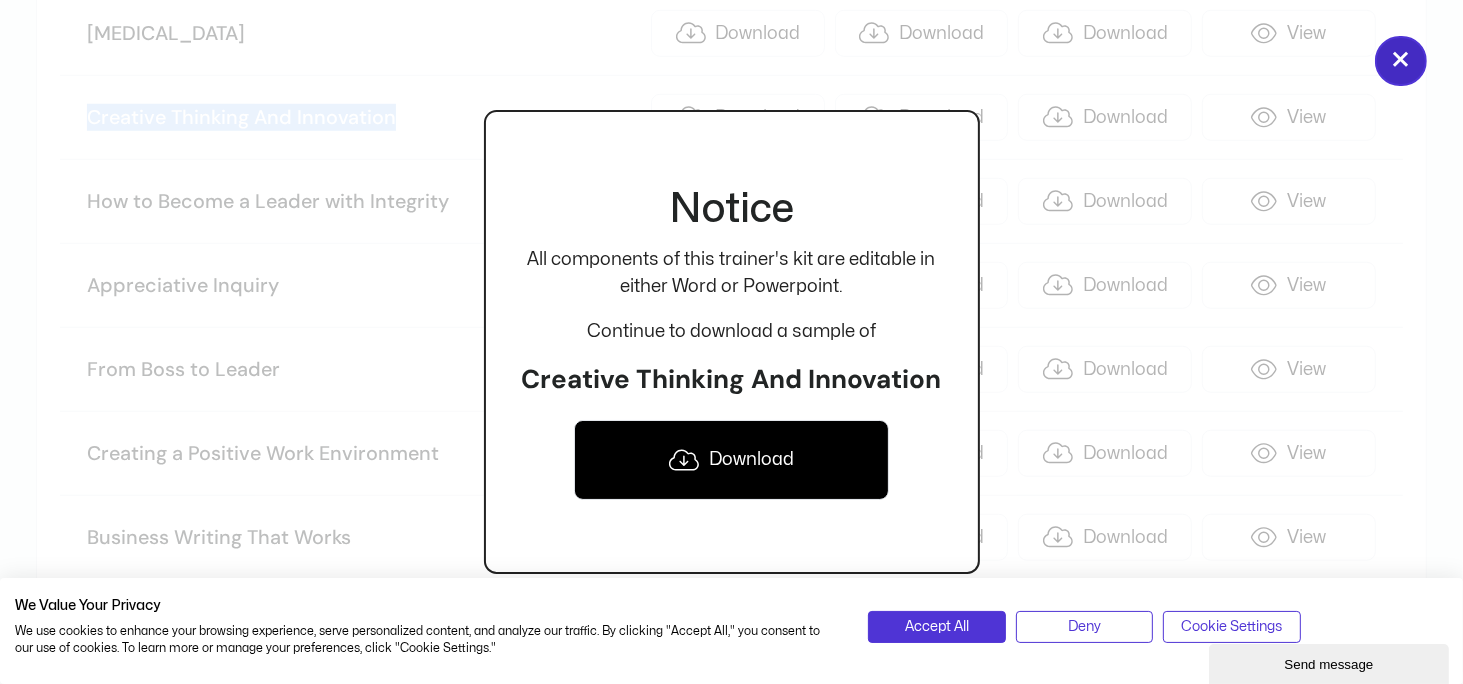 click on "×" at bounding box center (1401, 61) 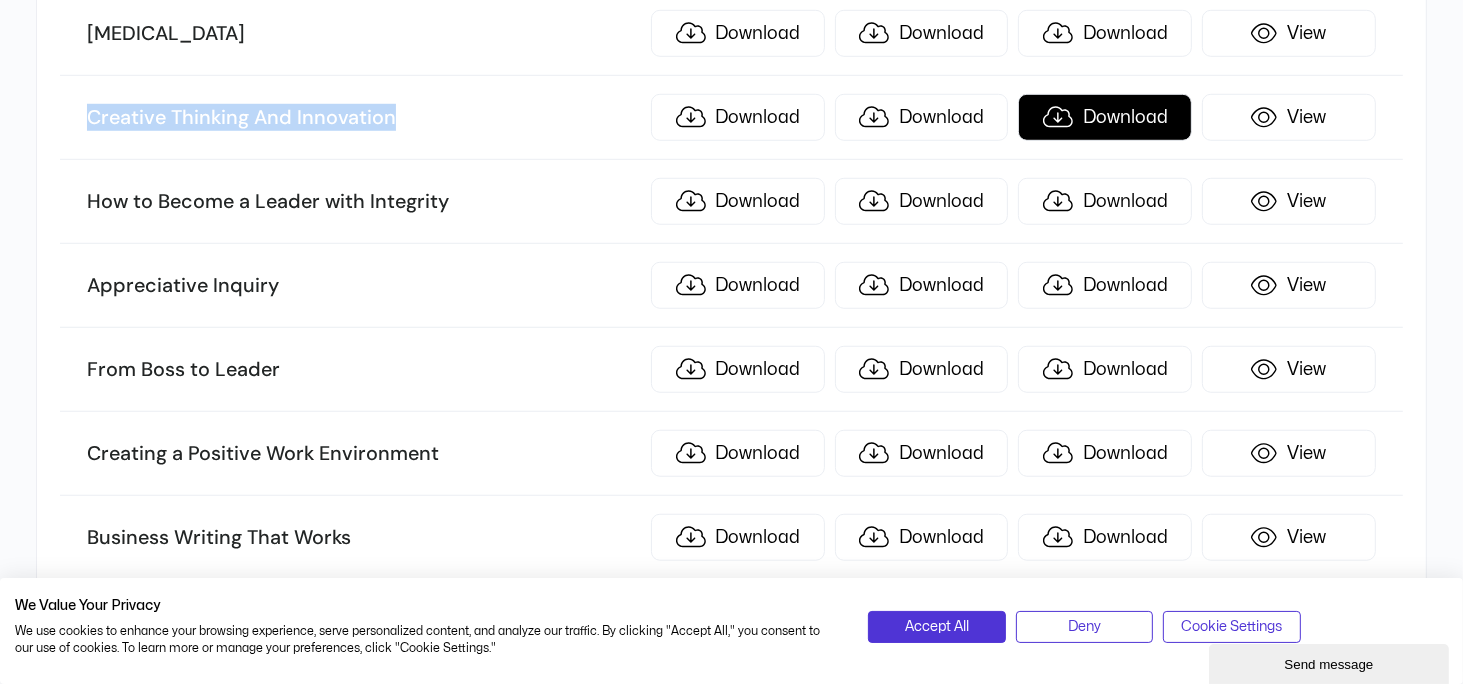 click on "Download" at bounding box center [1105, 117] 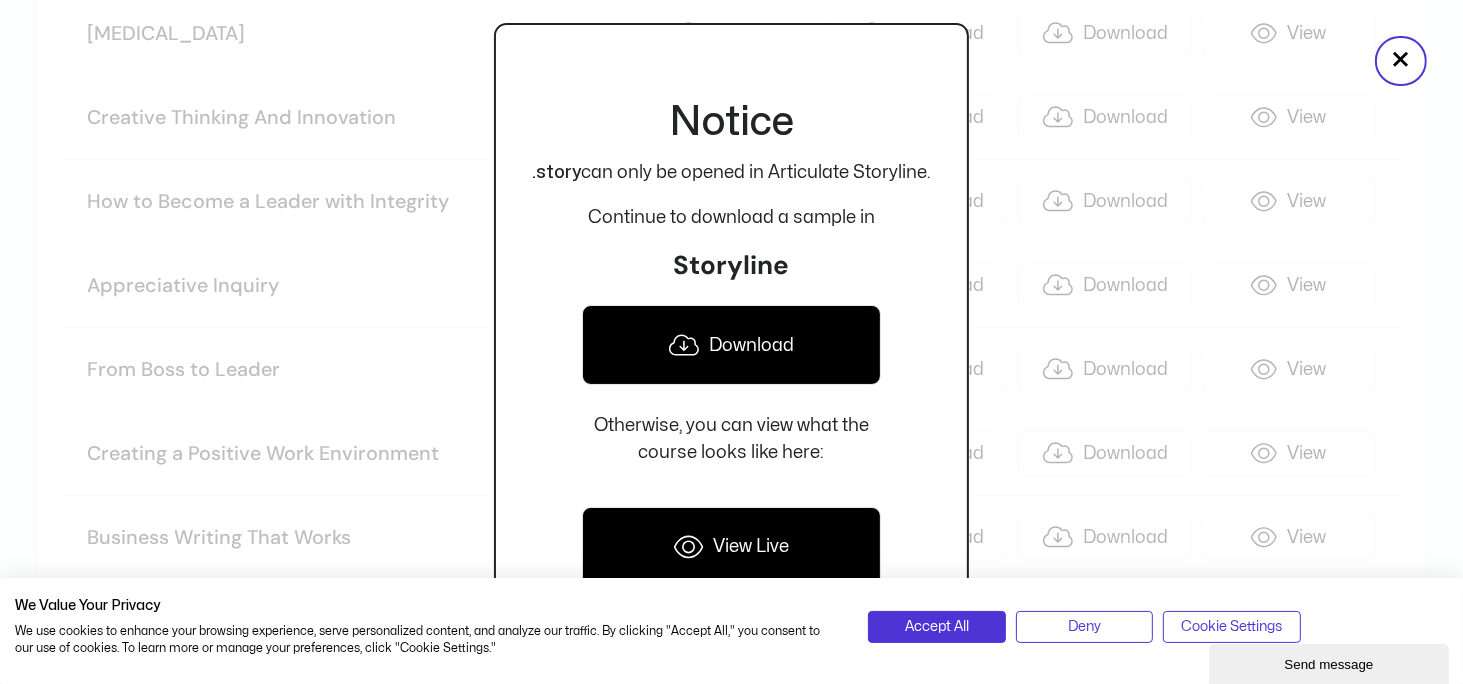 click on "Notice
.story  can only be opened in Articulate Storyline.
Continue to download a sample in
Storyline
Download
Otherwise, you can view what the  course looks like here:
View Live" at bounding box center (731, 342) 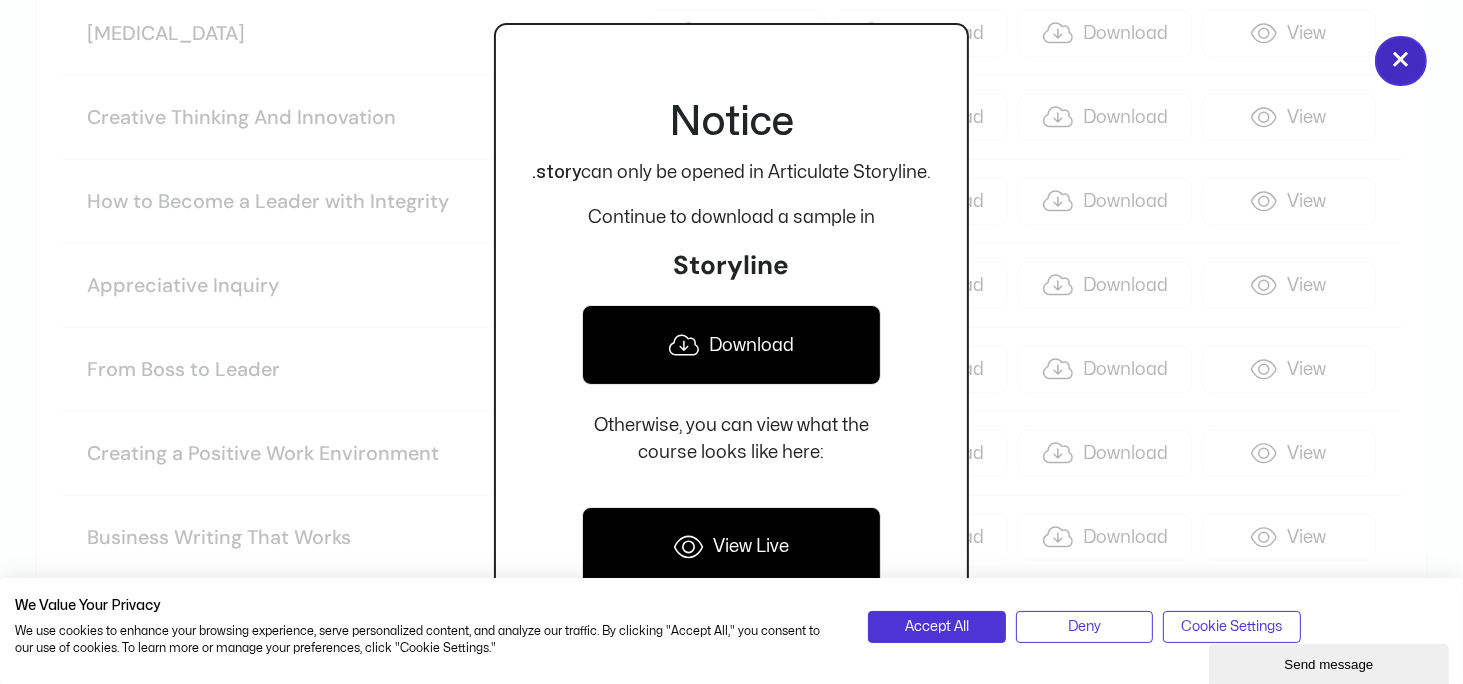 click on "×" at bounding box center [1401, 61] 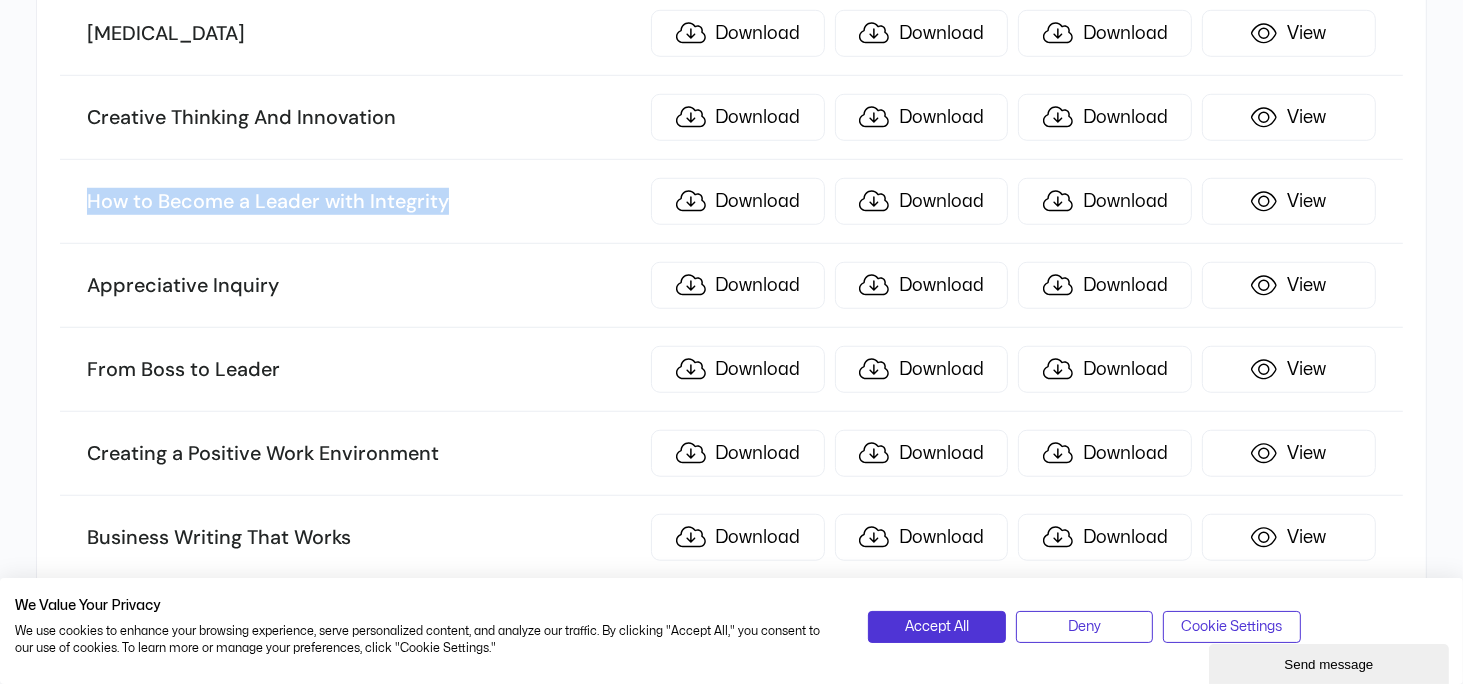 drag, startPoint x: 91, startPoint y: 187, endPoint x: 503, endPoint y: 188, distance: 412.00122 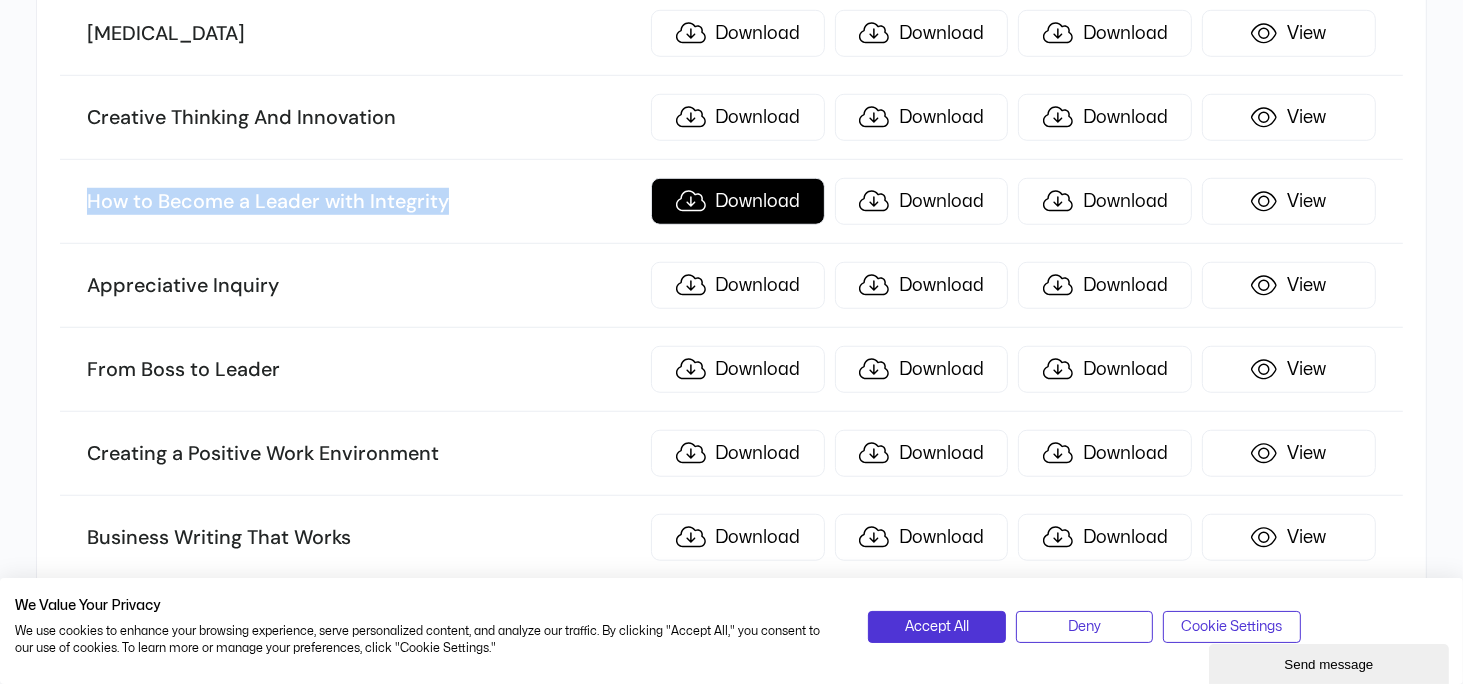 copy on "How to Become a Leader with Integrity" 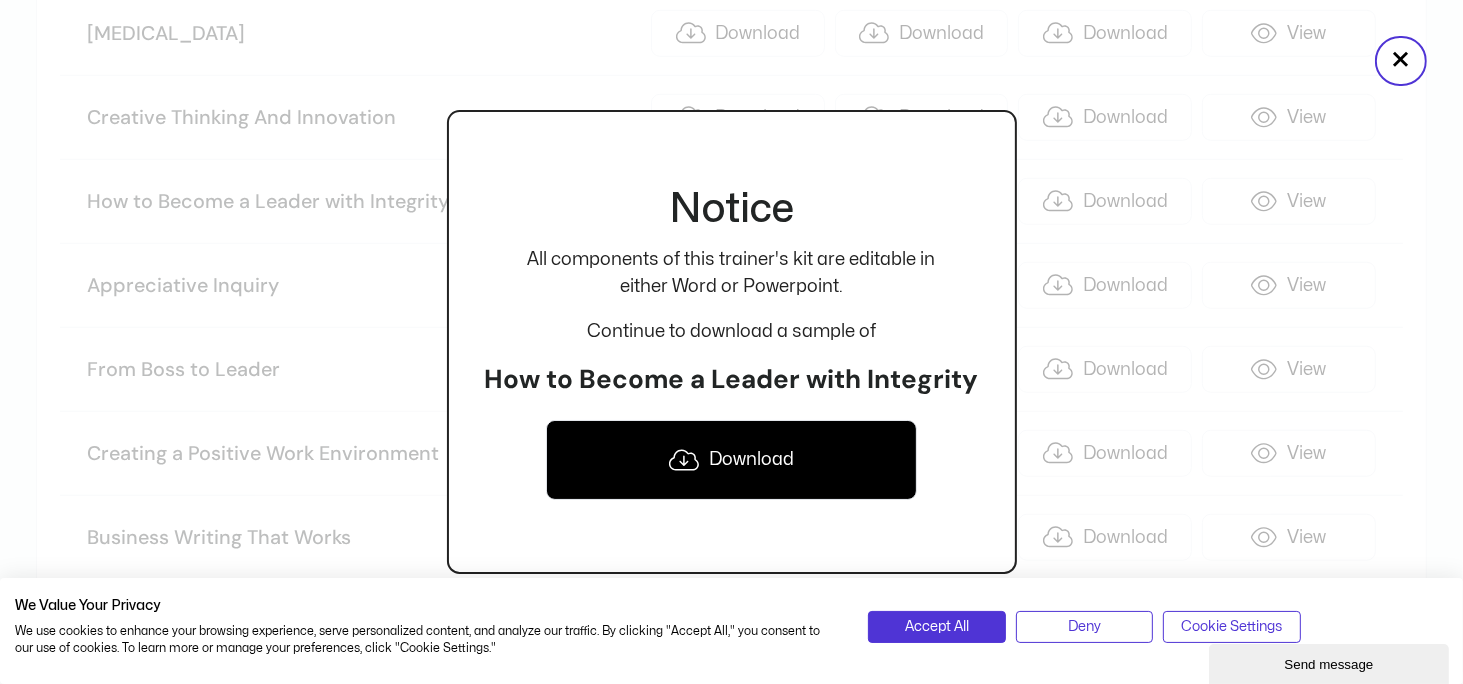 click on "Notice
All components of this trainer's kit are editable in  either Word or Powerpoint.
Continue to download a sample of
How to Become a Leader with Integrity
Download" at bounding box center (732, 341) 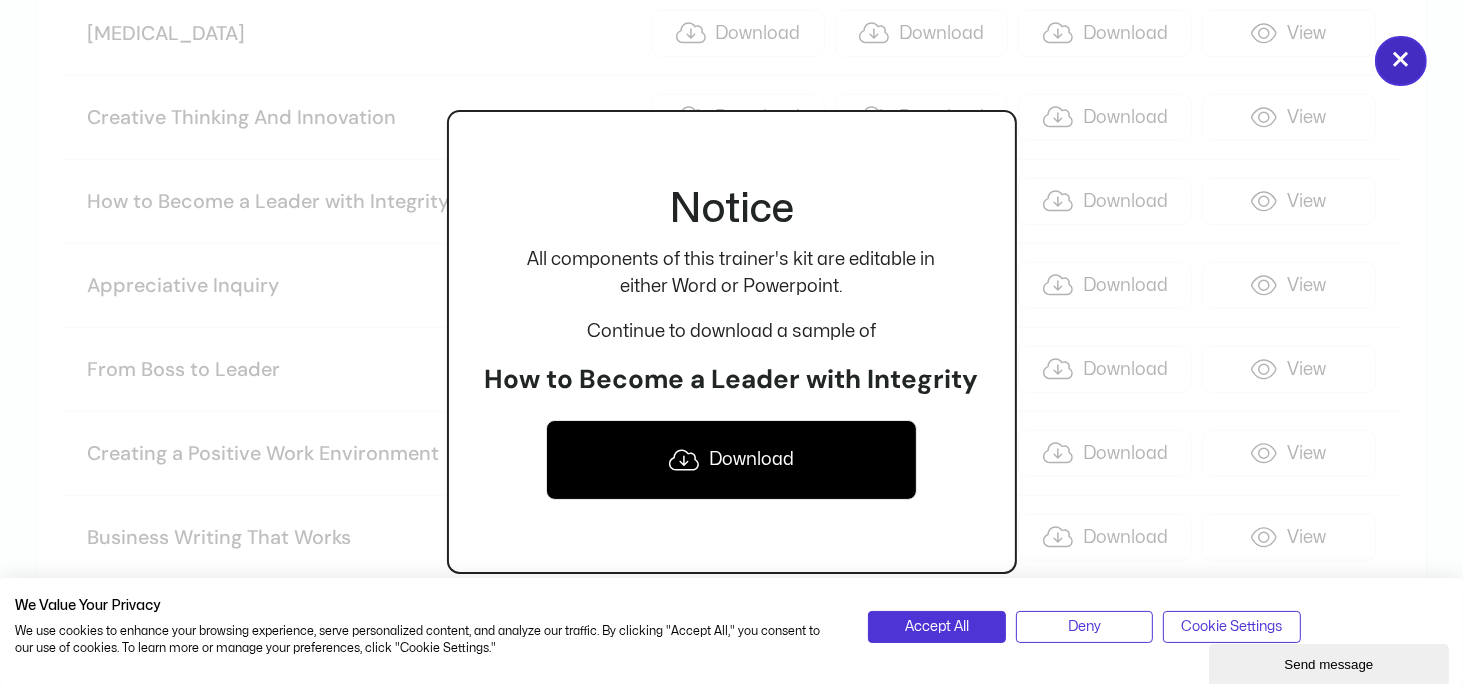 click on "×" at bounding box center [1401, 61] 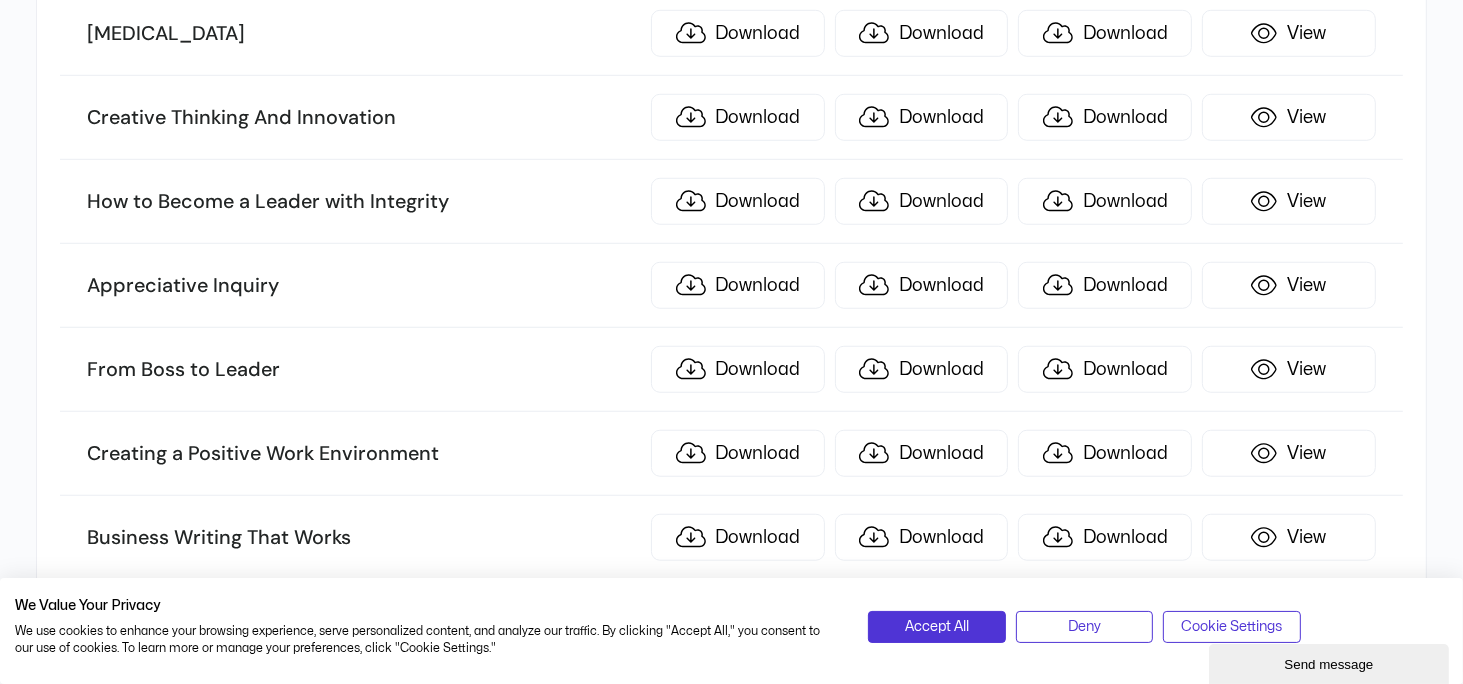 click on "Samples  Manage your plan and billing details.
Sort by name TITLE ILT KIT SCORM .story eLearning Women Leadership: Owning Your Strengths and Skills Download Download Download View Conversational Leadership Download Download Download View Performance Management: Managing Employee Performa ... nce Download Download Download View Lean Process Improvement Download Download Download View Managing the Virtual Workplace Download Download Download View 10 Minute Presentation Download Download Download View Facilitation Skills Download Download Download View [MEDICAL_DATA] Download Download Download View Workplace Violence: How to Manage Anger and Violen ... ce in the Workplace Download Download Download View Being a Team Player Download Download Download View Fostering Innovation Download Download Download View [MEDICAL_DATA] Download Download Download View Download Download Download k" at bounding box center (731, 10977) 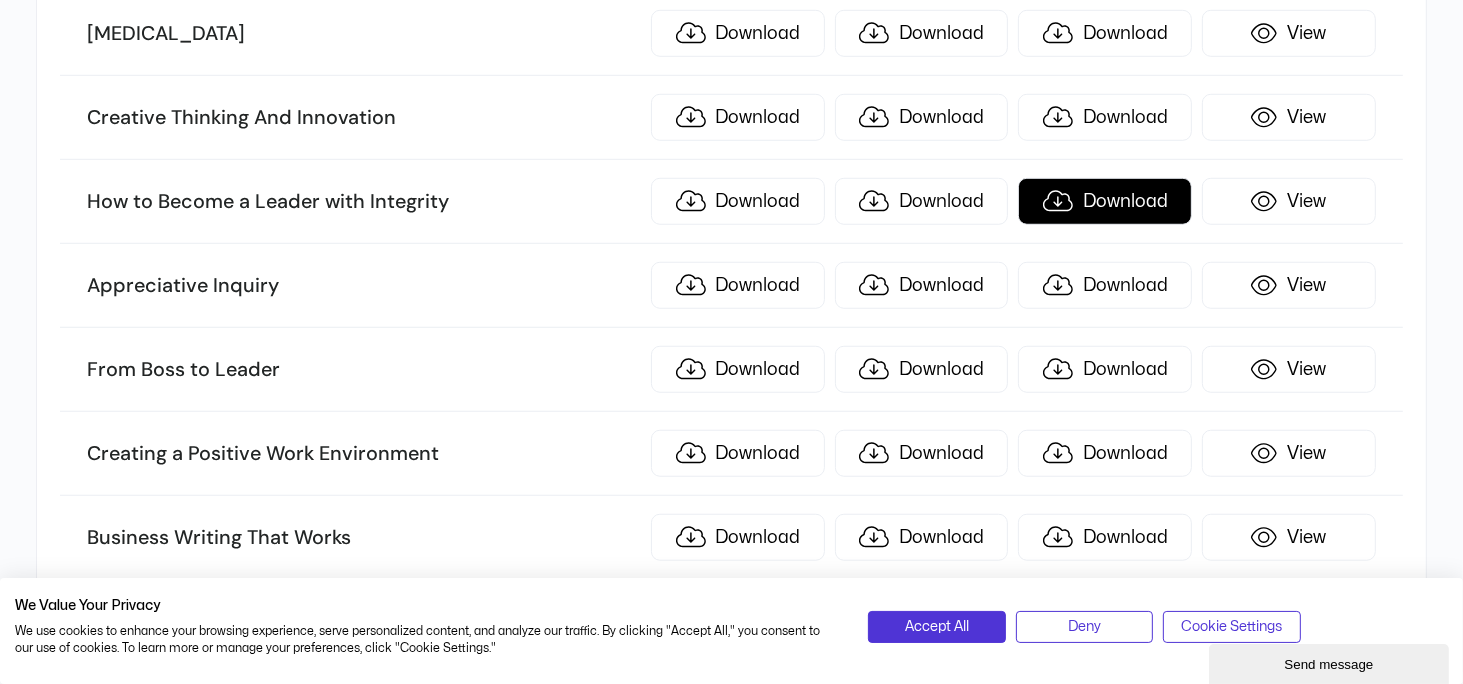 click on "Download" at bounding box center (1105, 201) 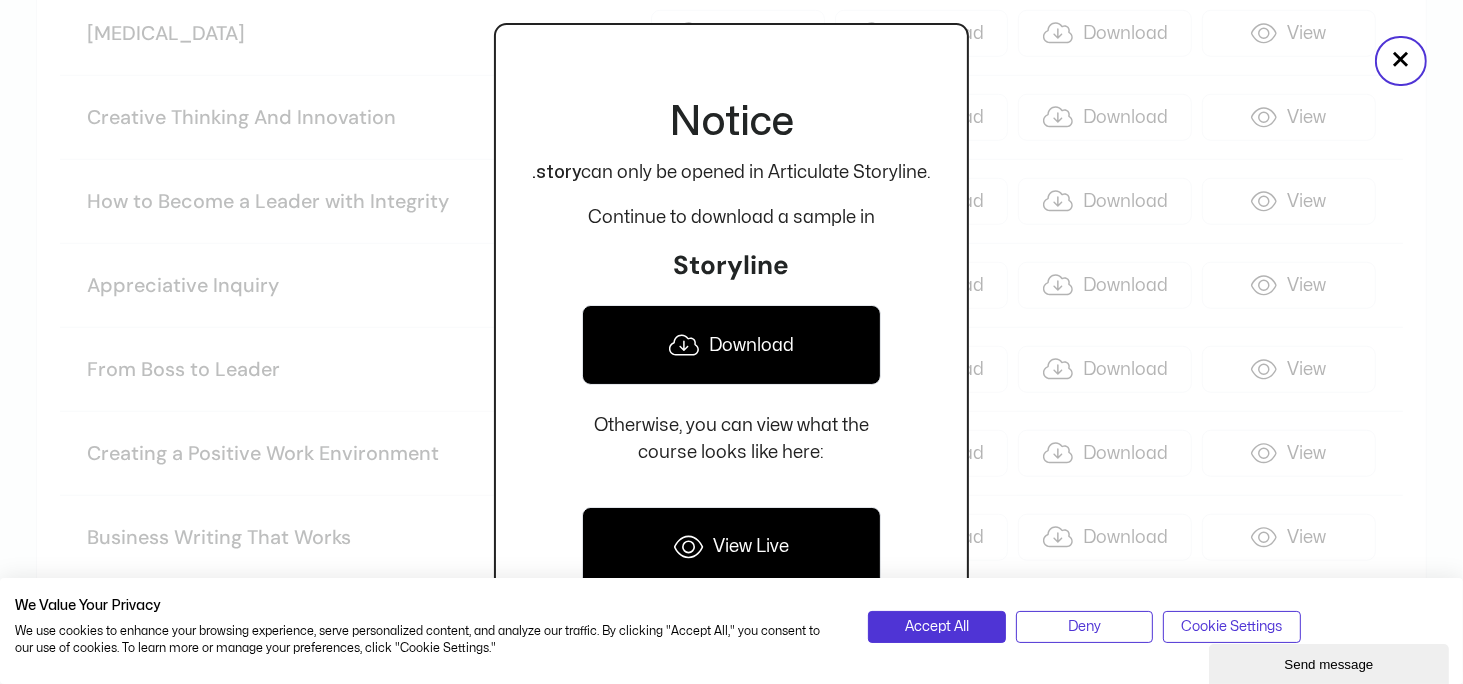 click on "Download" at bounding box center [731, 345] 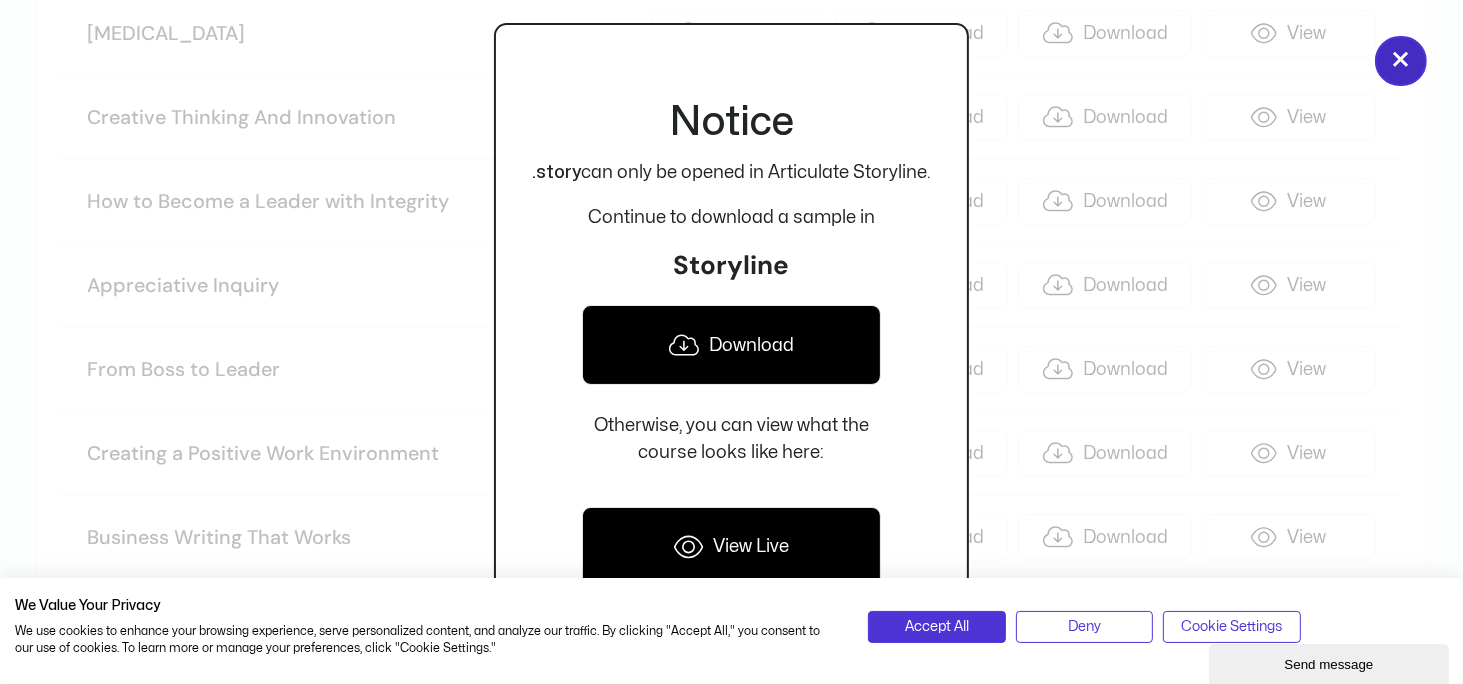 click on "×" at bounding box center [1401, 61] 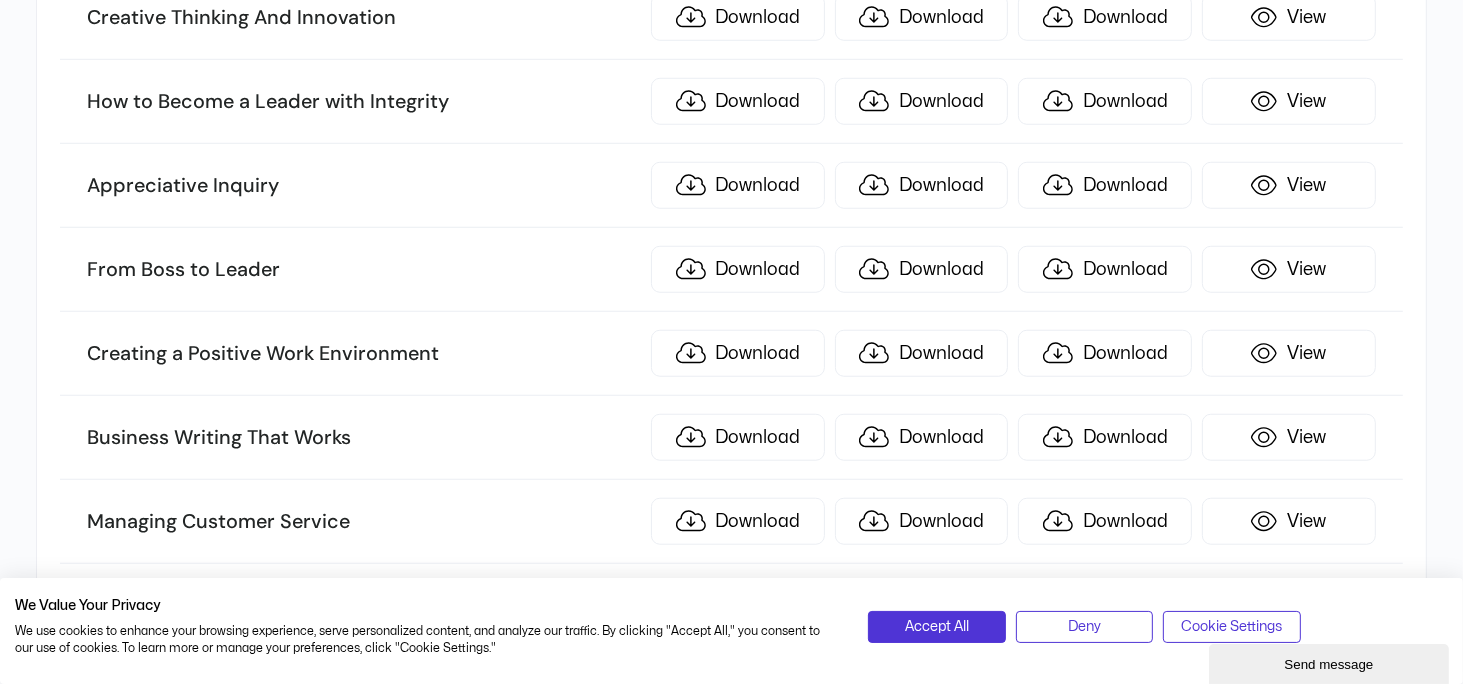 scroll, scrollTop: 1600, scrollLeft: 0, axis: vertical 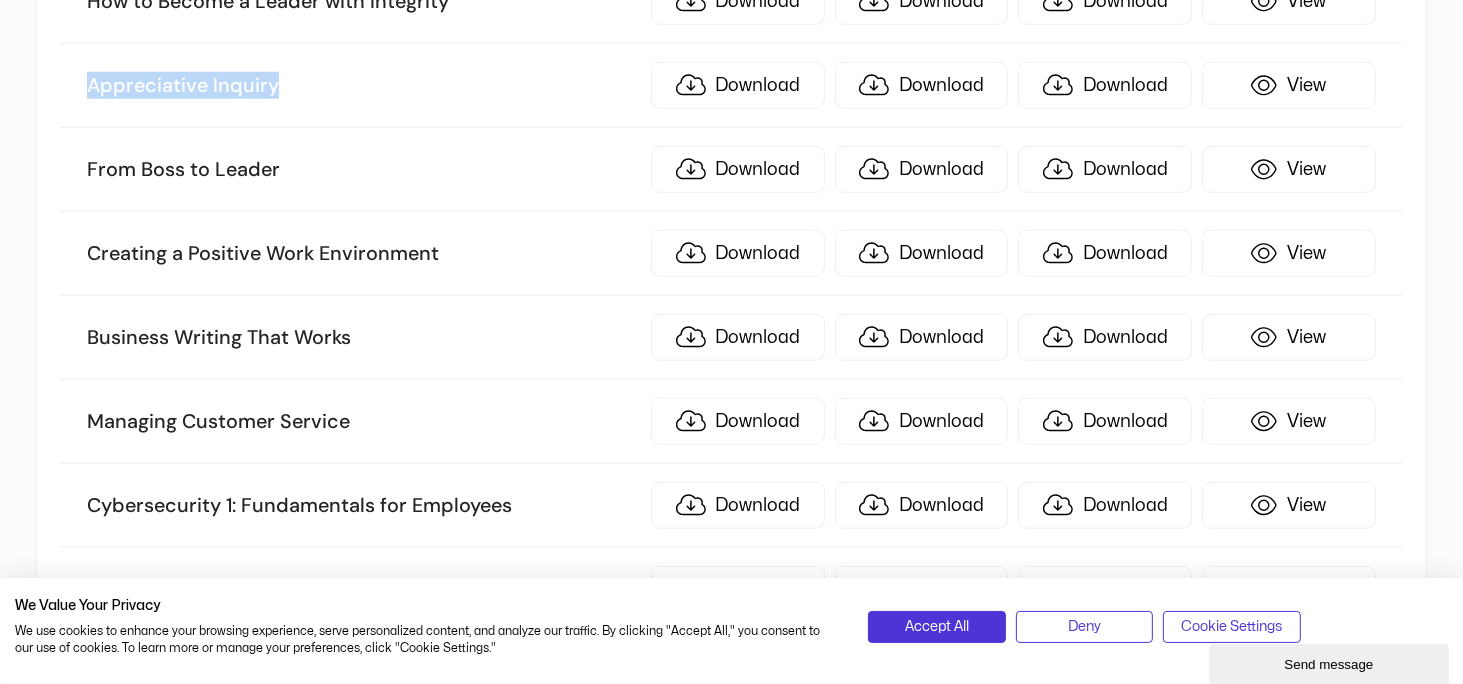 drag, startPoint x: 58, startPoint y: 74, endPoint x: 381, endPoint y: 88, distance: 323.30325 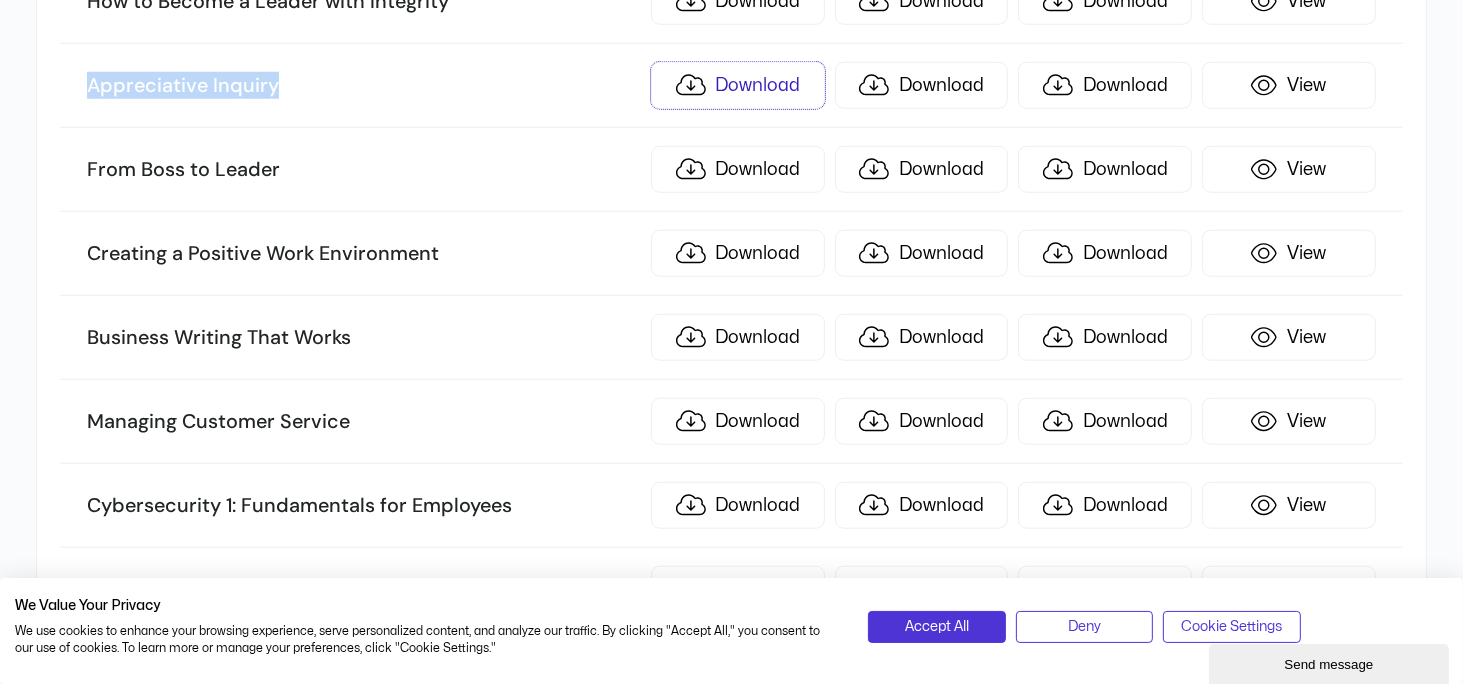 click on "Download" at bounding box center (738, 85) 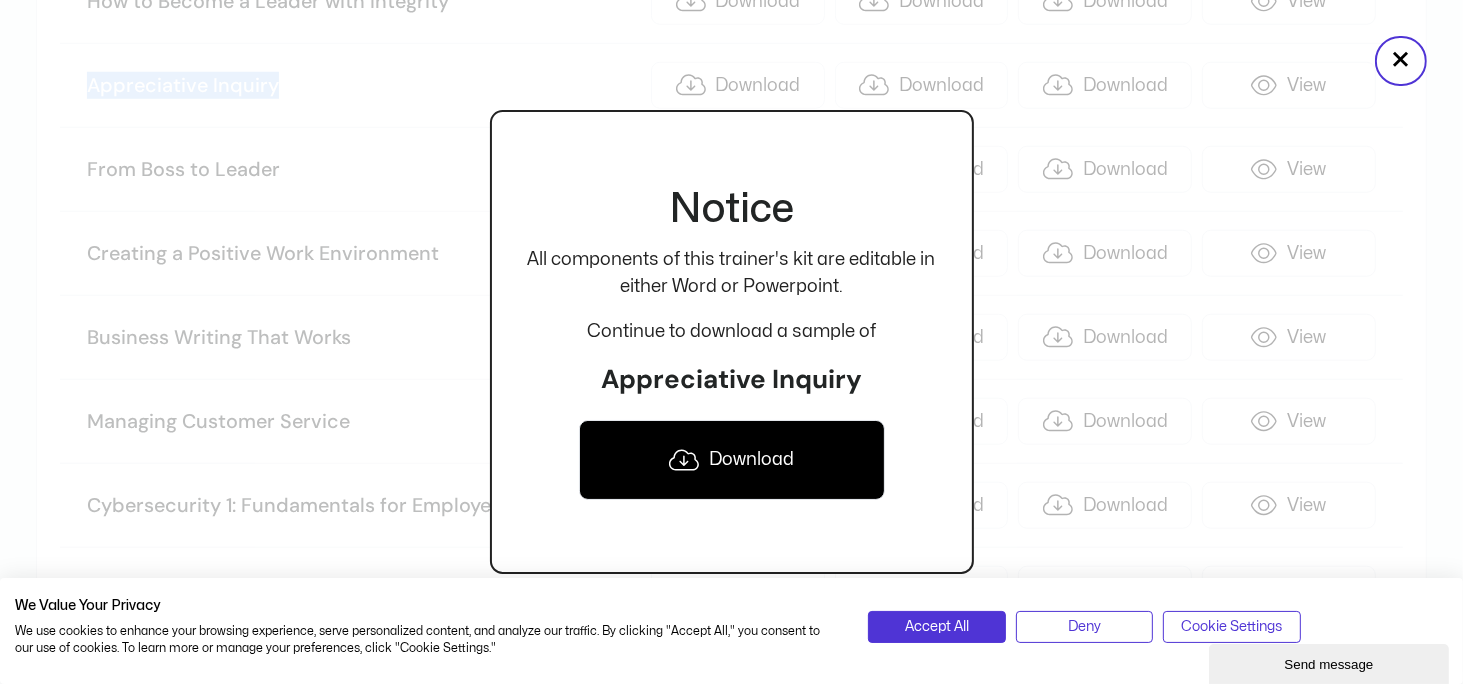 click on "Download" at bounding box center [732, 460] 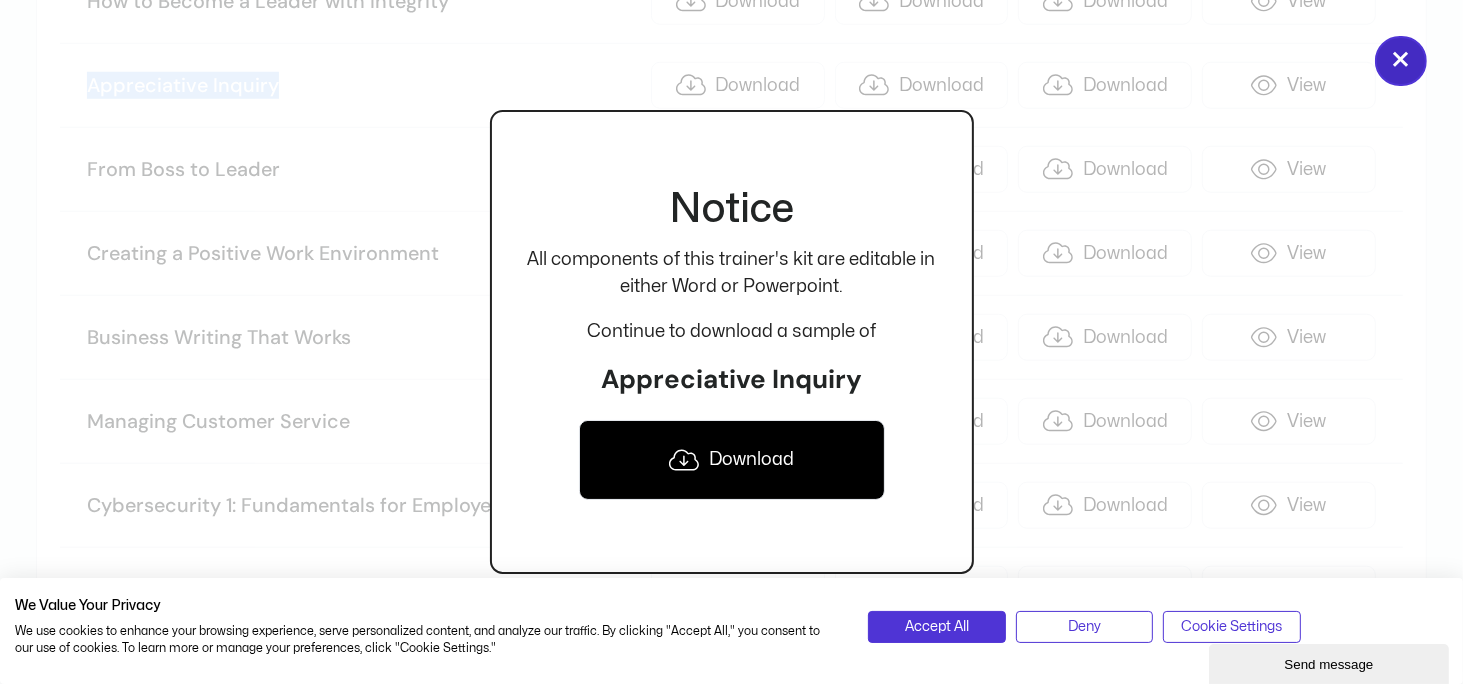 click on "×" at bounding box center [1401, 61] 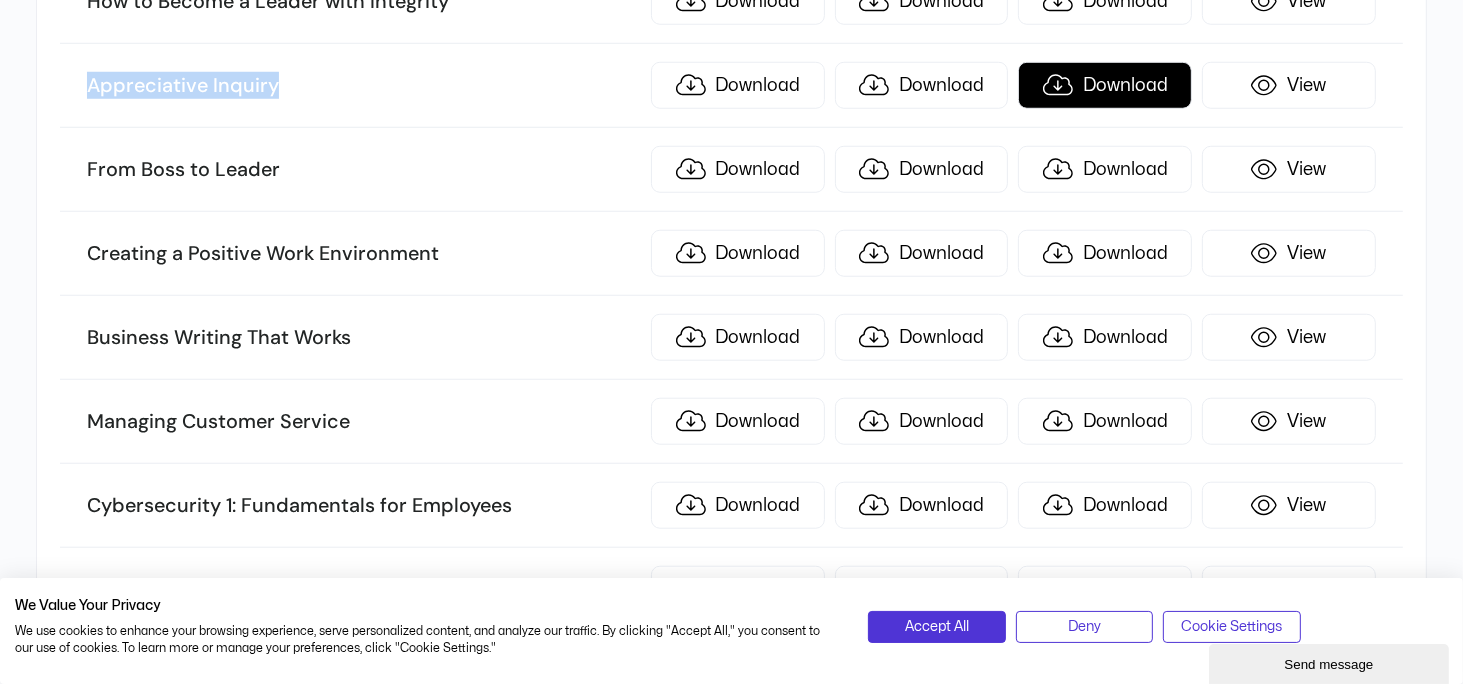 click on "Download" at bounding box center [1105, 85] 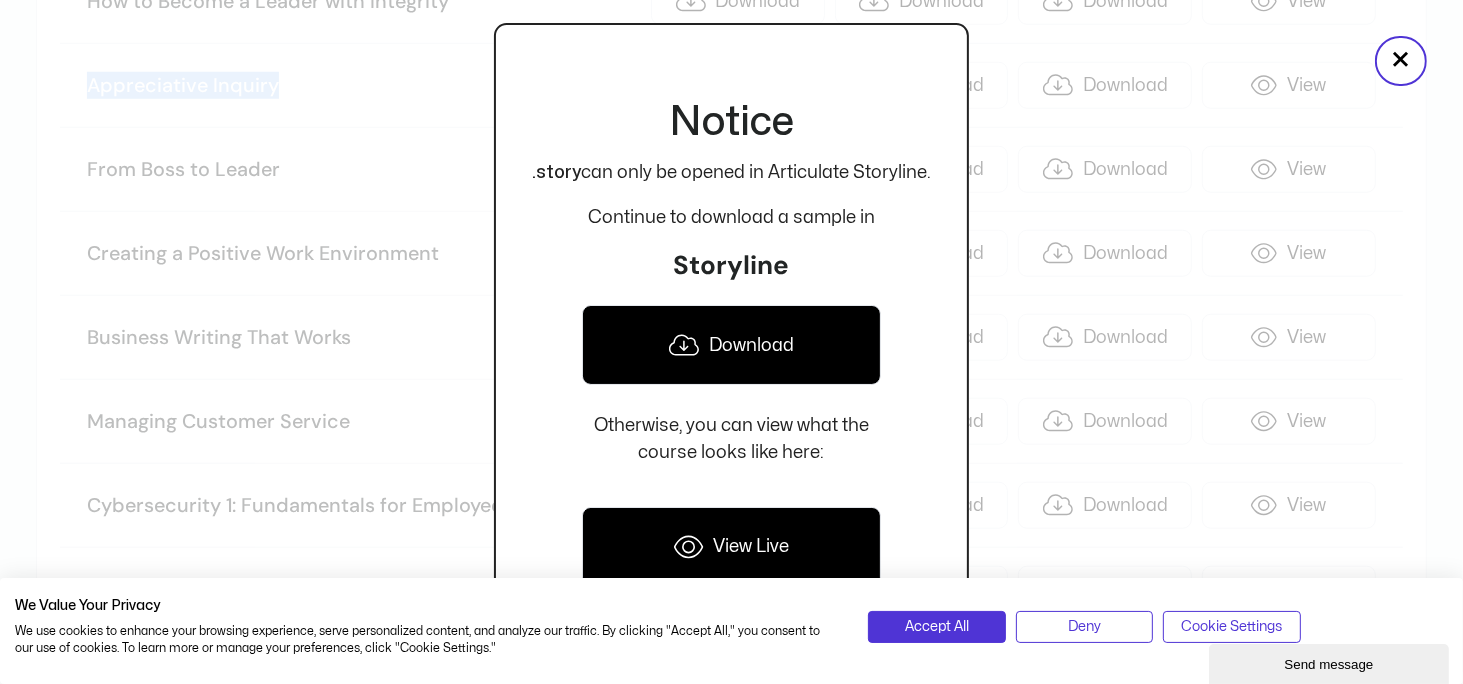 click on "Download" at bounding box center (731, 345) 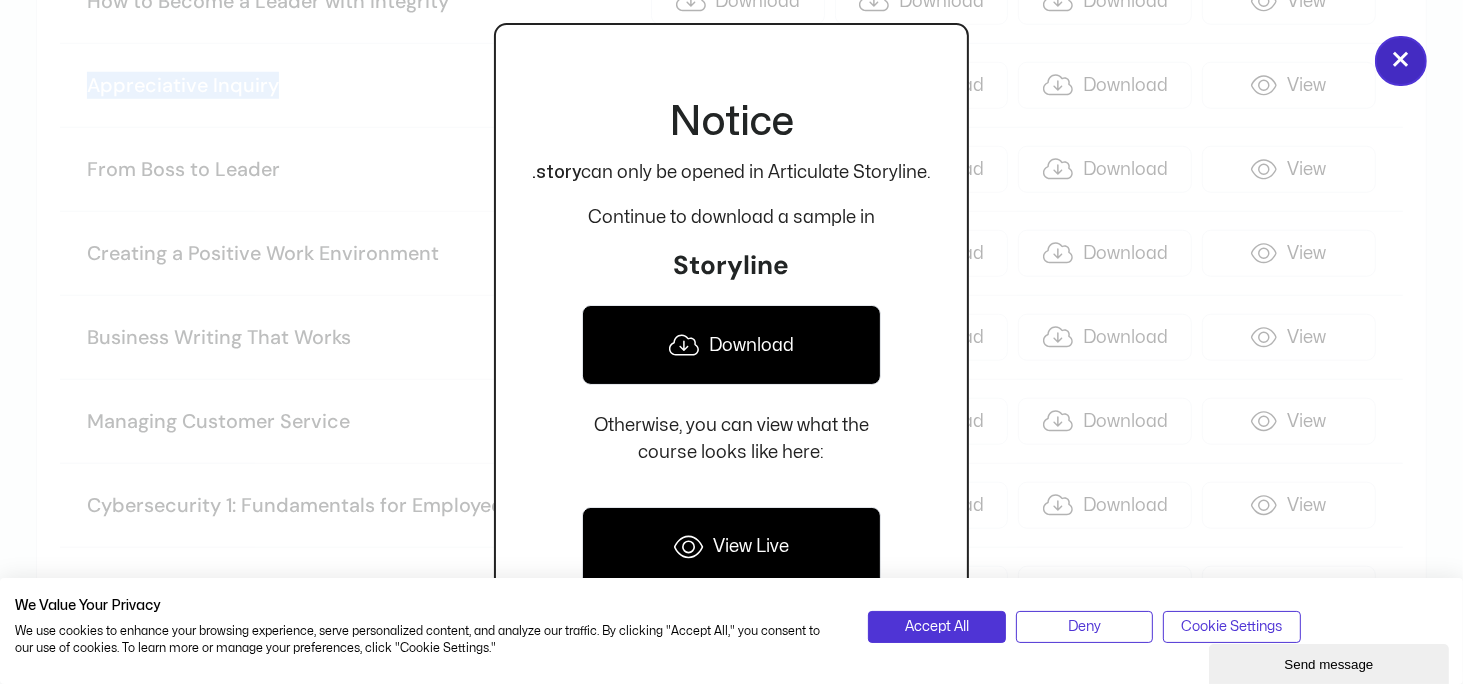 click on "×" at bounding box center [1401, 61] 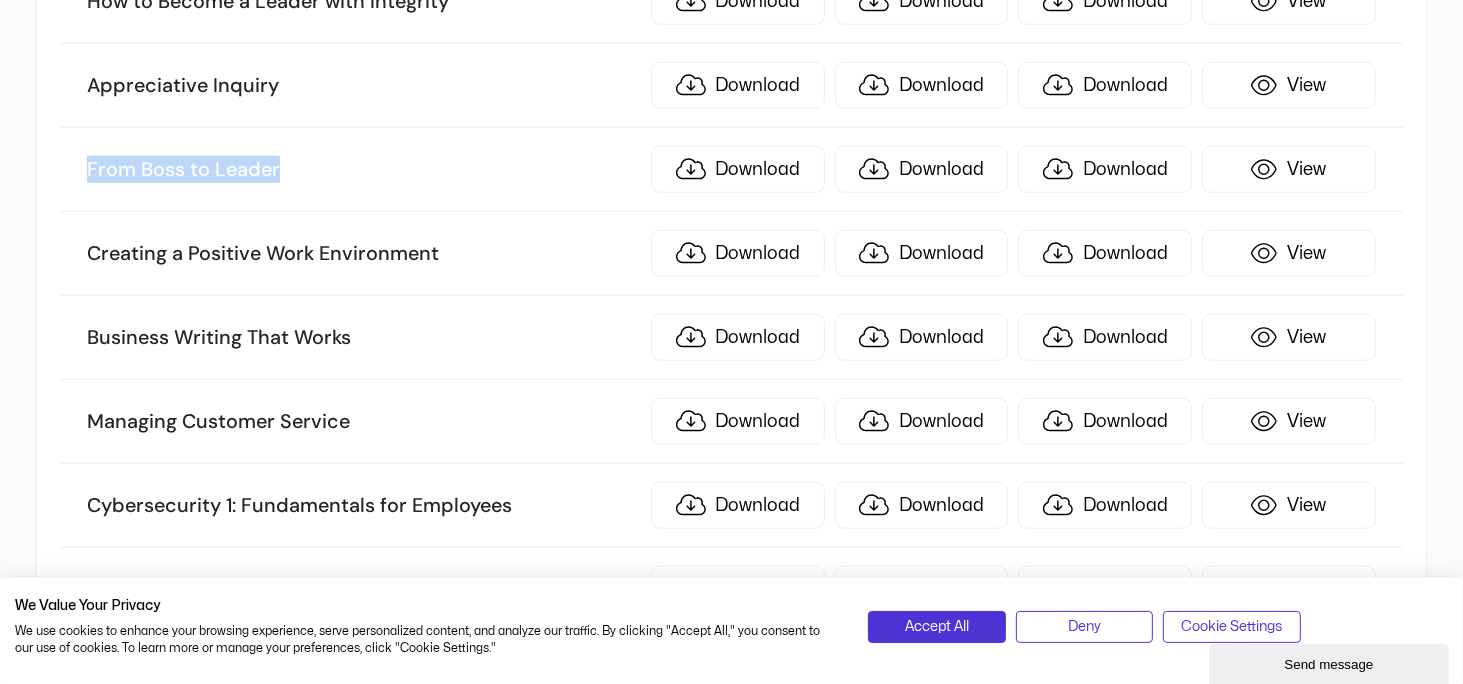 drag, startPoint x: 325, startPoint y: 155, endPoint x: 55, endPoint y: 158, distance: 270.01666 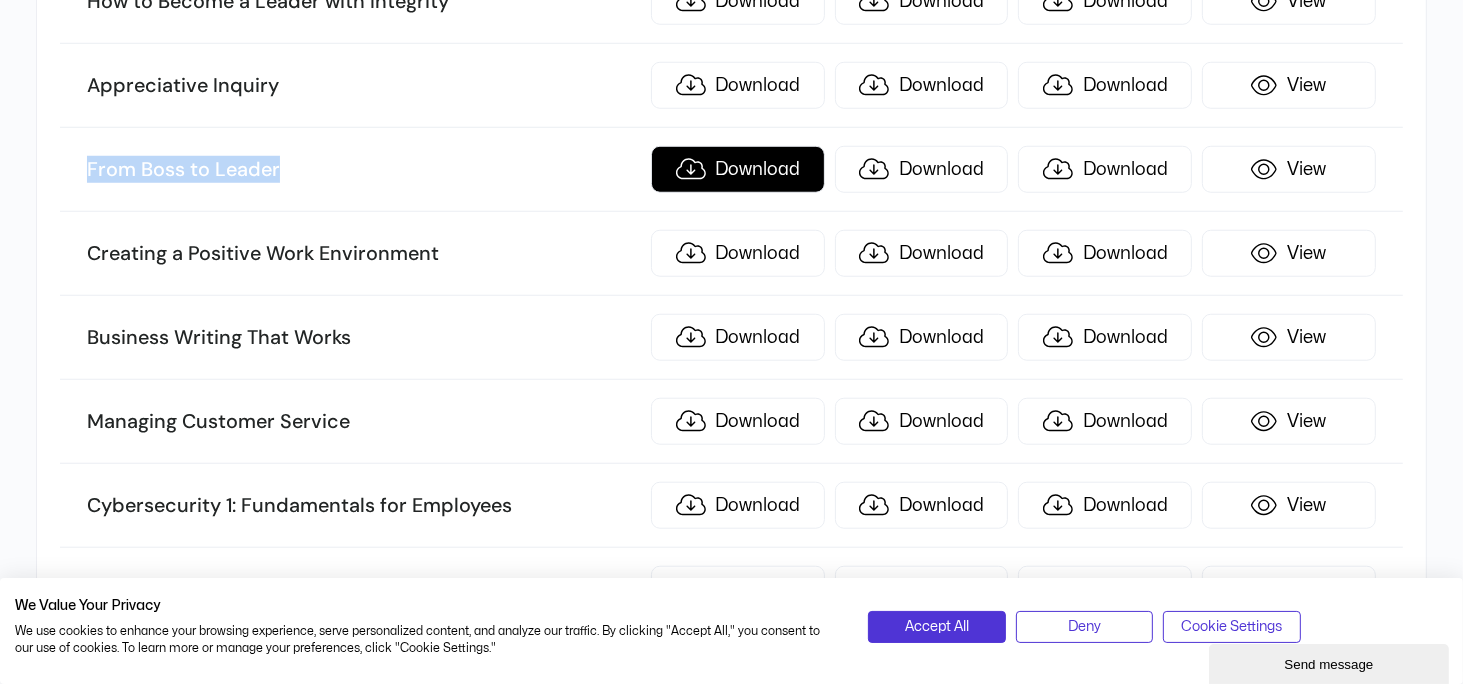 click on "Download" at bounding box center [738, 169] 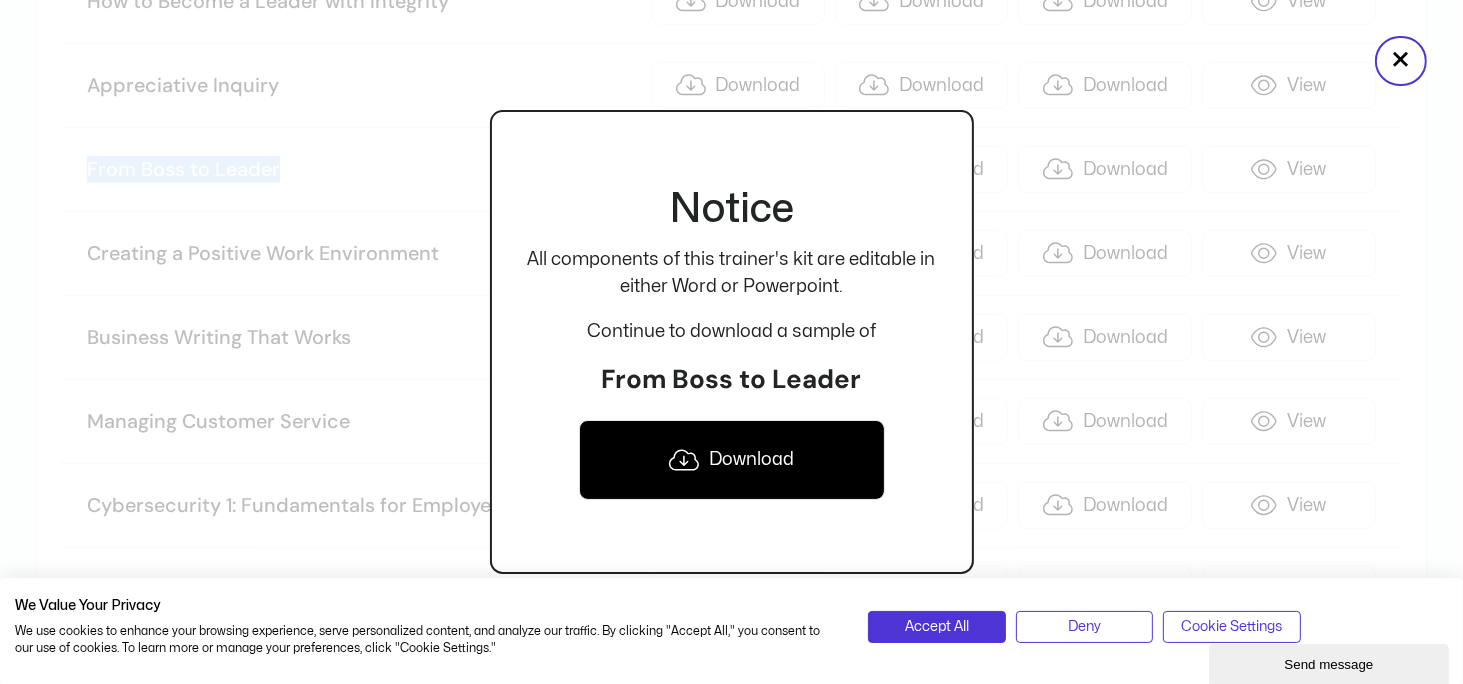 click on "Download" at bounding box center (732, 460) 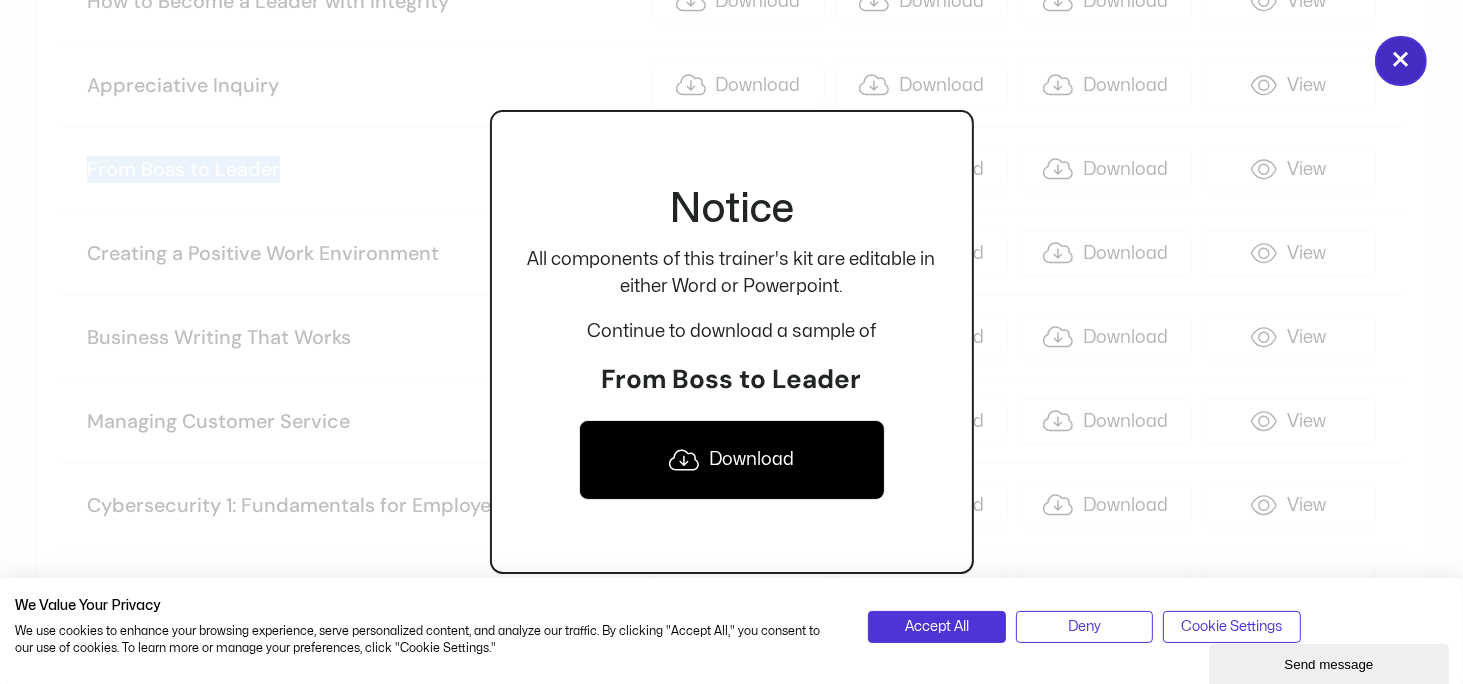 click on "×" at bounding box center (1401, 61) 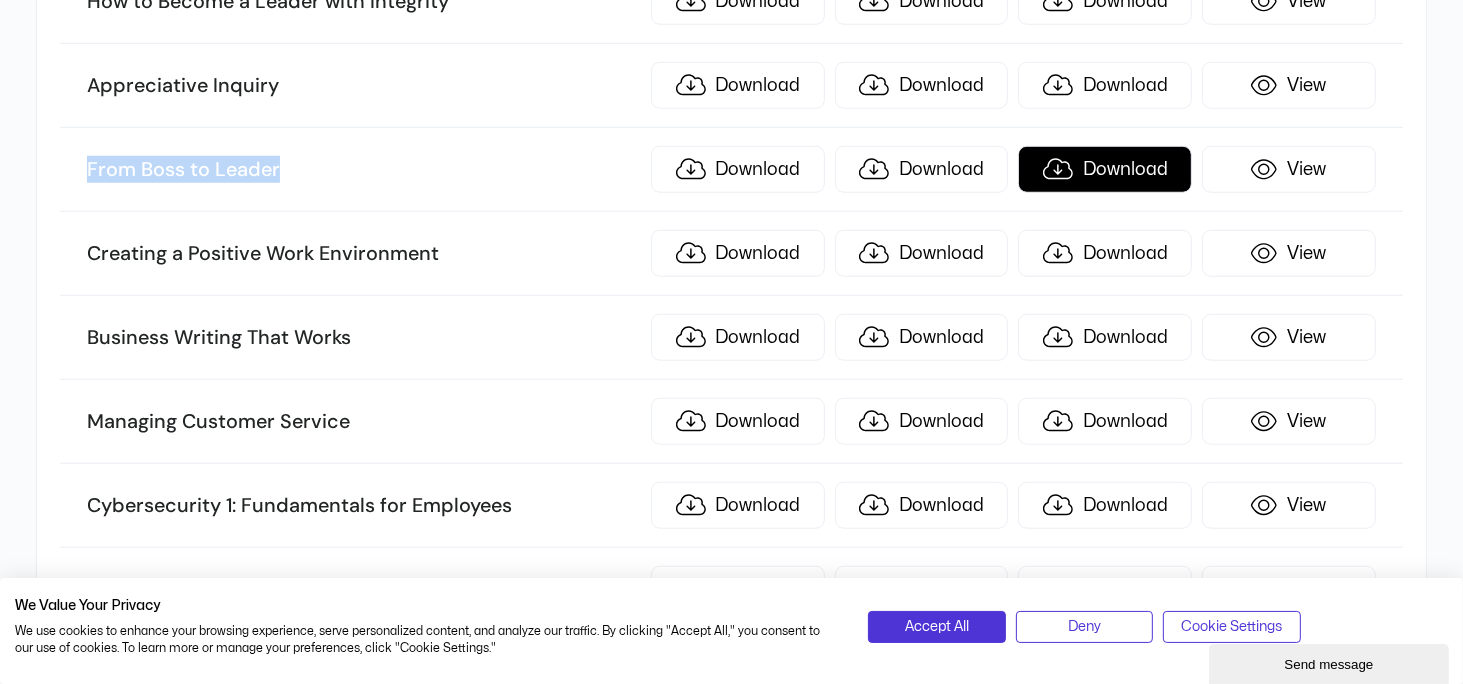 click on "Download" at bounding box center [1105, 169] 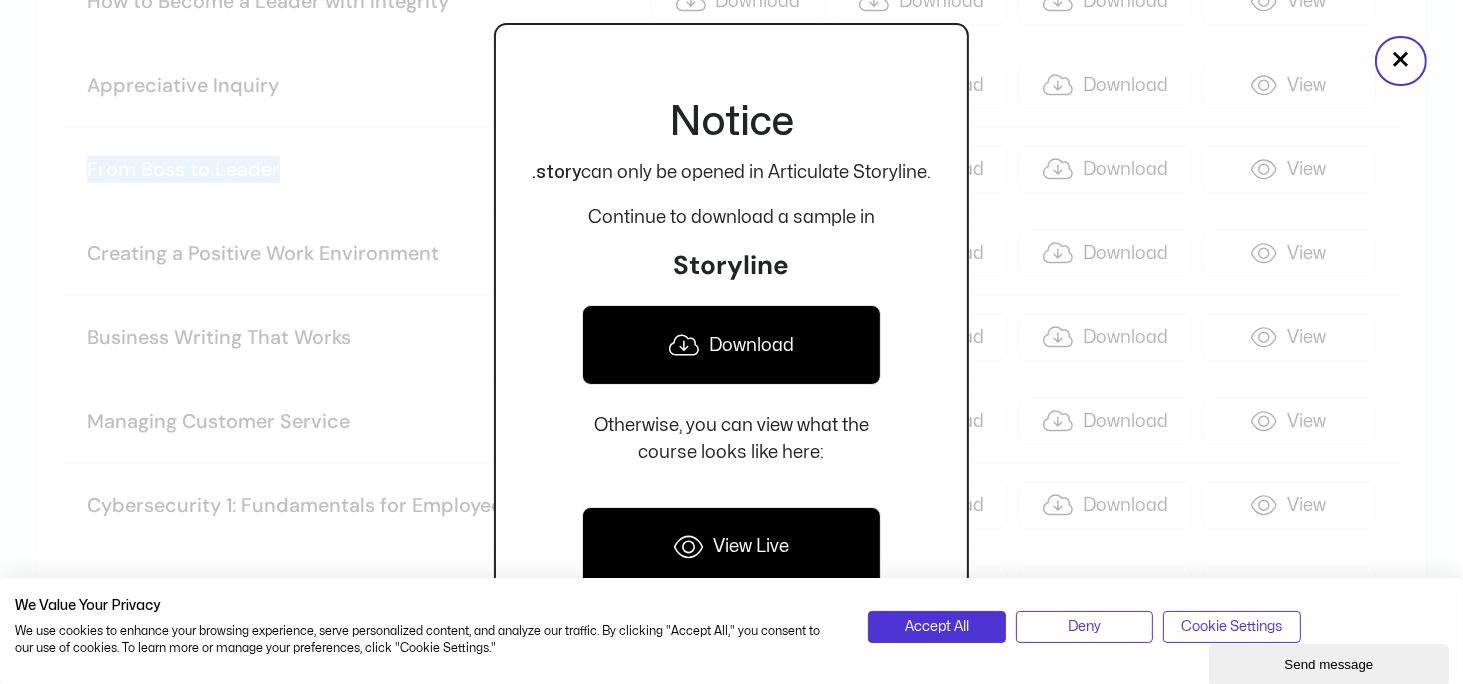 click on "Download" at bounding box center [731, 345] 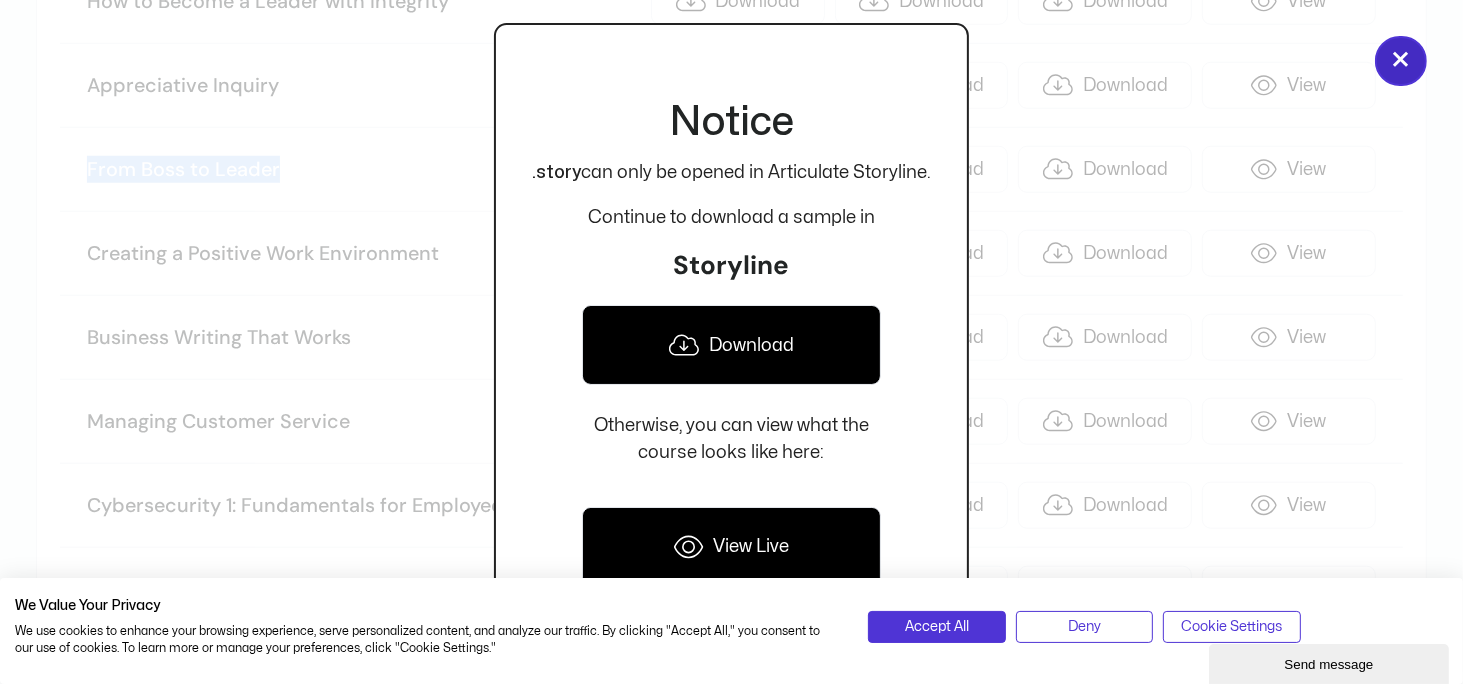 click on "×" at bounding box center [1401, 61] 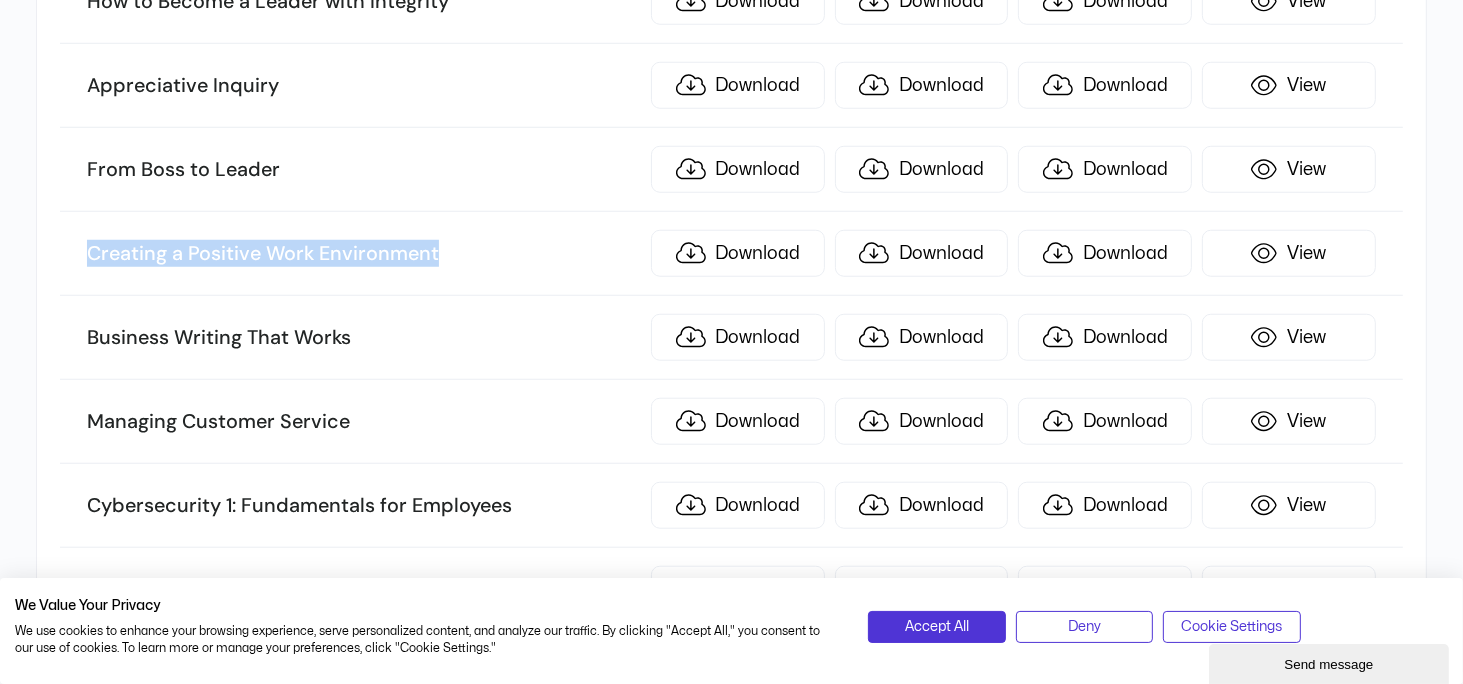 drag, startPoint x: 491, startPoint y: 247, endPoint x: 36, endPoint y: 228, distance: 455.39655 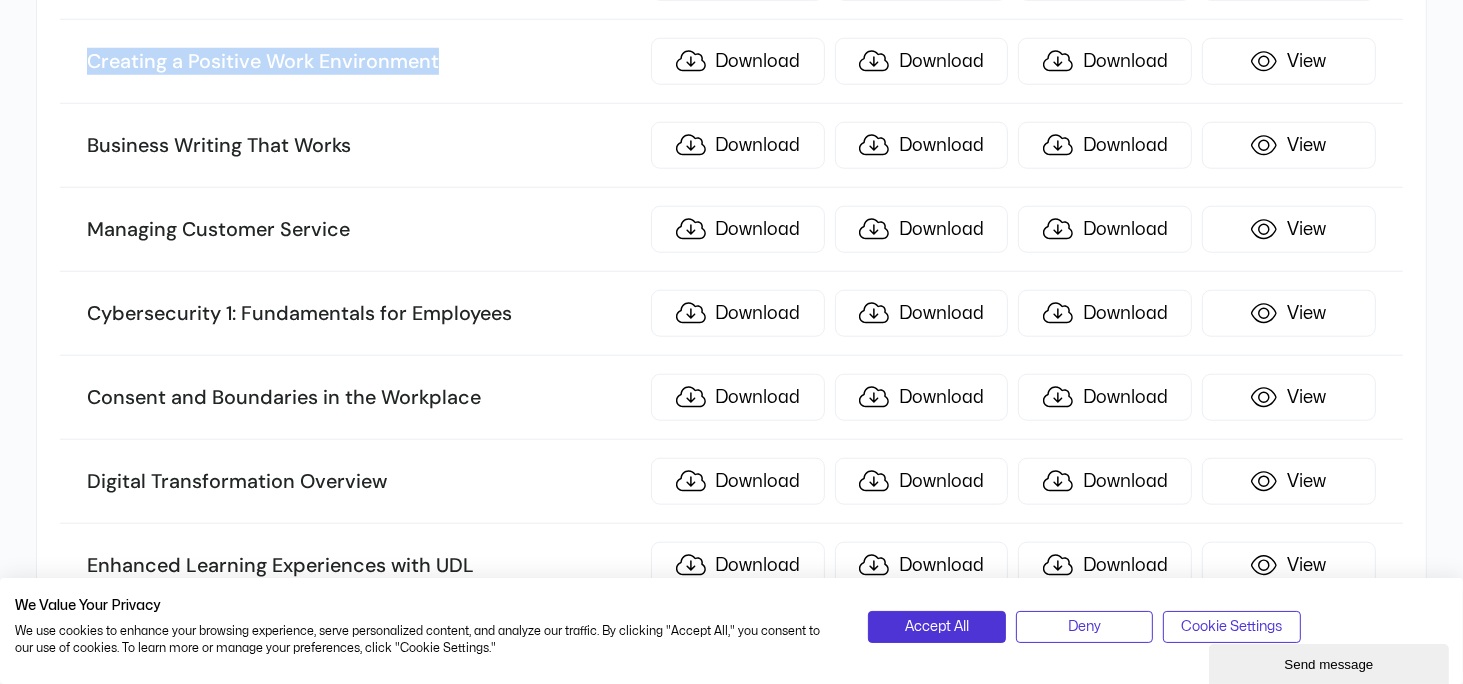 scroll, scrollTop: 1800, scrollLeft: 0, axis: vertical 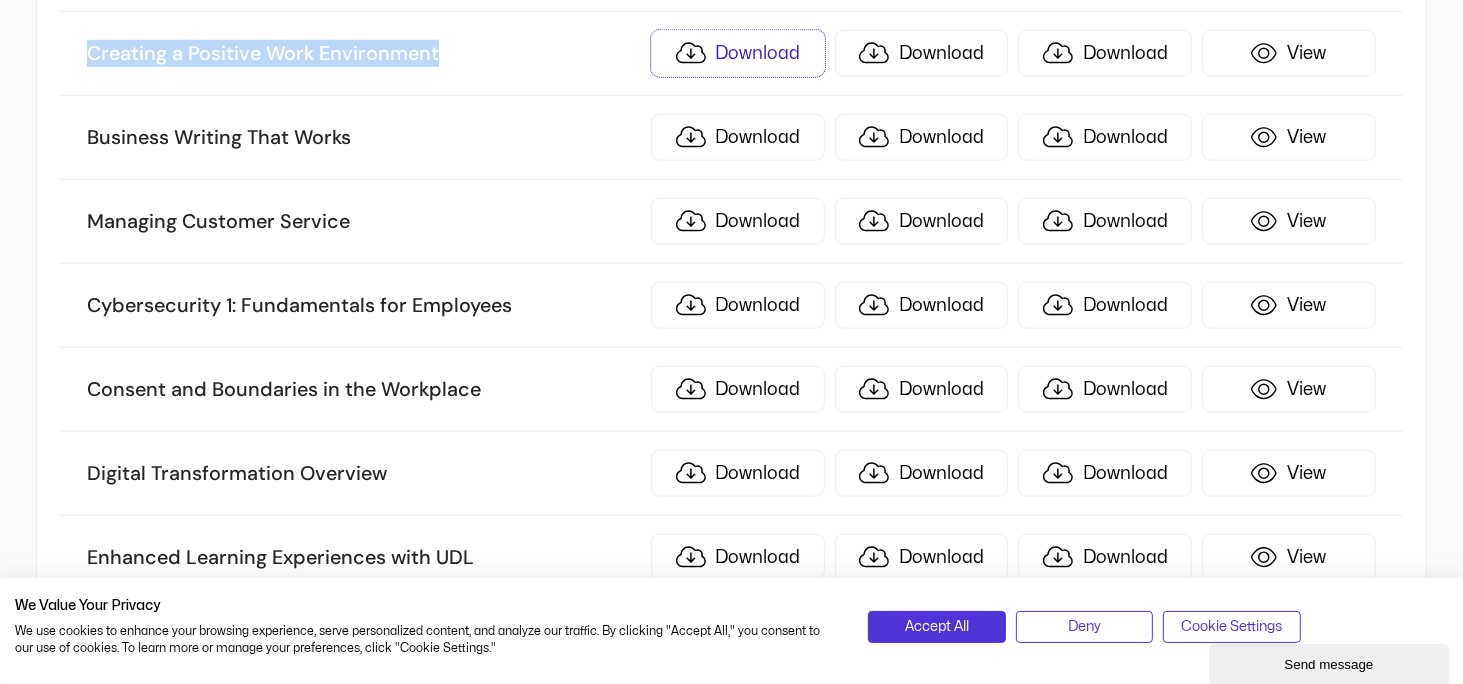 click on "Download" at bounding box center [738, 53] 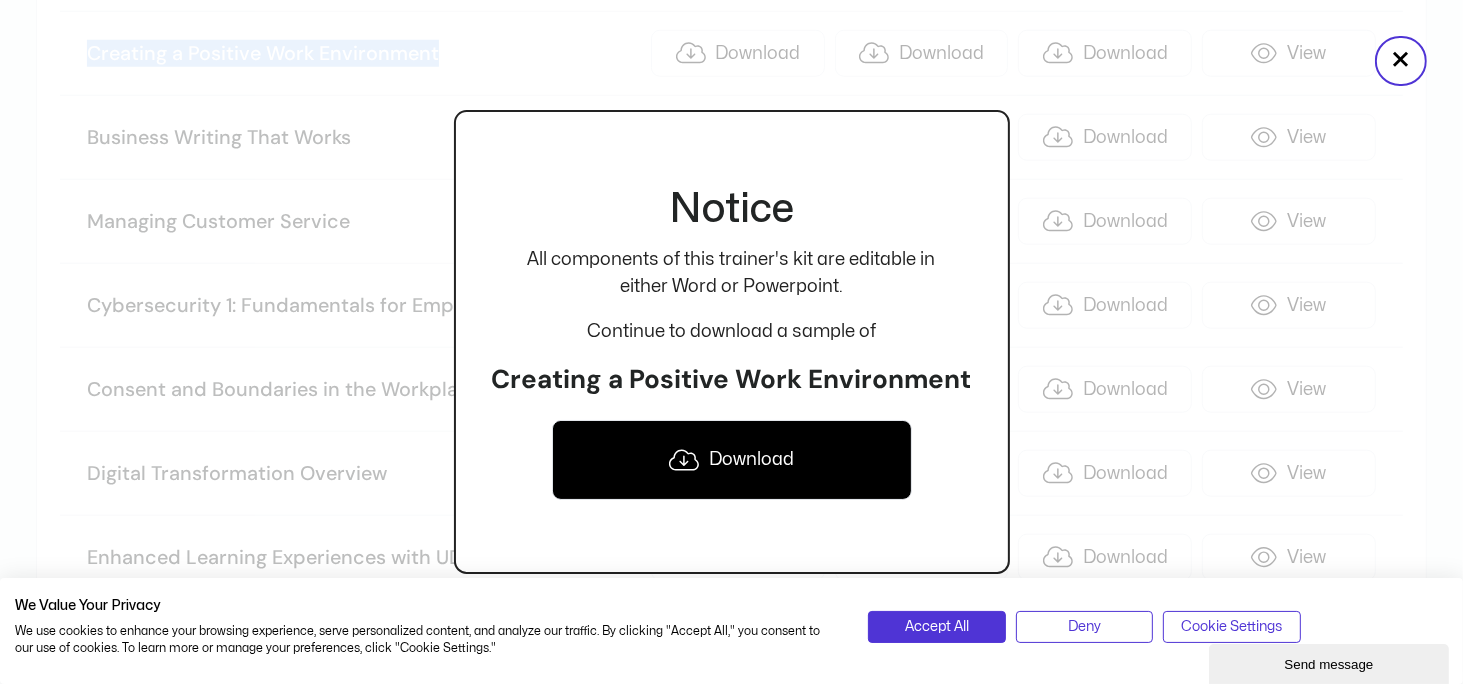 click on "Download" at bounding box center [732, 460] 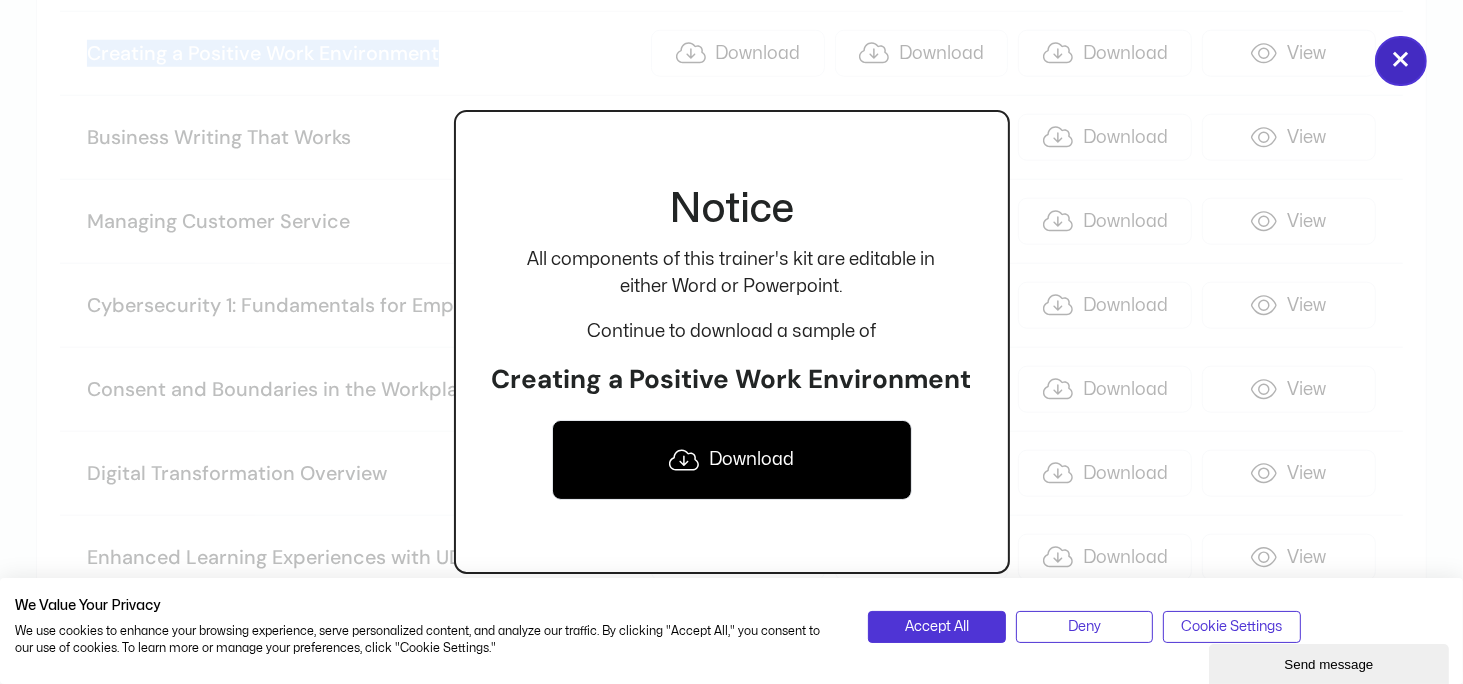 click on "×" at bounding box center (1401, 61) 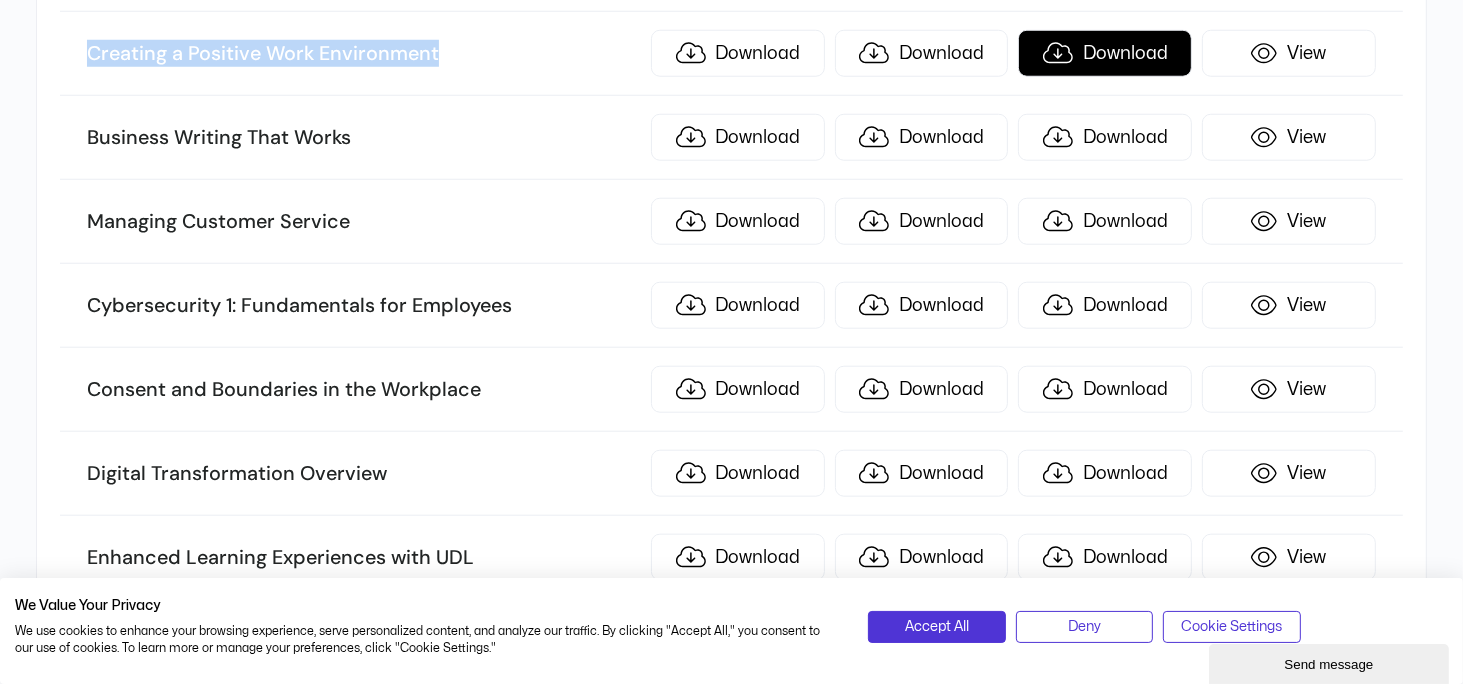 click on "Download" at bounding box center (1105, 53) 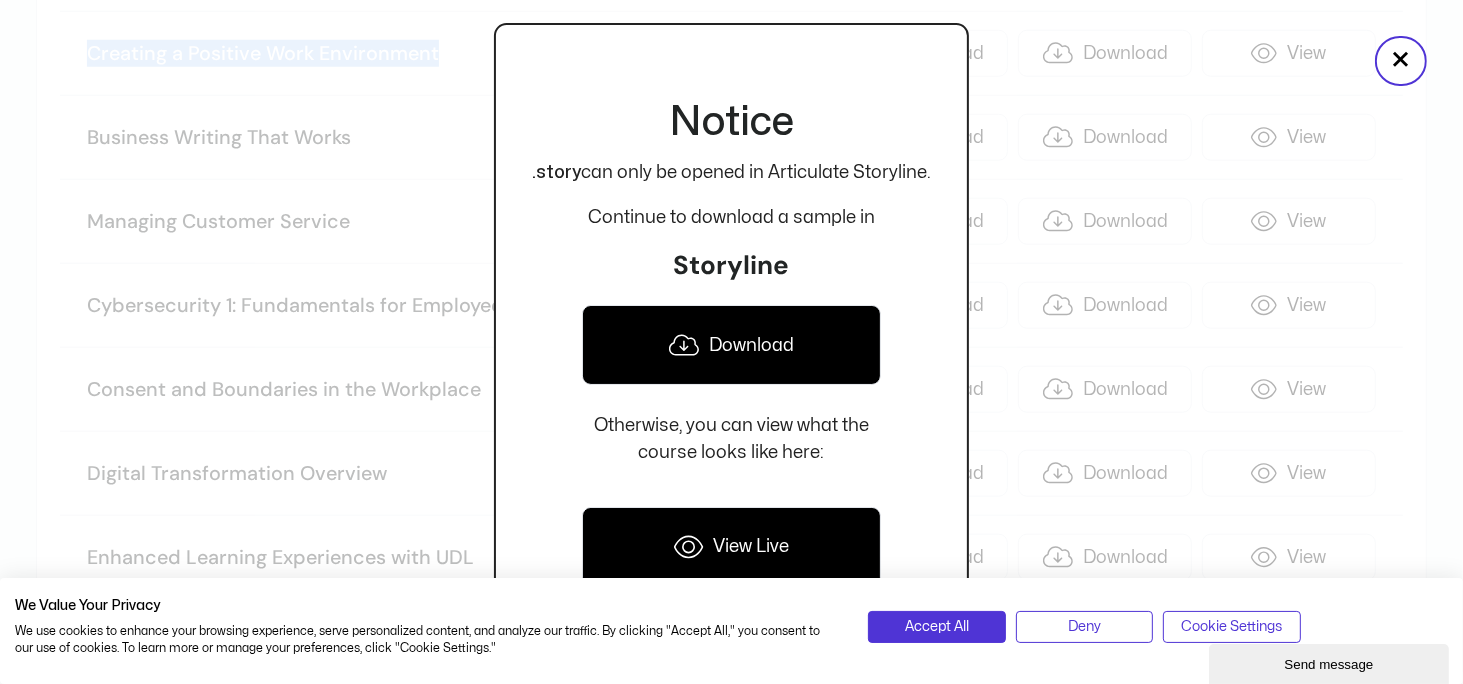 click on "Download" at bounding box center [731, 345] 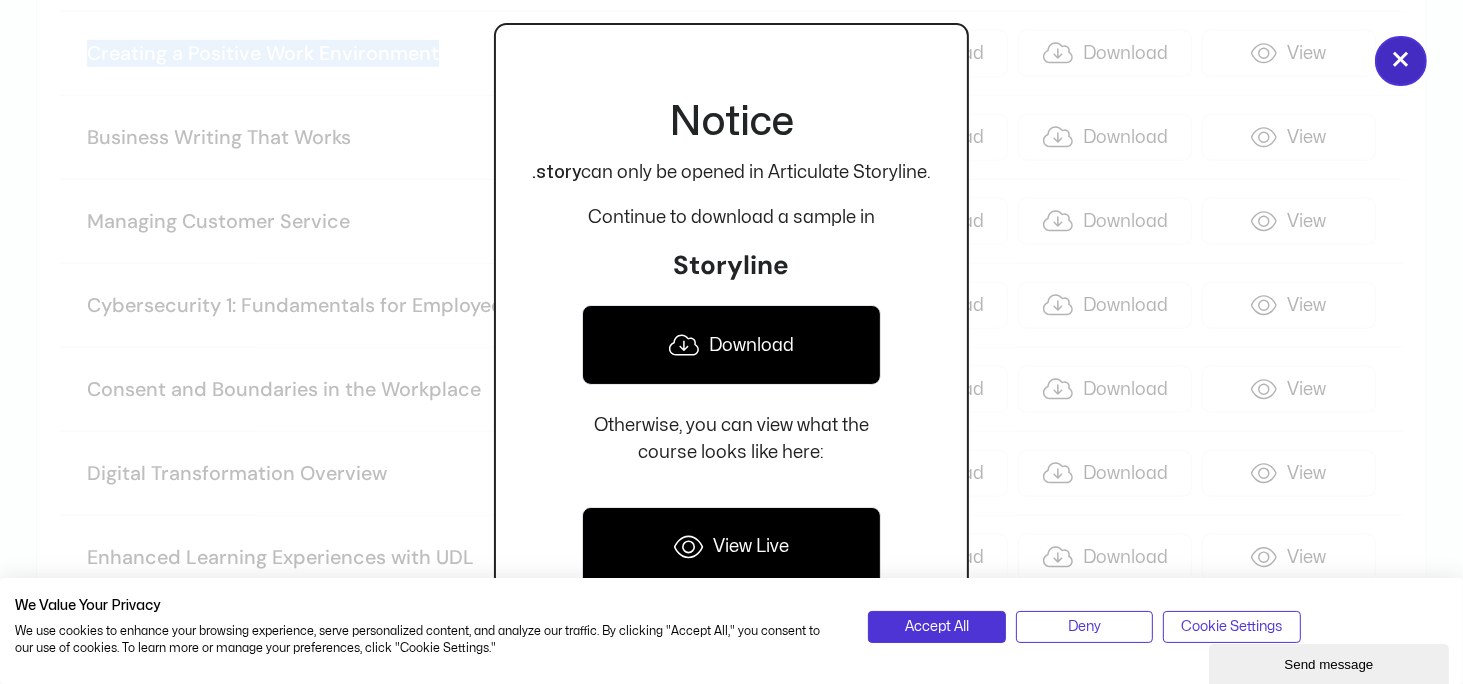 click on "×" at bounding box center [1401, 61] 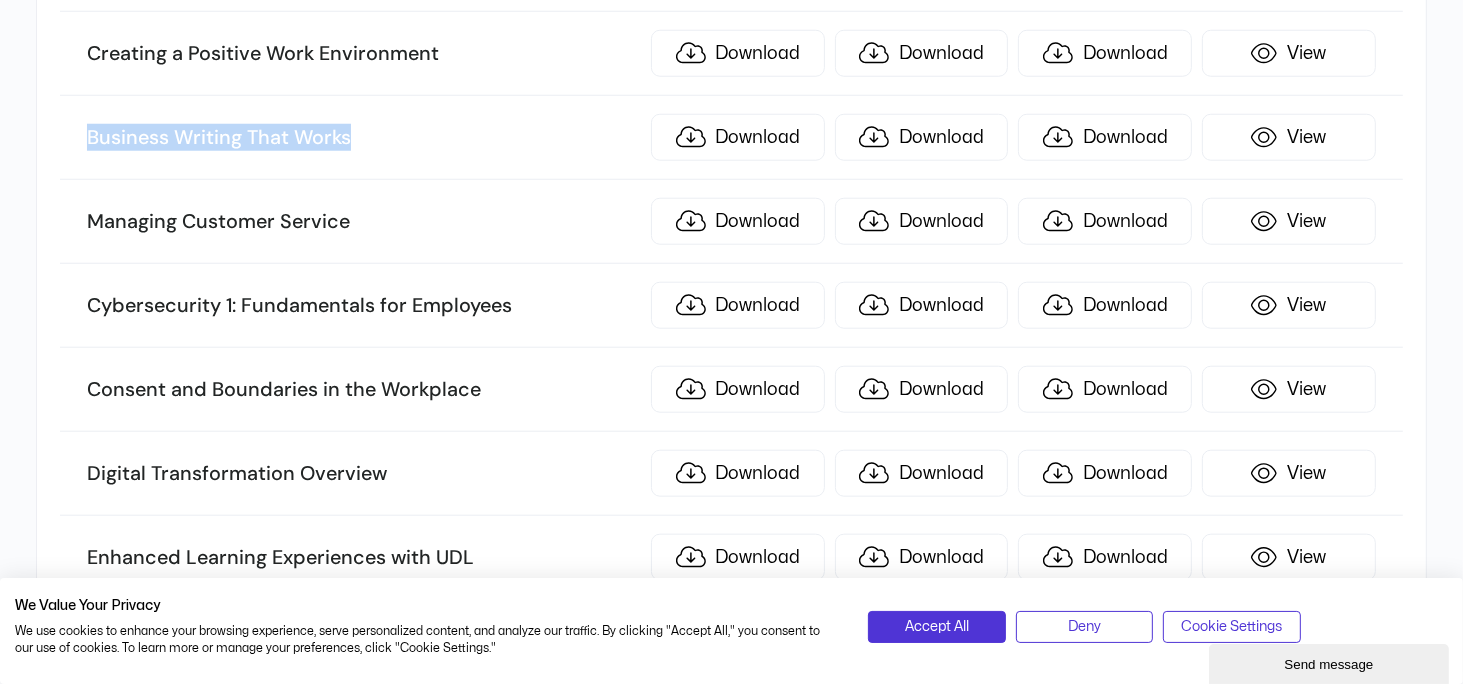 drag, startPoint x: 422, startPoint y: 118, endPoint x: 61, endPoint y: 127, distance: 361.11218 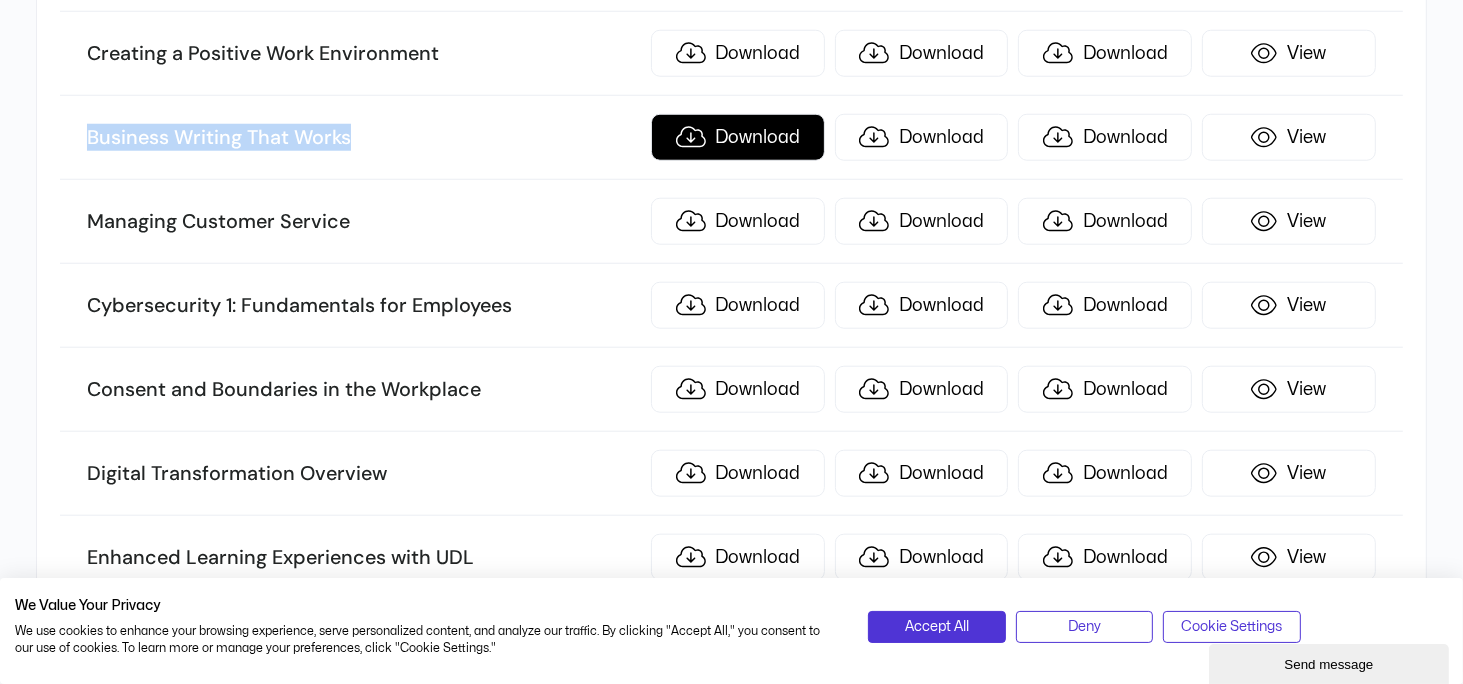 click on "Download" at bounding box center (738, 137) 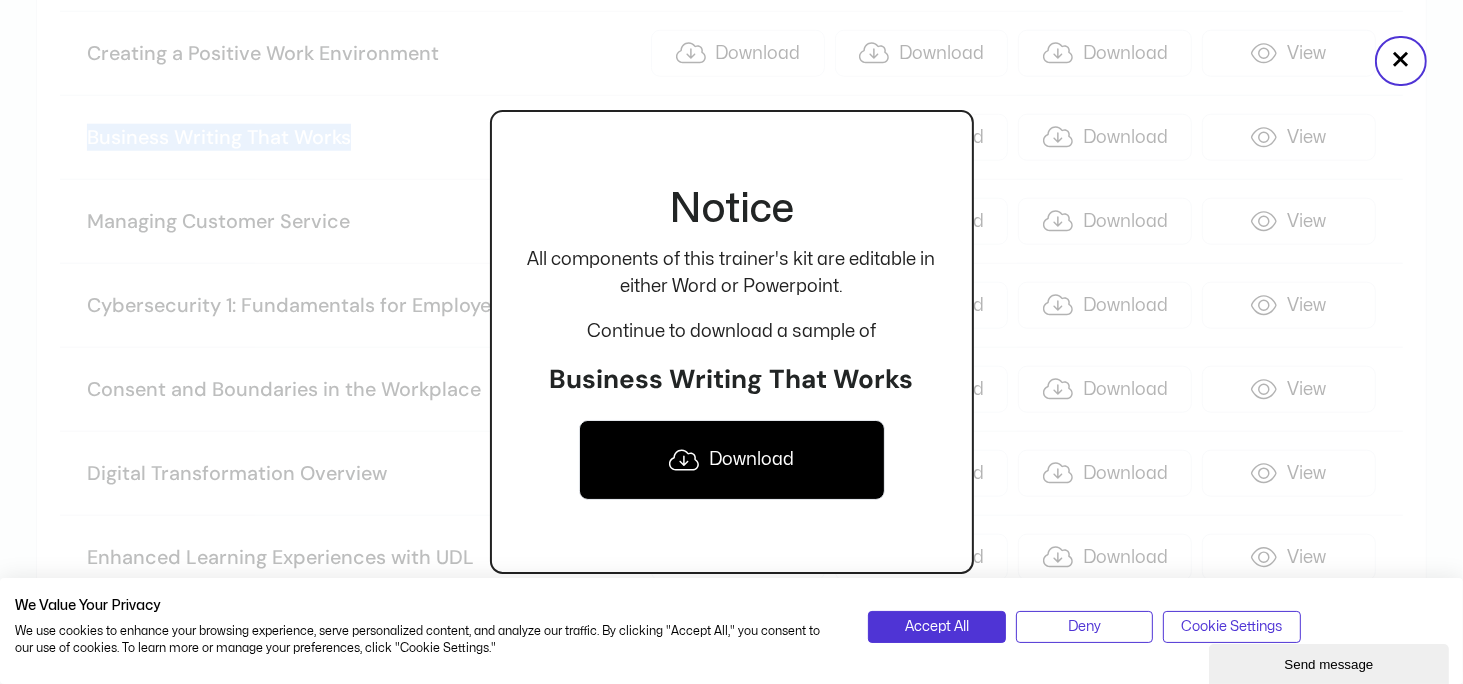 click on "Download" at bounding box center (732, 460) 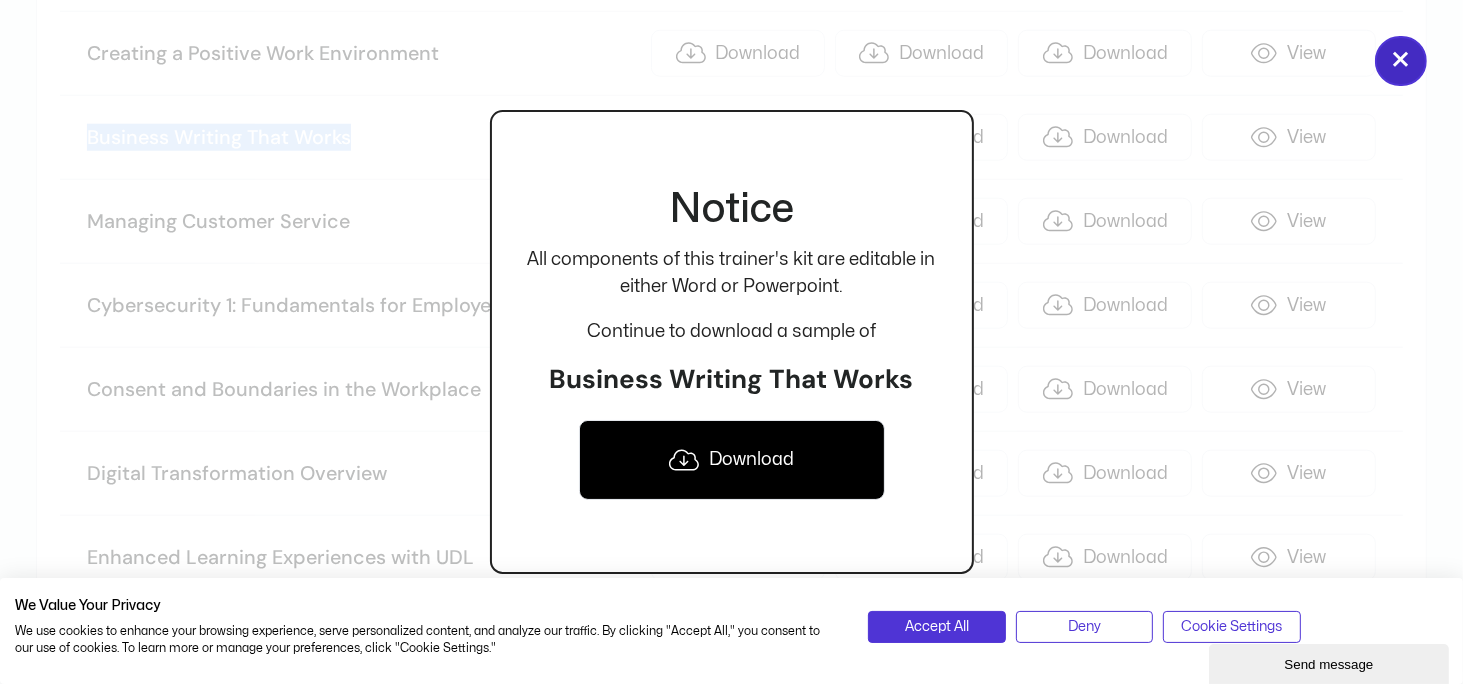 click on "×" at bounding box center (1401, 61) 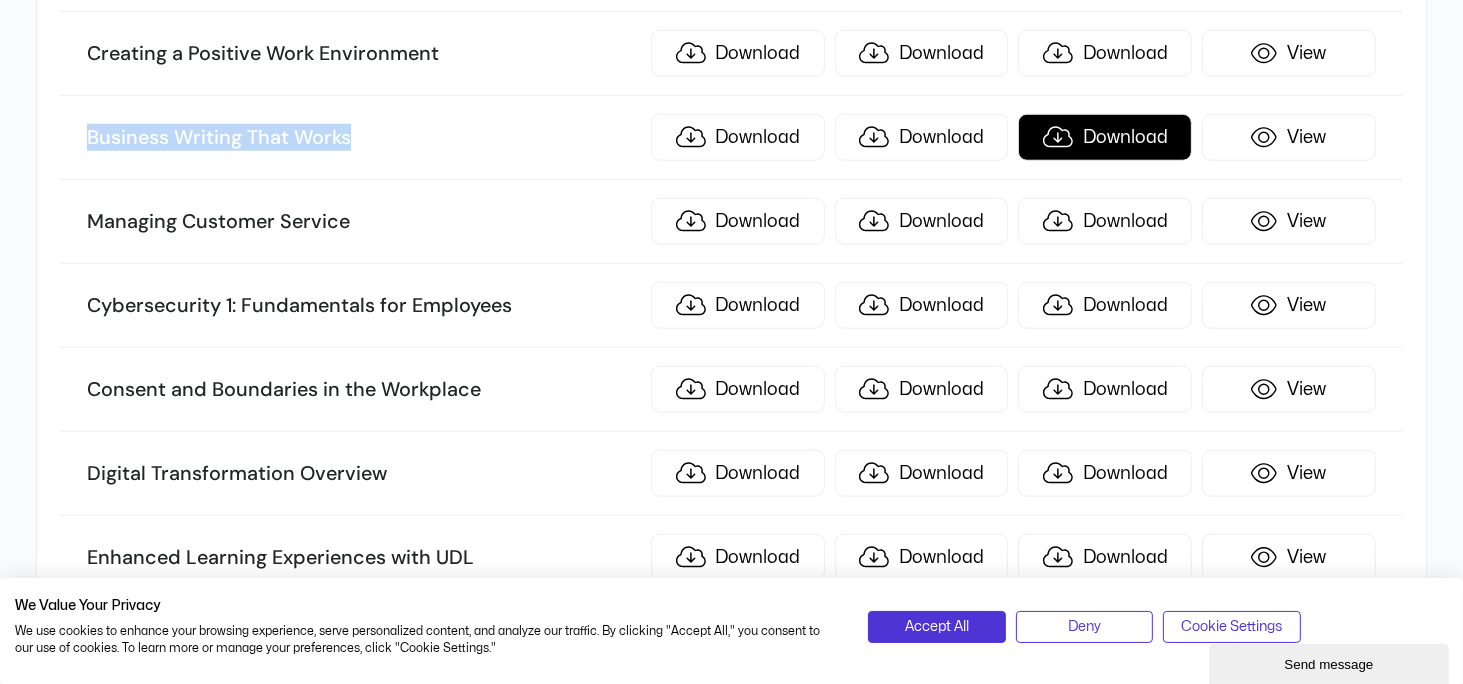 click on "Download" at bounding box center (1105, 137) 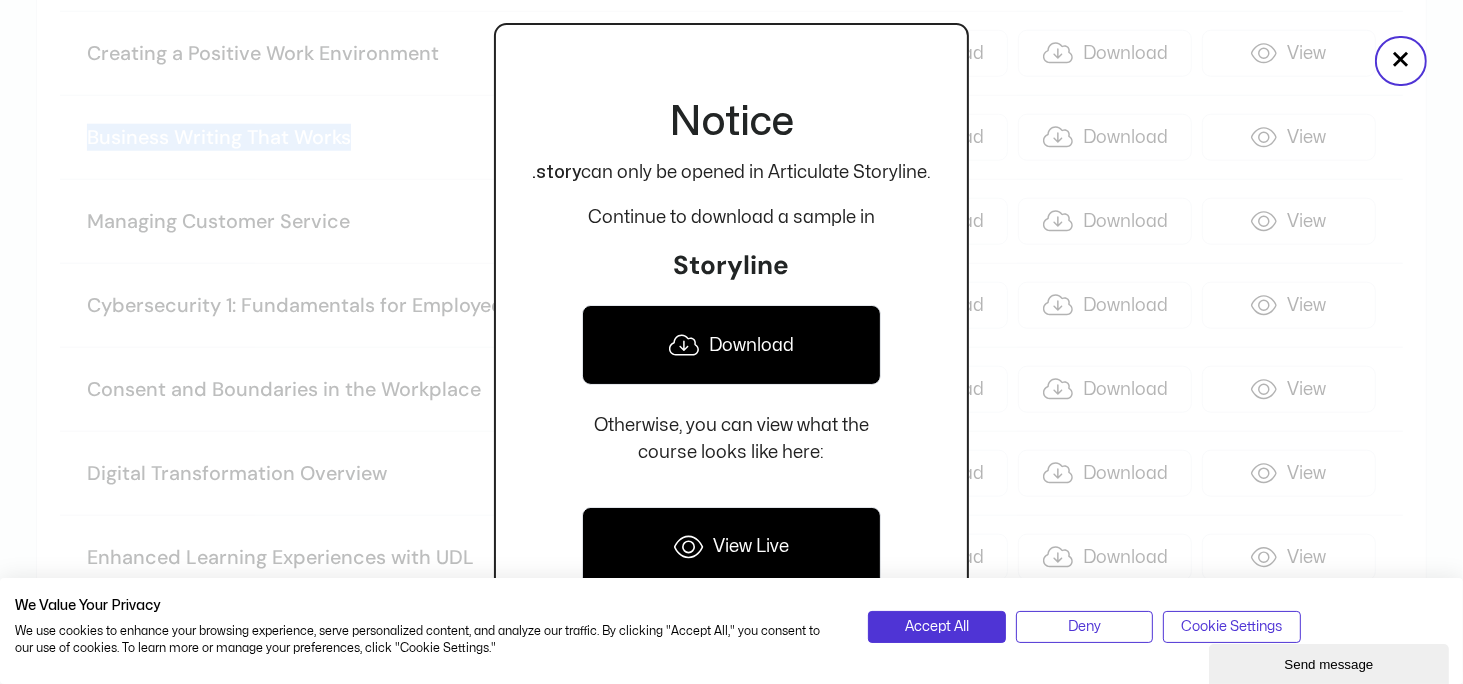 click on "Download" at bounding box center [731, 345] 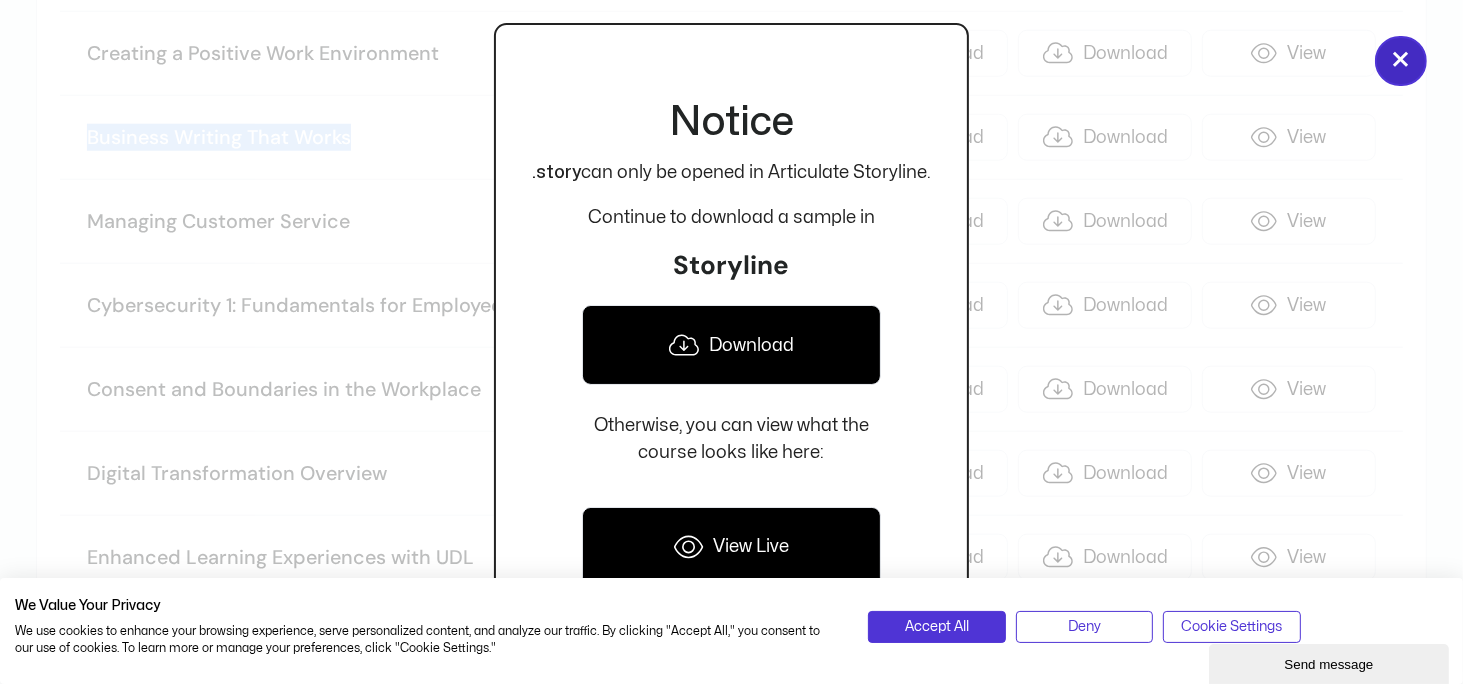 click on "×" at bounding box center [1401, 61] 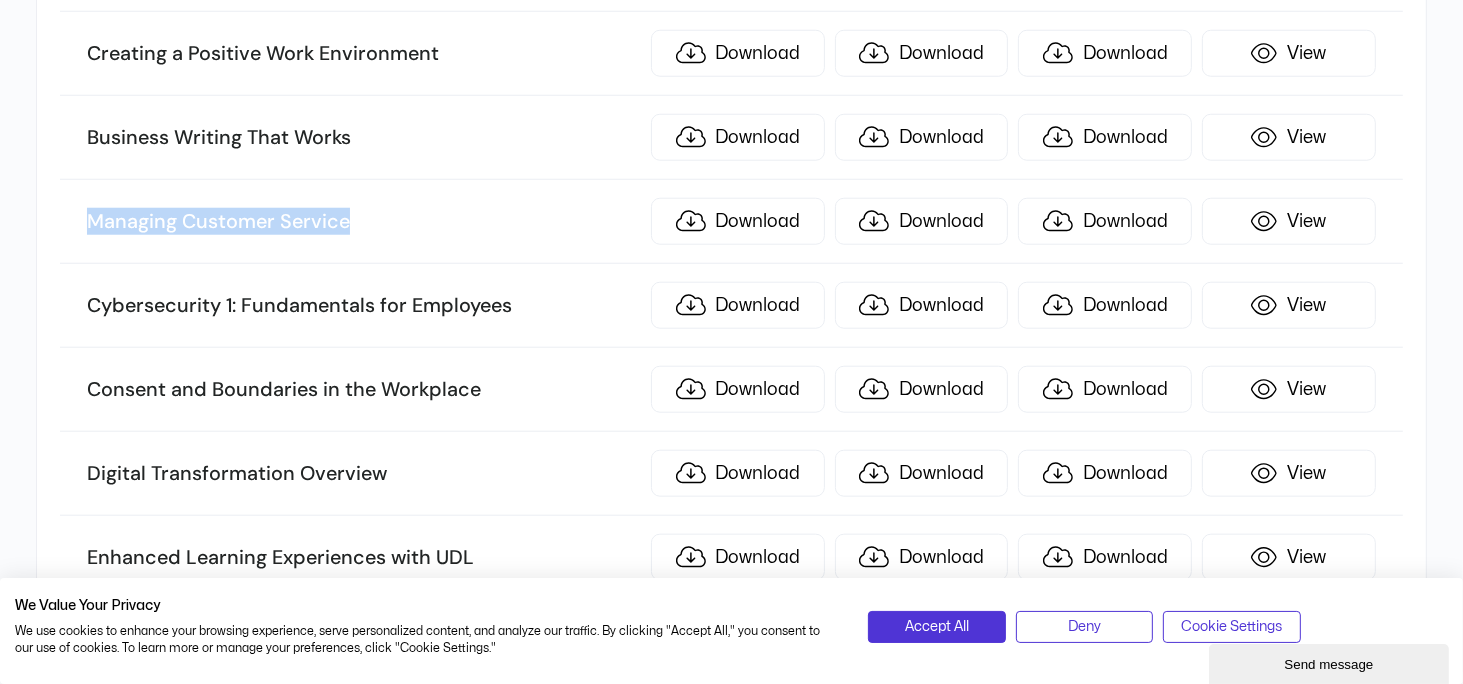 drag, startPoint x: 468, startPoint y: 210, endPoint x: 68, endPoint y: 196, distance: 400.24493 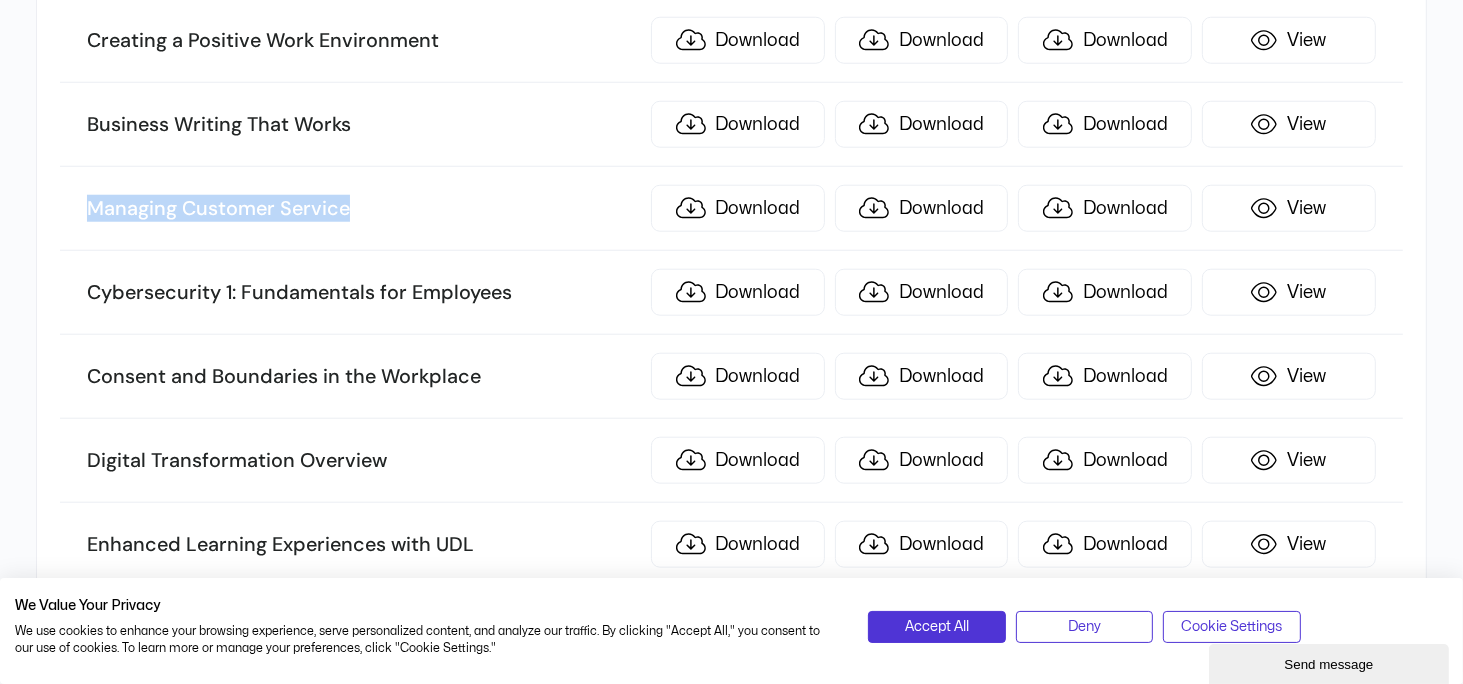 scroll, scrollTop: 1900, scrollLeft: 0, axis: vertical 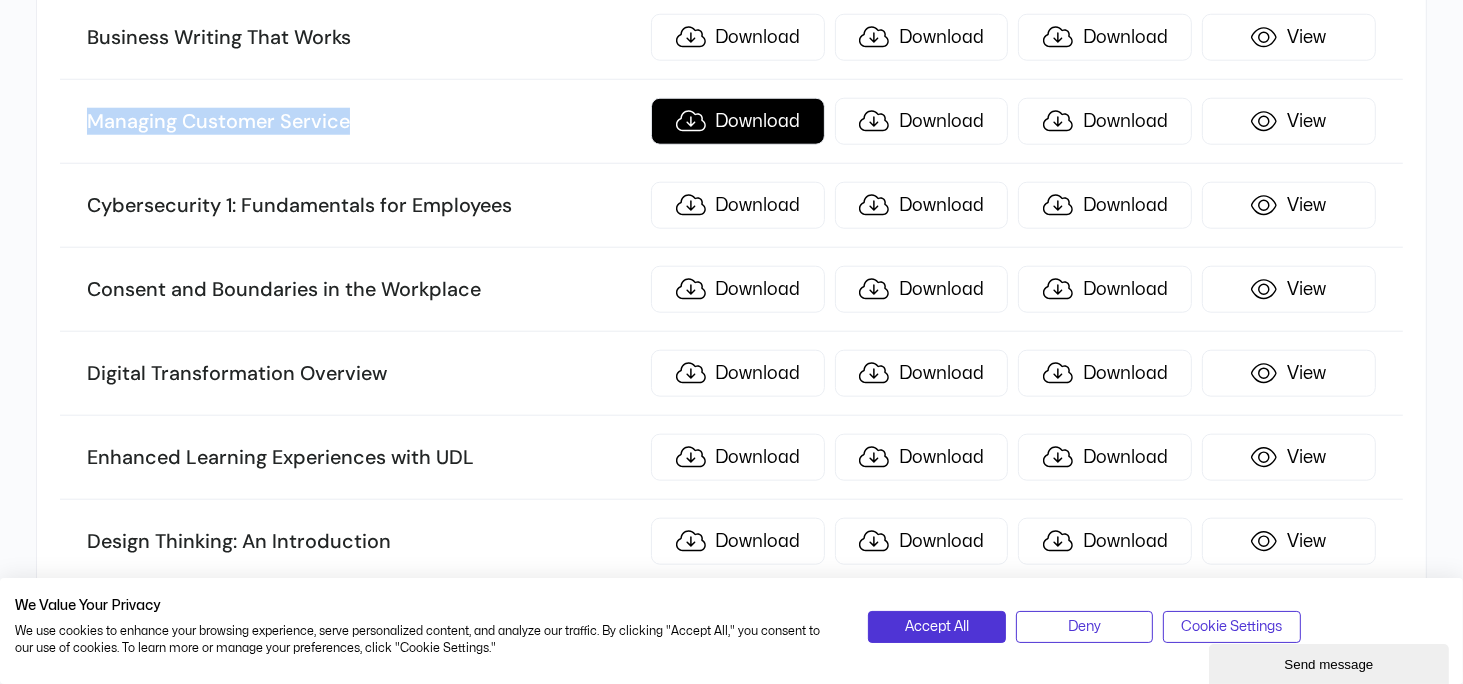 click on "Download" at bounding box center [738, 121] 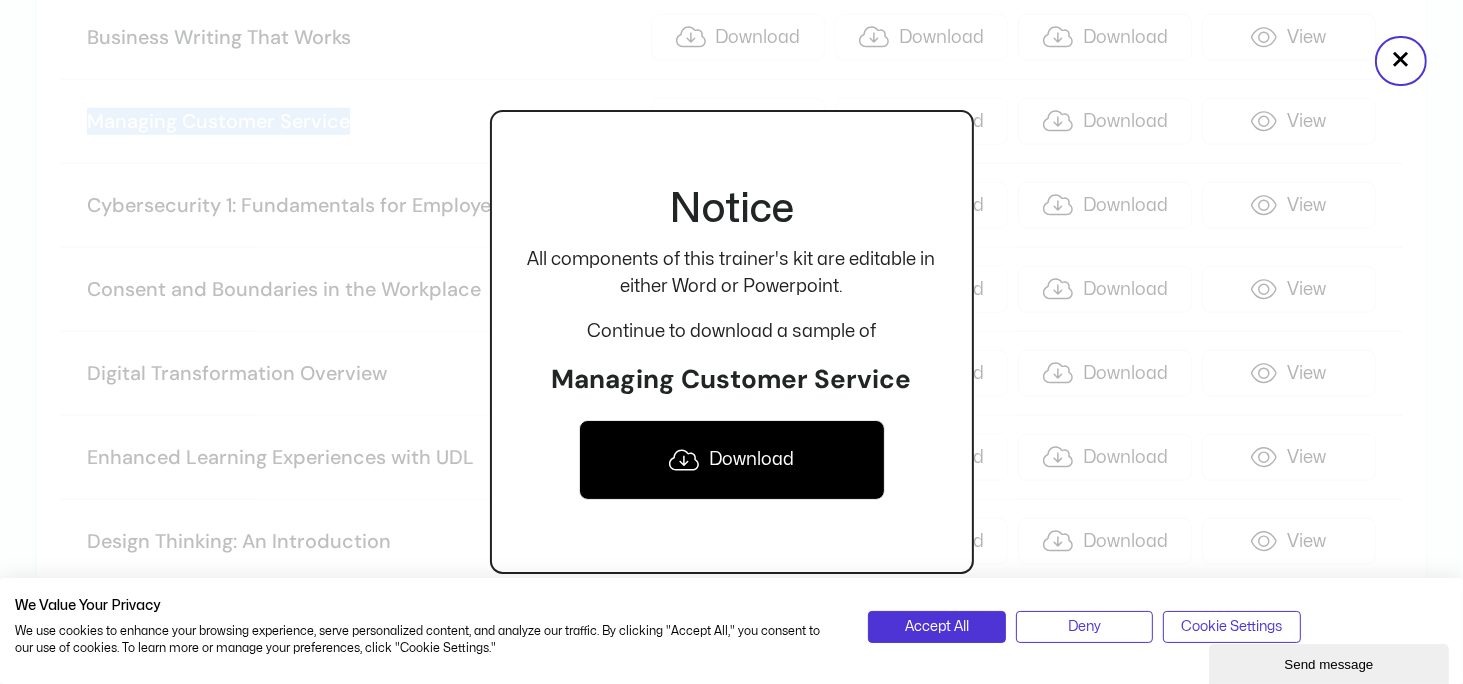 click on "Download" at bounding box center [732, 460] 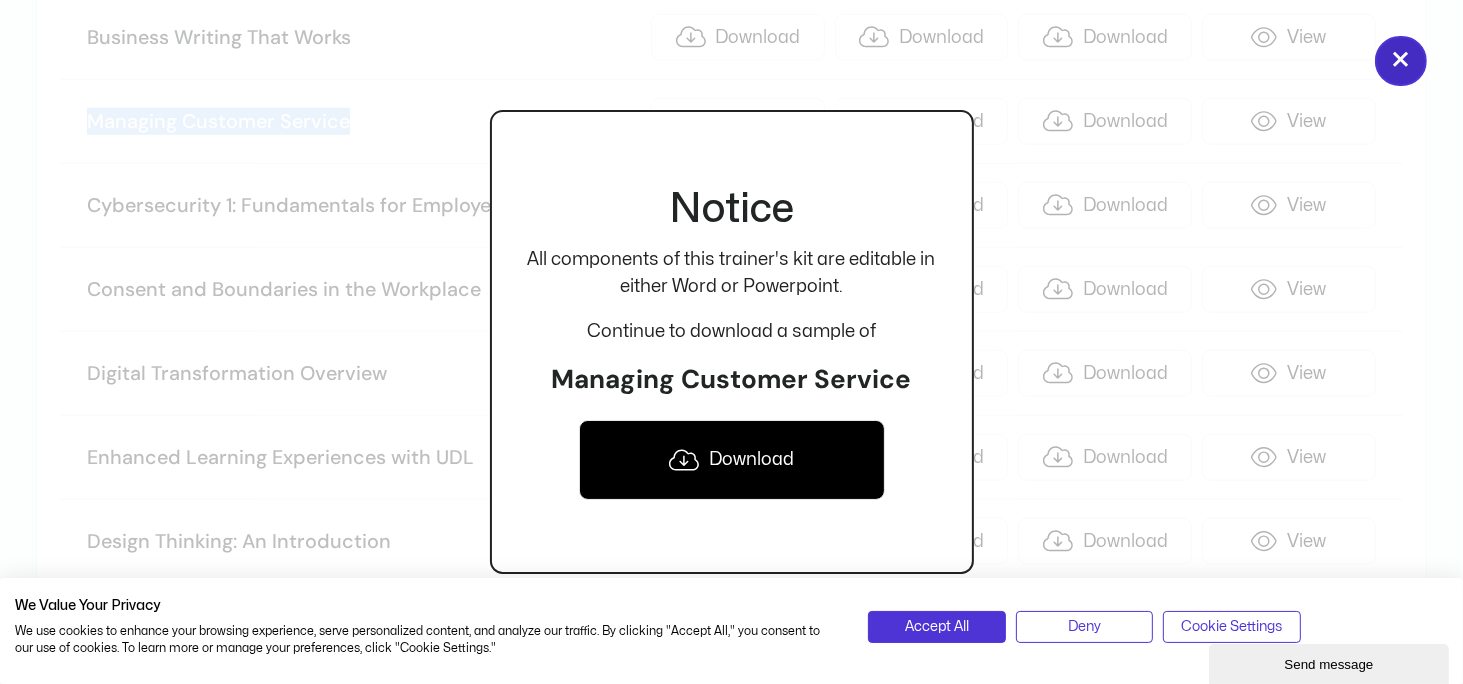 click on "×" at bounding box center [1401, 61] 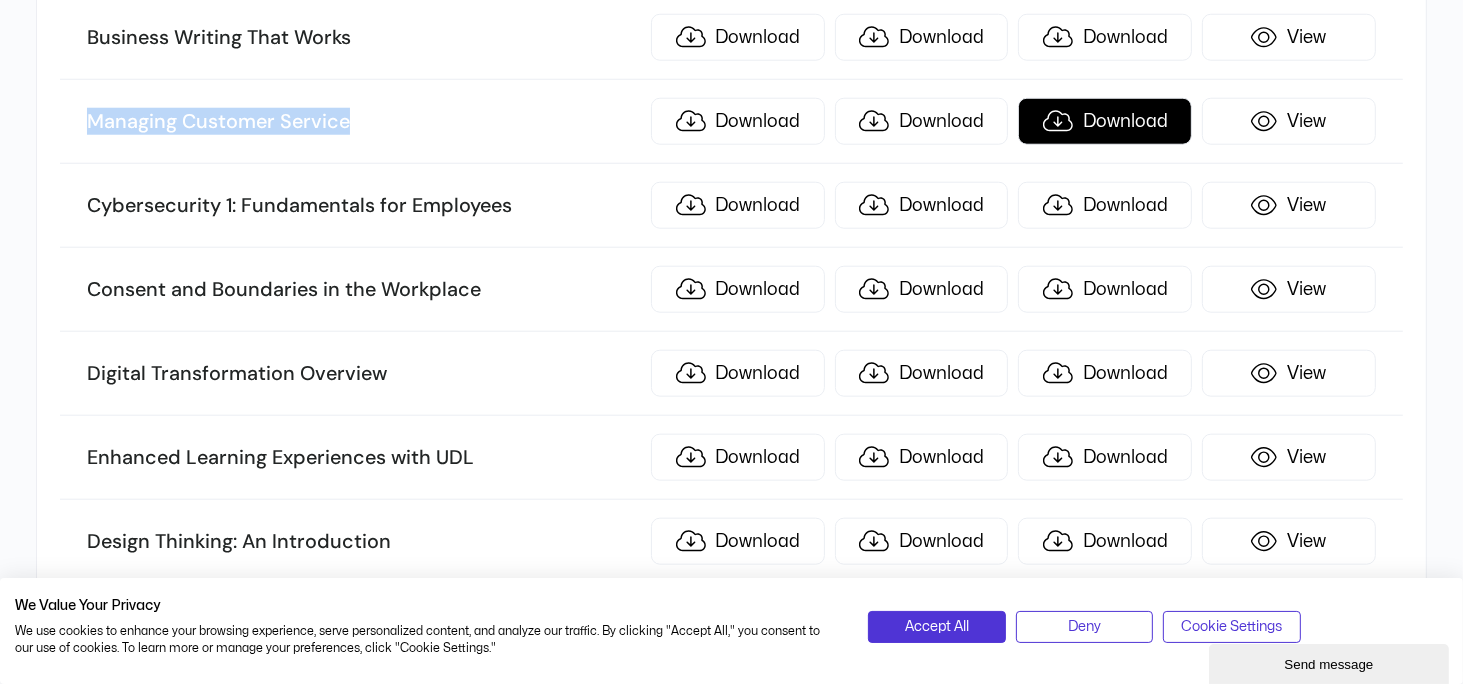 click on "Download" at bounding box center [1105, 121] 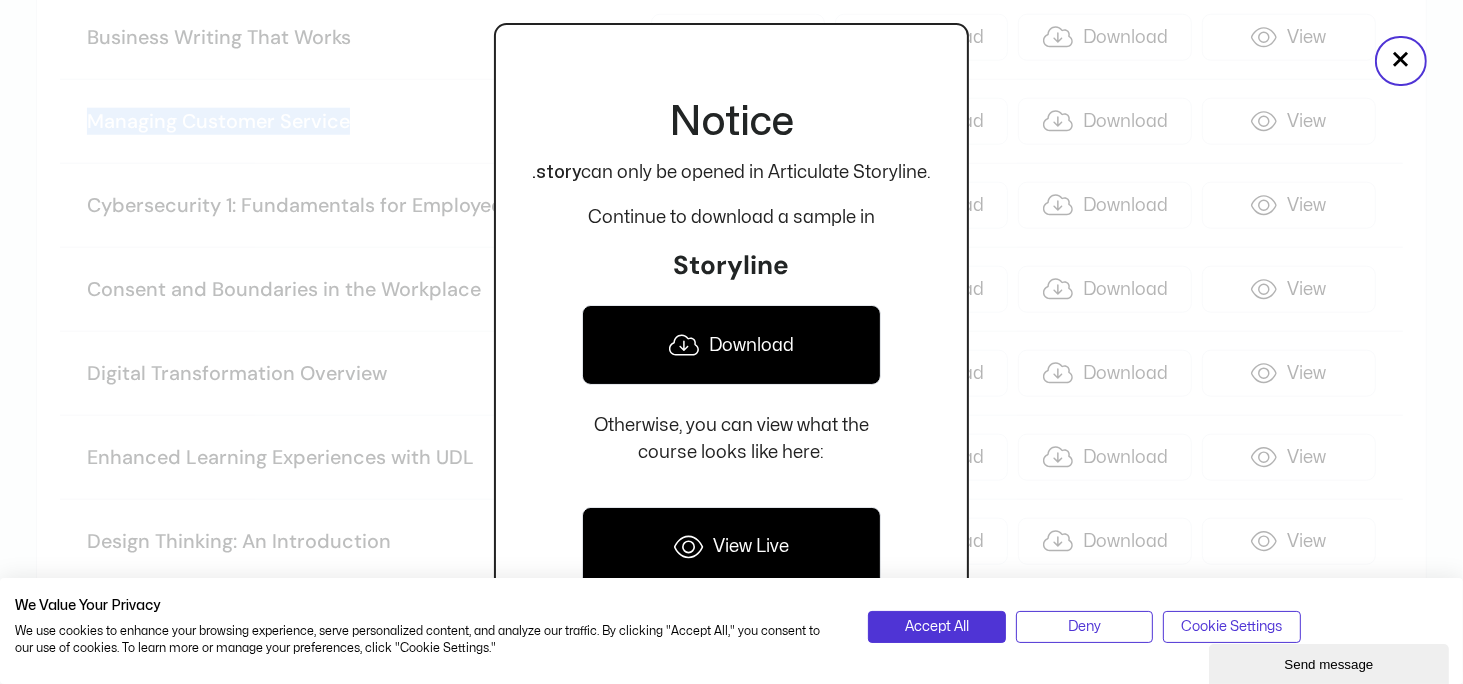 click on "Download" at bounding box center [731, 345] 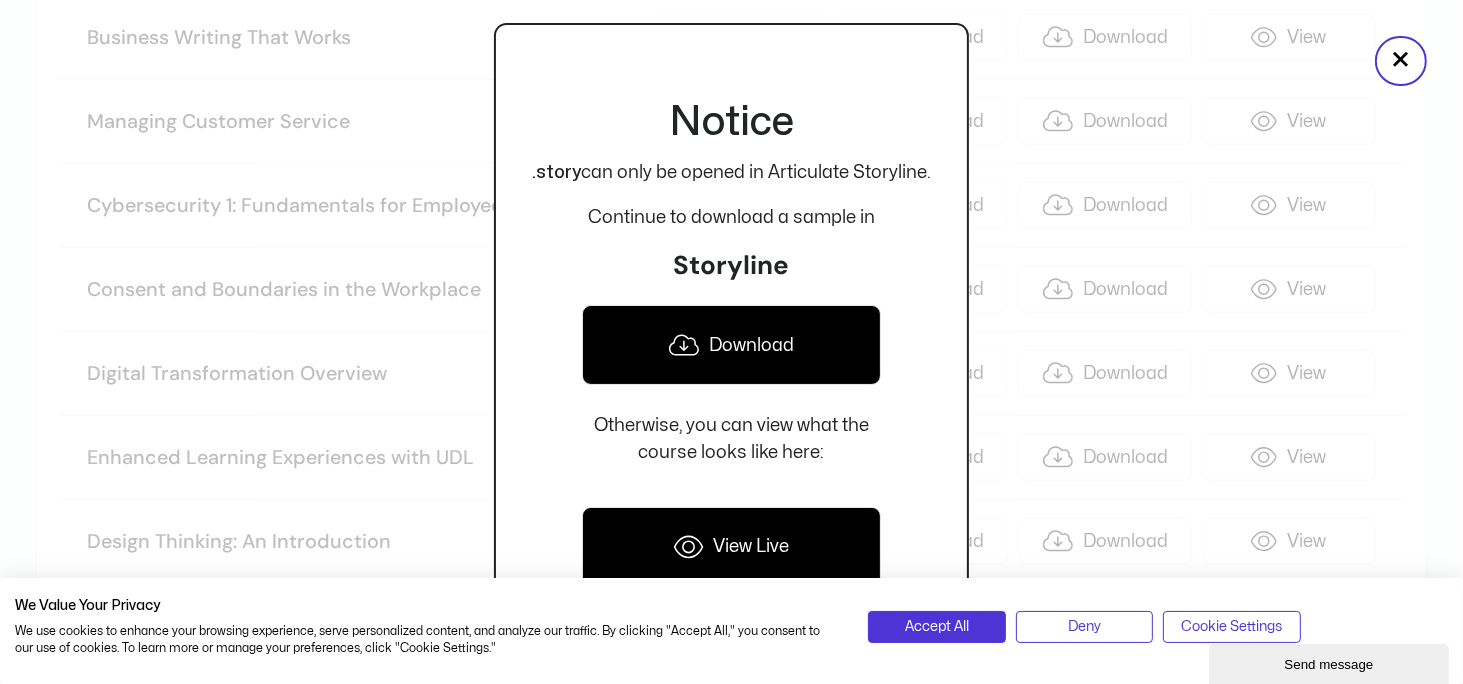 click at bounding box center (731, 342) 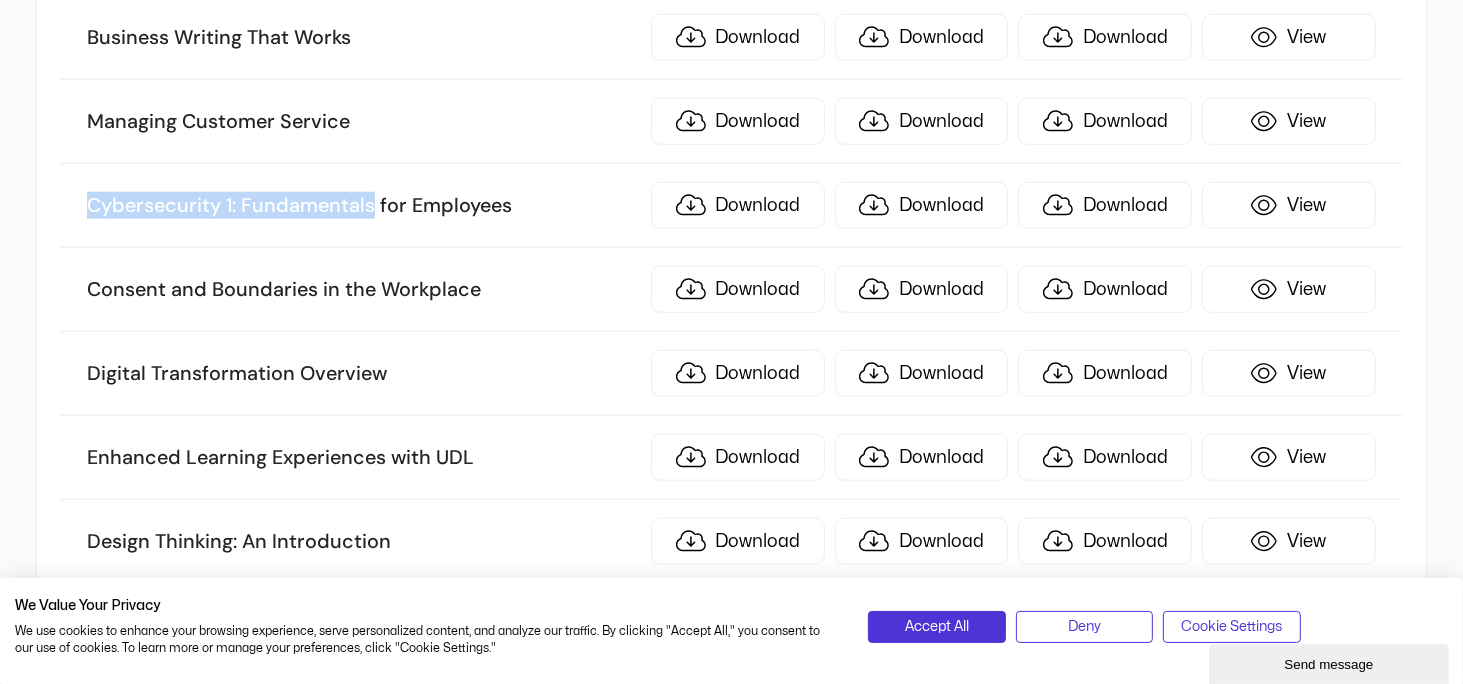 drag, startPoint x: 88, startPoint y: 195, endPoint x: 376, endPoint y: 195, distance: 288 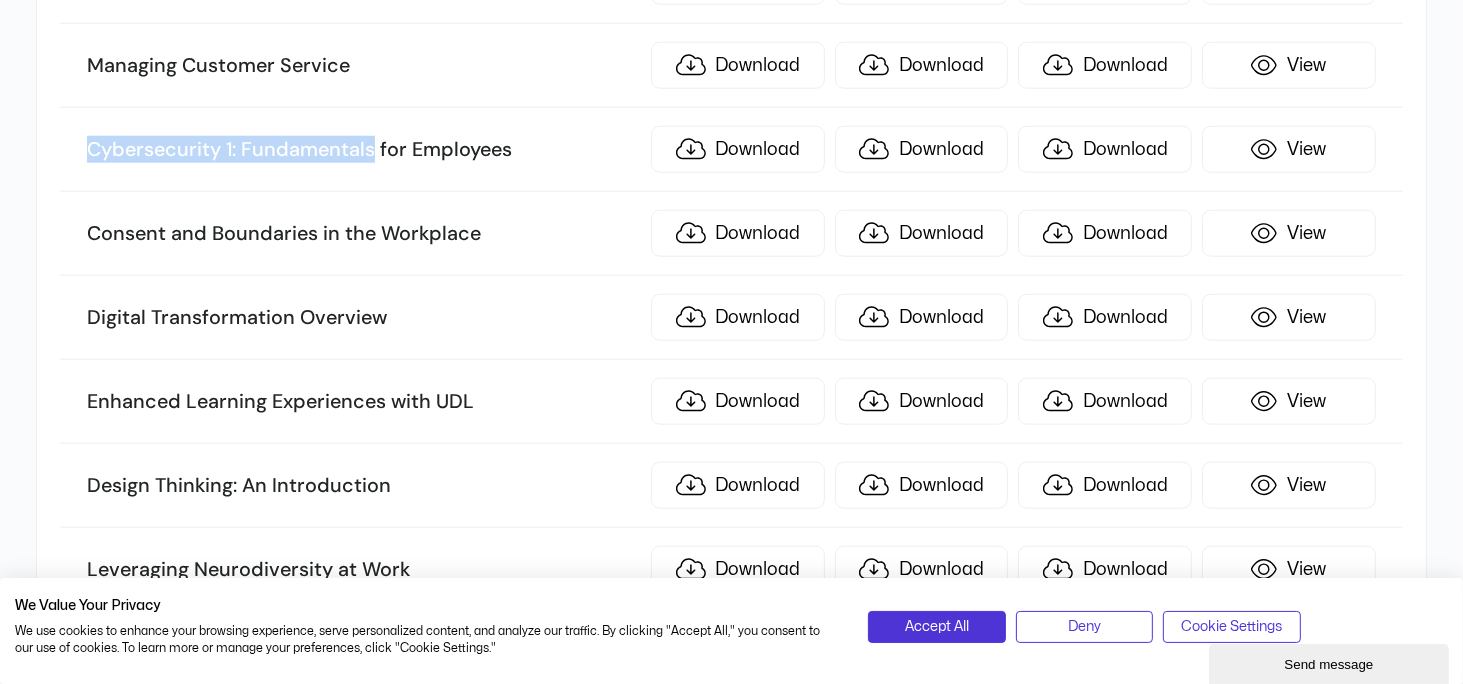 scroll, scrollTop: 2000, scrollLeft: 0, axis: vertical 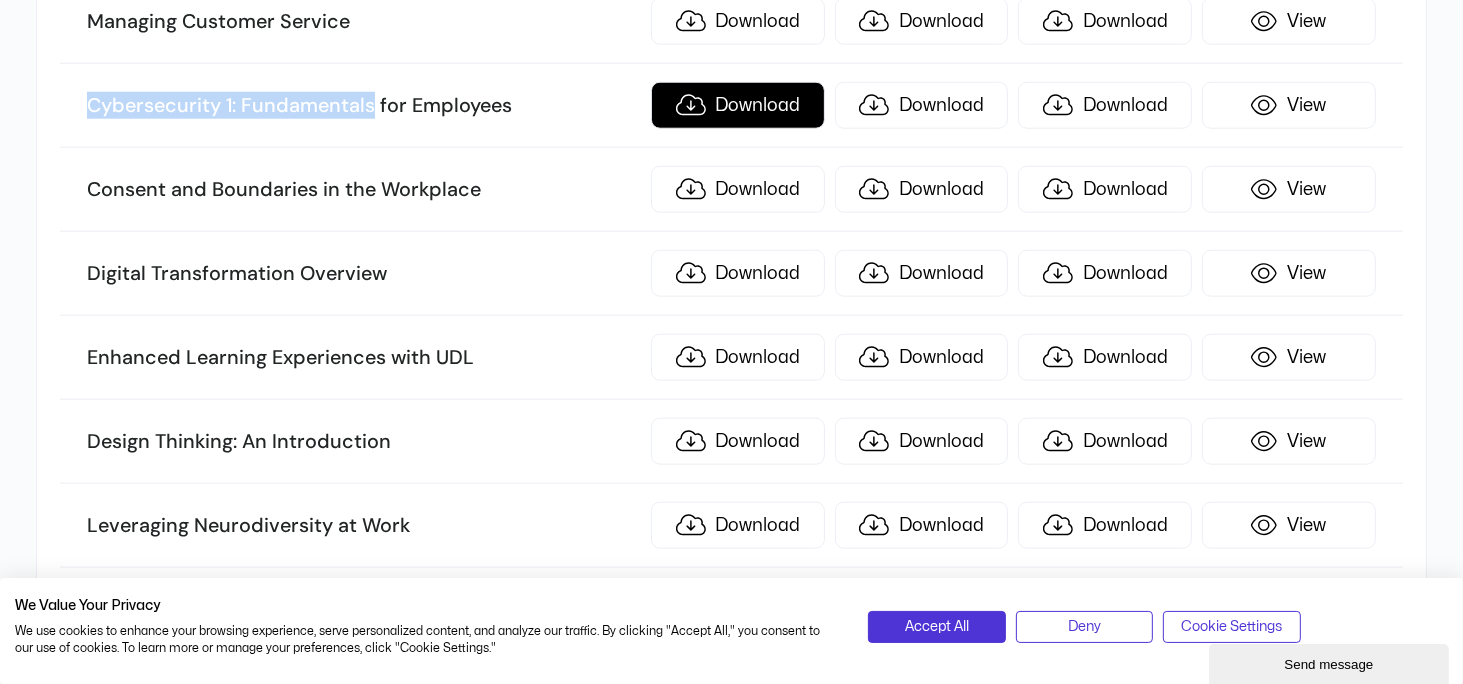 click on "Download" at bounding box center (738, 105) 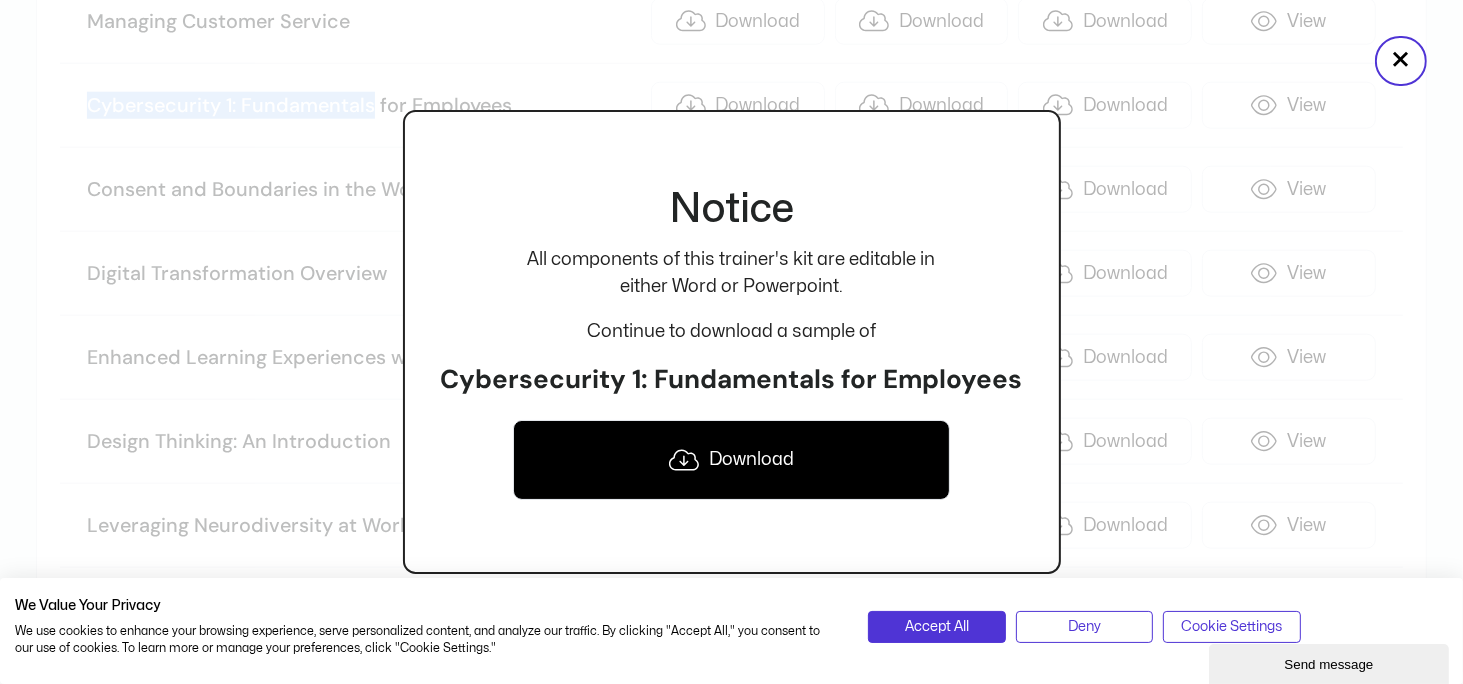 click 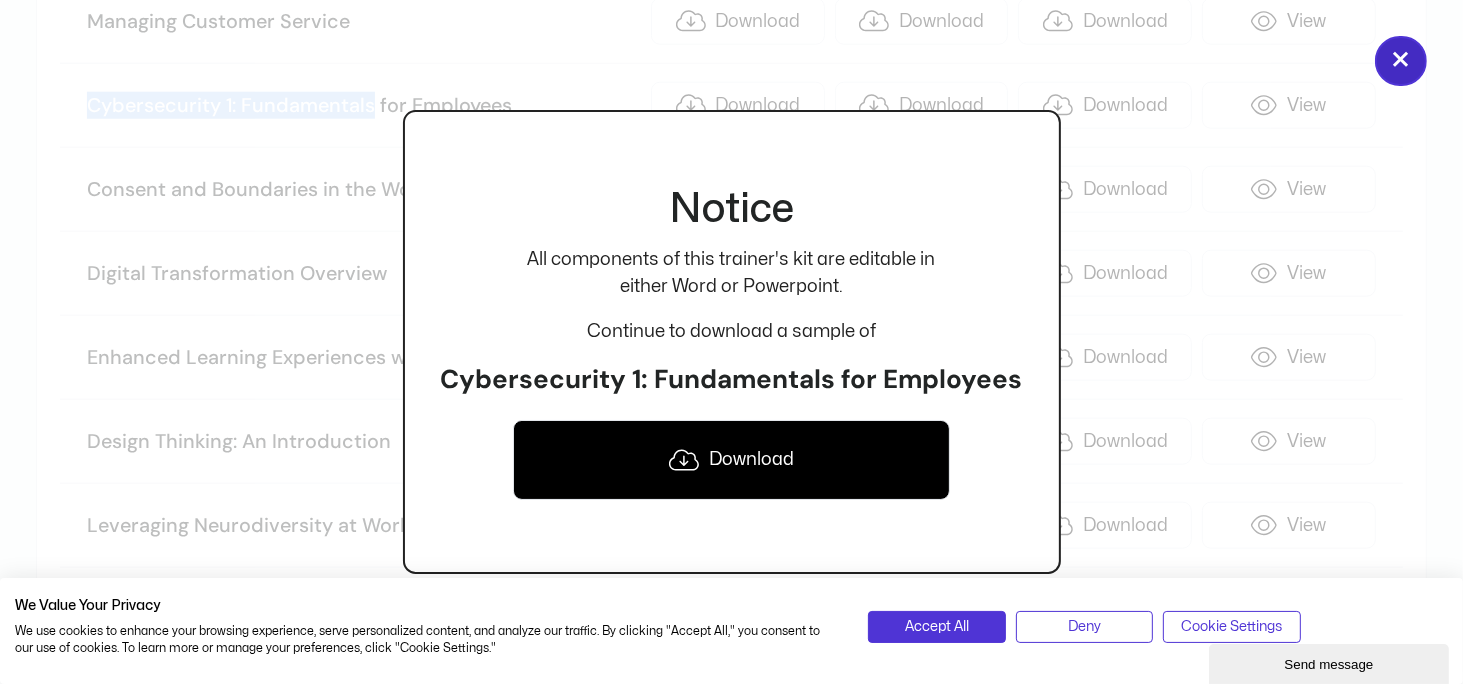 click on "×" at bounding box center (1401, 61) 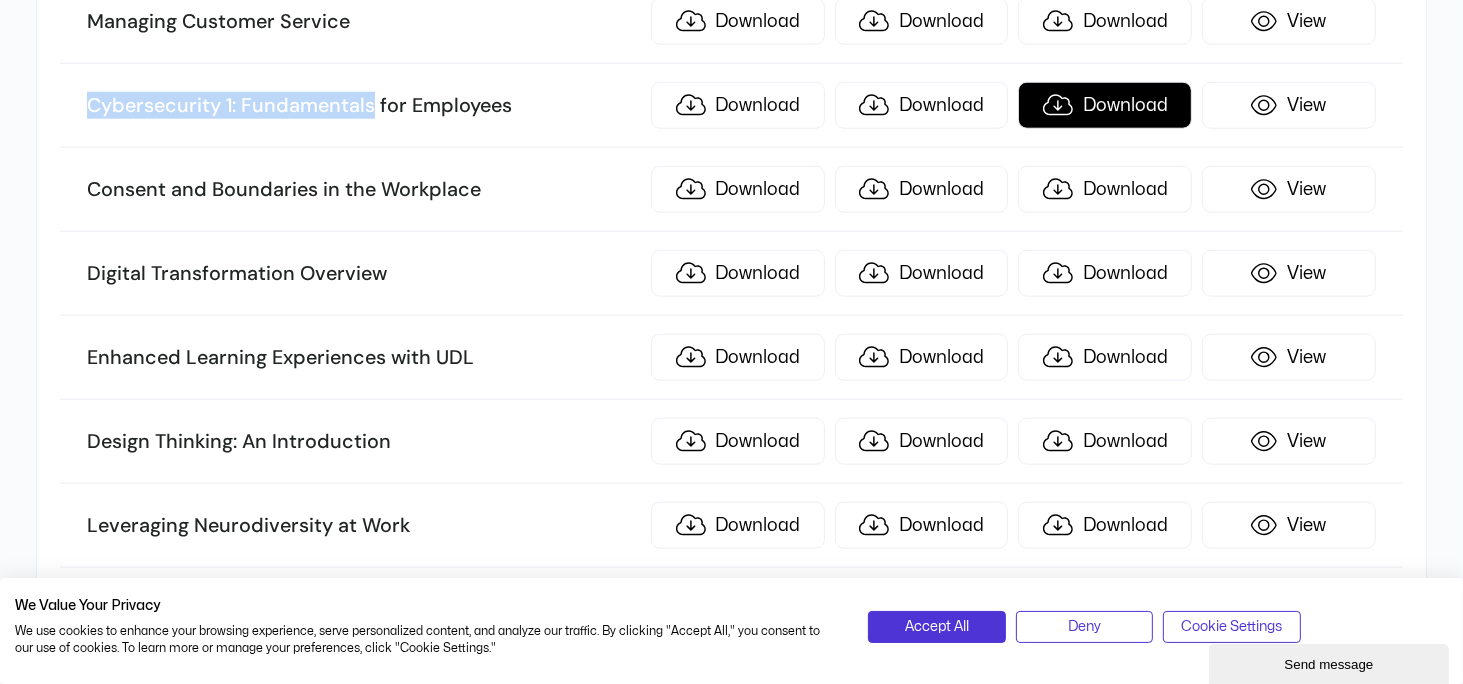 click on "Download" at bounding box center [1105, 105] 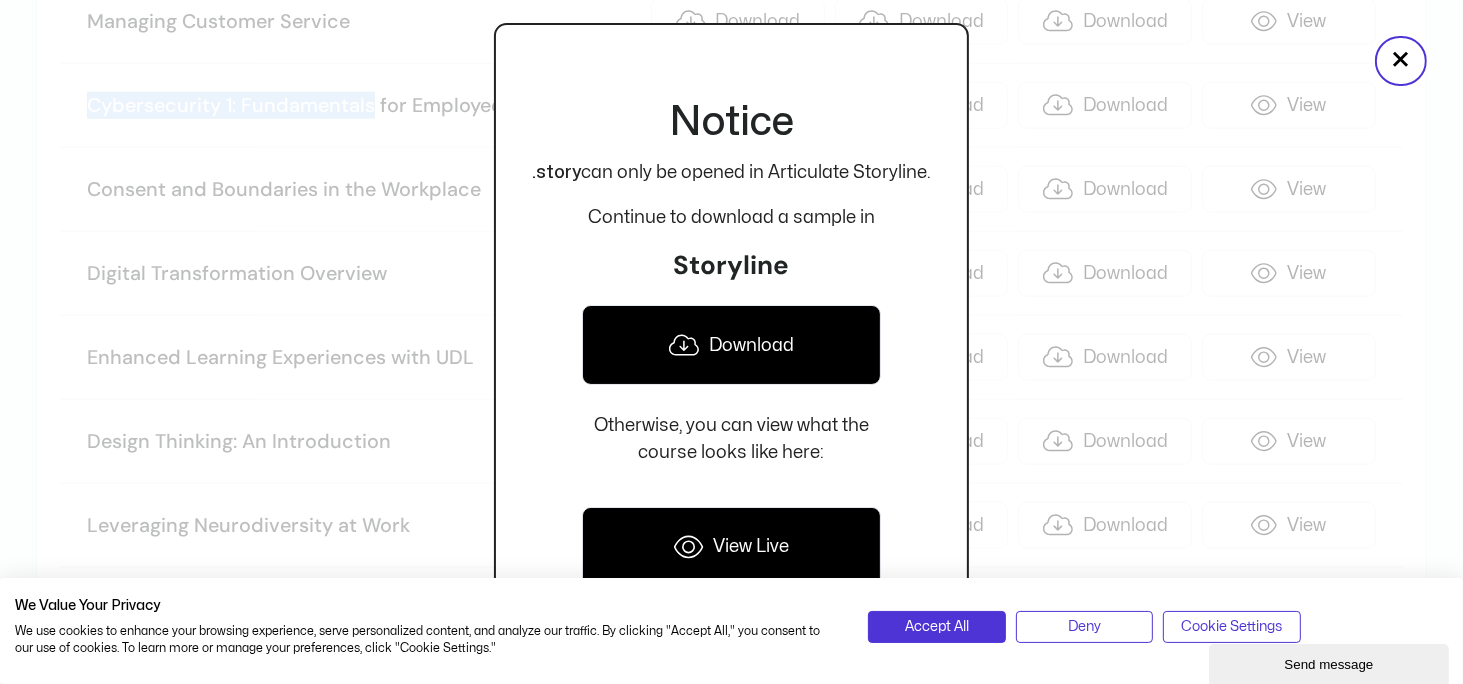 click on "Download" at bounding box center [731, 345] 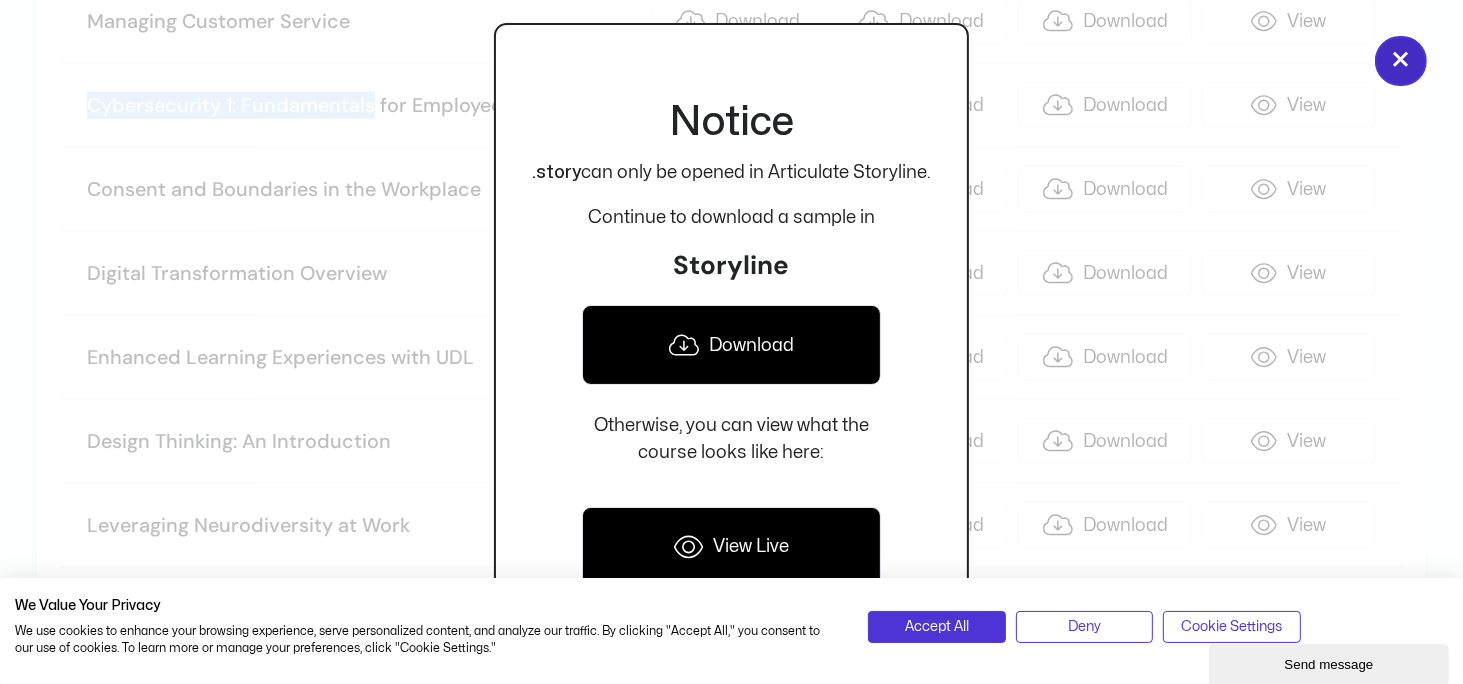 click on "×" at bounding box center [1401, 61] 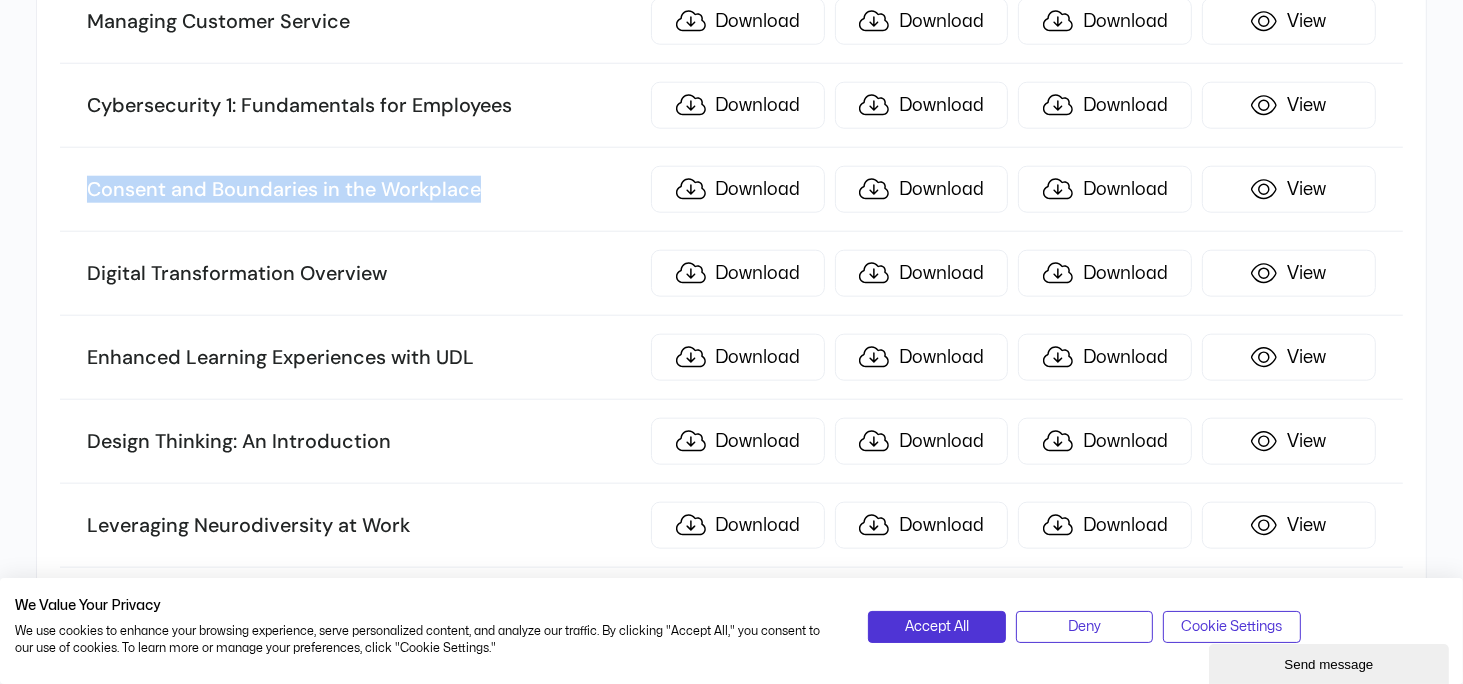 drag, startPoint x: 83, startPoint y: 170, endPoint x: 507, endPoint y: 167, distance: 424.01062 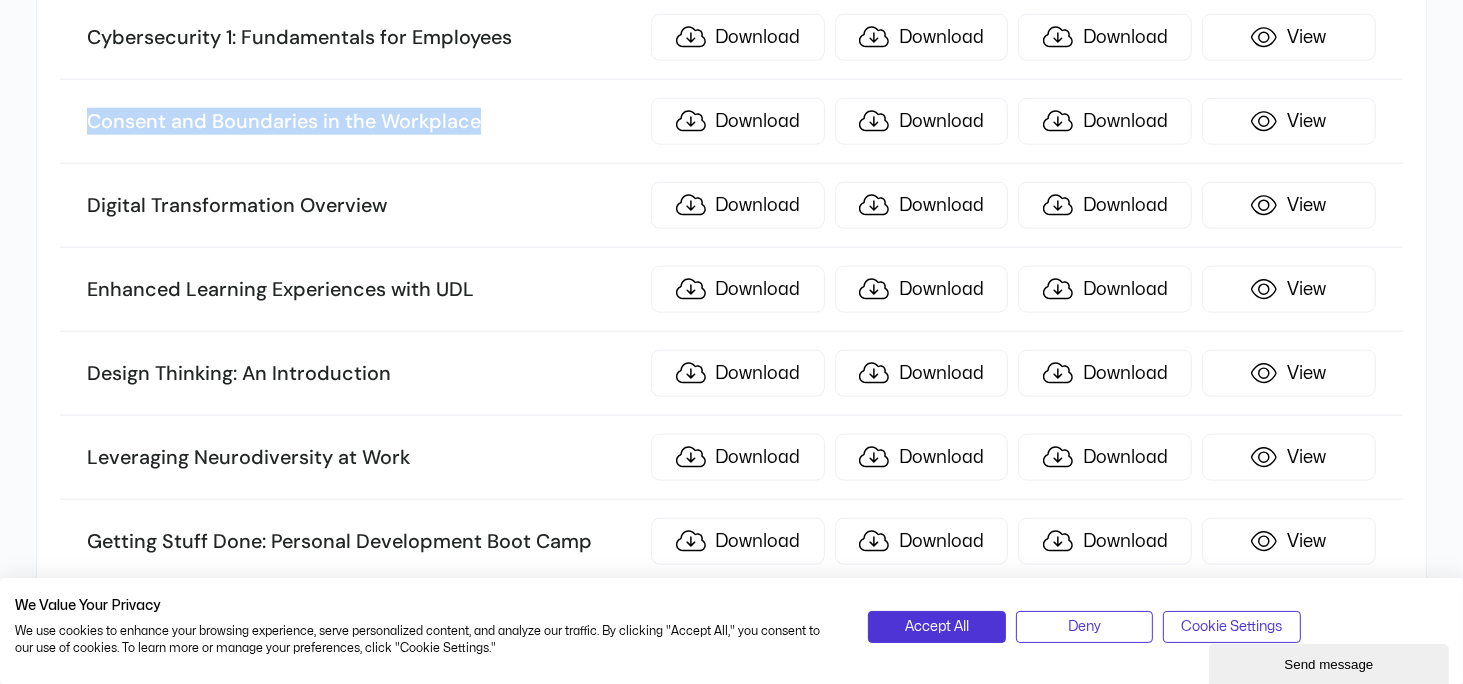 scroll, scrollTop: 2100, scrollLeft: 0, axis: vertical 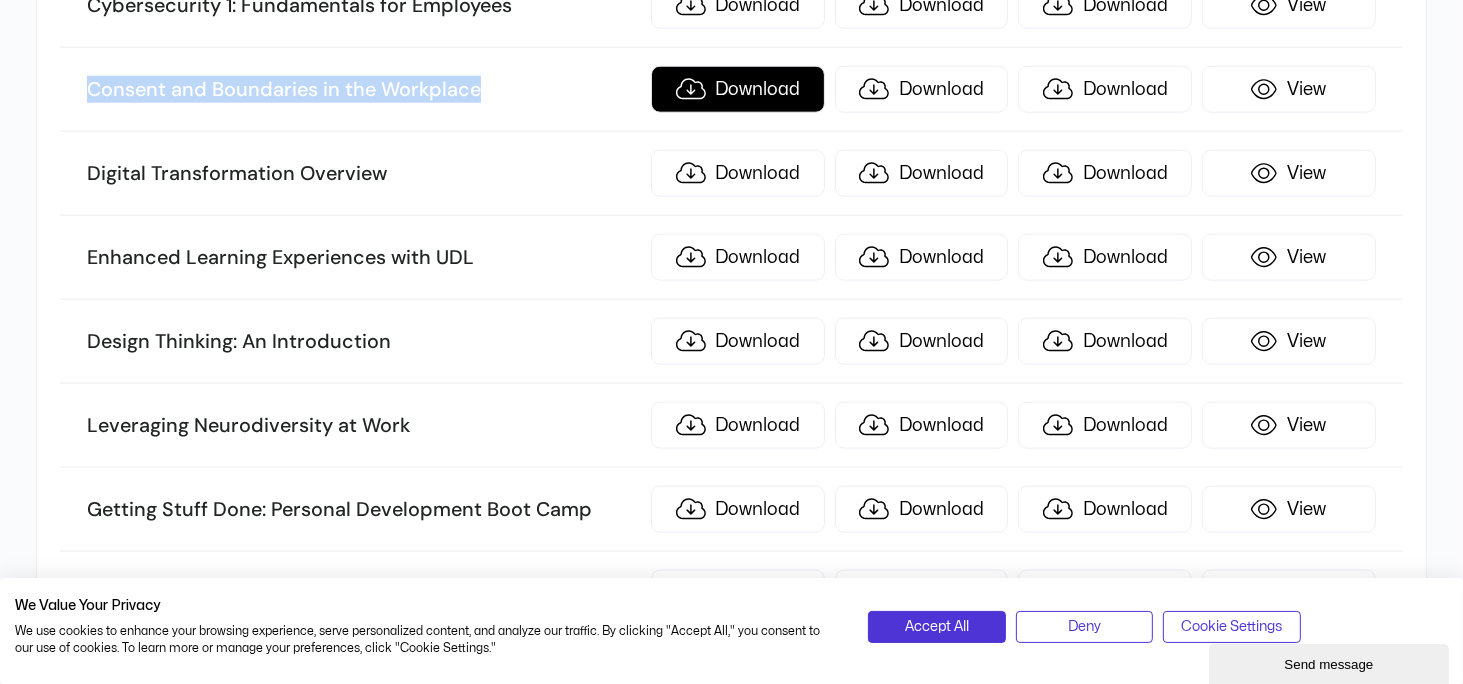 click on "Download" at bounding box center (738, 89) 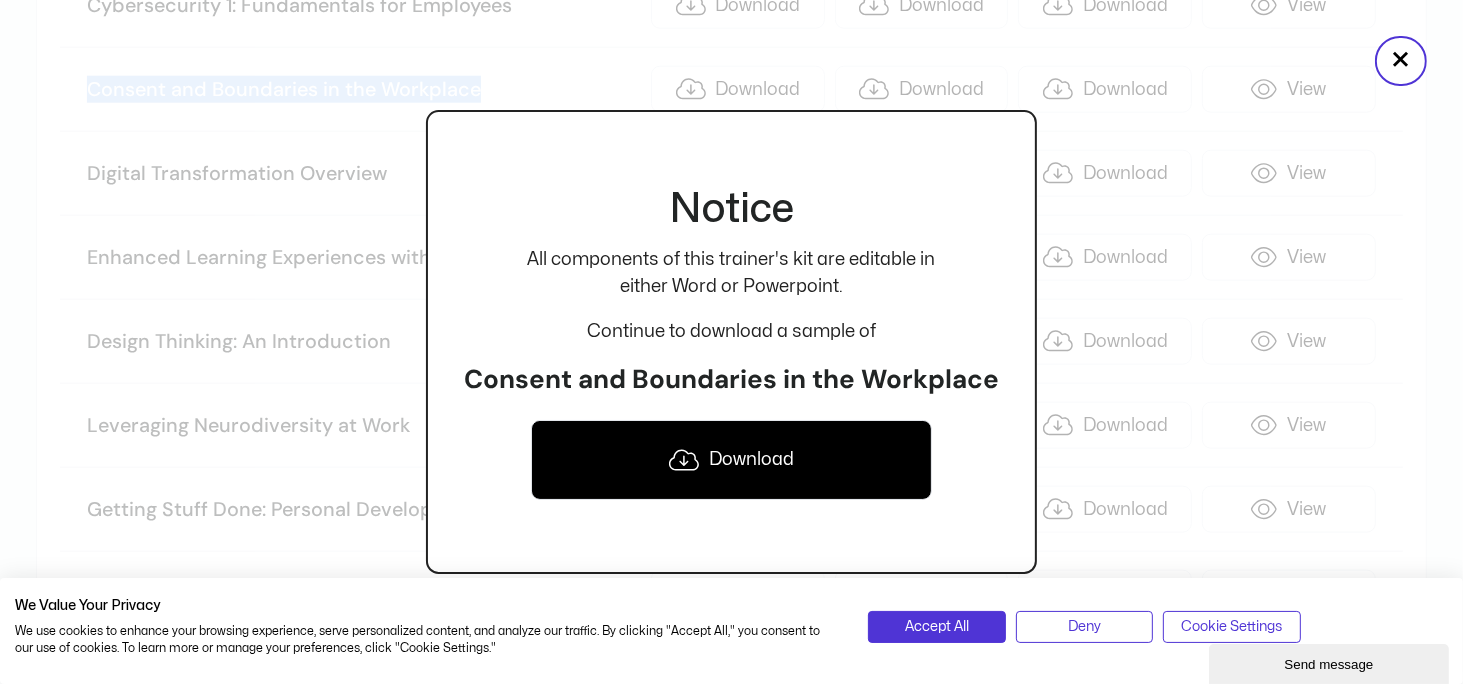 click on "Download" at bounding box center [731, 460] 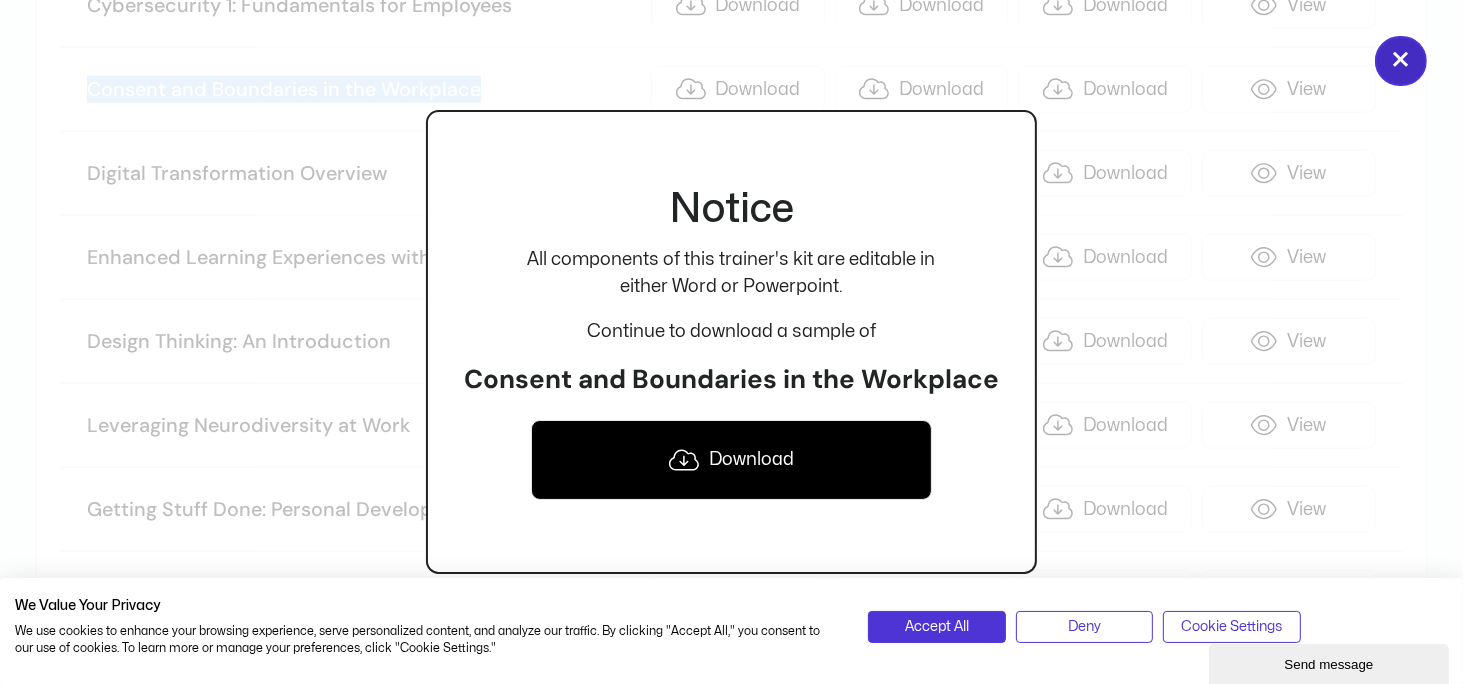 click on "×" at bounding box center (1401, 61) 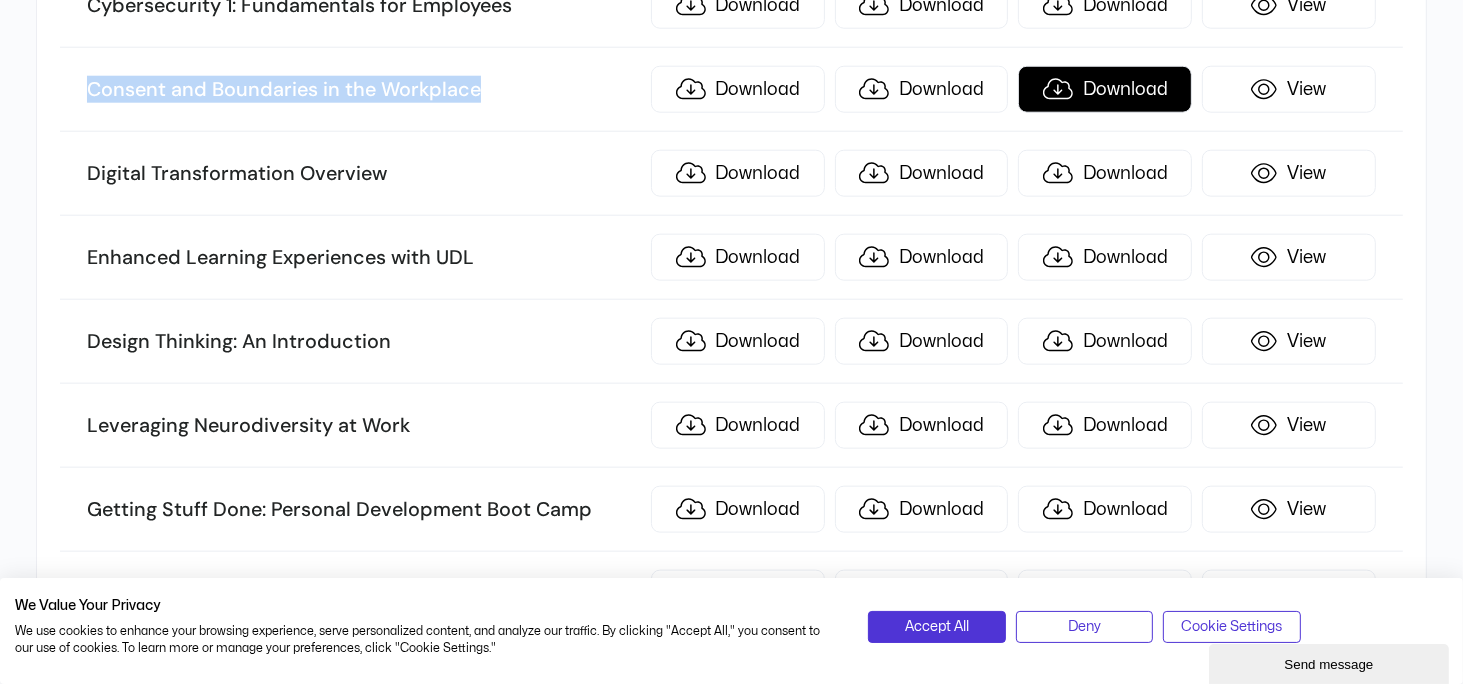 click on "Download" at bounding box center [1105, 89] 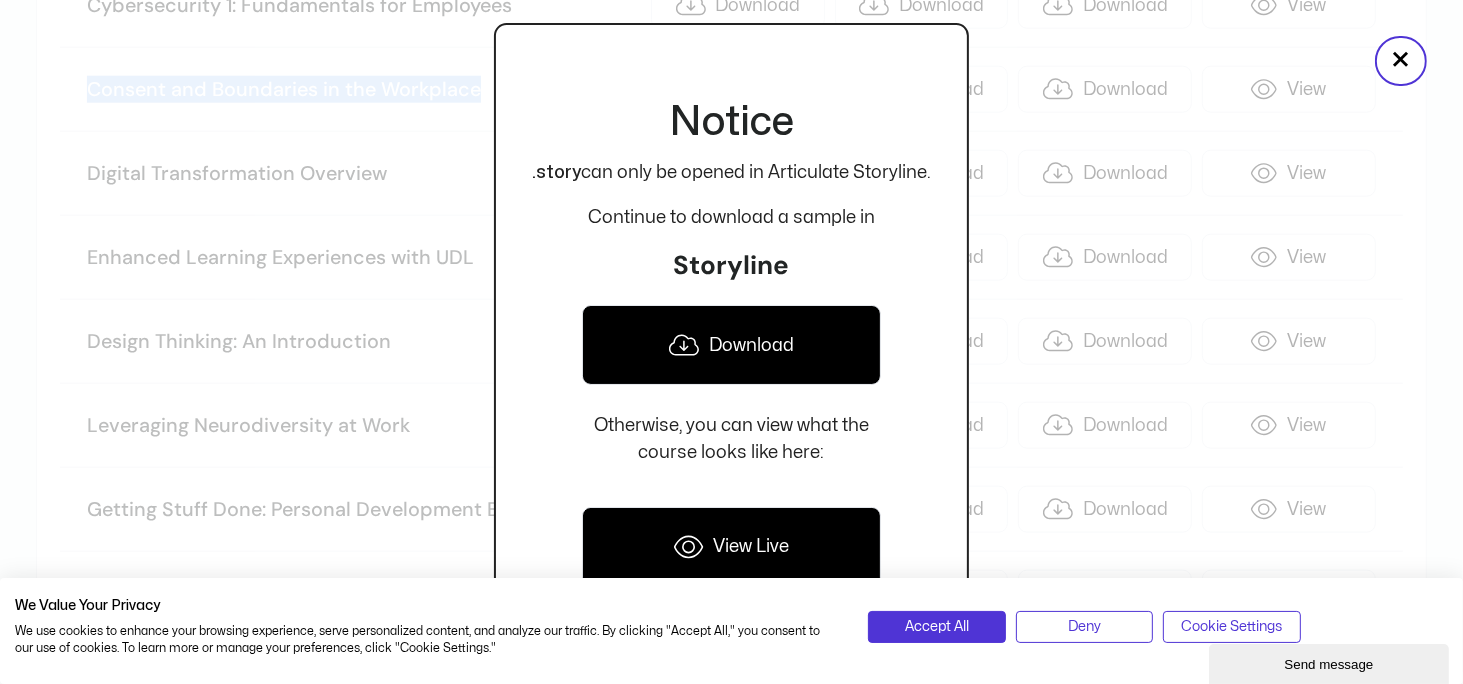 click on "Download" at bounding box center [731, 345] 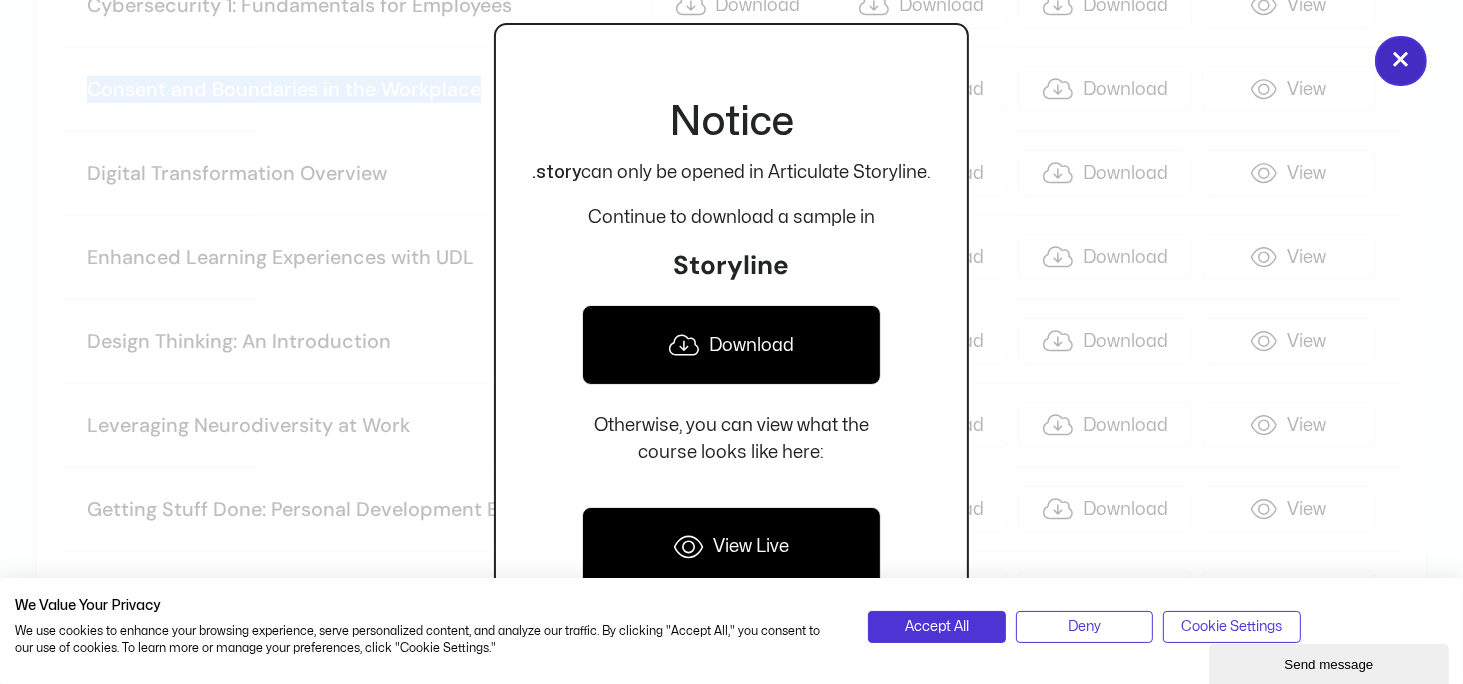 click on "×" at bounding box center [1401, 61] 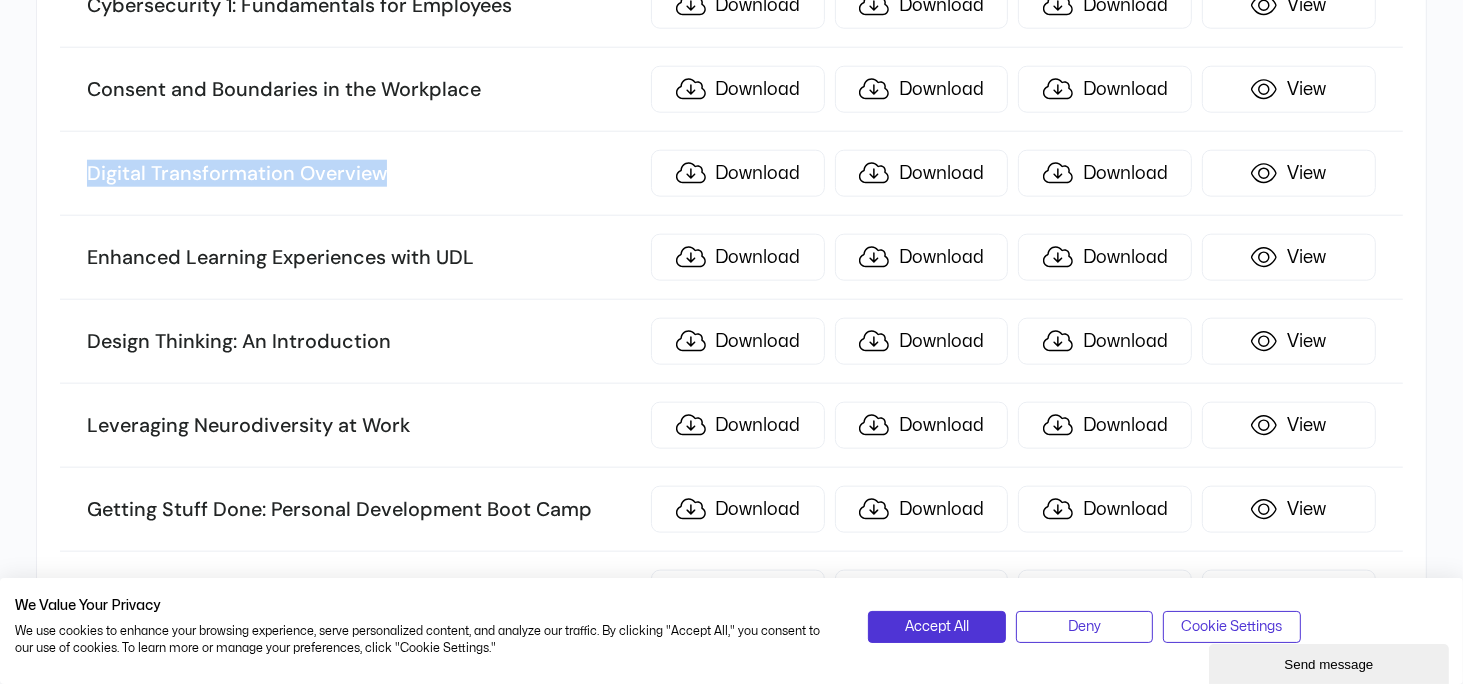 drag, startPoint x: 78, startPoint y: 159, endPoint x: 378, endPoint y: 167, distance: 300.10666 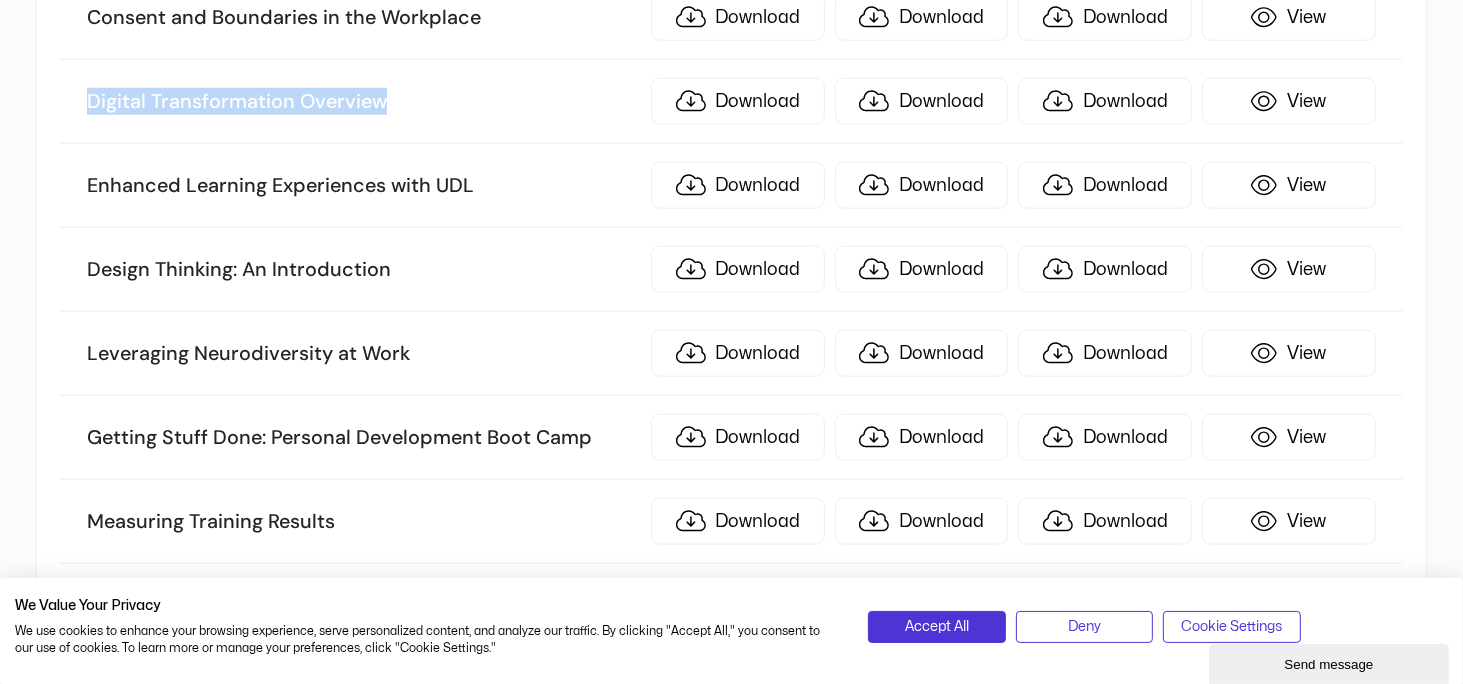 scroll, scrollTop: 2200, scrollLeft: 0, axis: vertical 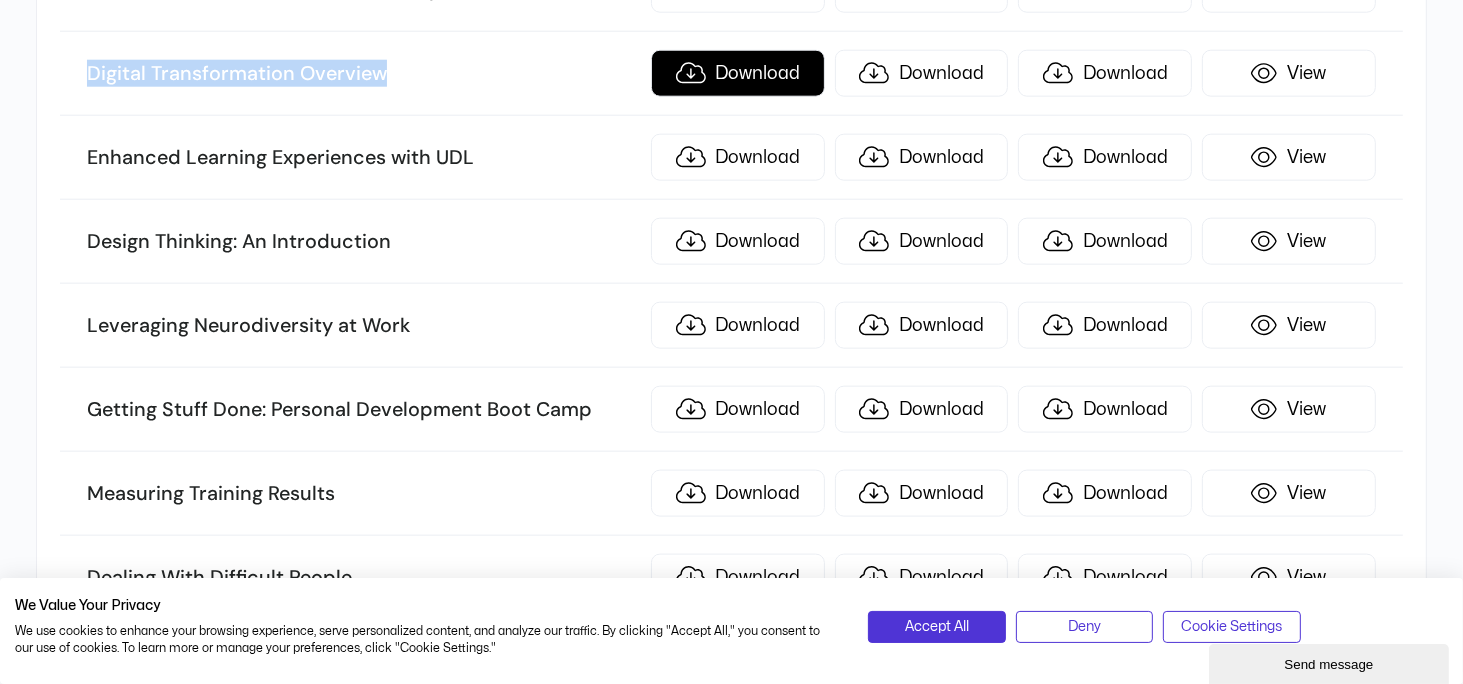 click on "Download" at bounding box center (738, 73) 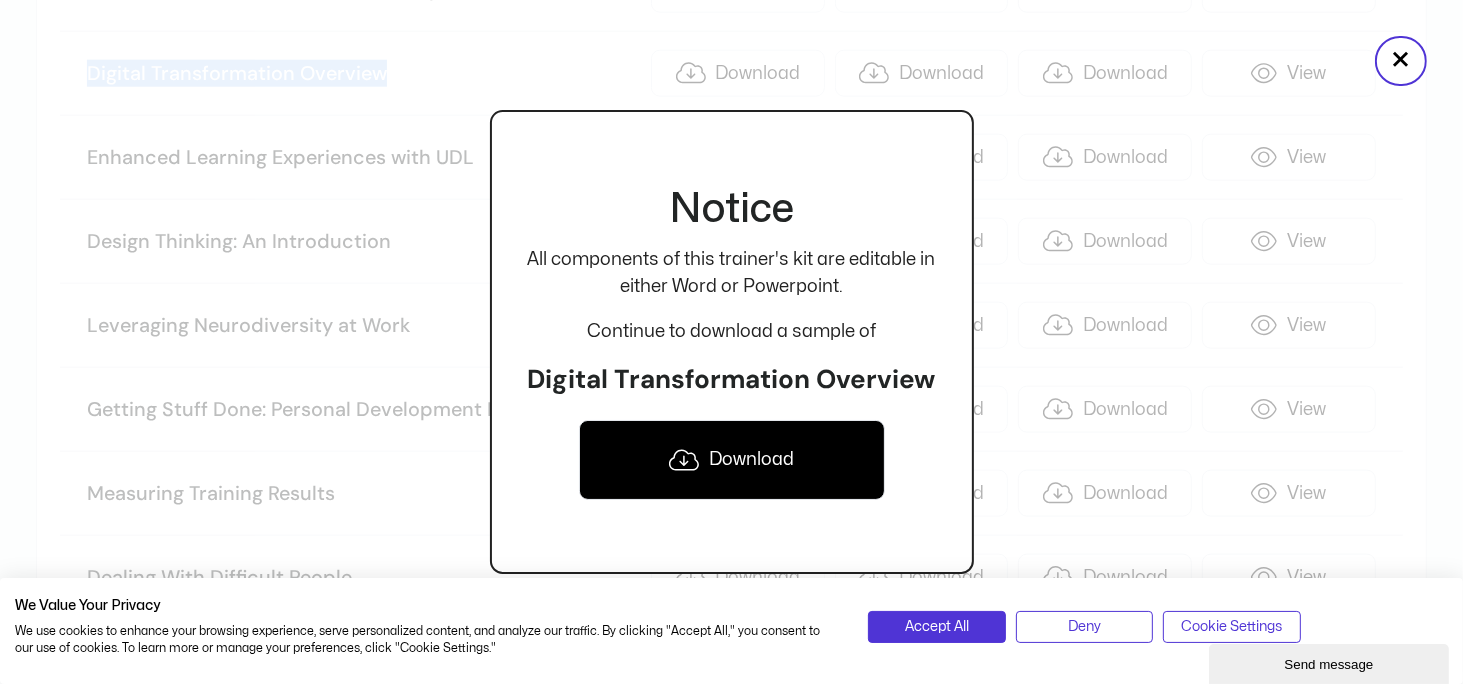 click on "Download" at bounding box center (732, 460) 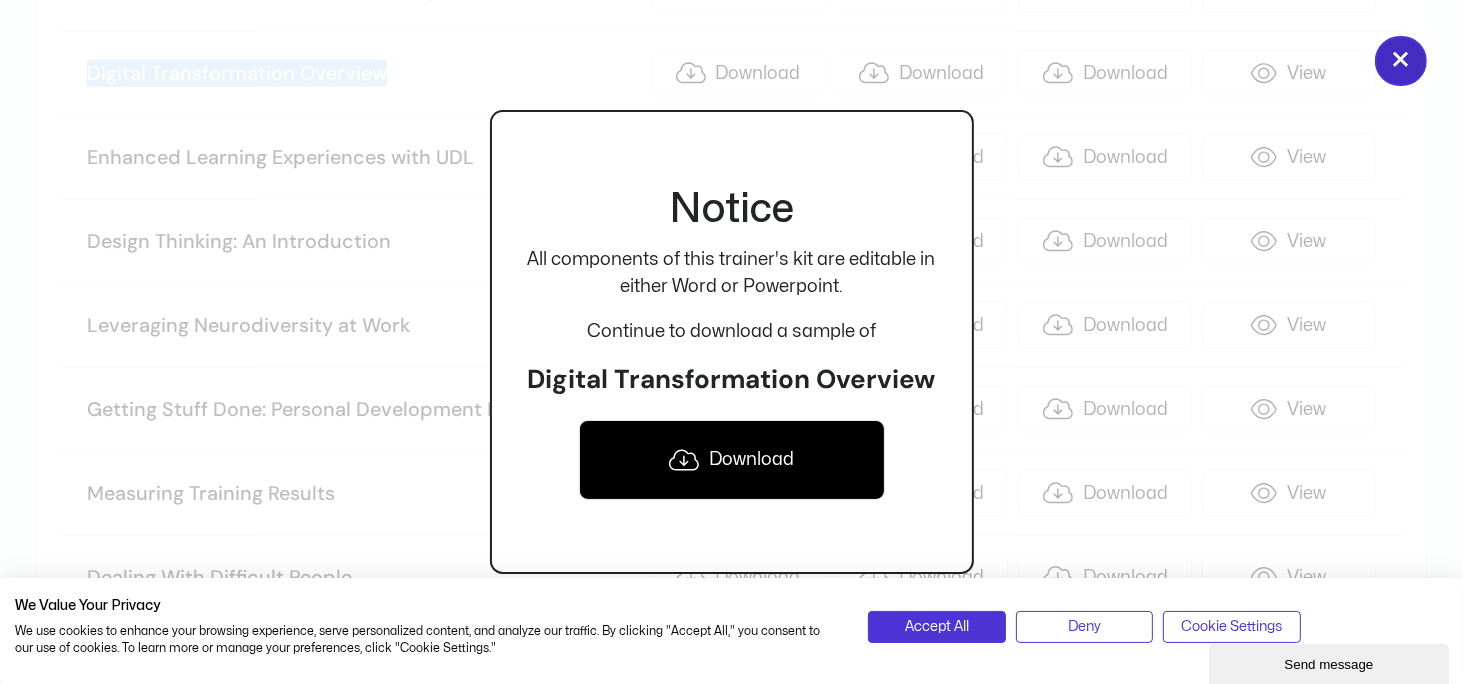 click on "×" at bounding box center [1401, 61] 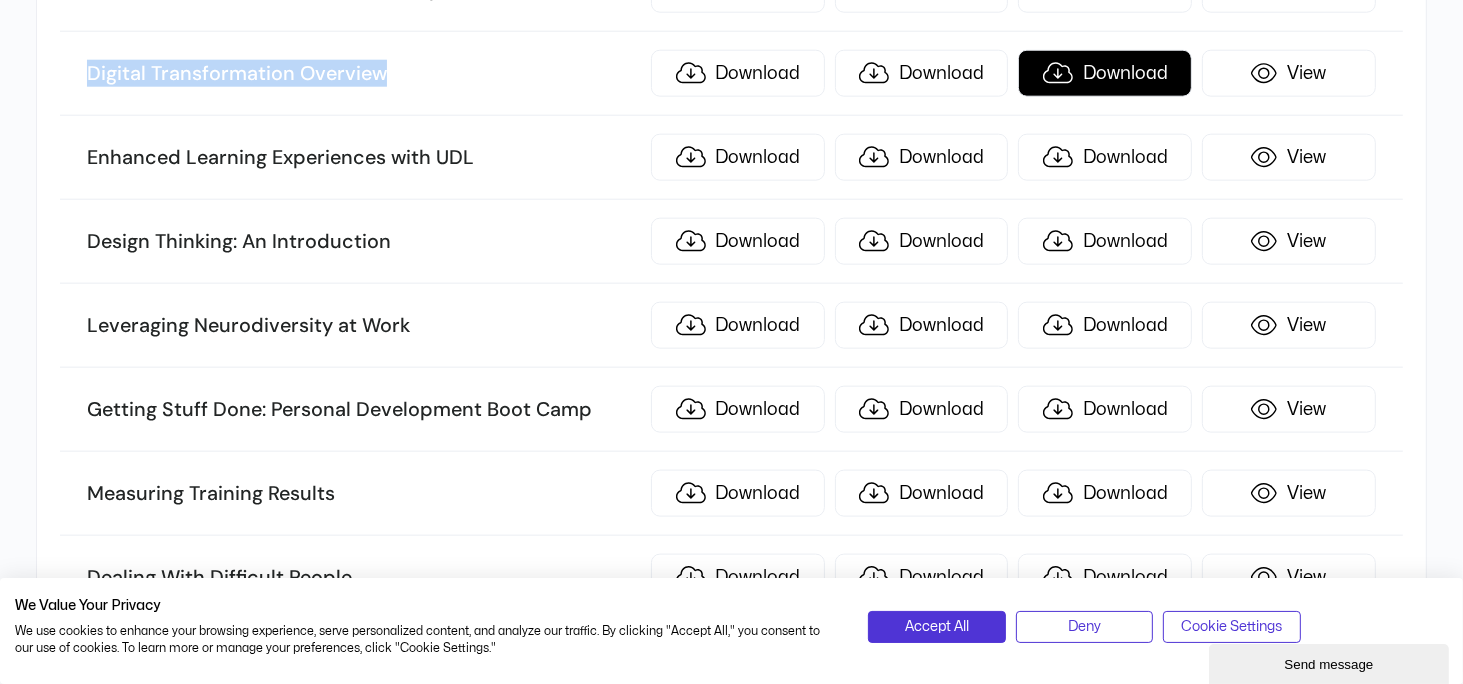 click on "Download" at bounding box center [1105, 73] 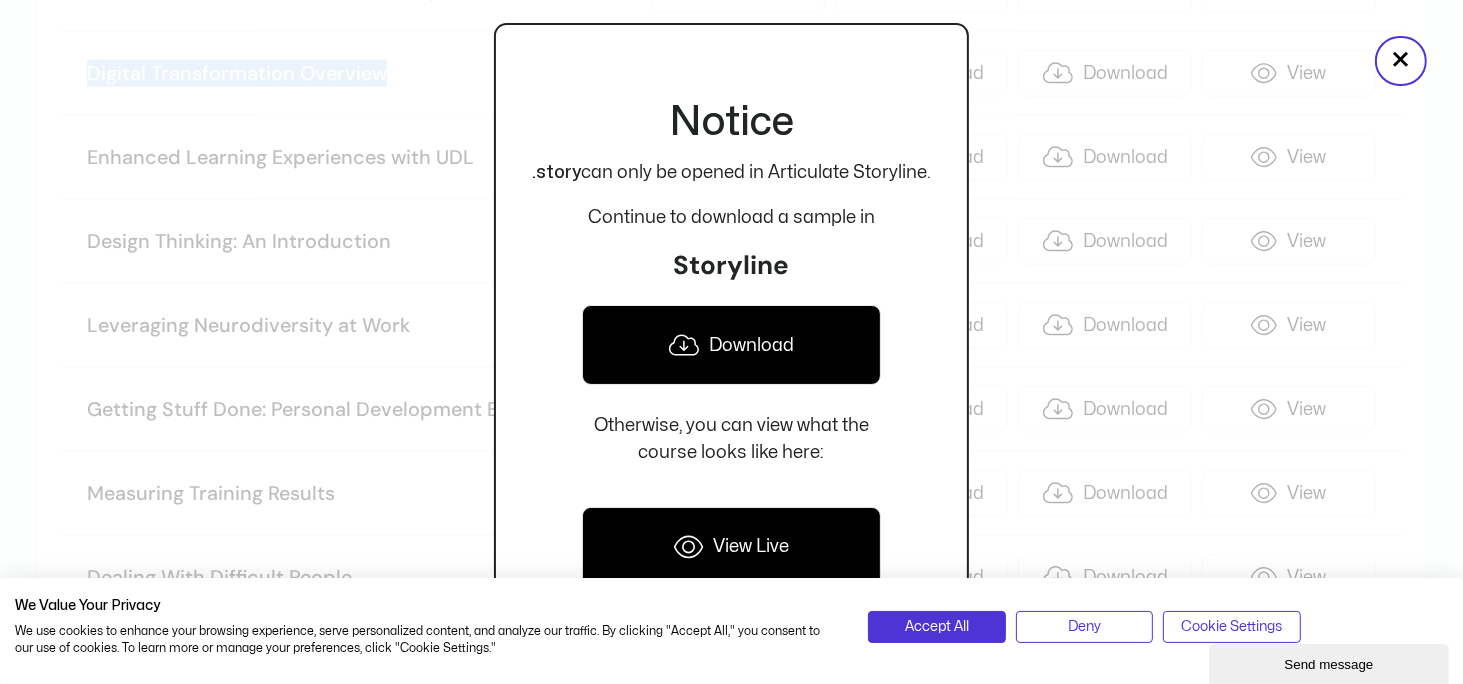 click on "Download" at bounding box center (731, 345) 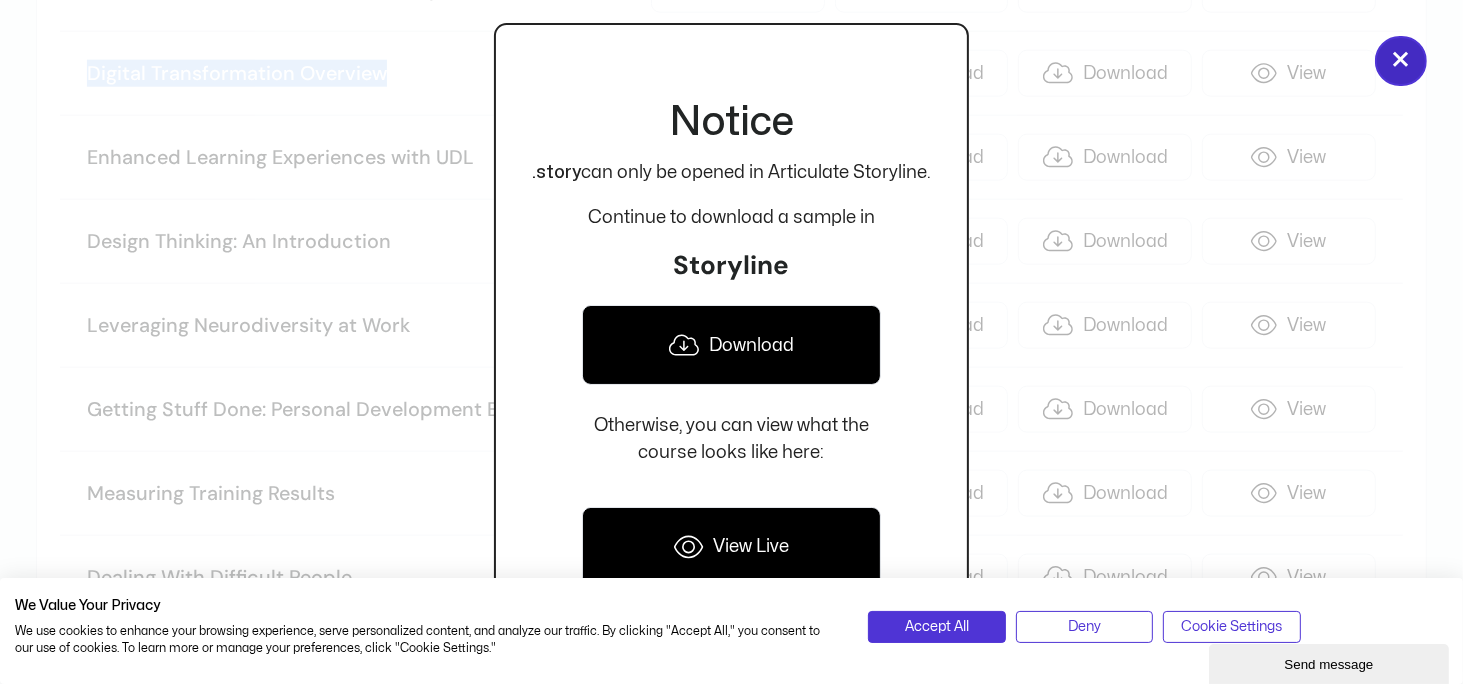 click on "×" at bounding box center [1401, 61] 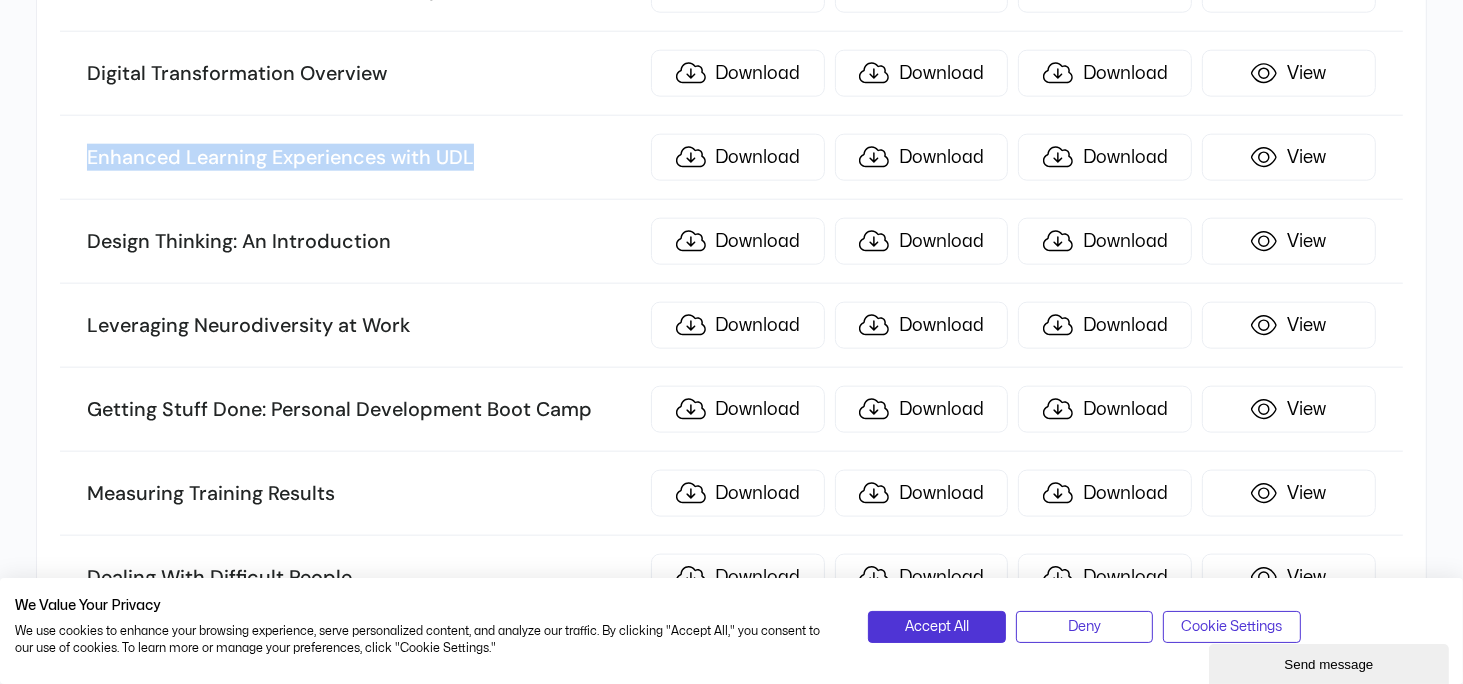 drag, startPoint x: 529, startPoint y: 148, endPoint x: 64, endPoint y: 151, distance: 465.00967 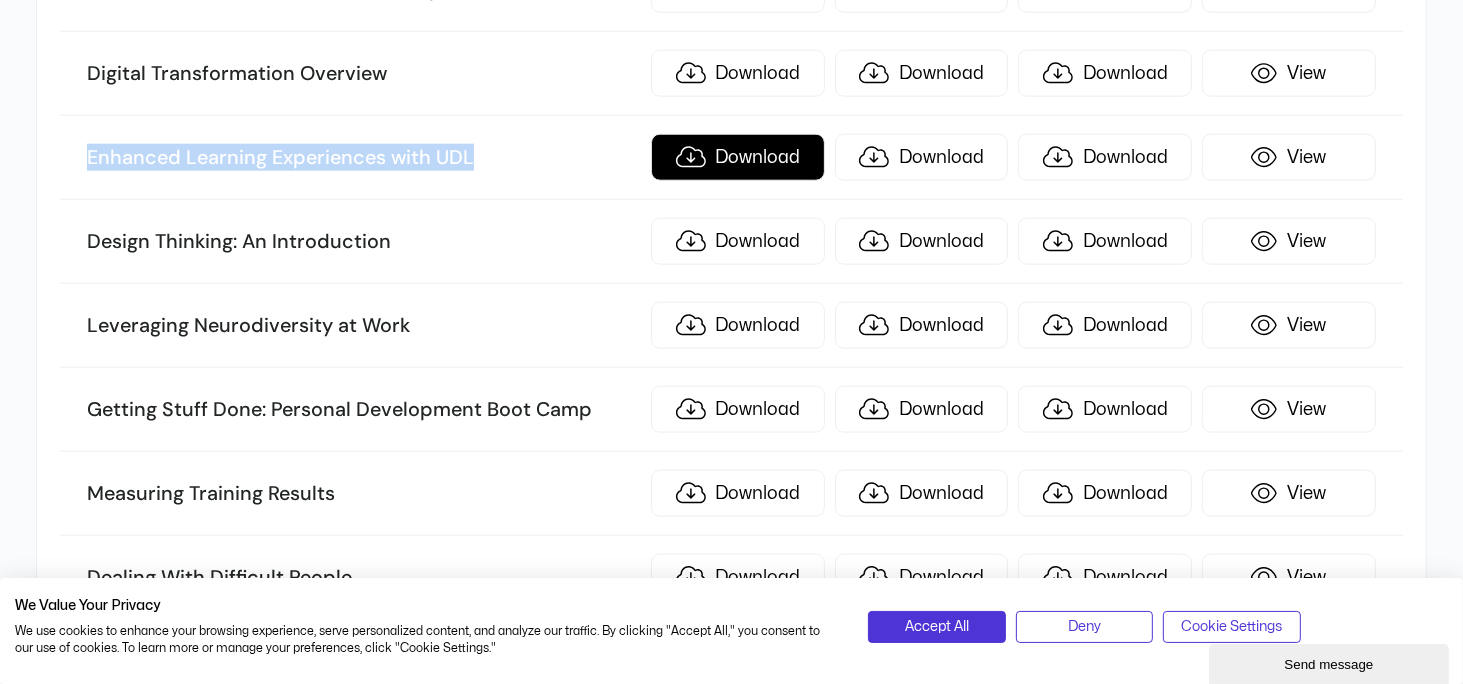 click on "Download" at bounding box center [738, 157] 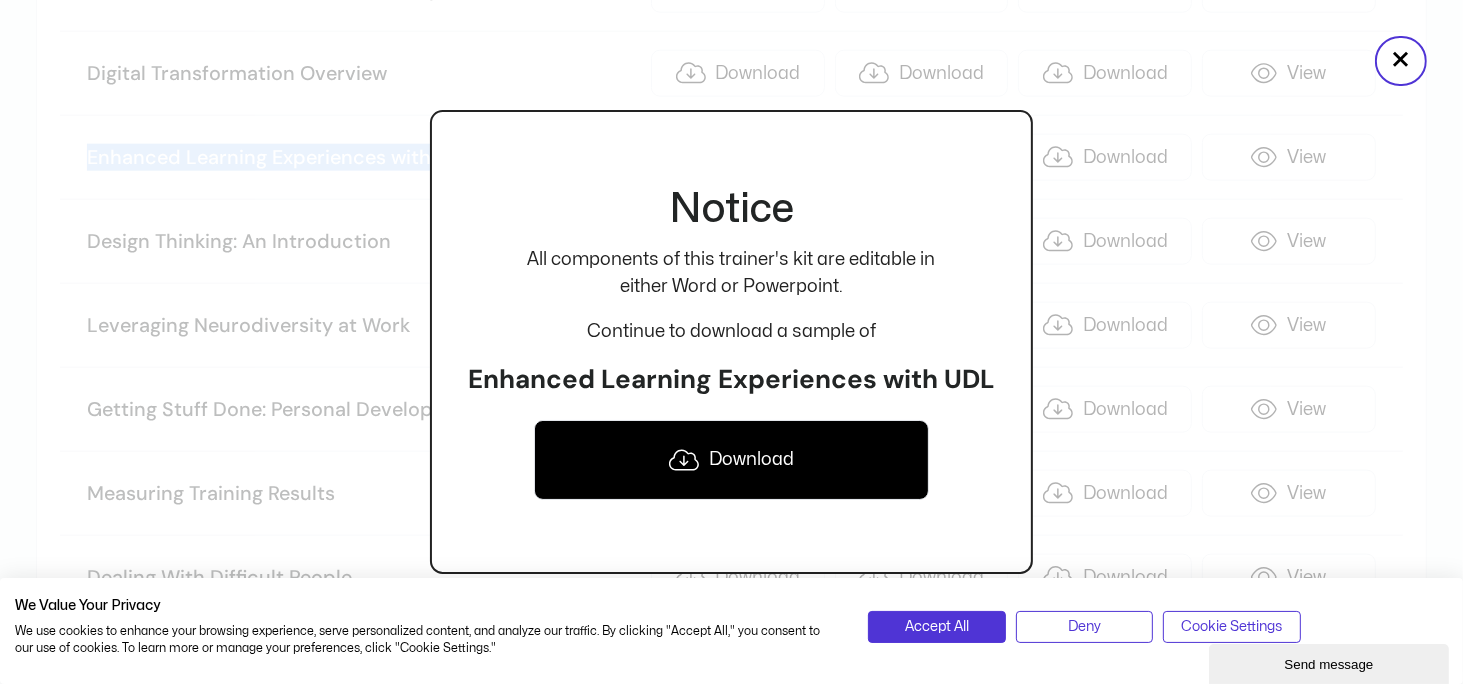 click on "Download" at bounding box center (731, 460) 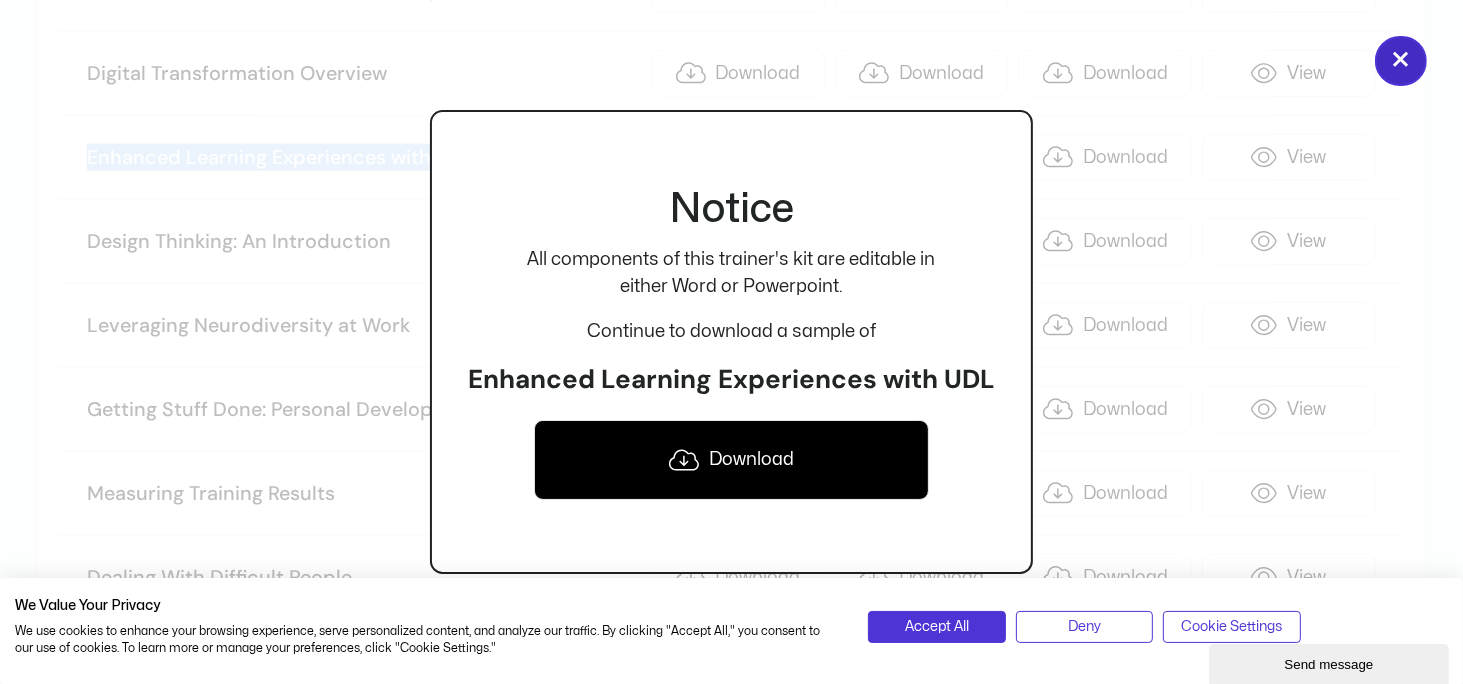 click on "×" at bounding box center [1401, 61] 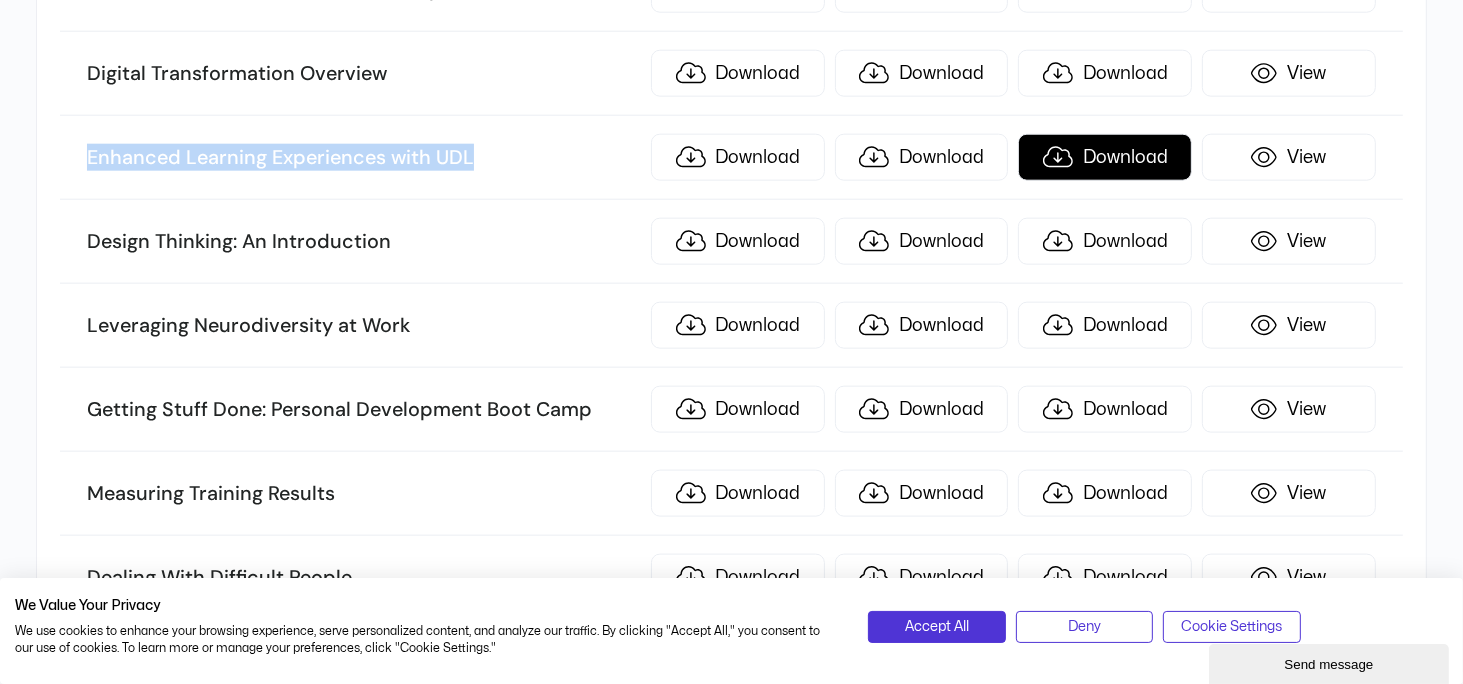 click on "Download" at bounding box center (1105, 157) 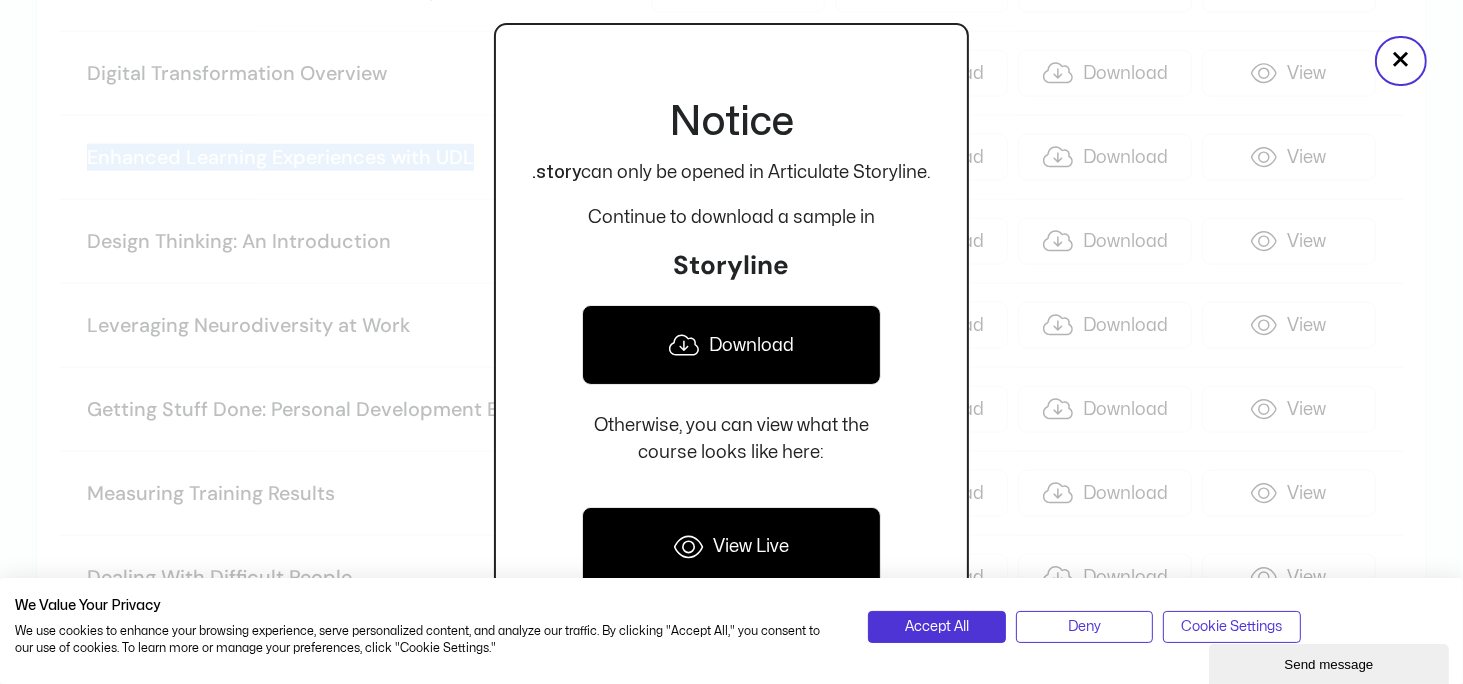 click on "Download" at bounding box center (731, 345) 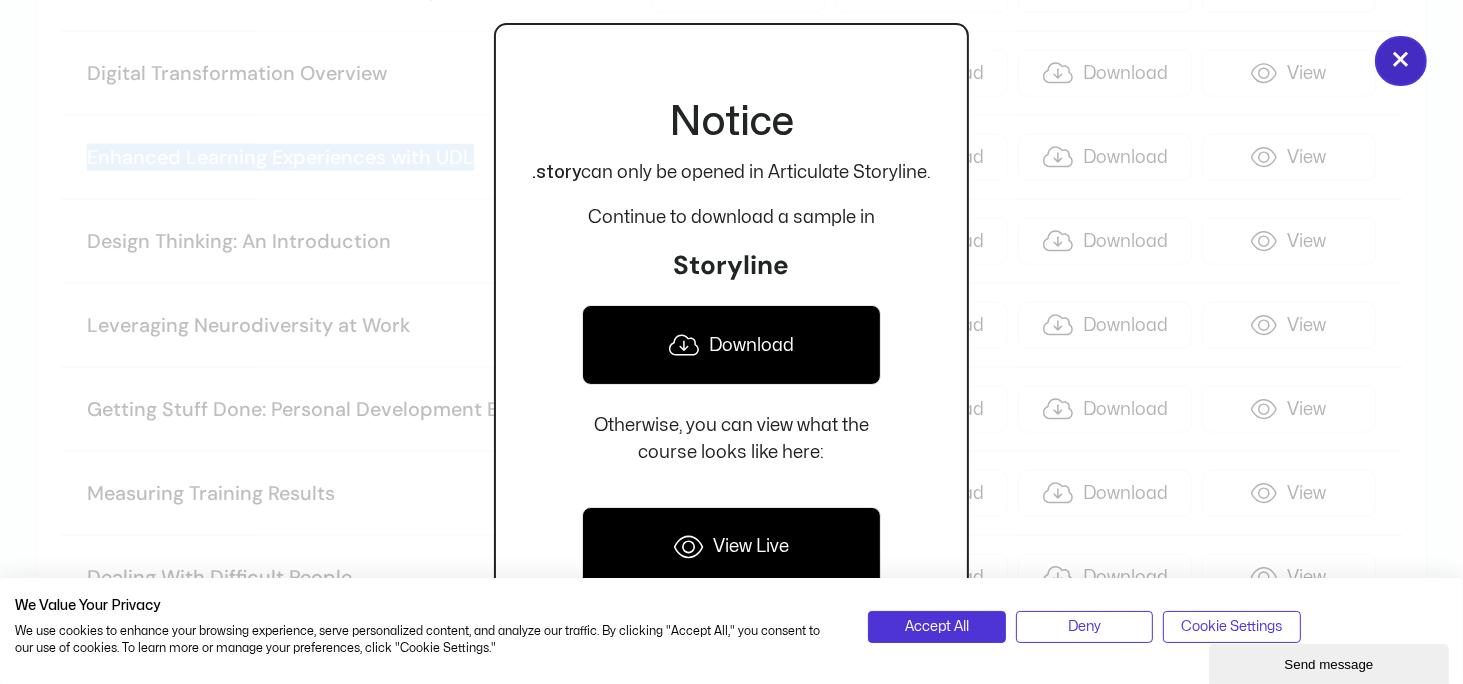 click on "×" at bounding box center (1401, 61) 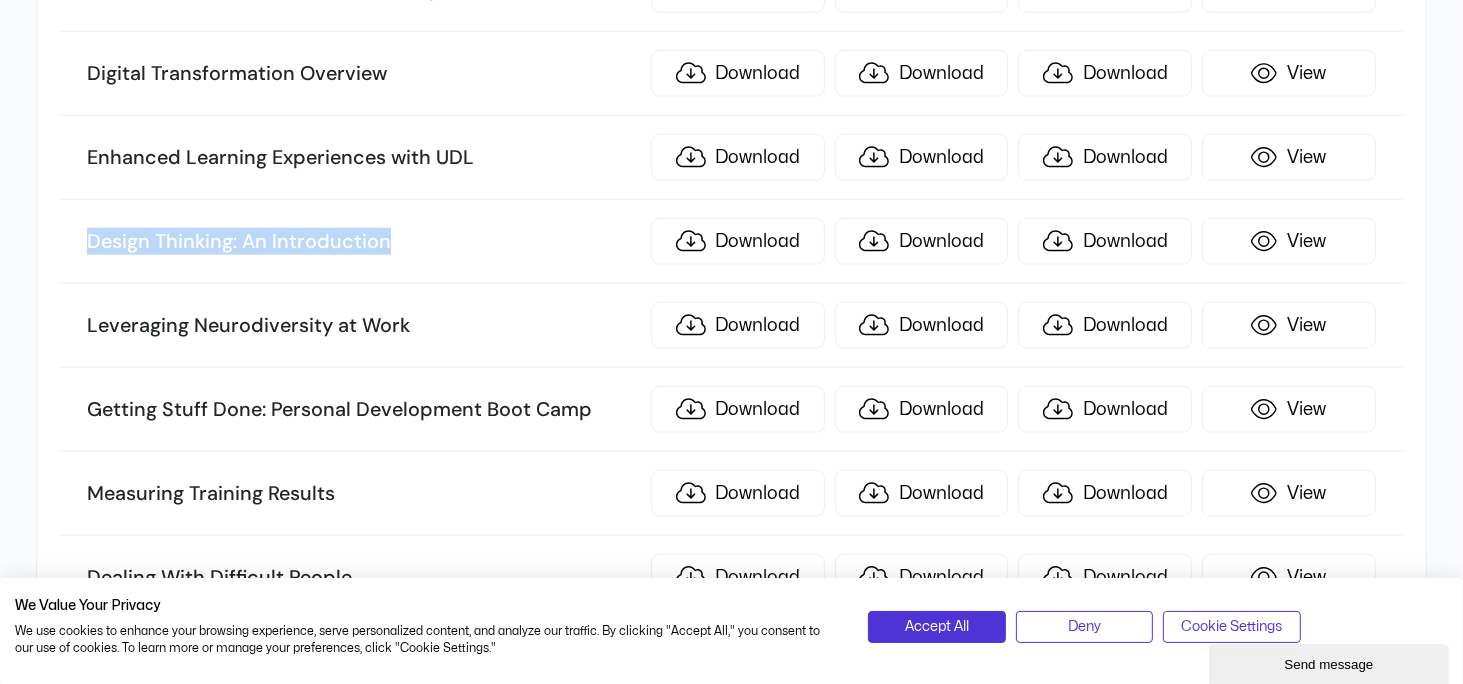 drag, startPoint x: 83, startPoint y: 227, endPoint x: 392, endPoint y: 229, distance: 309.00647 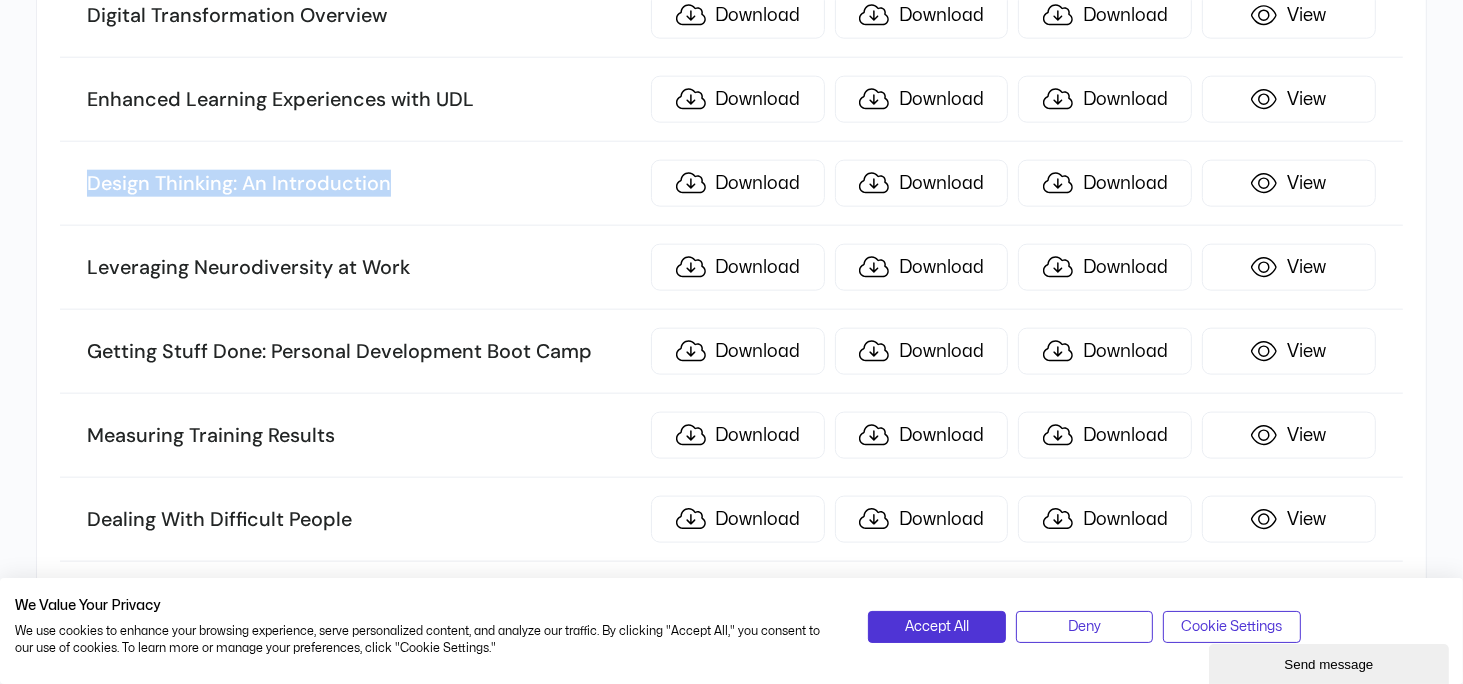 scroll, scrollTop: 2400, scrollLeft: 0, axis: vertical 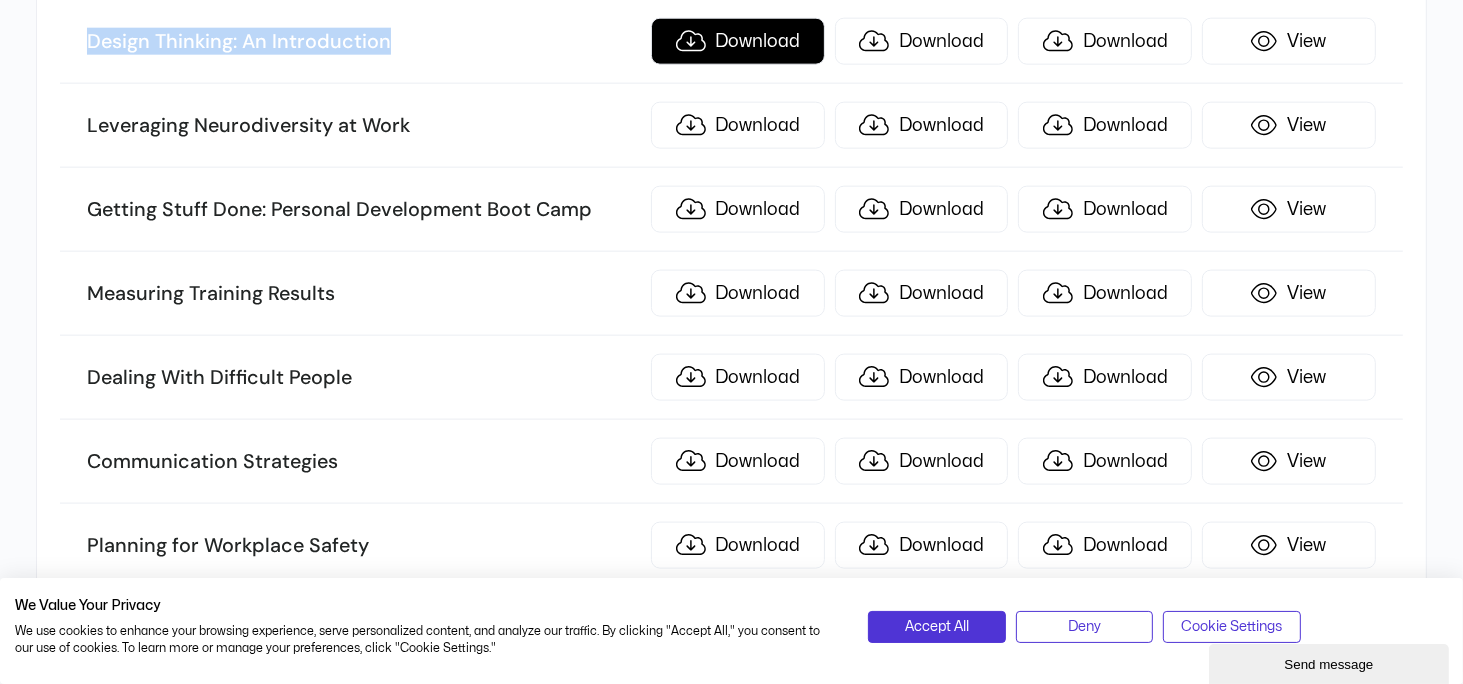 click on "Download" at bounding box center (738, 41) 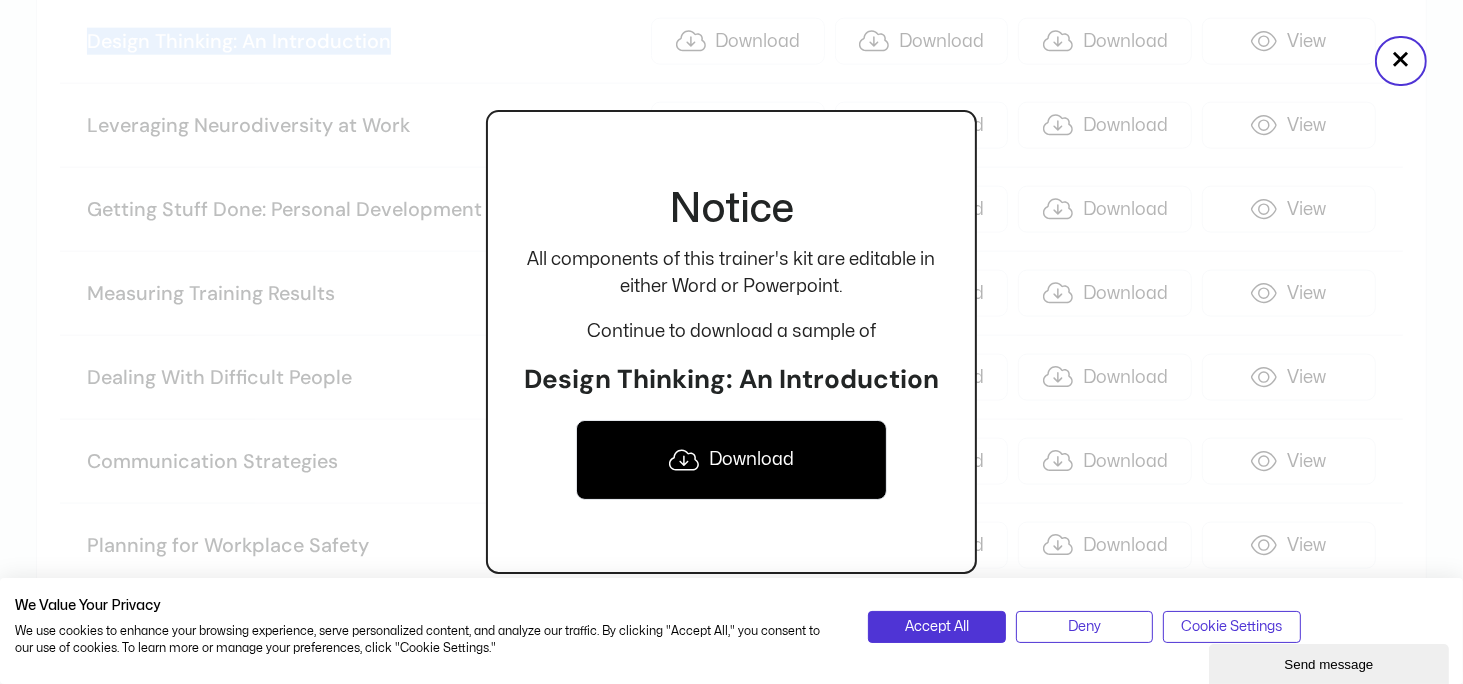 click on "Download" at bounding box center [731, 460] 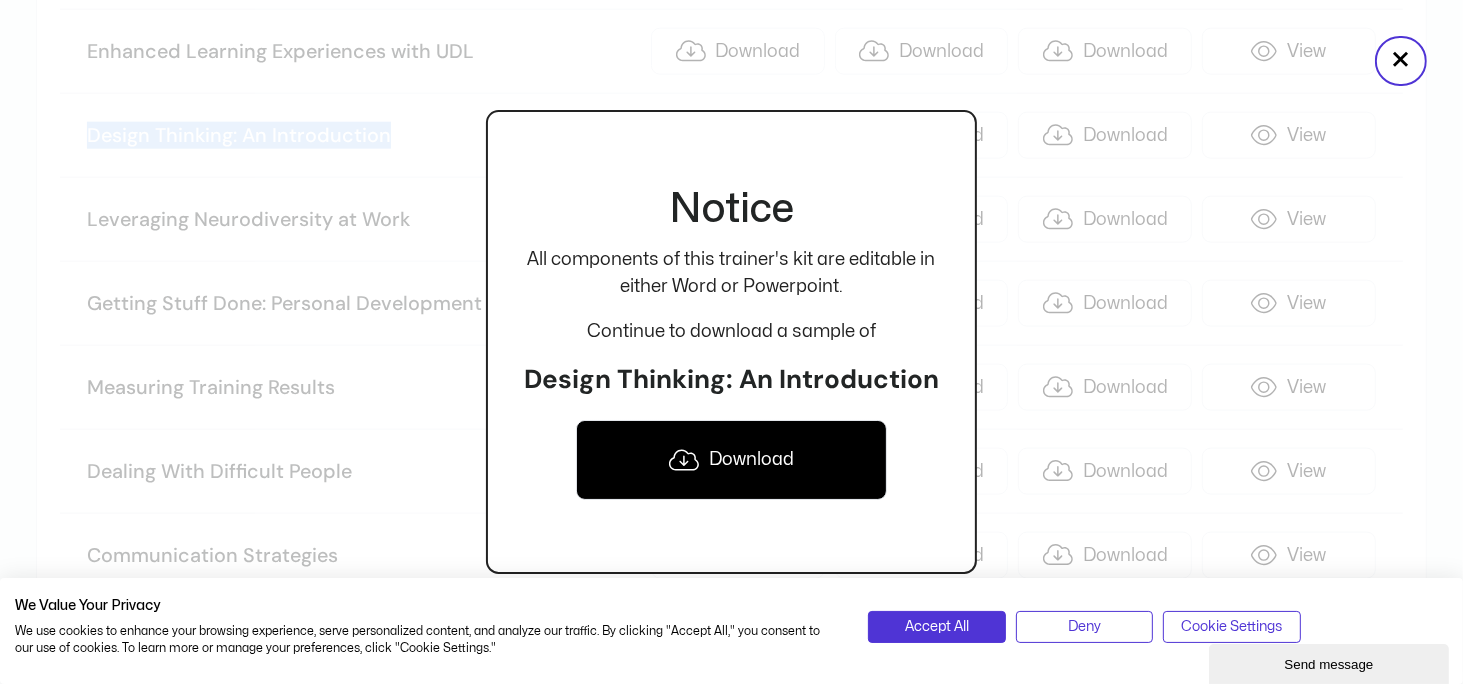 scroll, scrollTop: 2400, scrollLeft: 0, axis: vertical 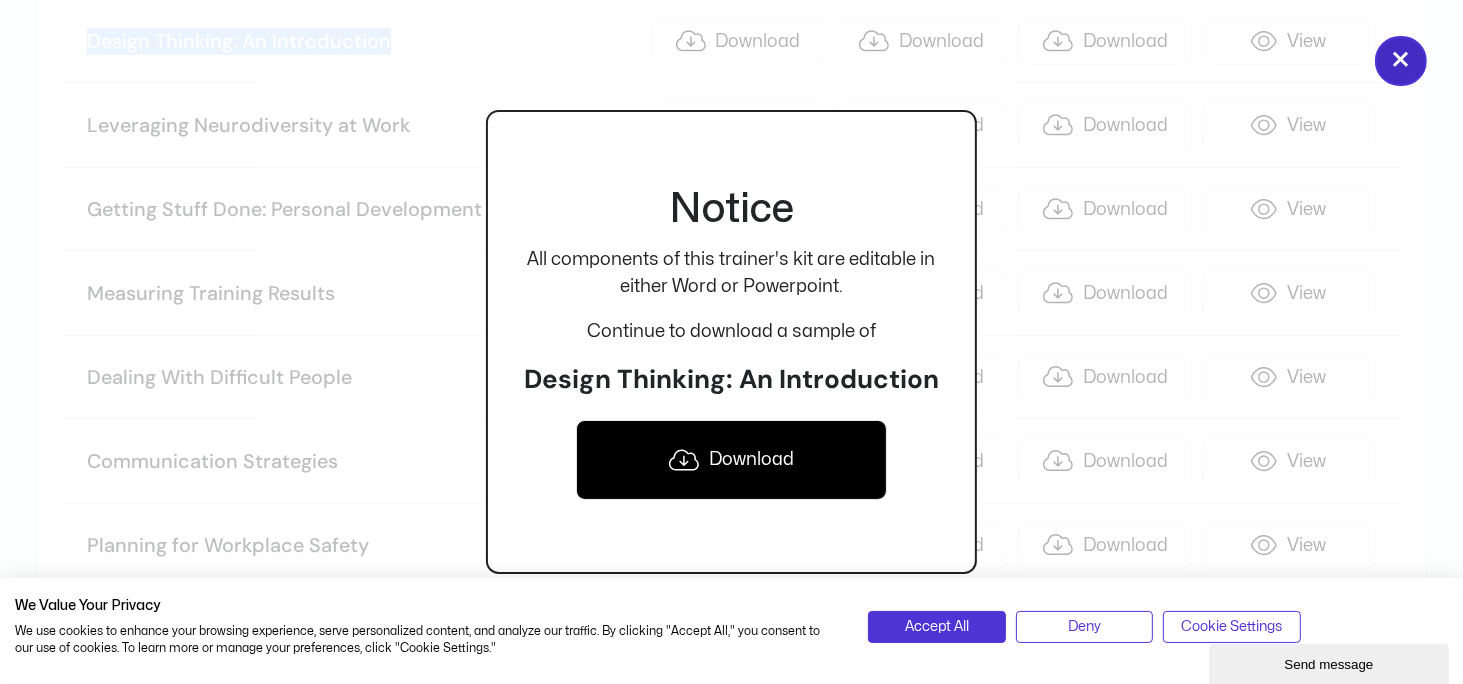 click on "×" at bounding box center [1401, 61] 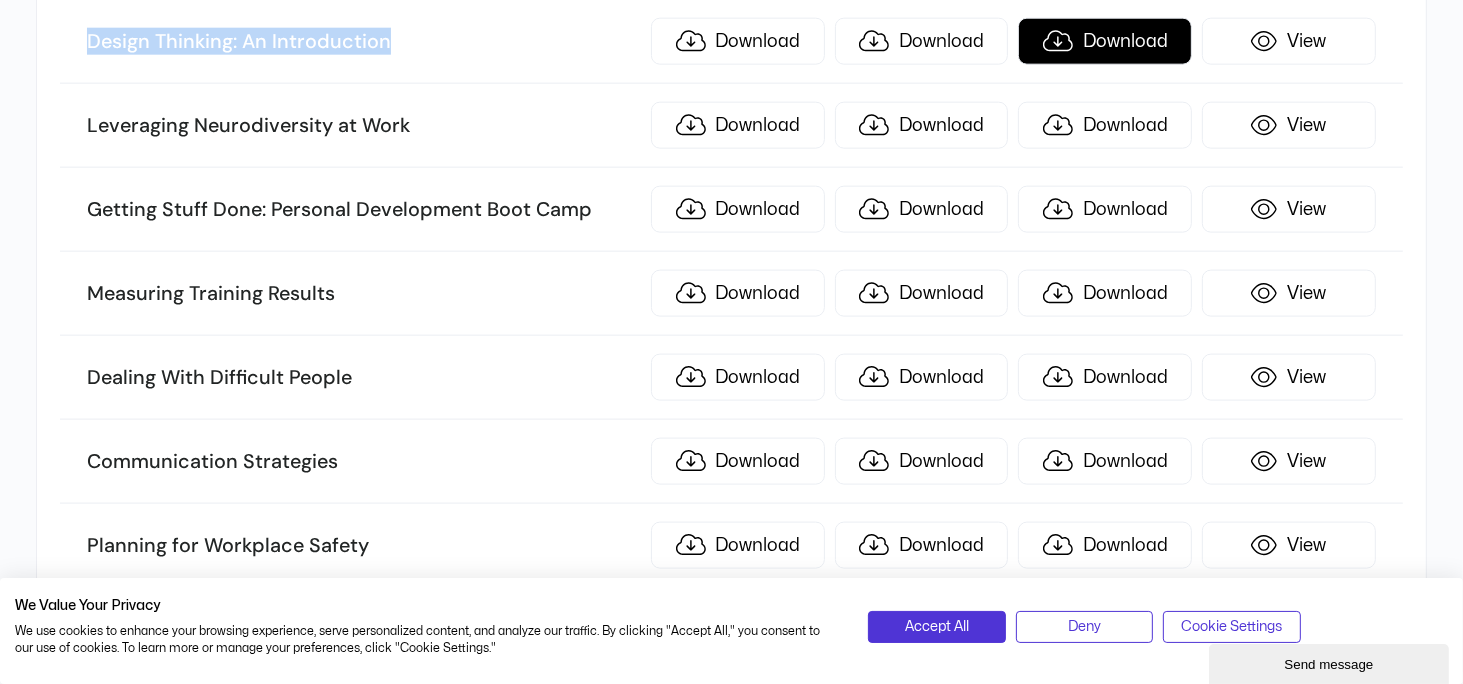 click on "Download" at bounding box center [1105, 41] 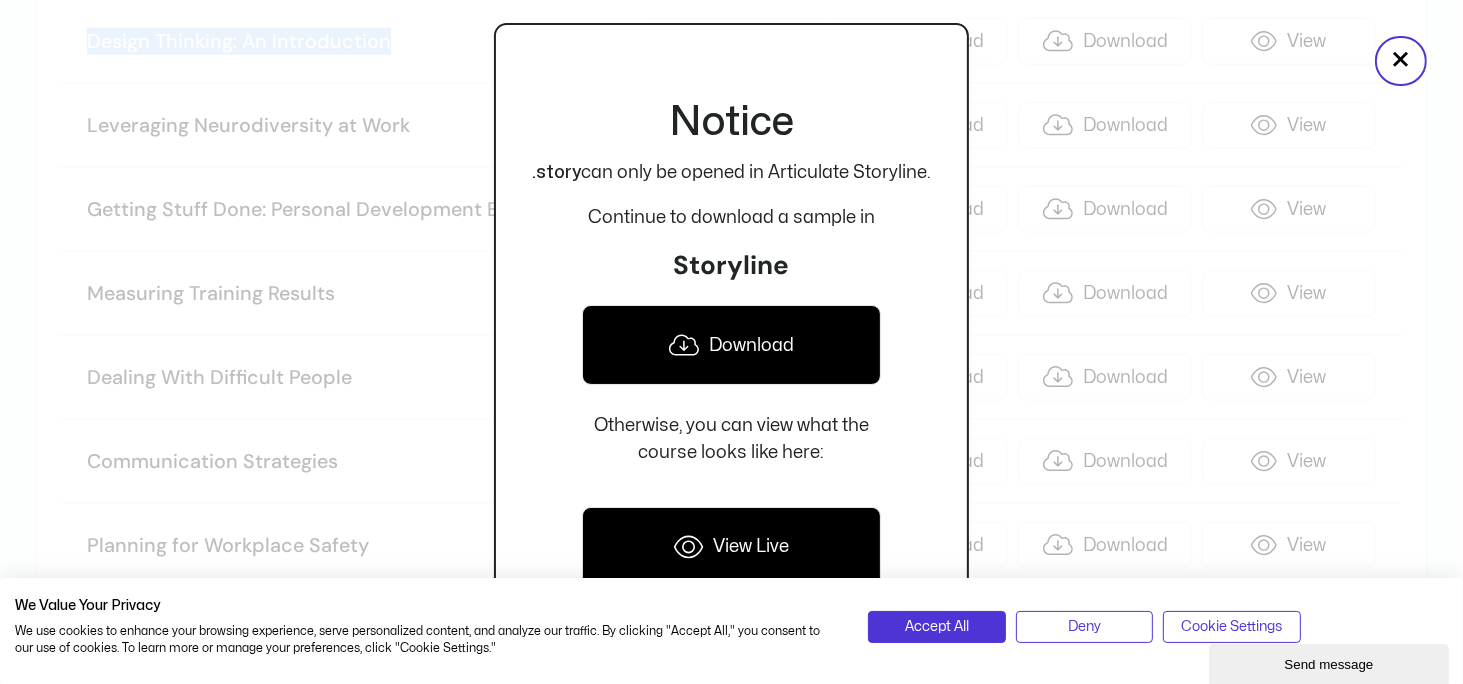 click 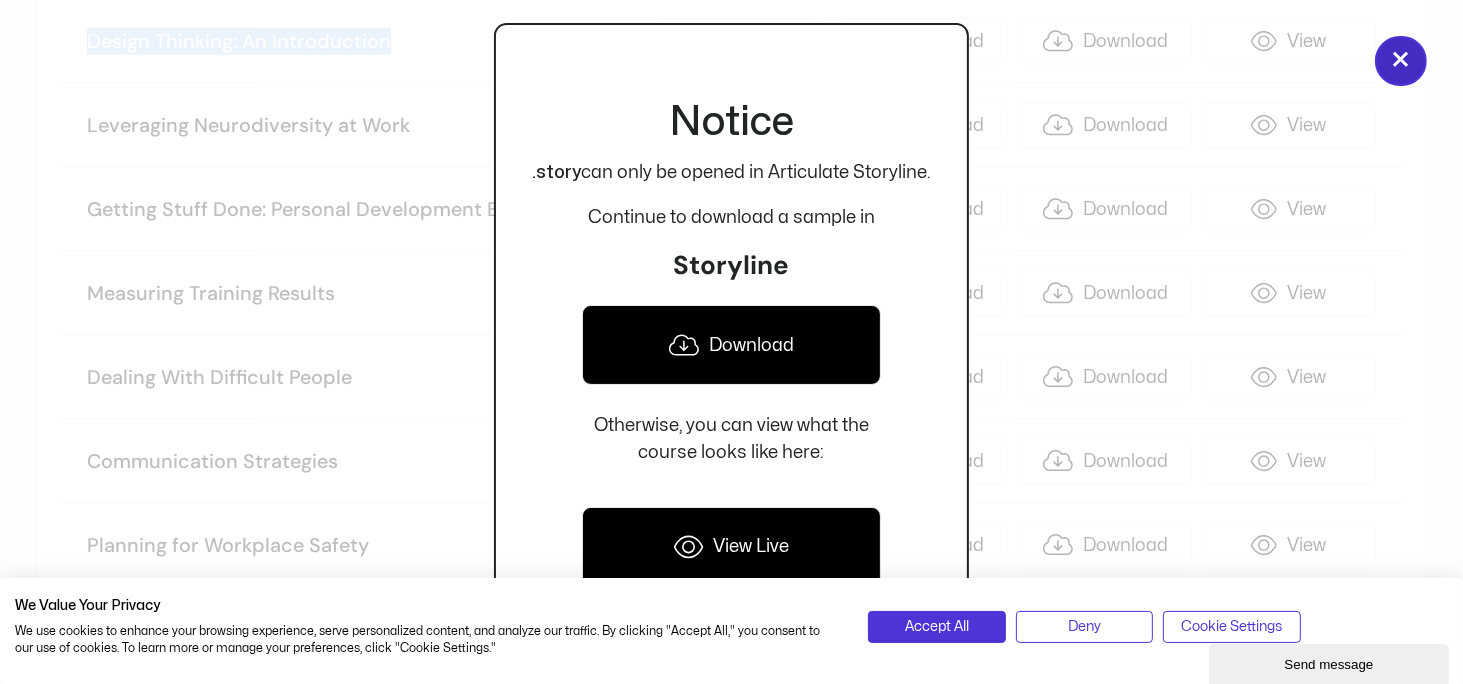 click on "×" at bounding box center (1401, 61) 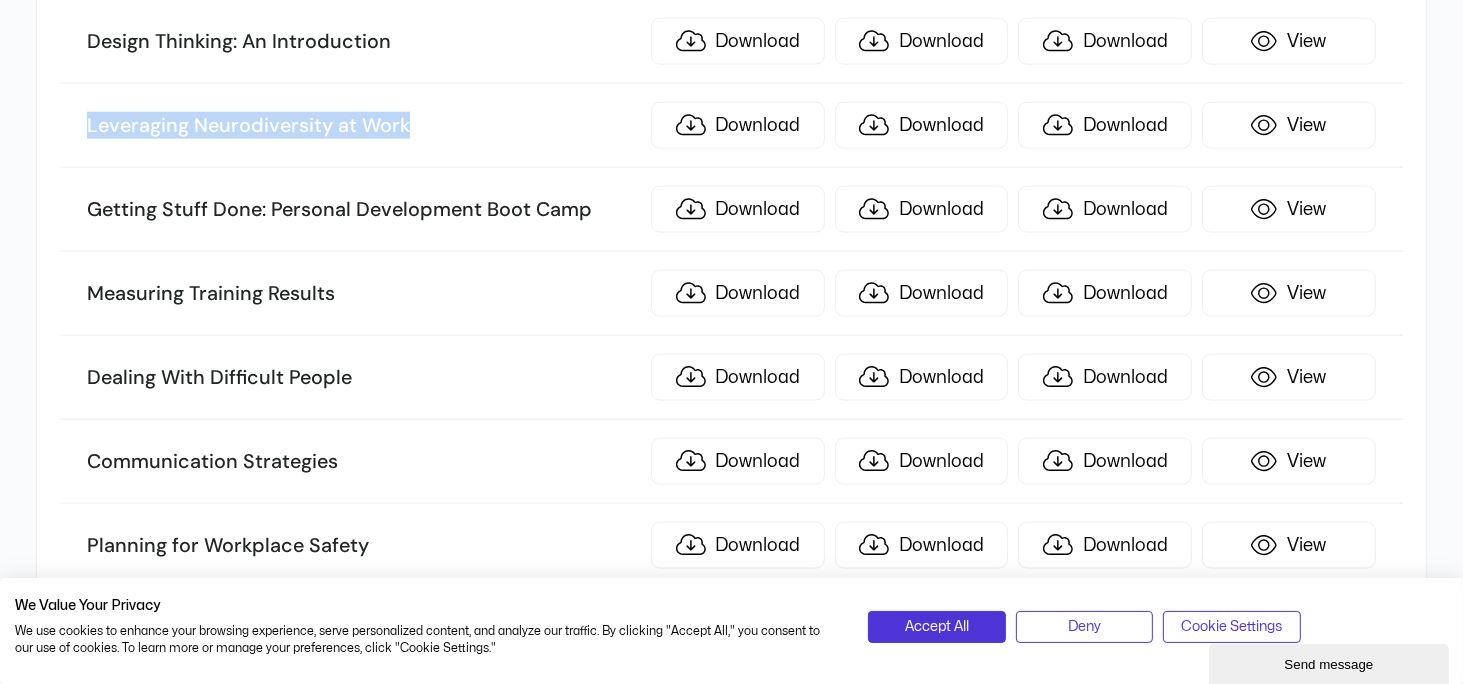 drag, startPoint x: 501, startPoint y: 115, endPoint x: 88, endPoint y: 103, distance: 413.1743 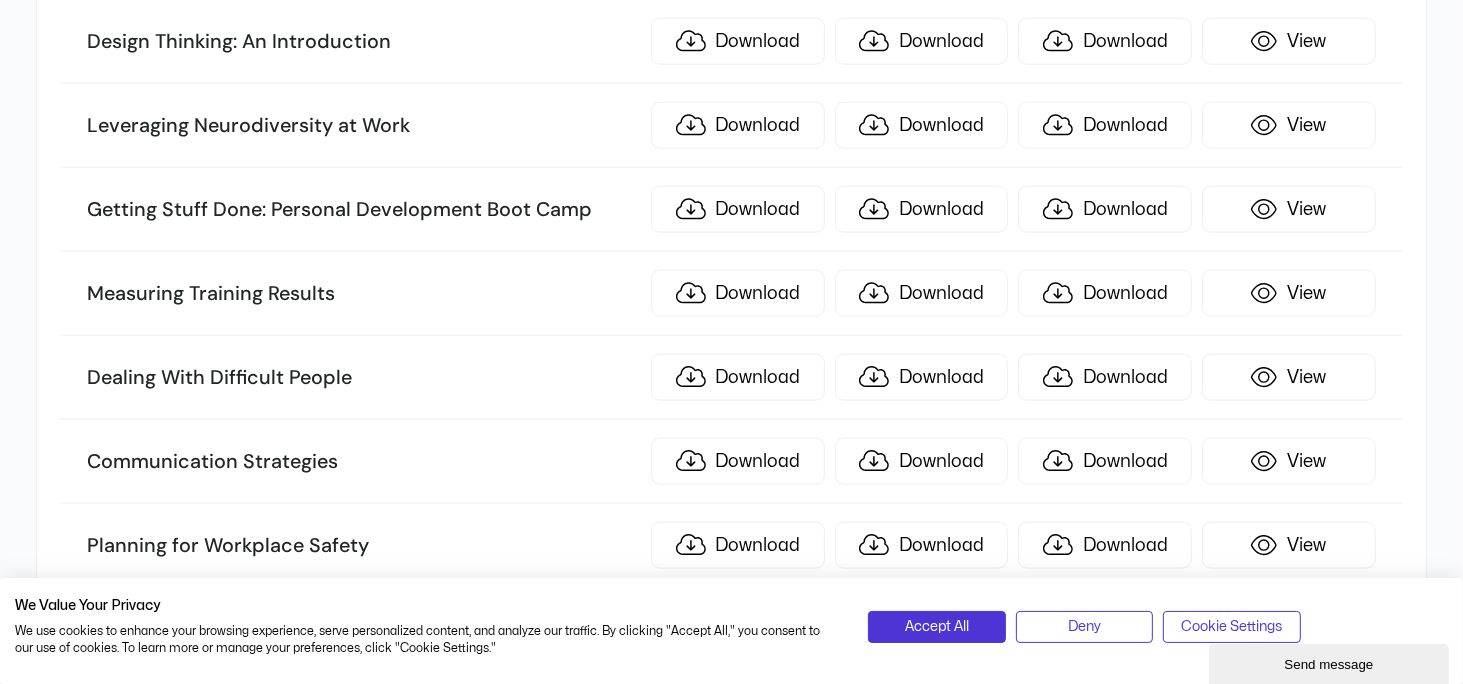 click on "Samples  Manage your plan and billing details.
Sort by name TITLE ILT KIT SCORM .story eLearning Women Leadership: Owning Your Strengths and Skills Download Download Download View Conversational Leadership Download Download Download View Performance Management: Managing Employee Performa ... nce Download Download Download View Lean Process Improvement Download Download Download View Managing the Virtual Workplace Download Download Download View 10 Minute Presentation Download Download Download View Facilitation Skills Download Download Download View [MEDICAL_DATA] Download Download Download View Workplace Violence: How to Manage Anger and Violen ... ce in the Workplace Download Download Download View Being a Team Player Download Download Download View Fostering Innovation Download Download Download View [MEDICAL_DATA] Download Download Download View Download Download Download k" at bounding box center (731, 9977) 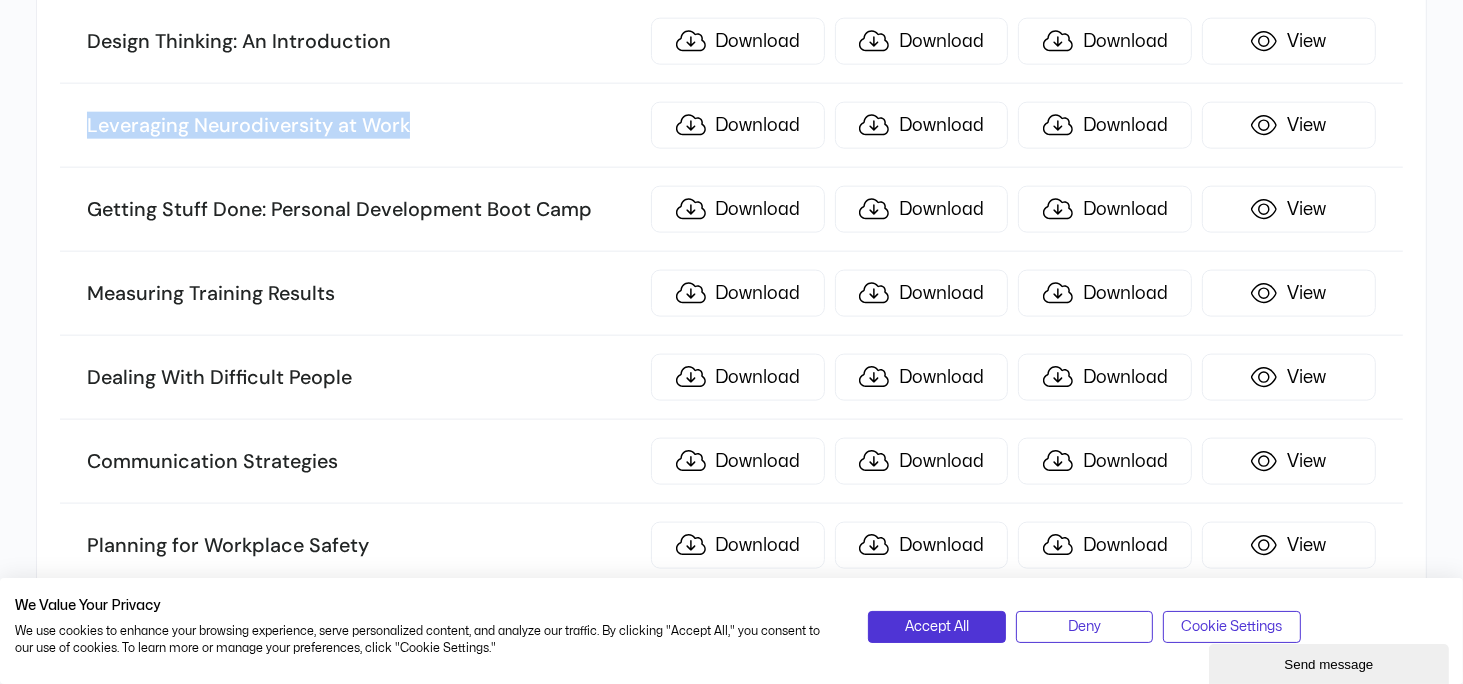 drag, startPoint x: 83, startPoint y: 105, endPoint x: 454, endPoint y: 105, distance: 371 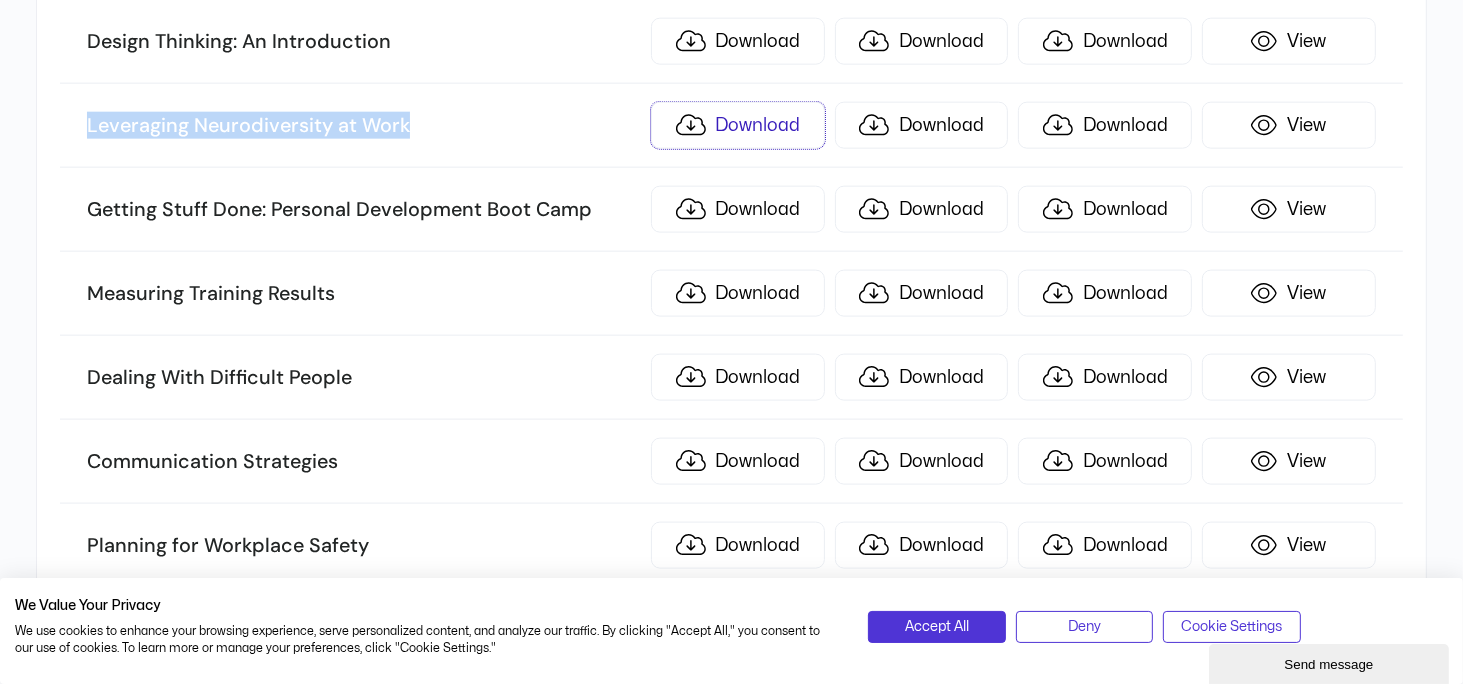 drag, startPoint x: 454, startPoint y: 105, endPoint x: 774, endPoint y: 98, distance: 320.07654 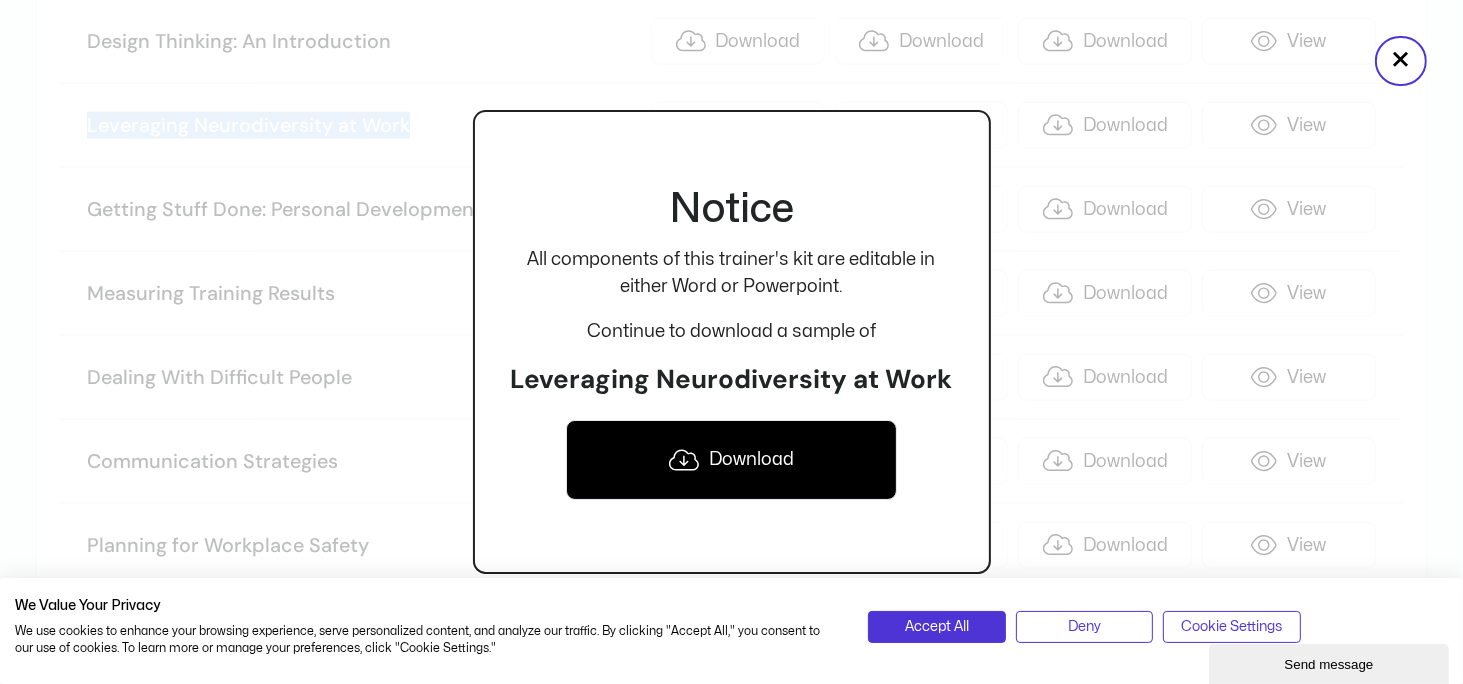 click on "Download" at bounding box center [732, 460] 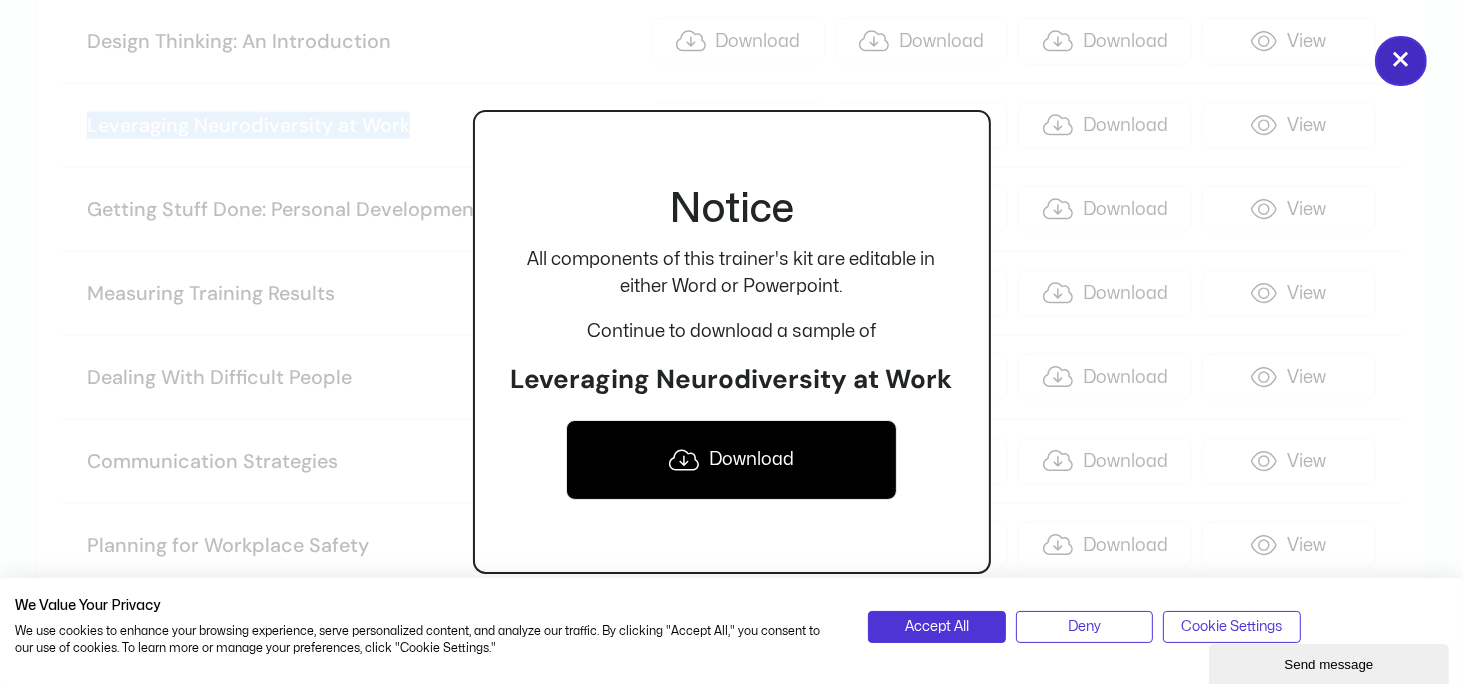 click on "×" at bounding box center (1401, 61) 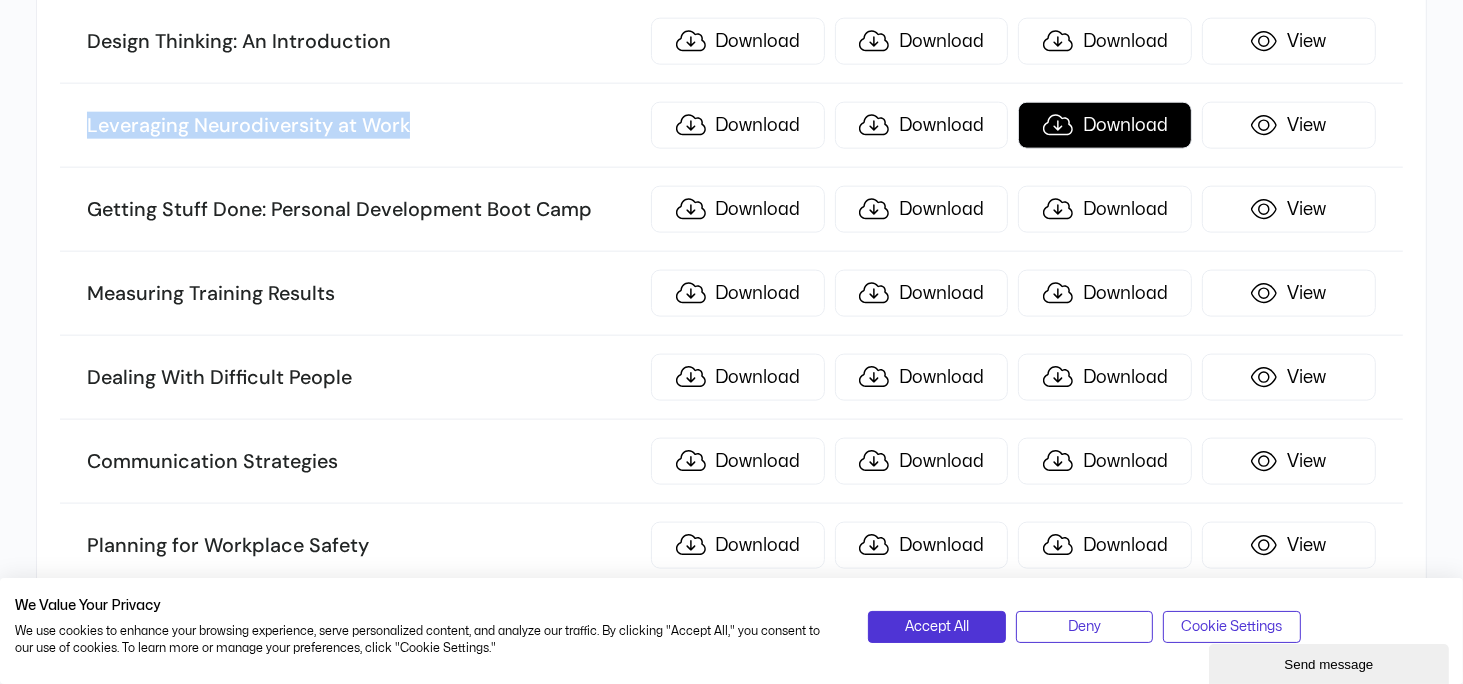 click on "Download" at bounding box center (1105, 125) 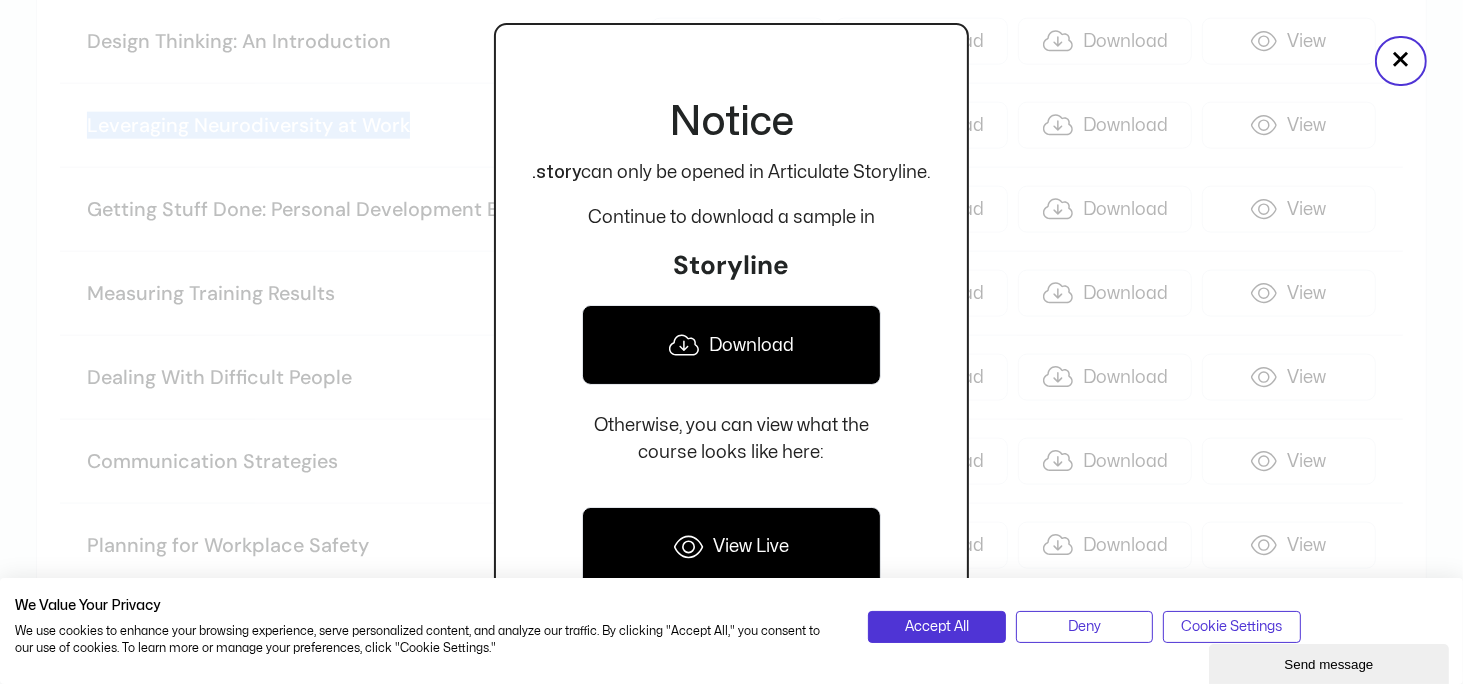 click on "Download" at bounding box center [731, 345] 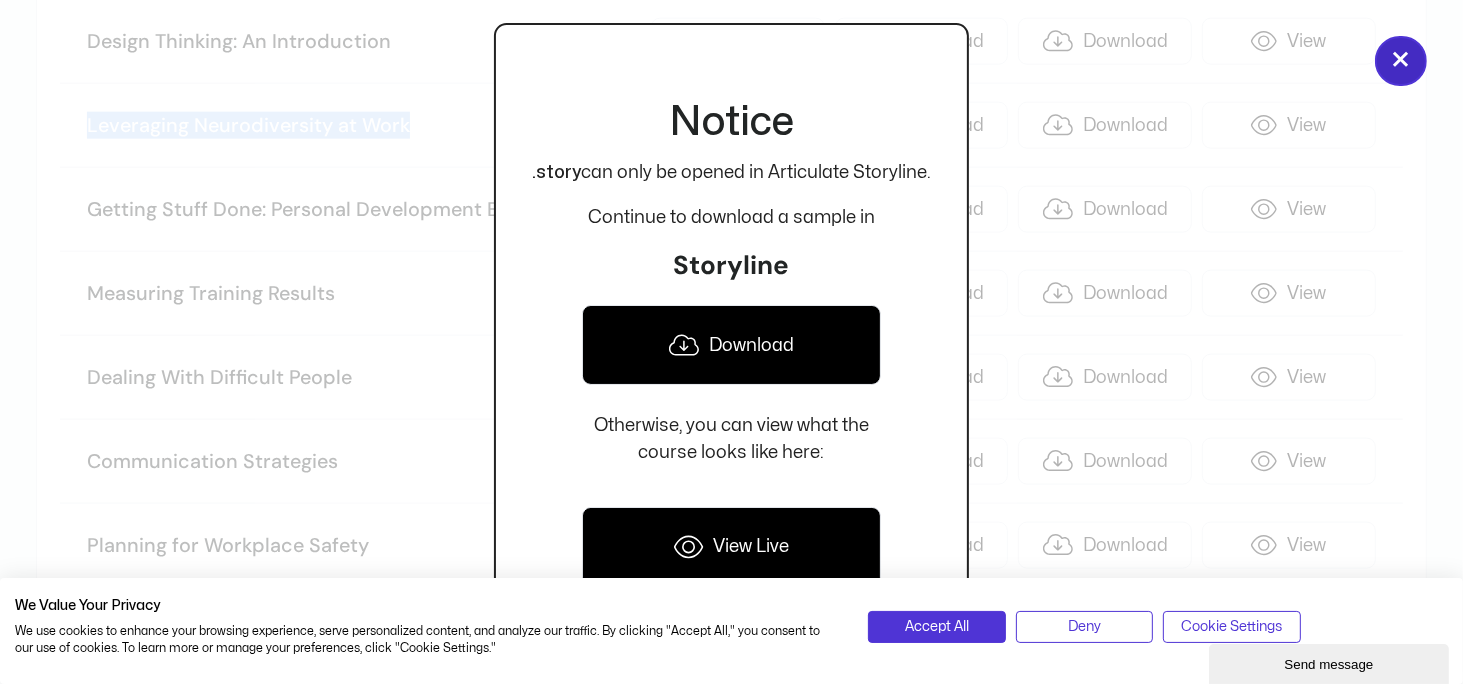 click on "×" at bounding box center (1401, 61) 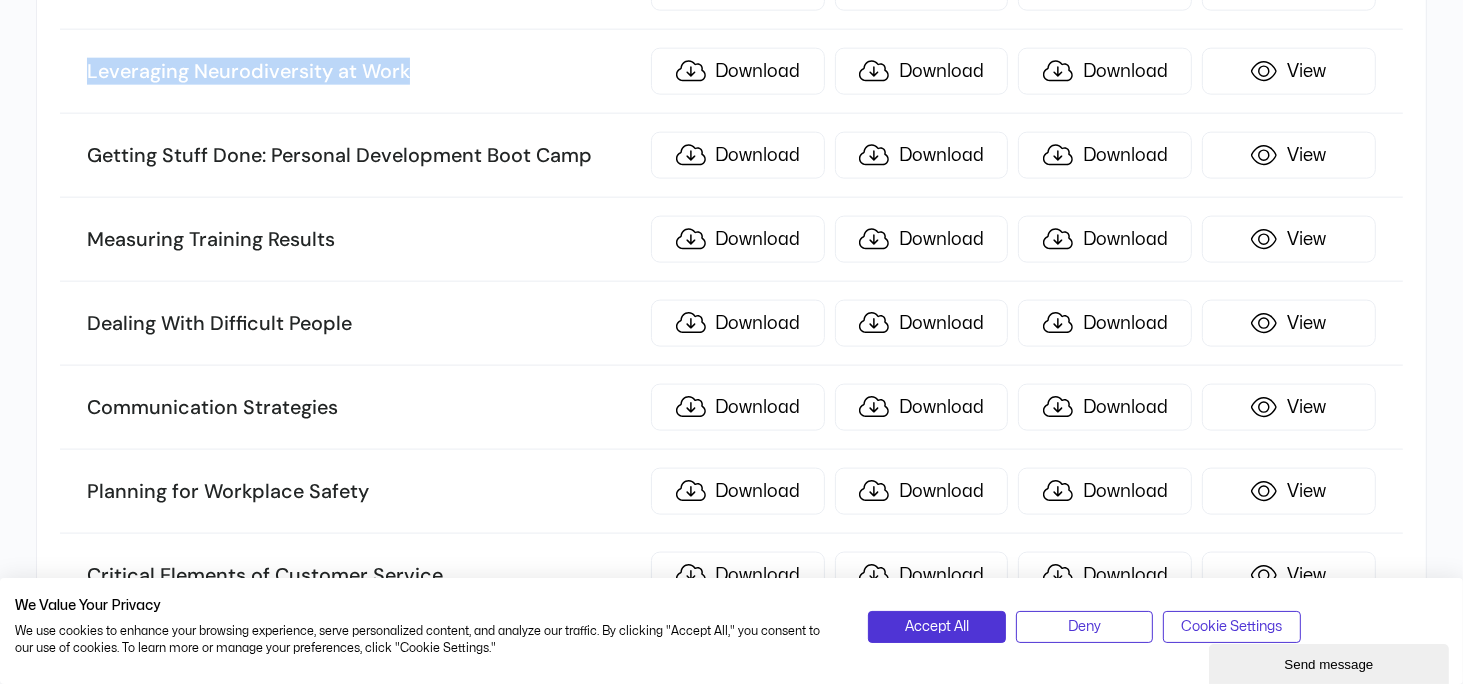 scroll, scrollTop: 2500, scrollLeft: 0, axis: vertical 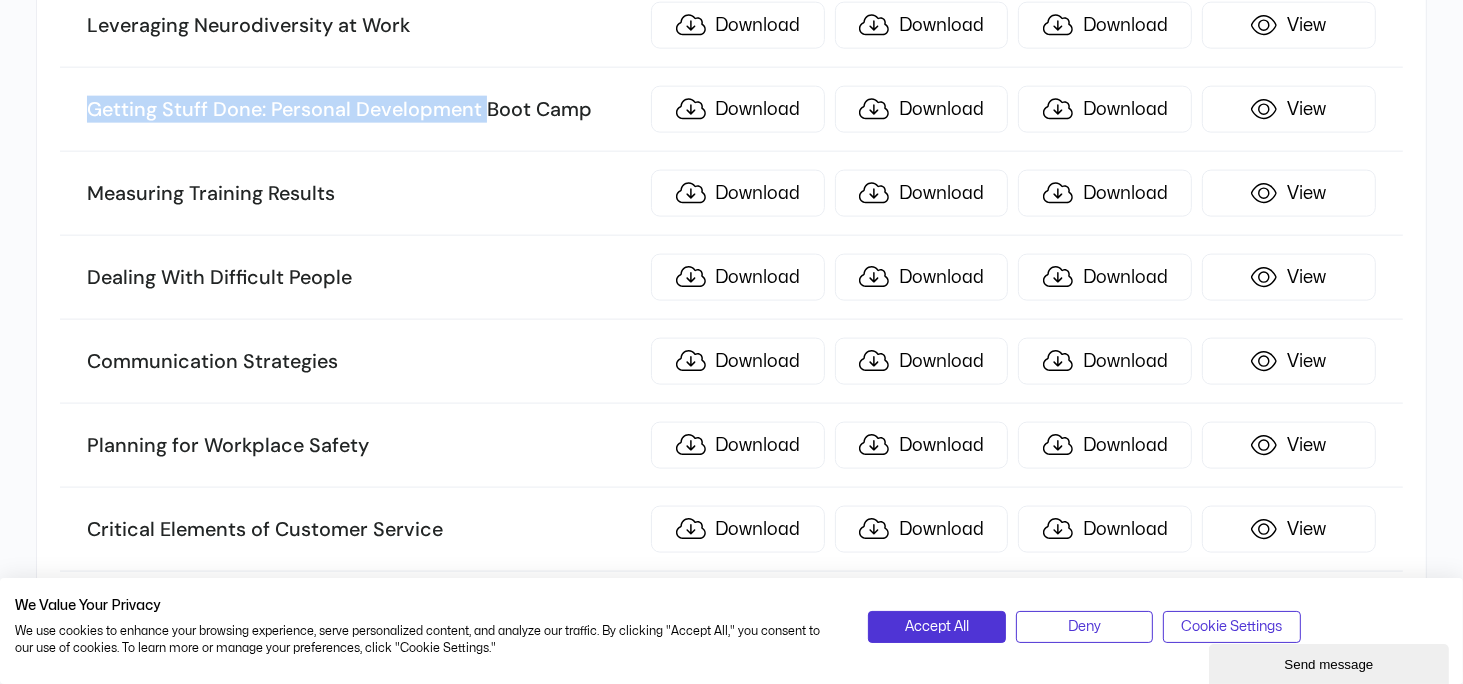 drag, startPoint x: 75, startPoint y: 90, endPoint x: 483, endPoint y: 107, distance: 408.354 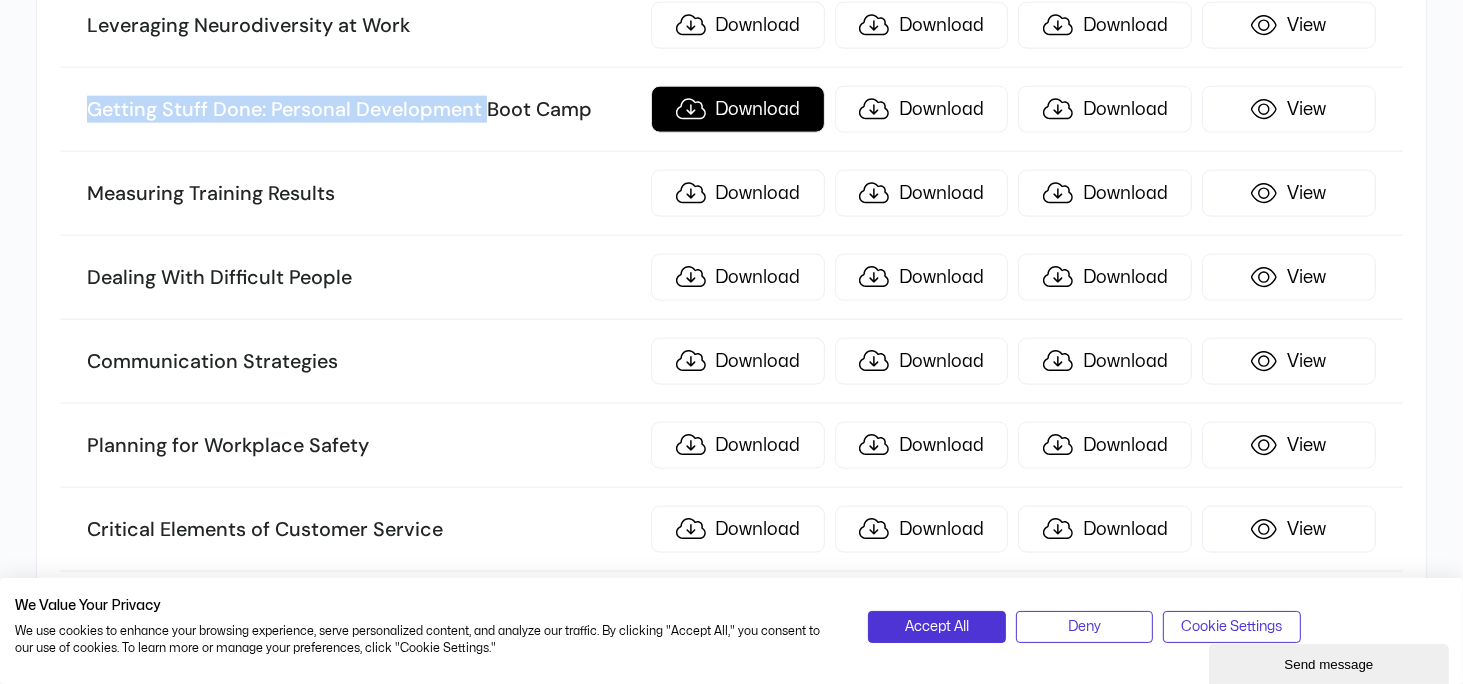 click on "Download" at bounding box center (738, 109) 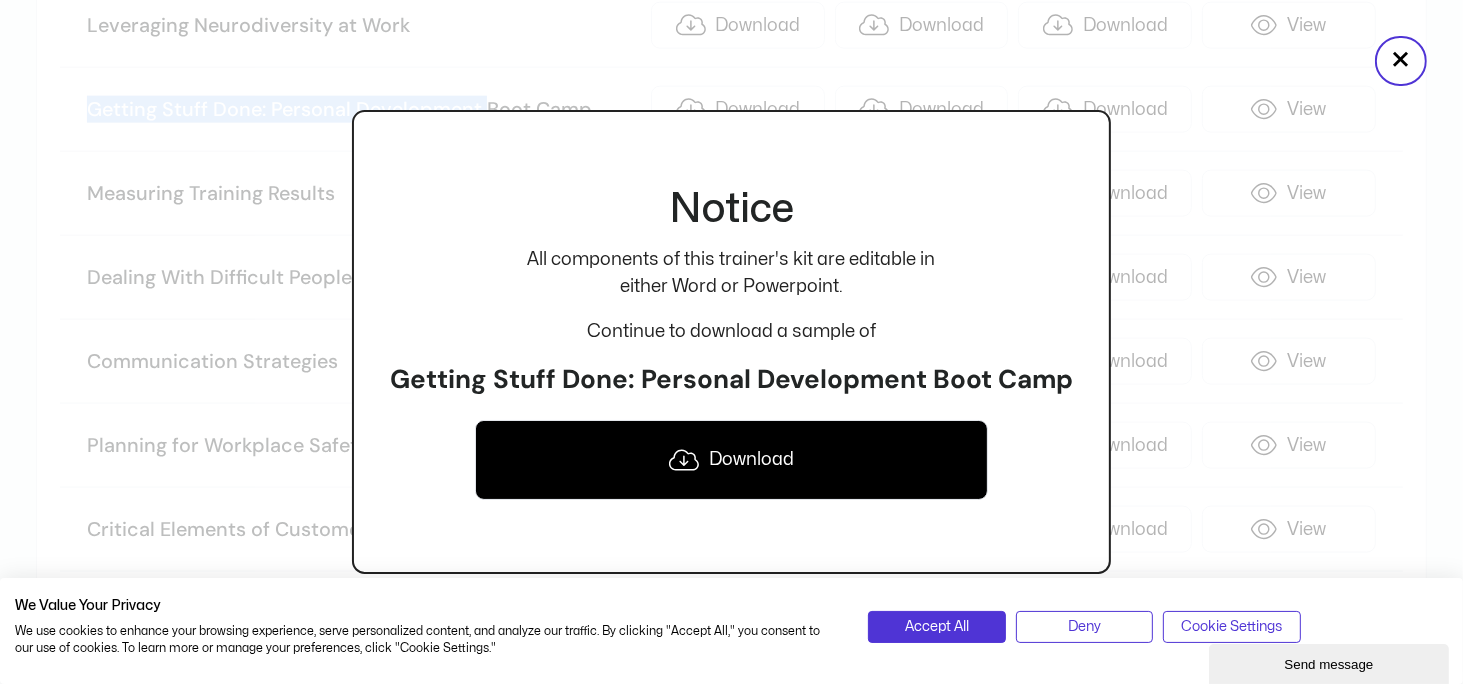 click 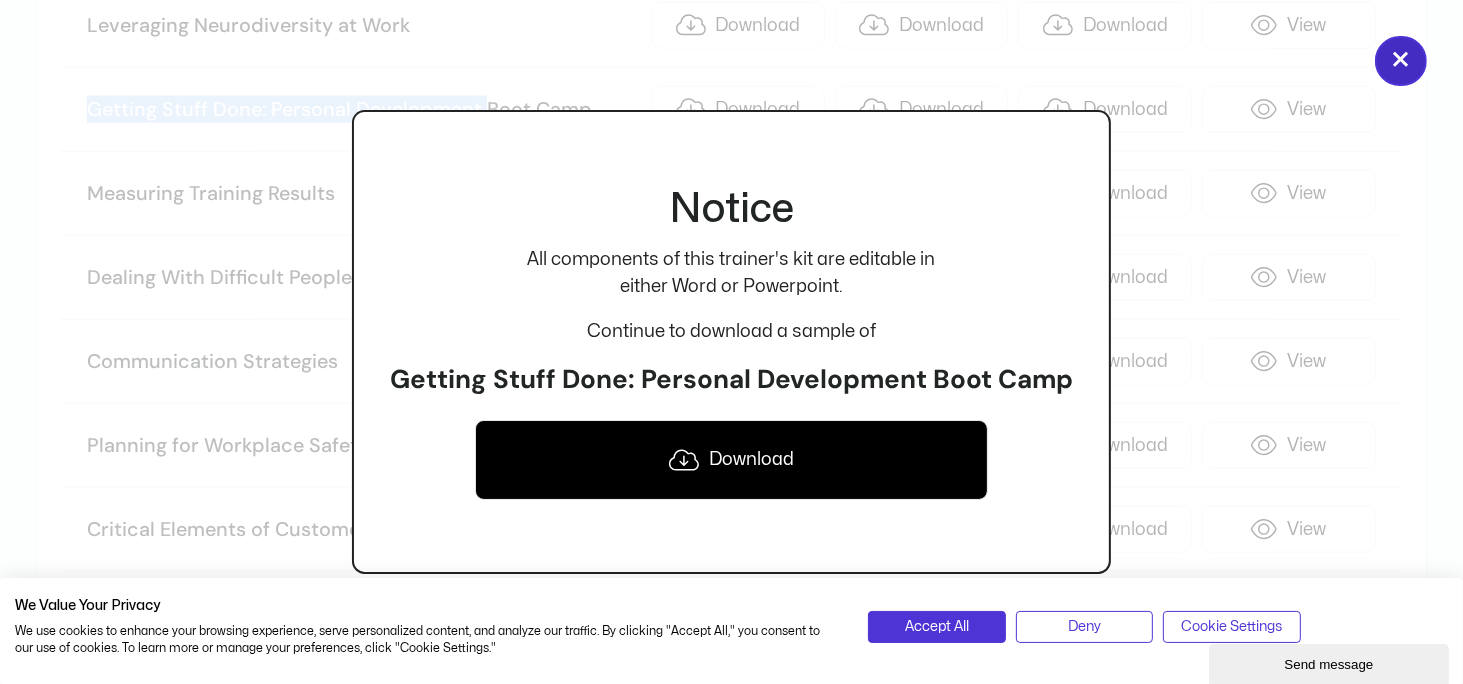 click on "×" at bounding box center [1401, 61] 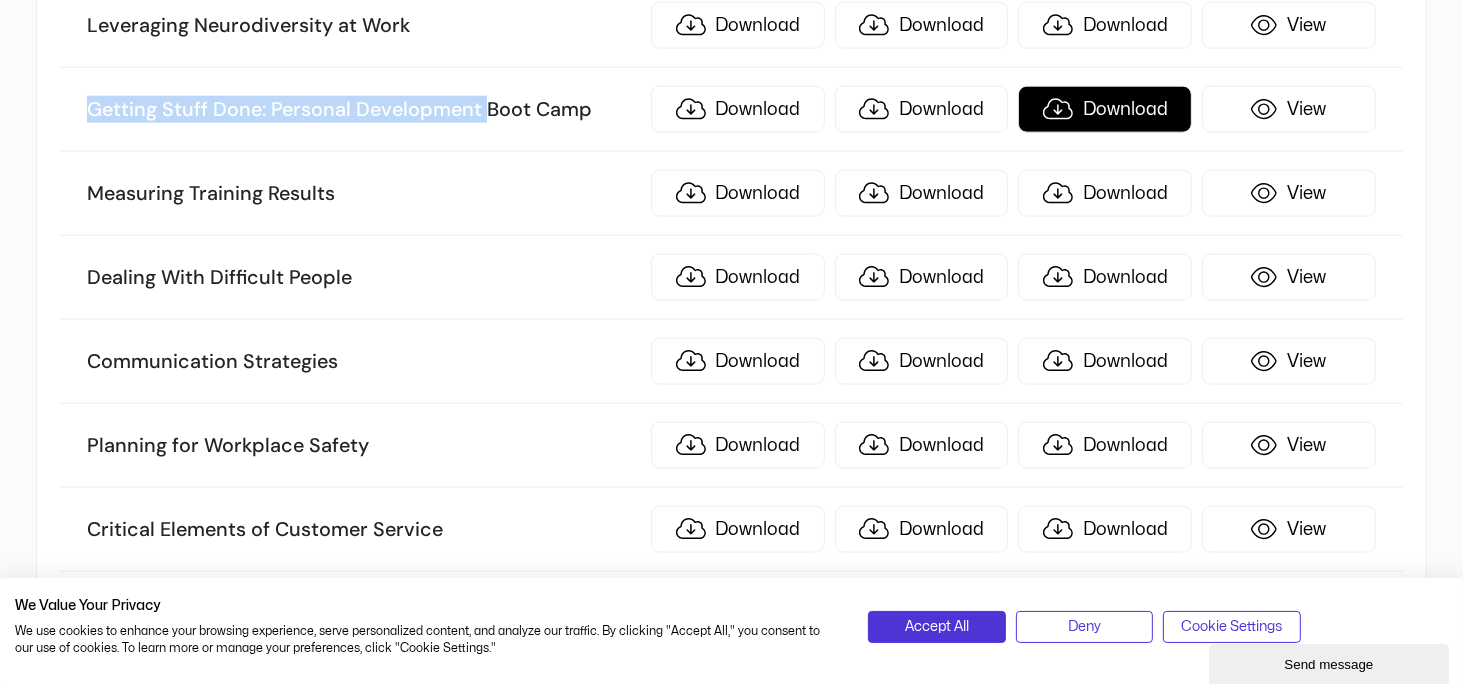 click on "Download" at bounding box center (1105, 109) 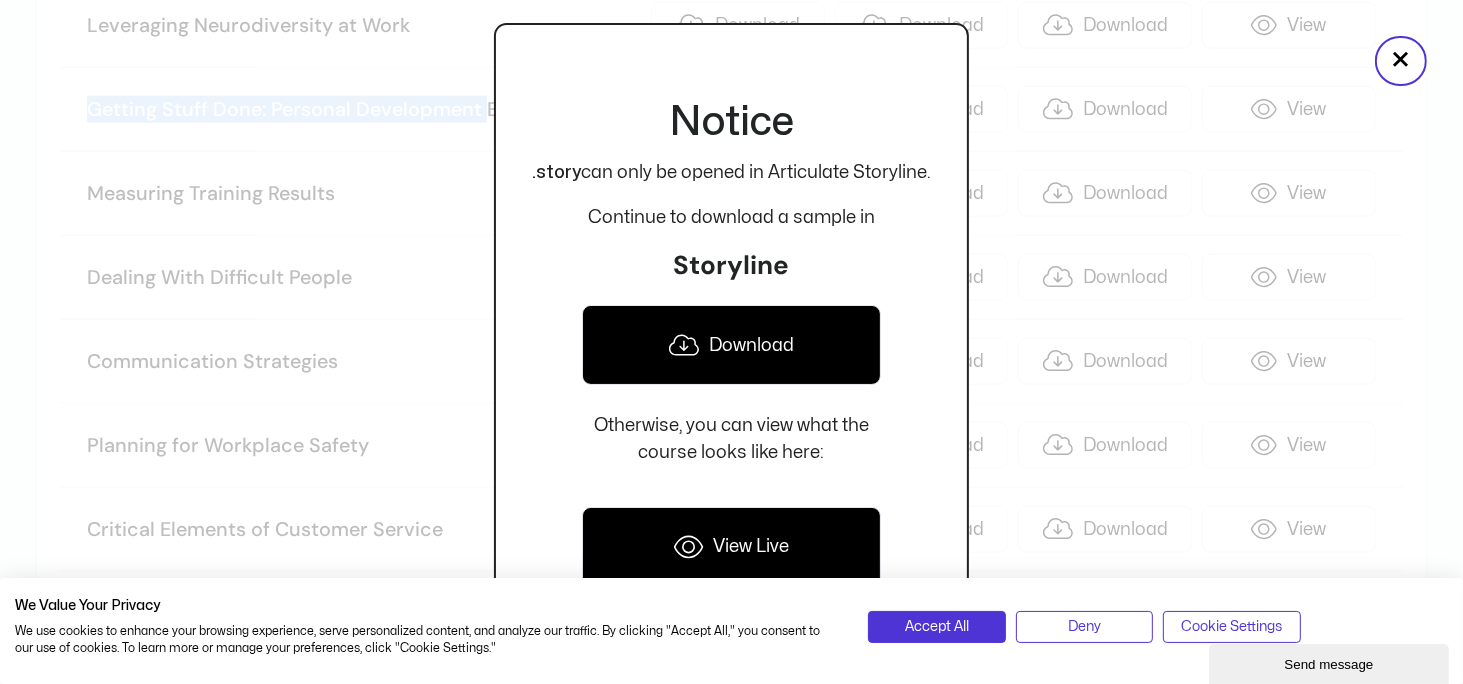 click 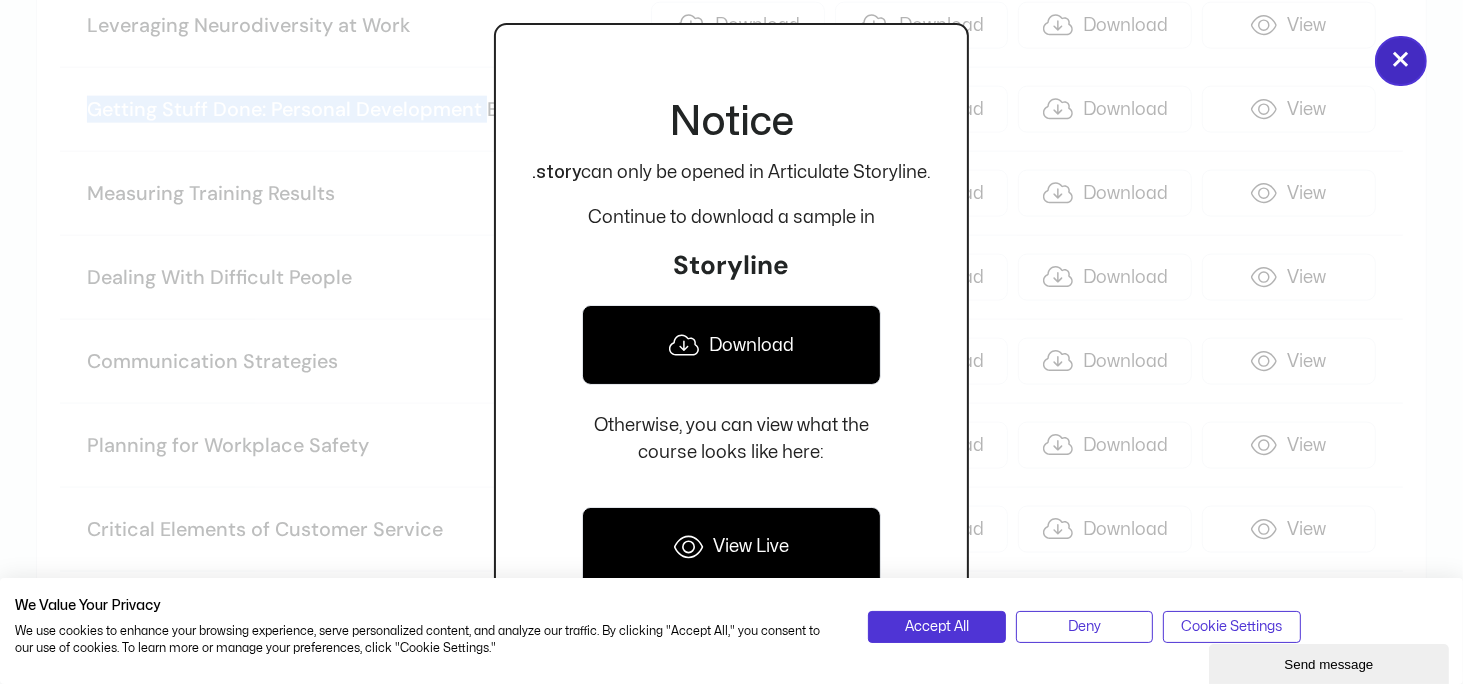 click on "×" at bounding box center [1401, 61] 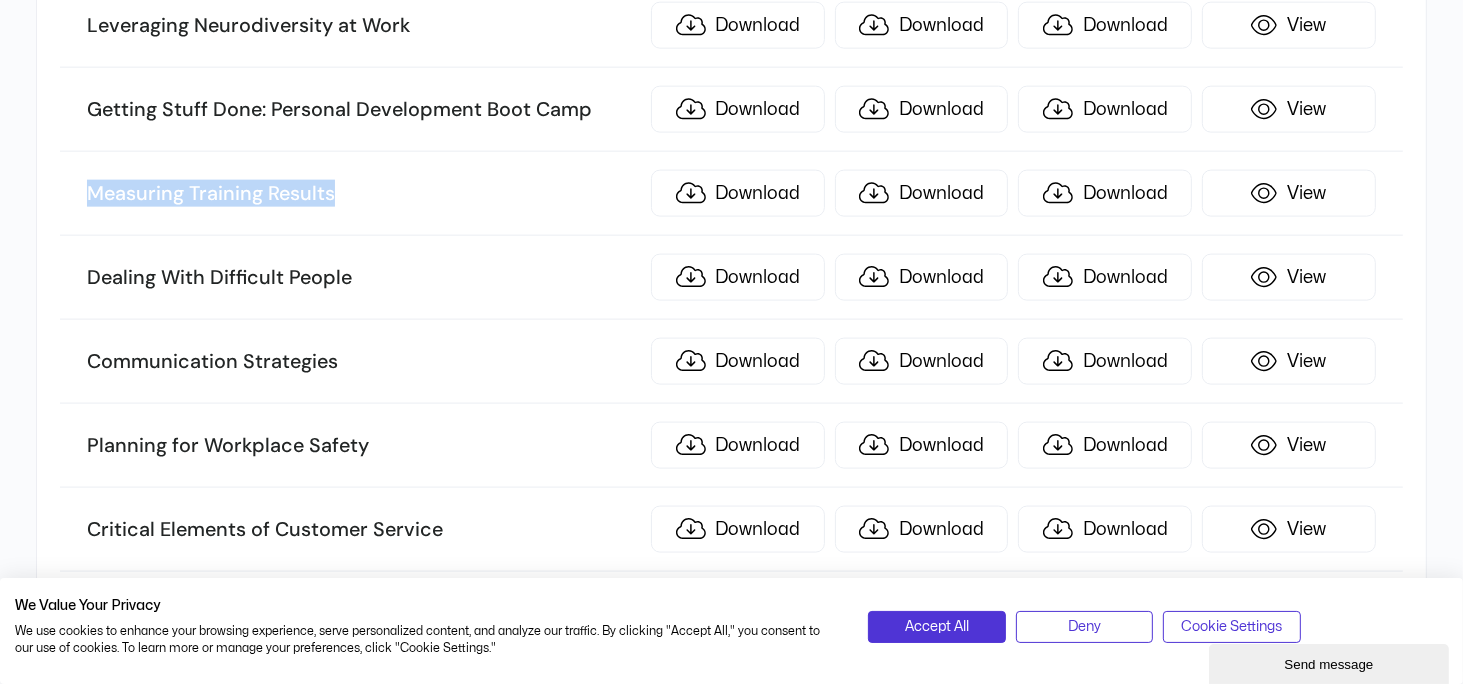 drag, startPoint x: 84, startPoint y: 178, endPoint x: 346, endPoint y: 172, distance: 262.0687 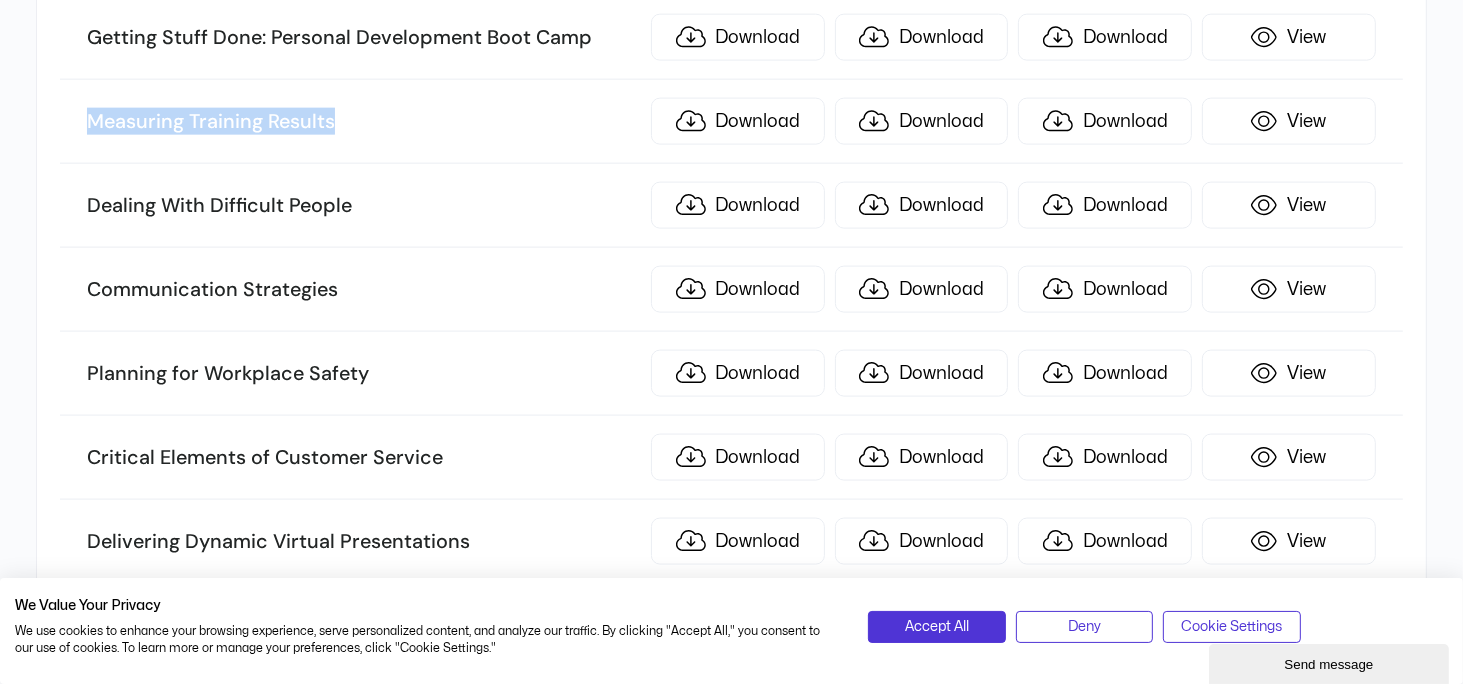 scroll, scrollTop: 2600, scrollLeft: 0, axis: vertical 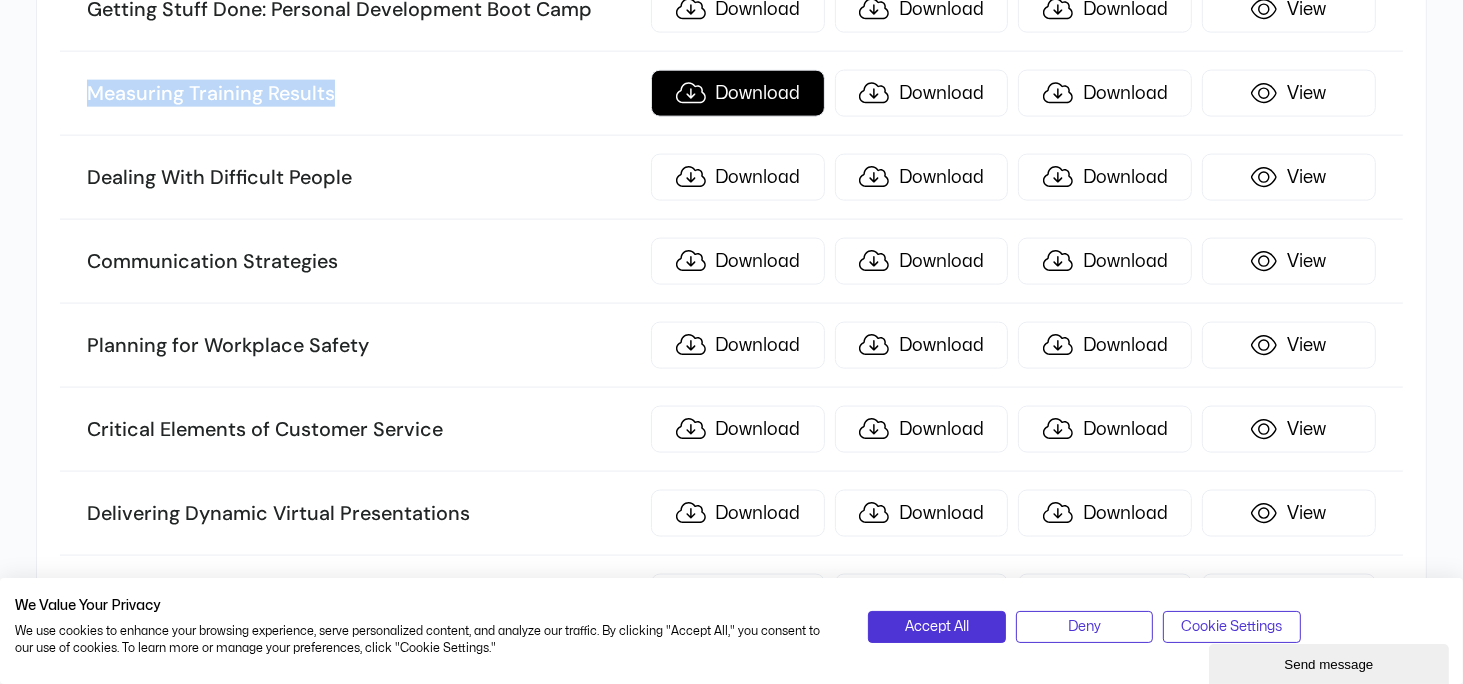 click on "Download" at bounding box center (738, 93) 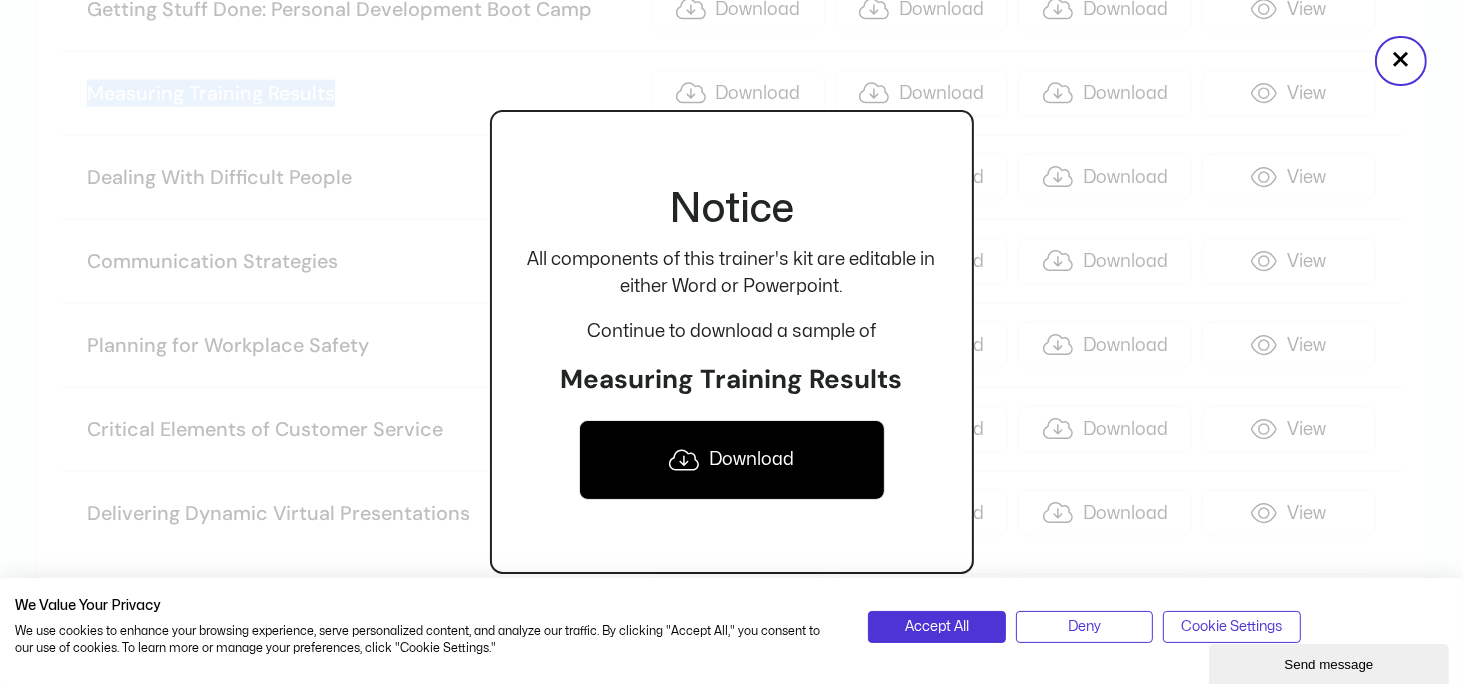 click on "Download" at bounding box center (732, 460) 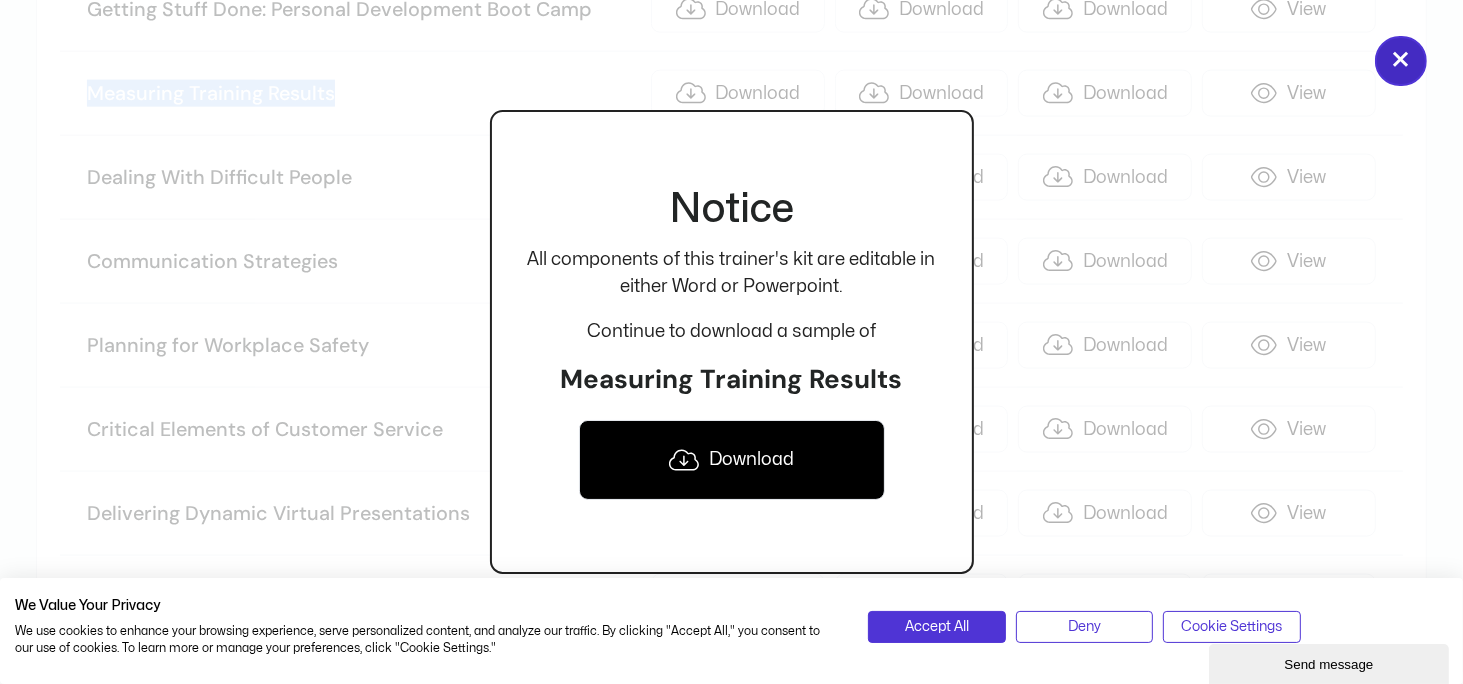 click on "×" at bounding box center [1401, 61] 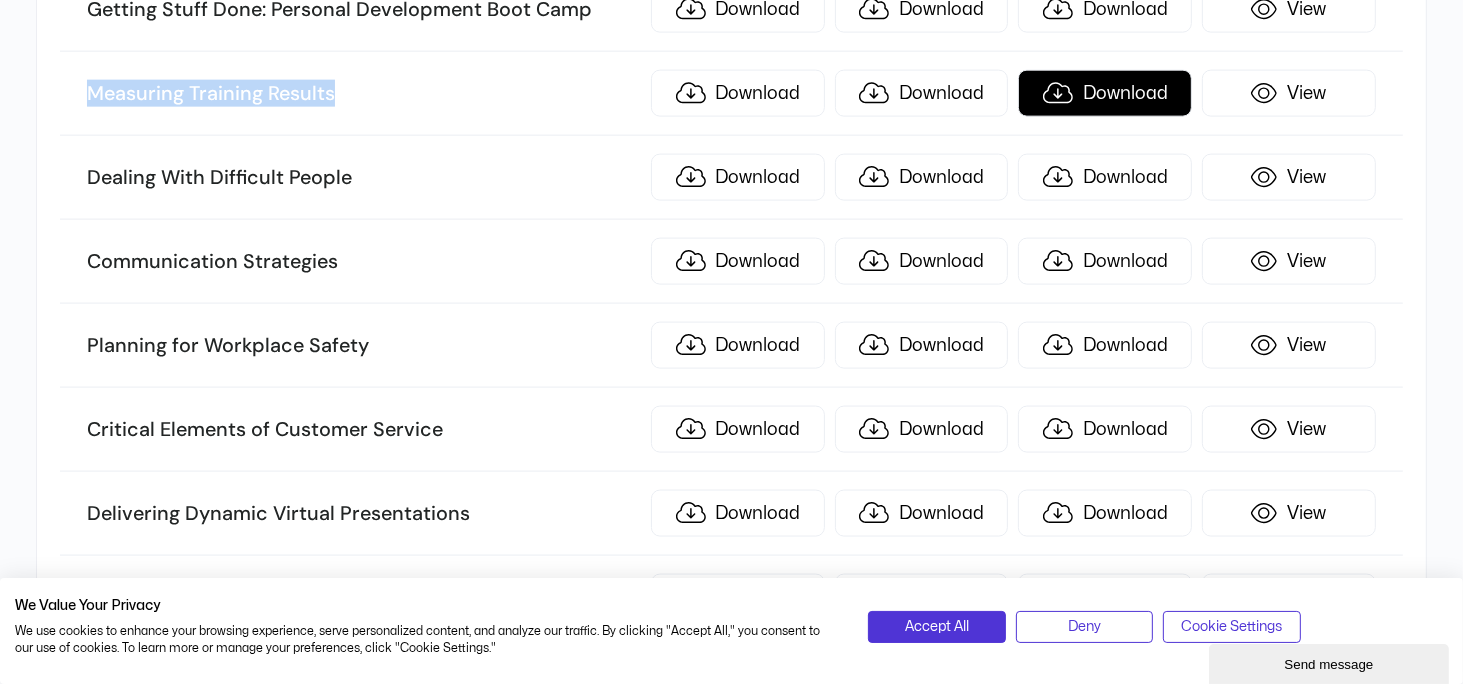 click on "Download" at bounding box center [1105, 93] 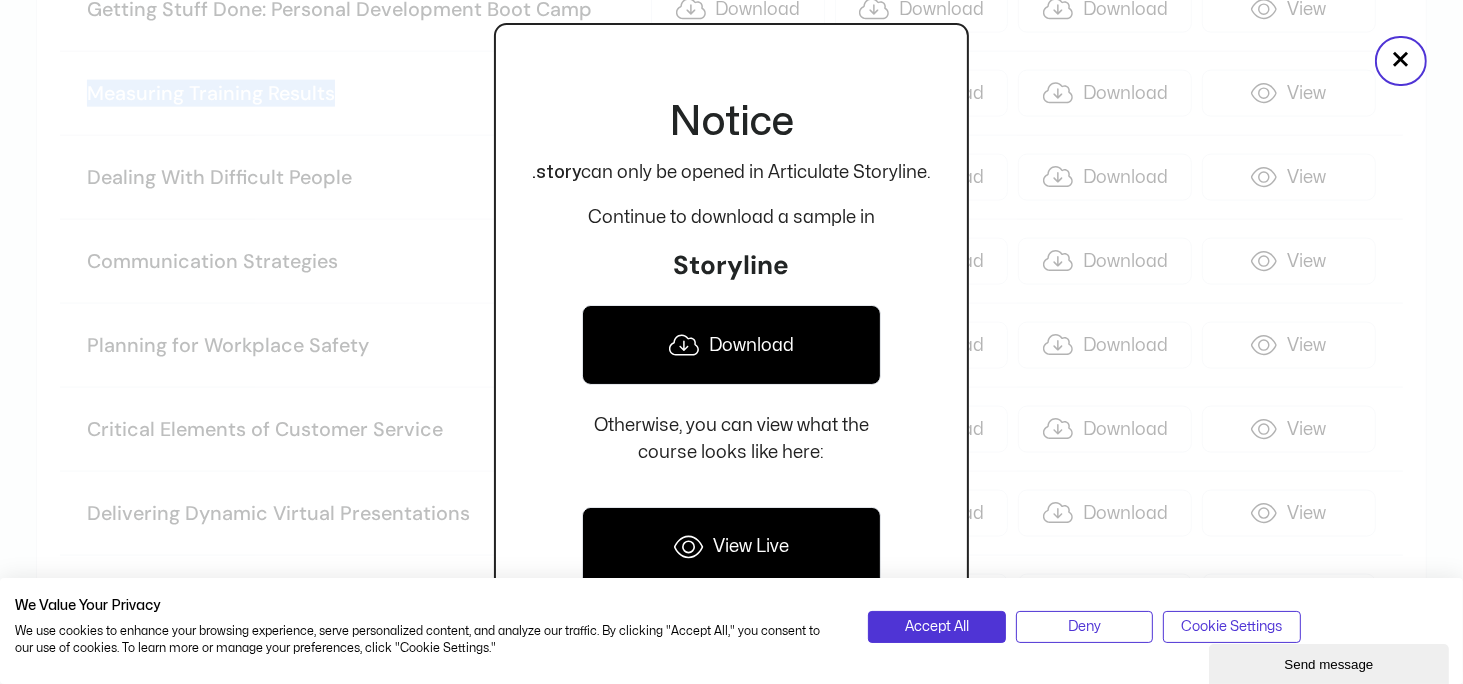 click on "Download" at bounding box center (731, 345) 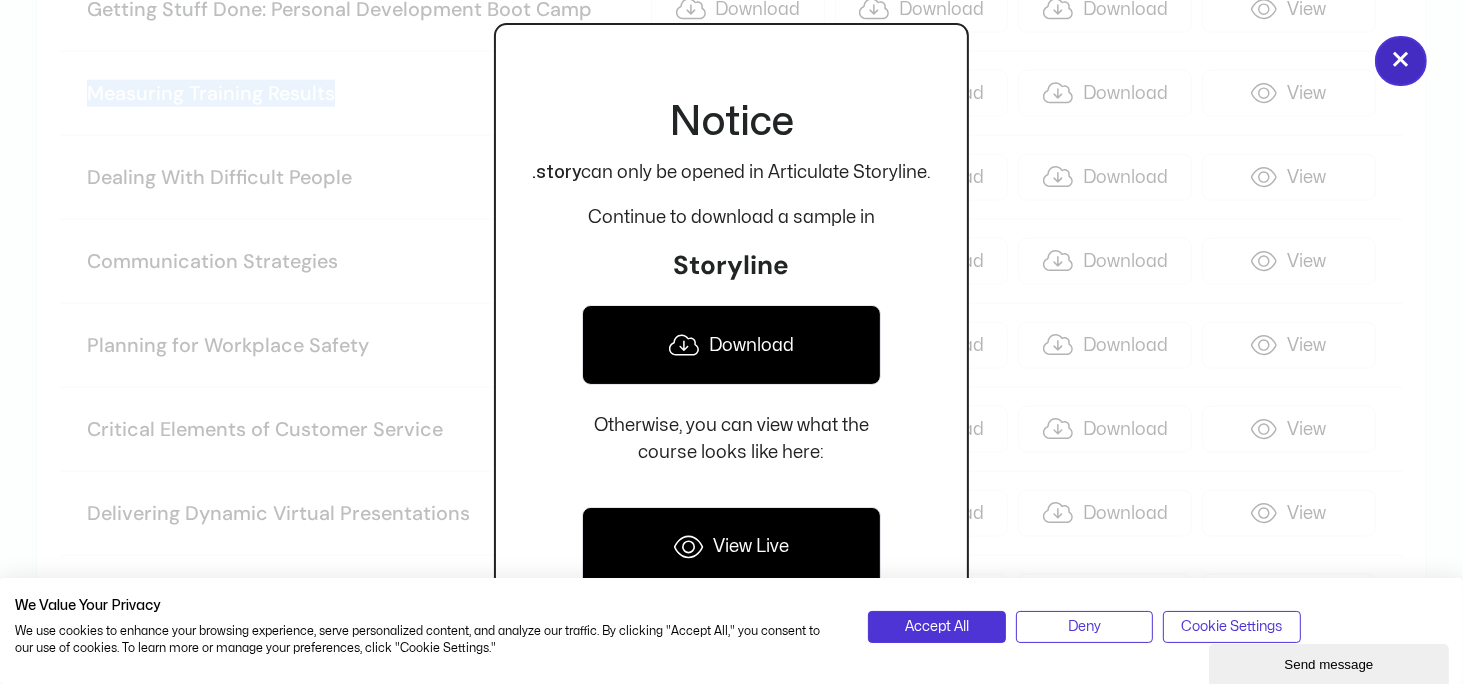 click on "×" at bounding box center [1401, 61] 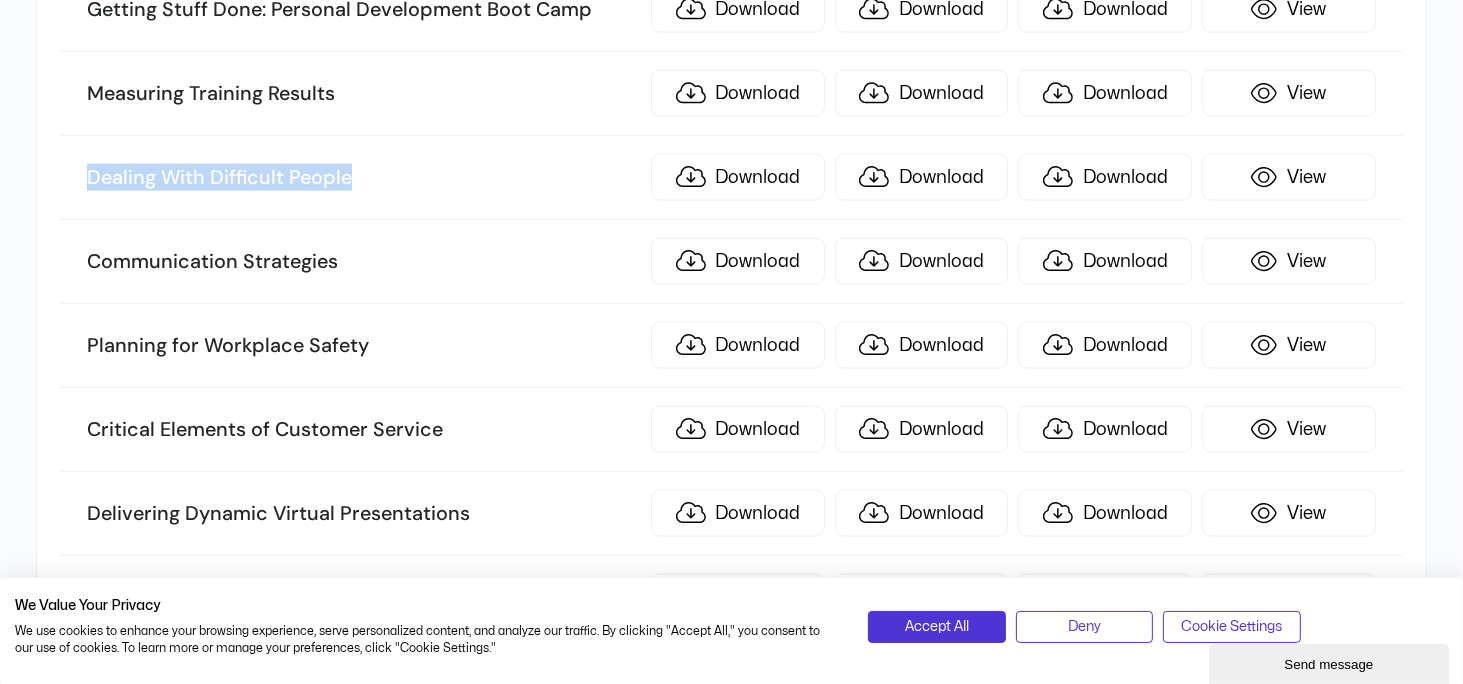 drag, startPoint x: 376, startPoint y: 170, endPoint x: 78, endPoint y: 157, distance: 298.28342 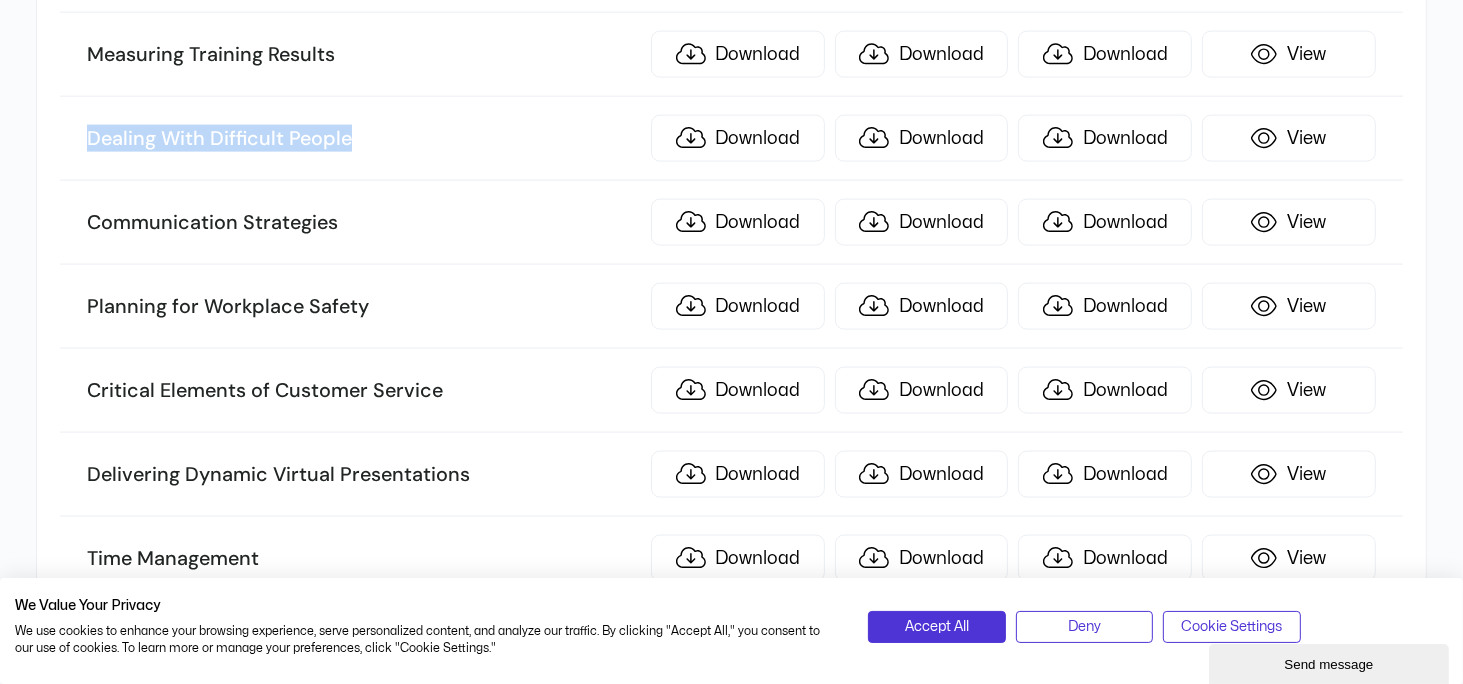 scroll, scrollTop: 2700, scrollLeft: 0, axis: vertical 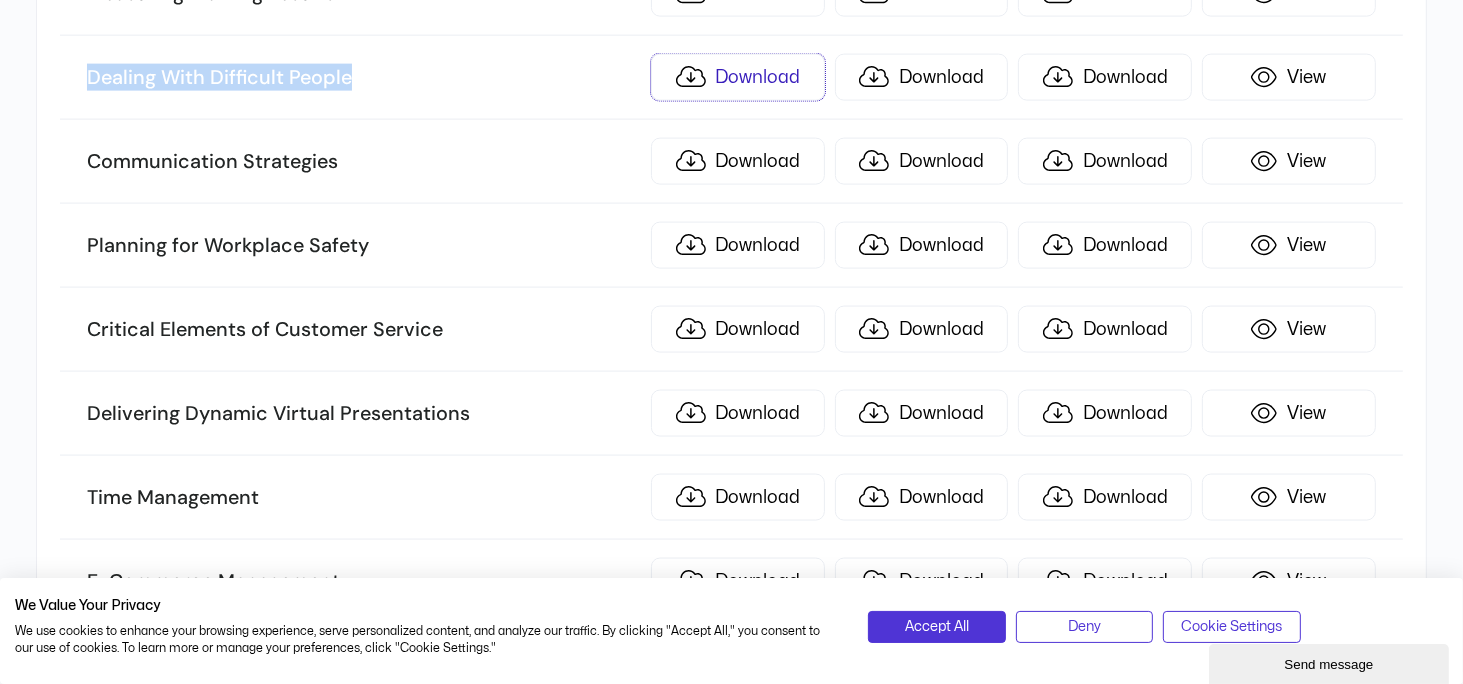 click on "Download" at bounding box center (738, 77) 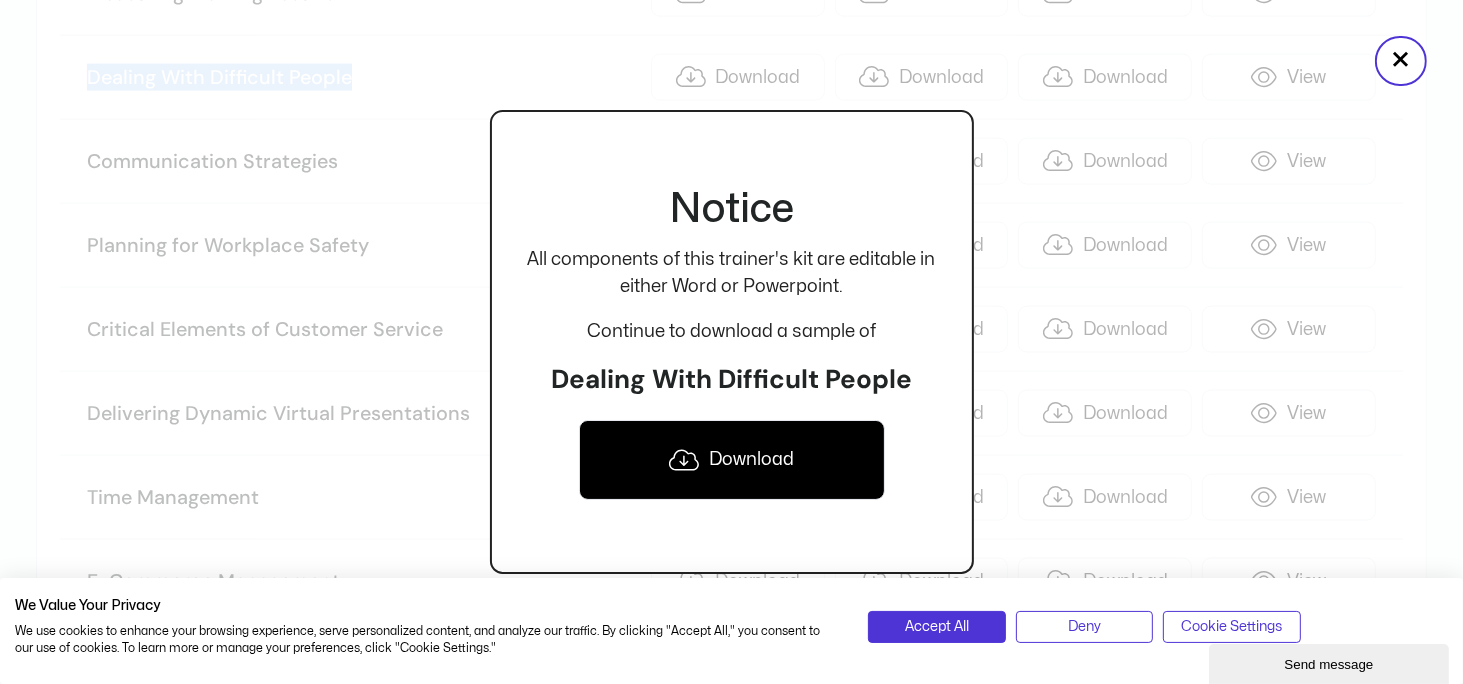 click on "Download" at bounding box center (732, 460) 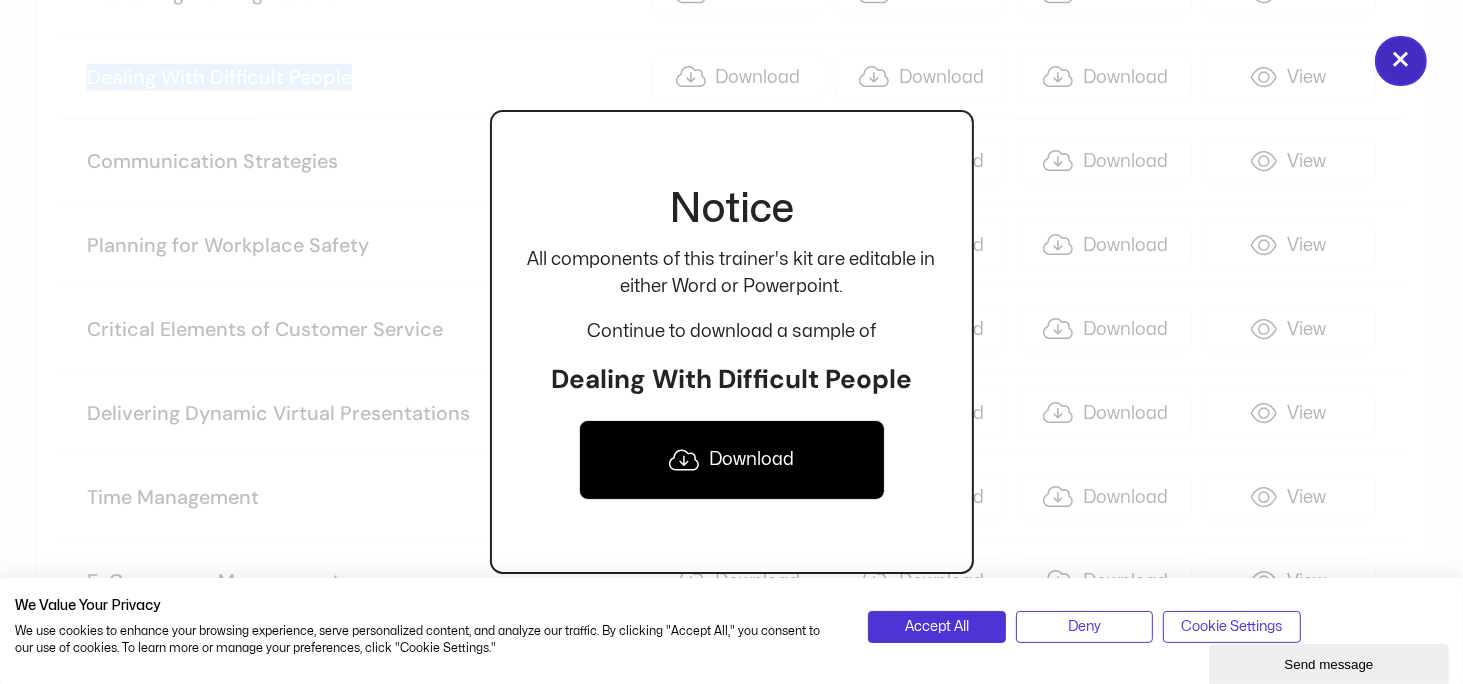 click on "×" at bounding box center [1401, 61] 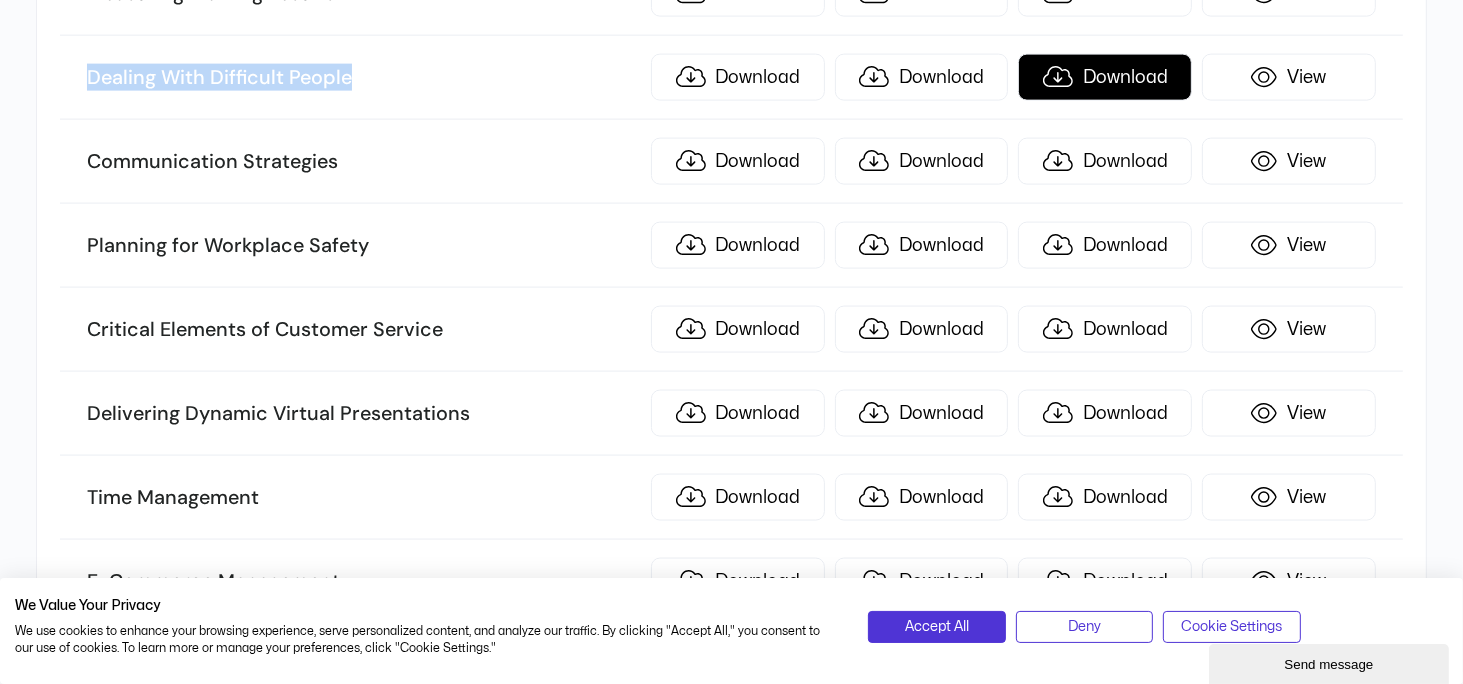 click on "Download" at bounding box center [1105, 77] 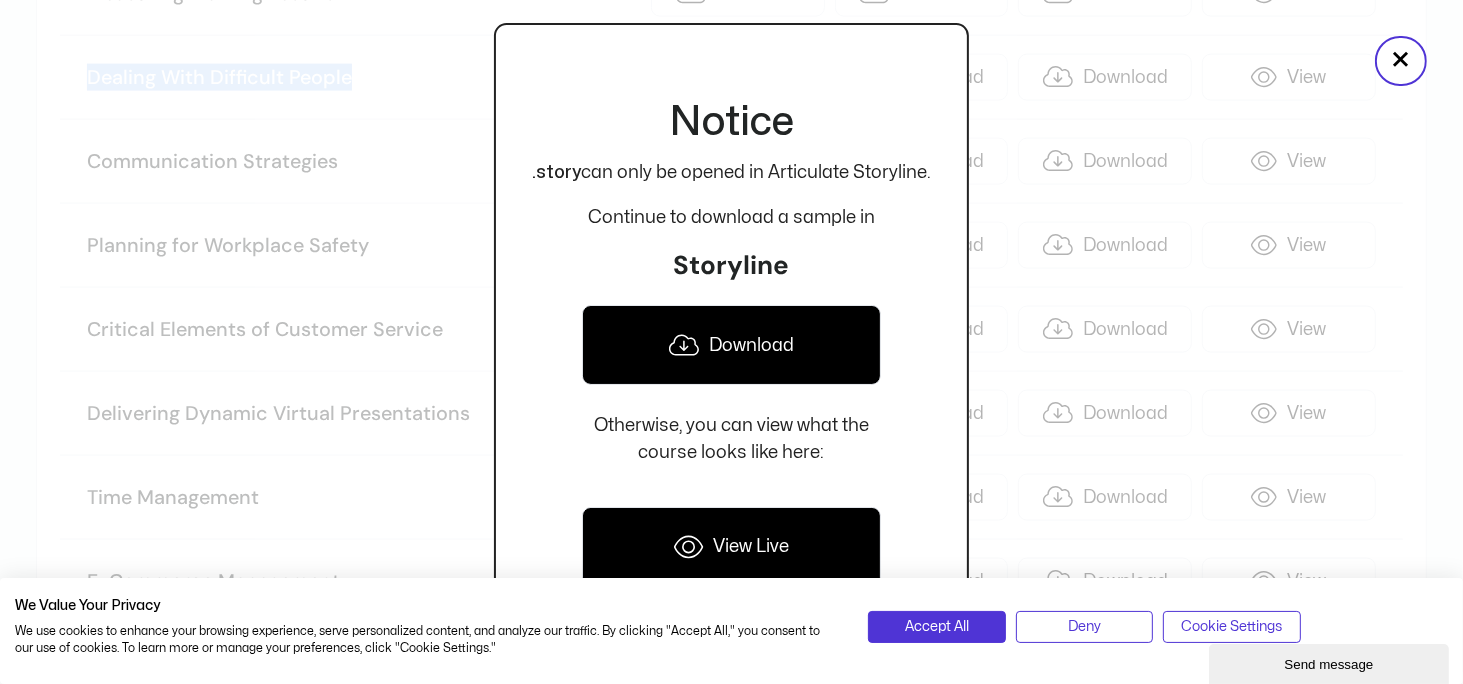 click on "Download" at bounding box center (731, 345) 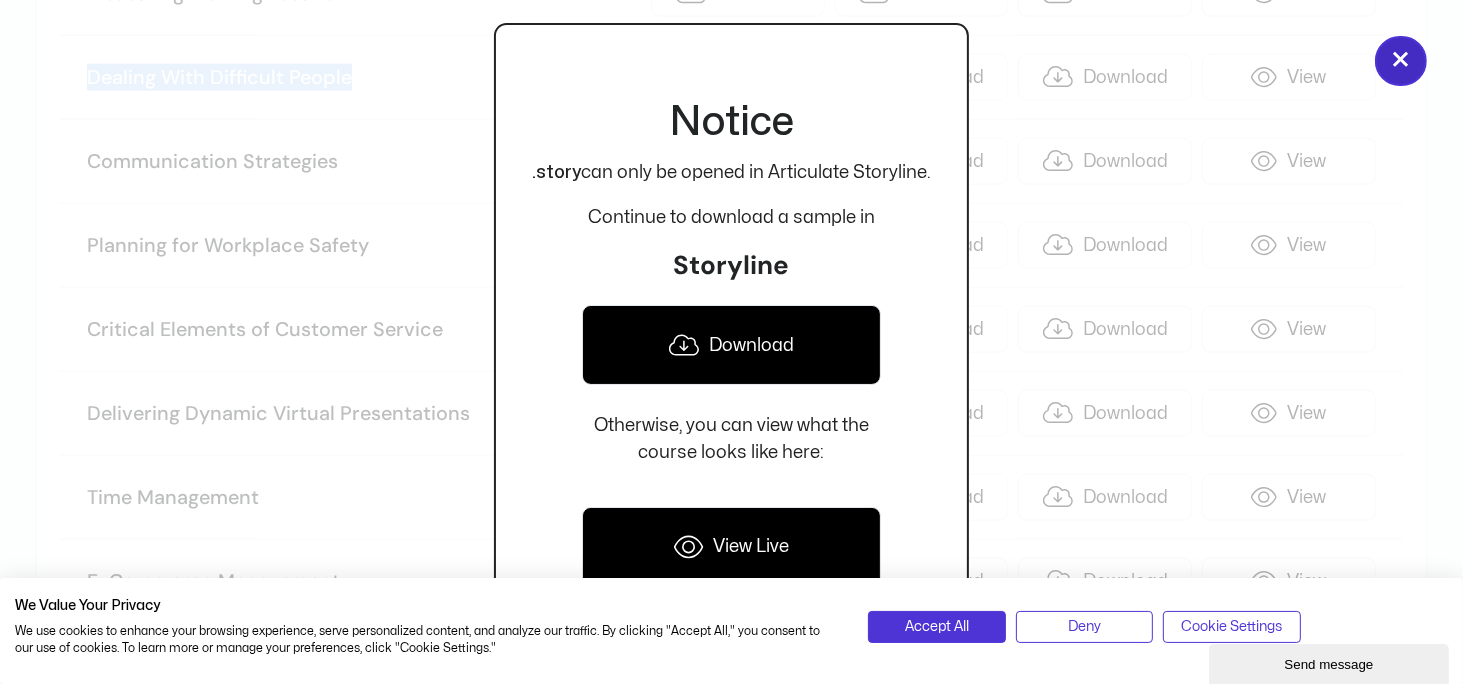 click on "×" at bounding box center (1401, 61) 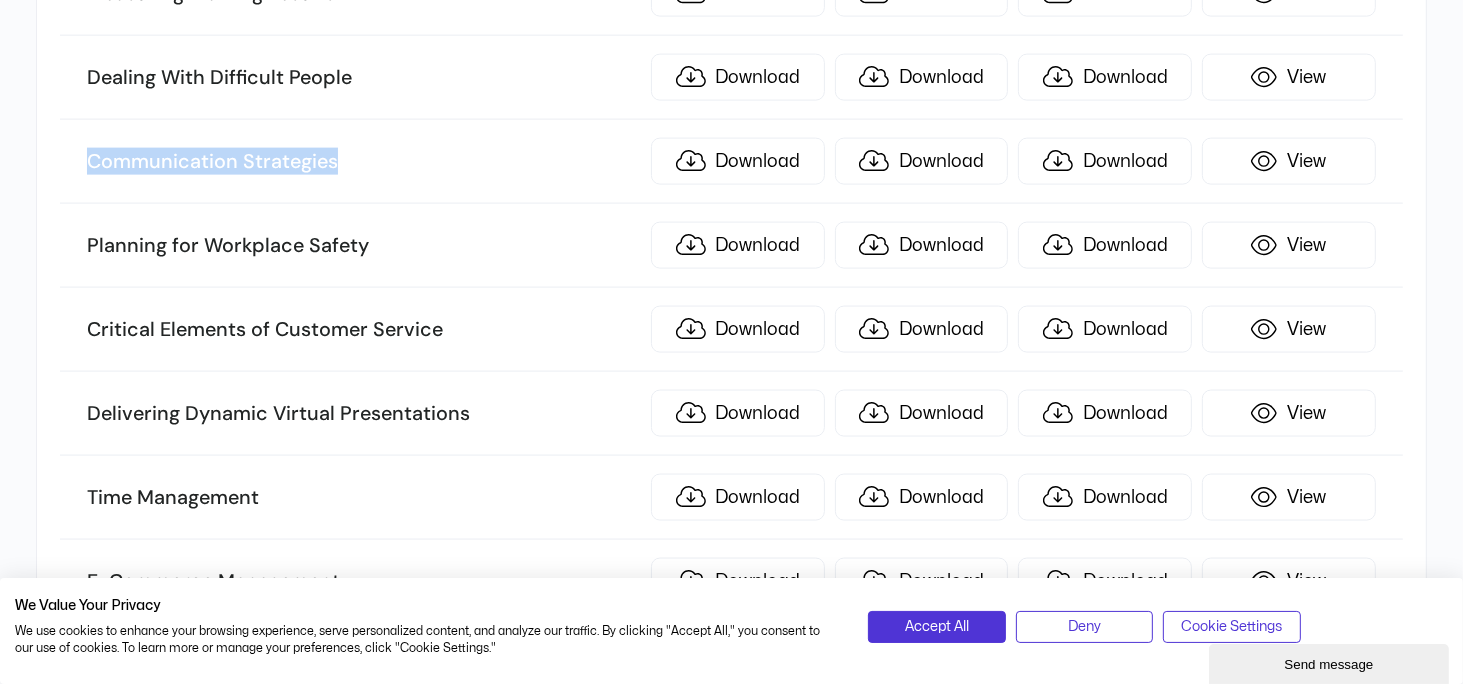 drag, startPoint x: 343, startPoint y: 147, endPoint x: -39, endPoint y: 147, distance: 382 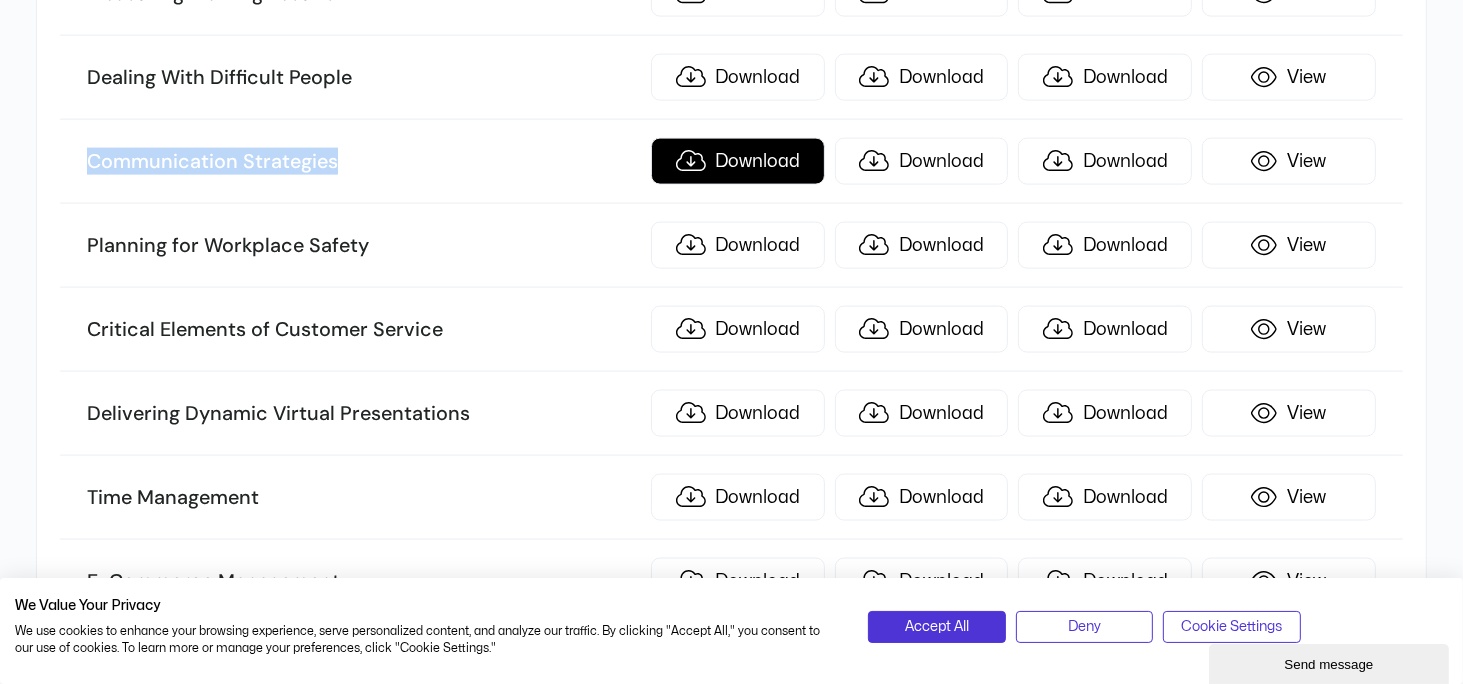 click on "Download" at bounding box center [738, 161] 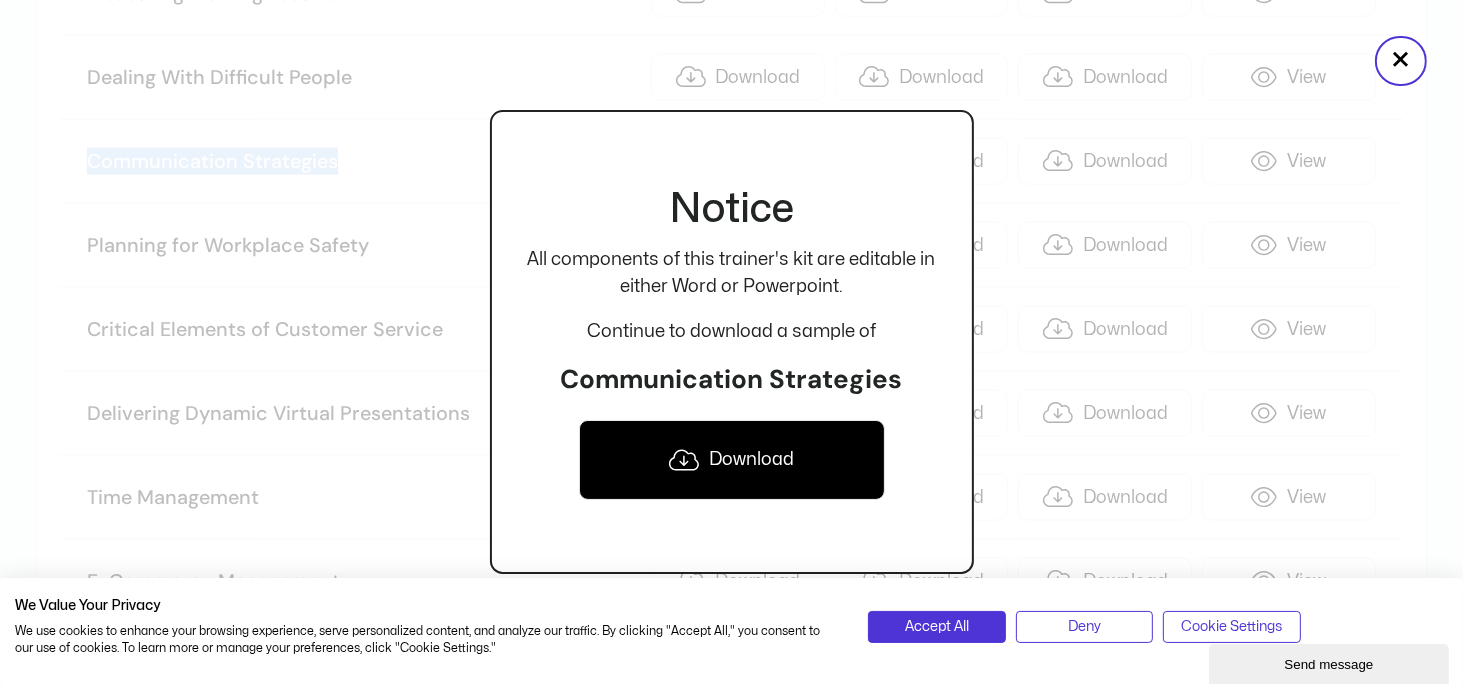 click on "Download" at bounding box center (732, 460) 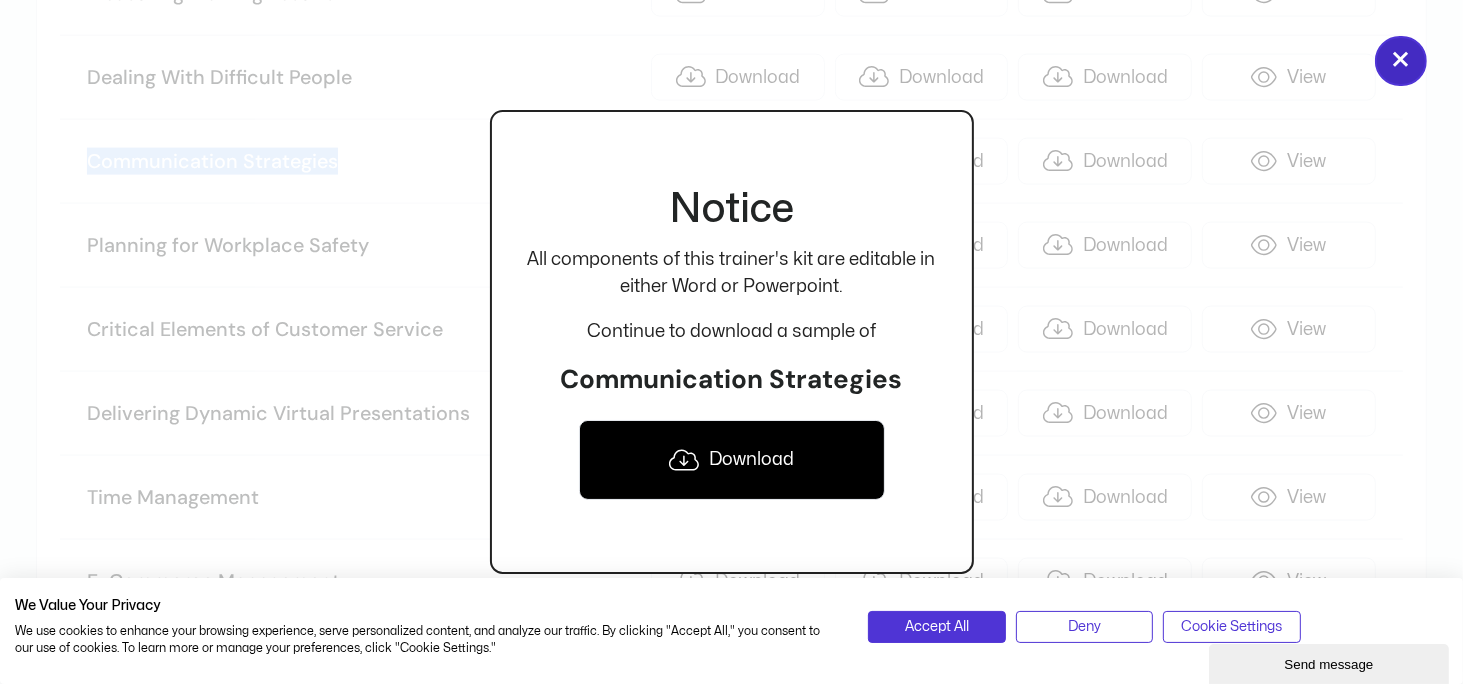 click on "×" at bounding box center (1401, 61) 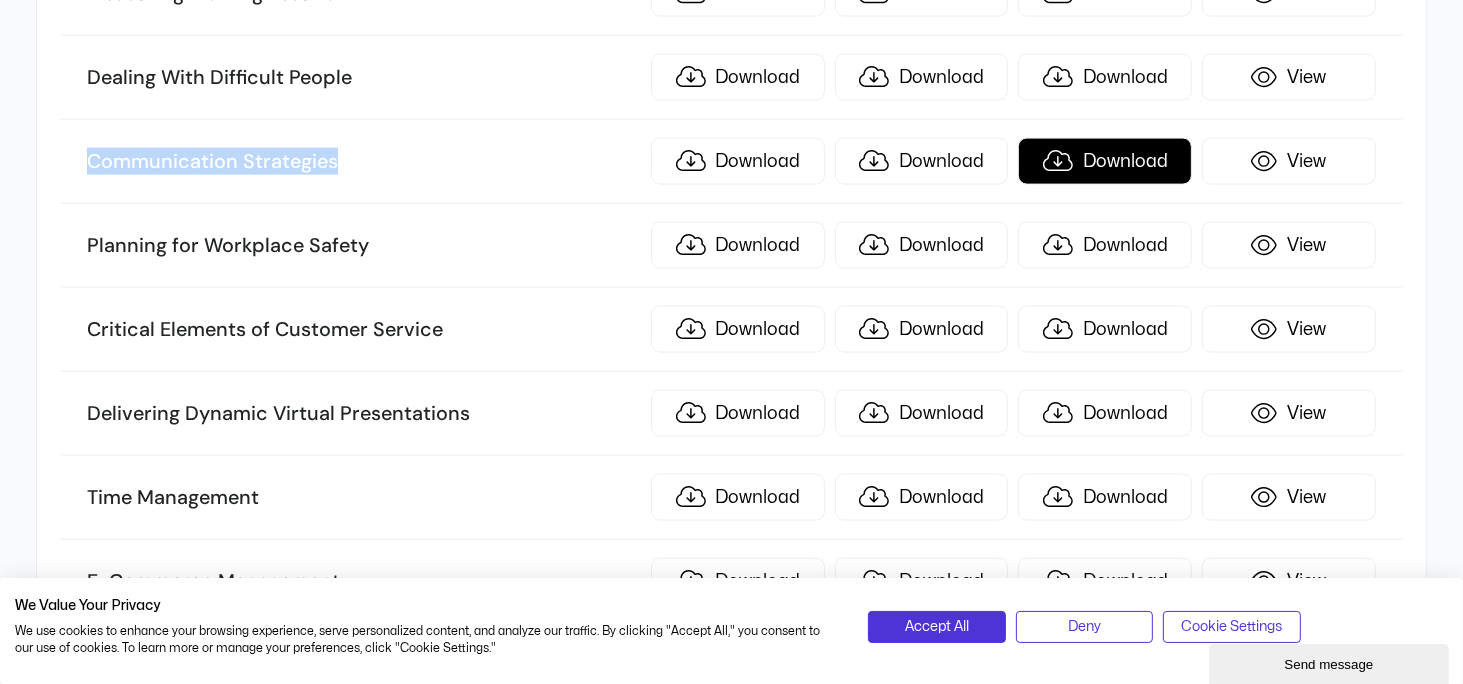 click on "Download" at bounding box center (1105, 161) 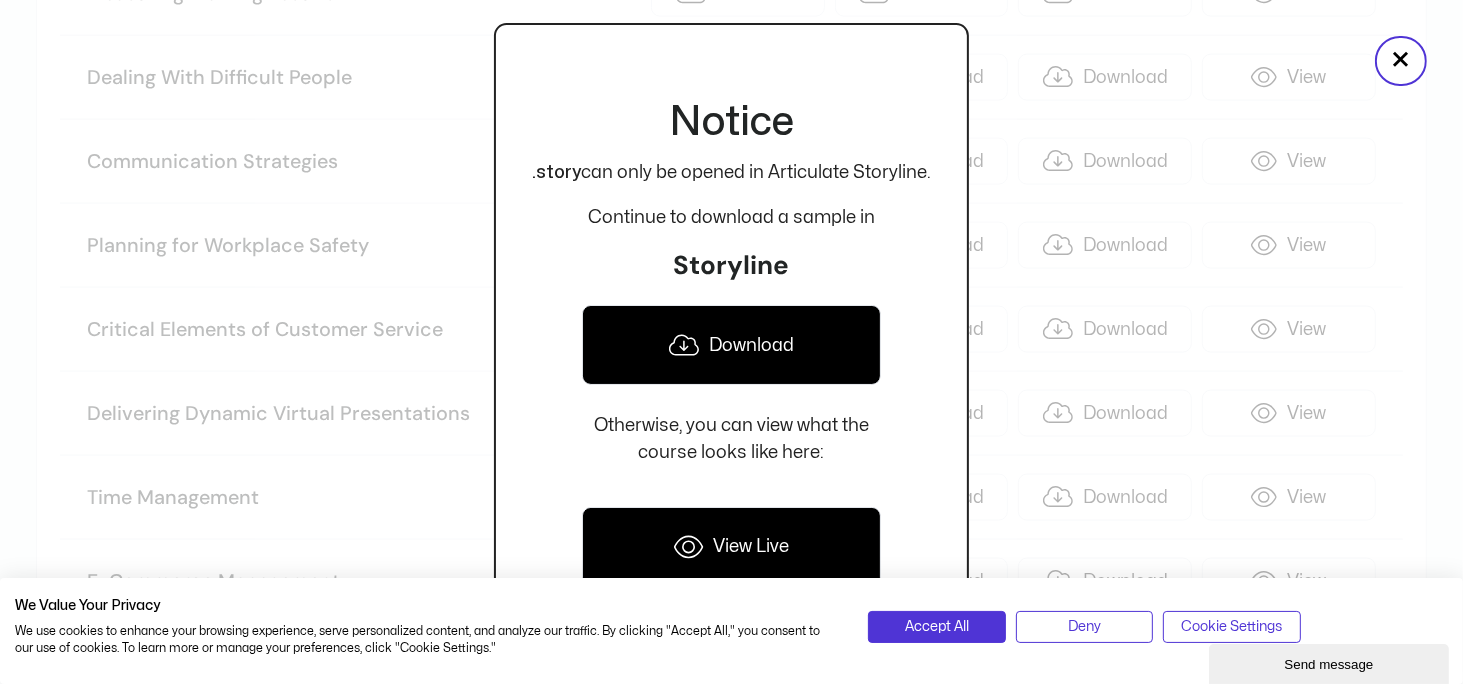 click on "Notice
.story  can only be opened in Articulate Storyline.
Continue to download a sample in
Storyline
Download
Otherwise, you can view what the  course looks like here:
View Live" at bounding box center [731, 342] 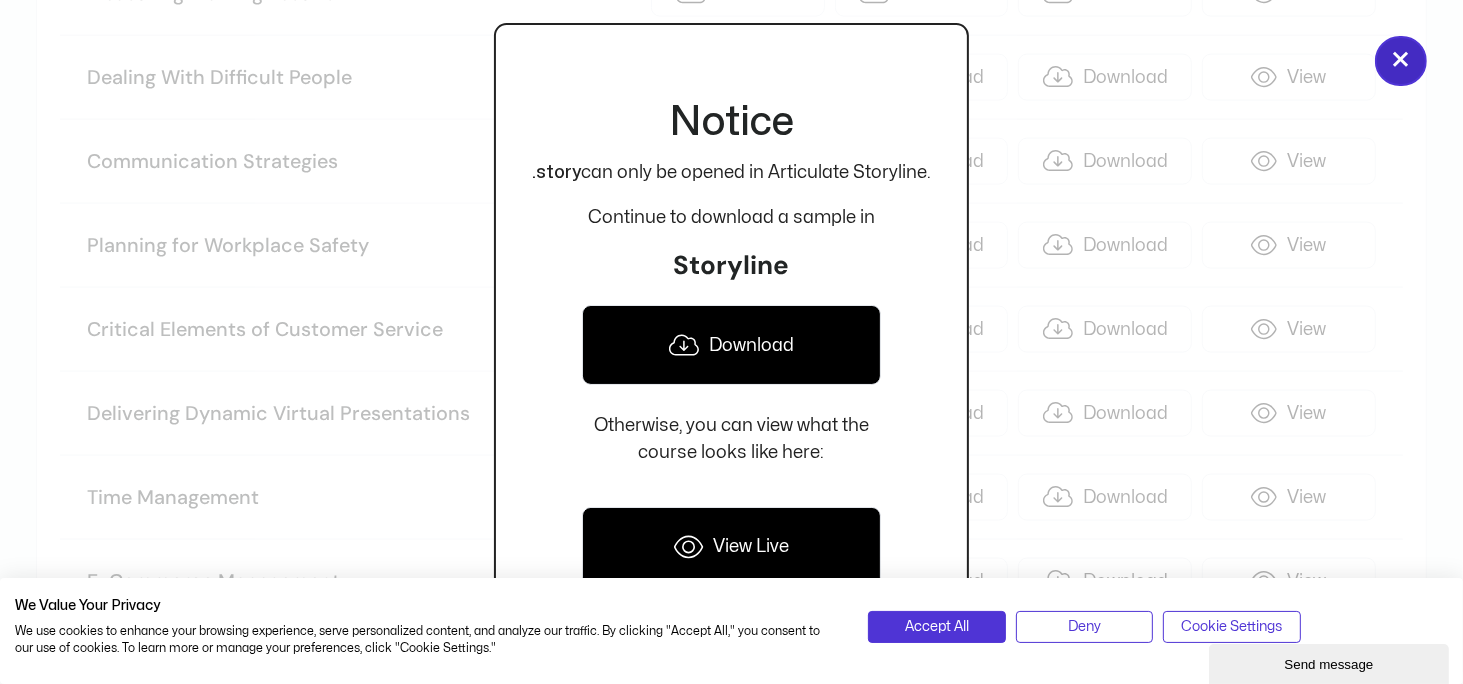 click on "×" at bounding box center (1401, 61) 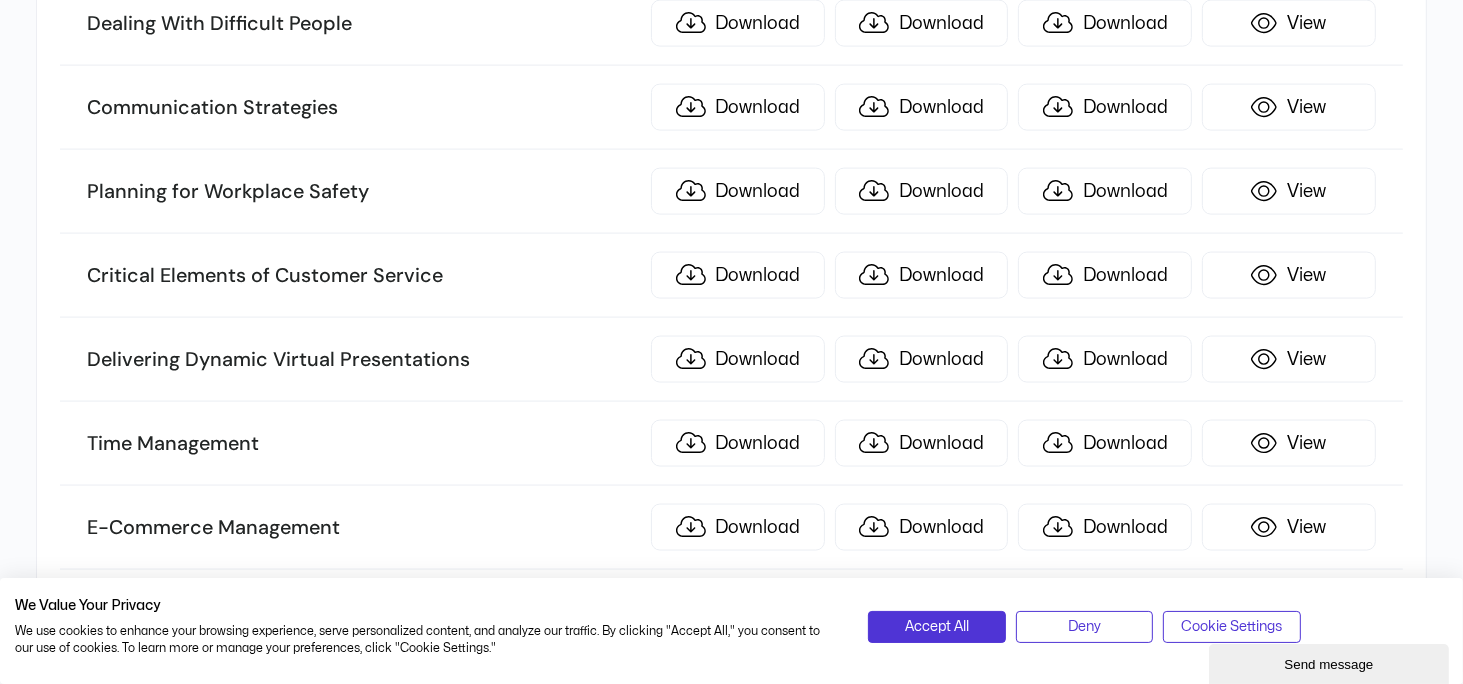 scroll, scrollTop: 2800, scrollLeft: 0, axis: vertical 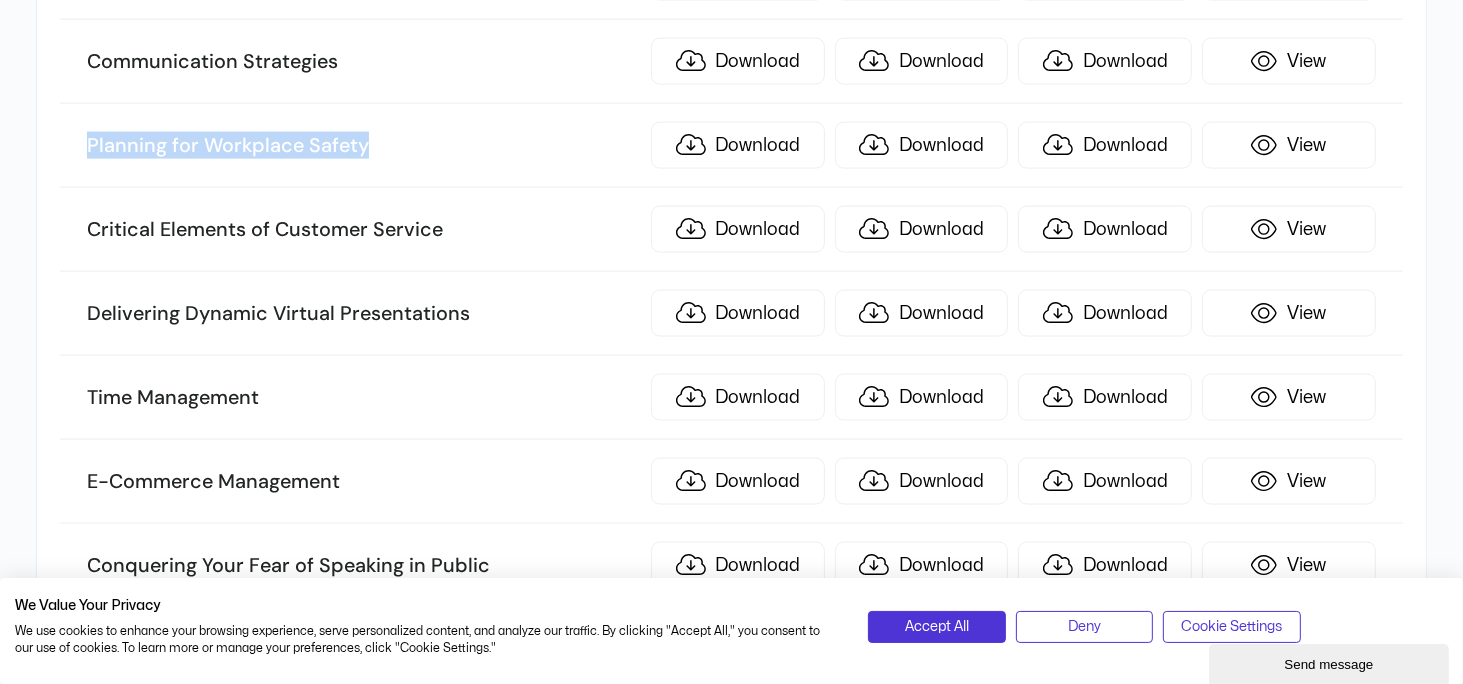 drag, startPoint x: 76, startPoint y: 127, endPoint x: 430, endPoint y: 117, distance: 354.1412 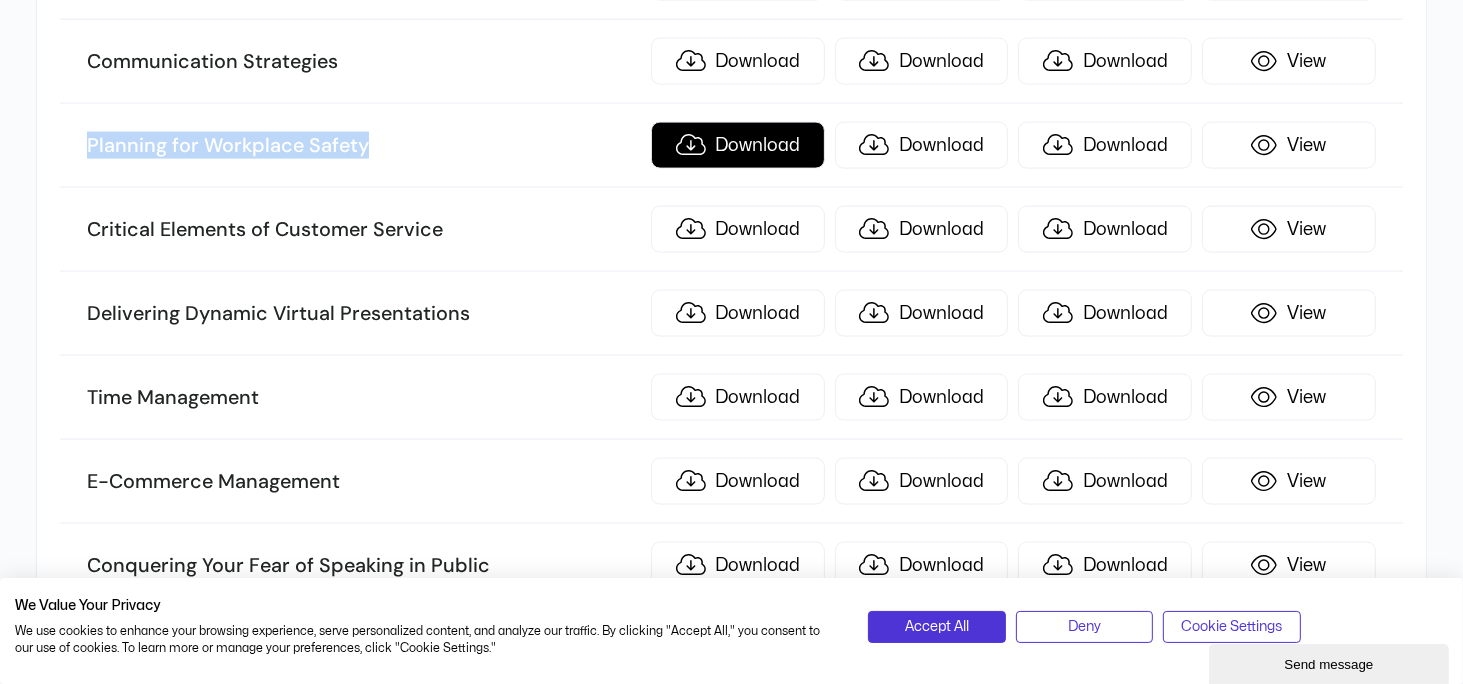click on "Download" at bounding box center (738, 145) 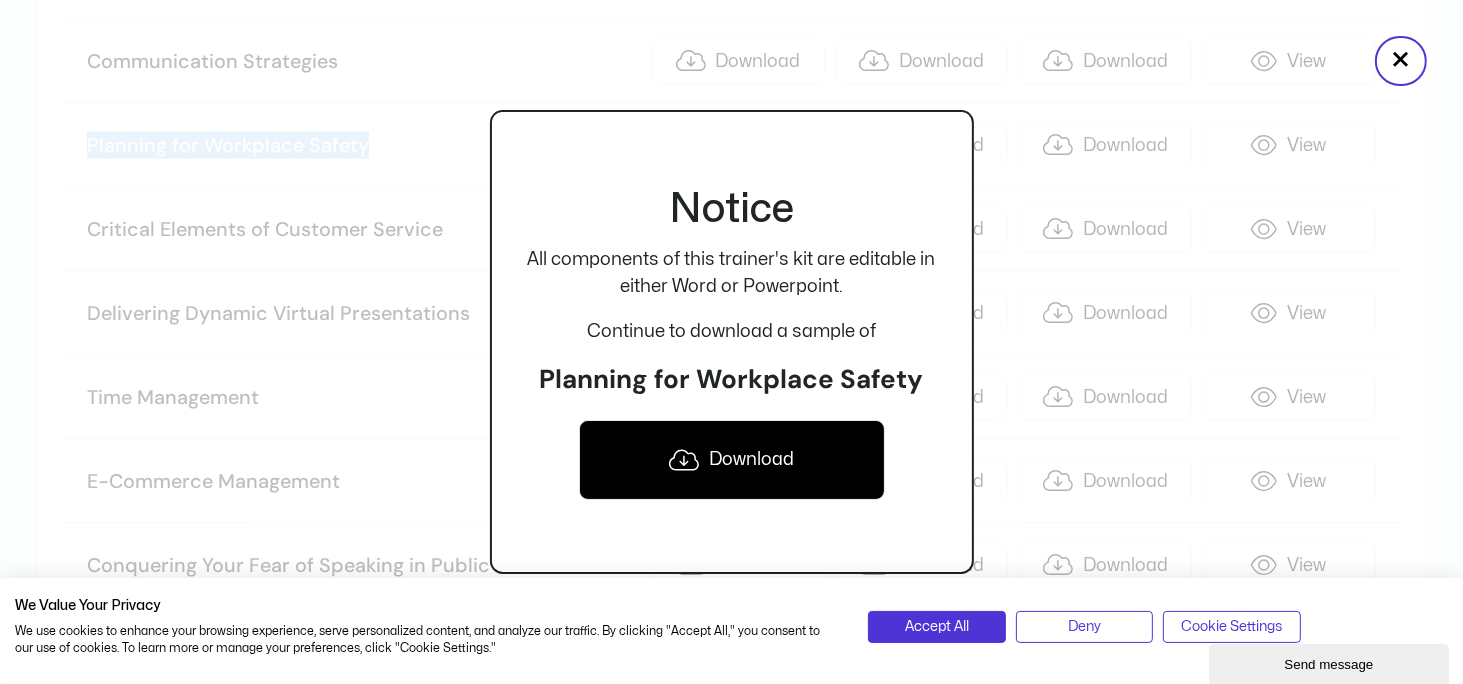 click on "Download" at bounding box center (732, 460) 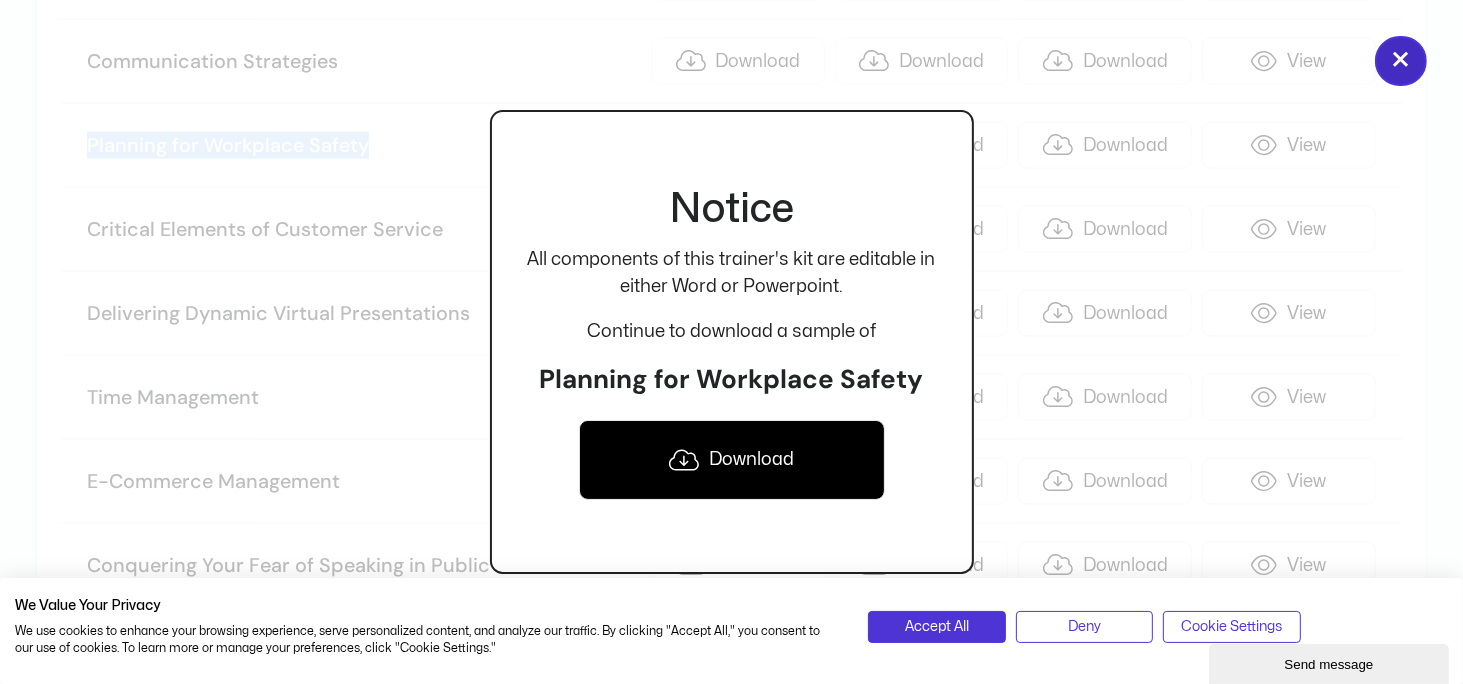 click on "×" at bounding box center (1401, 61) 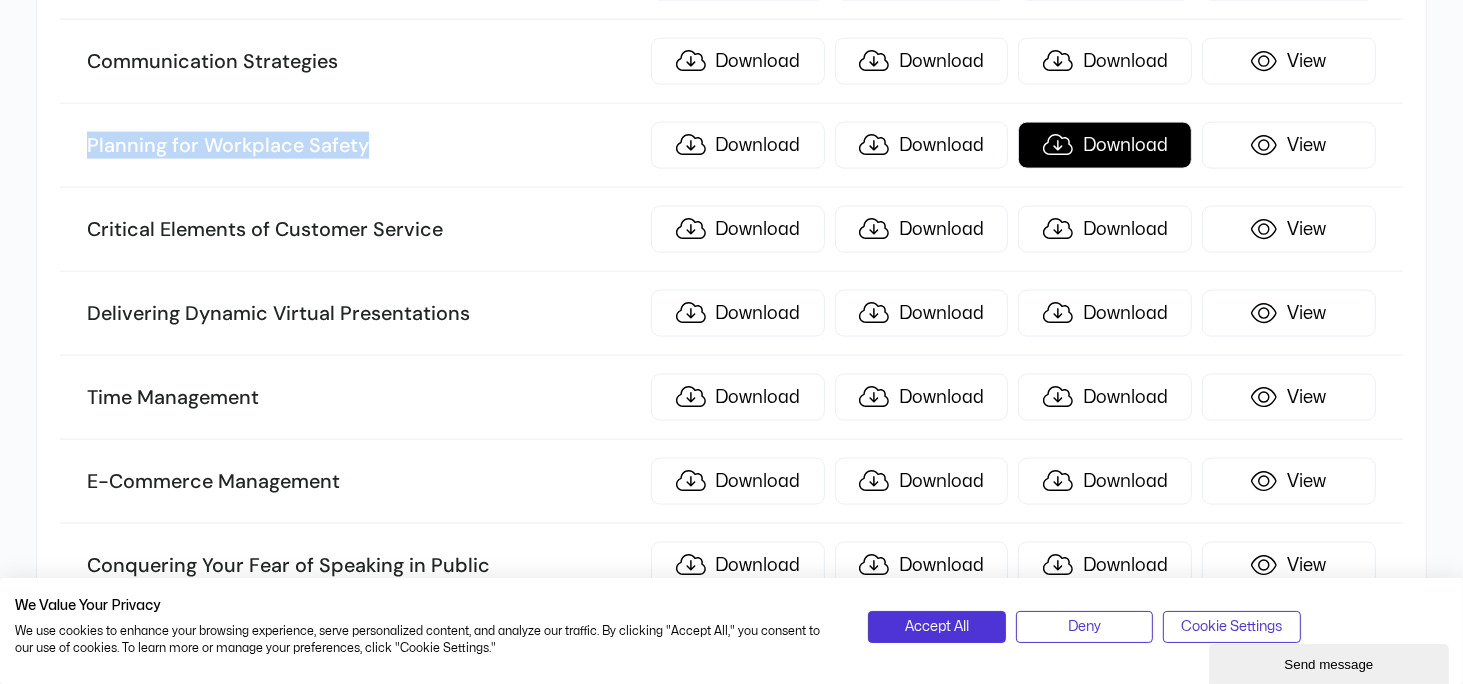 click on "Download" at bounding box center (1105, 145) 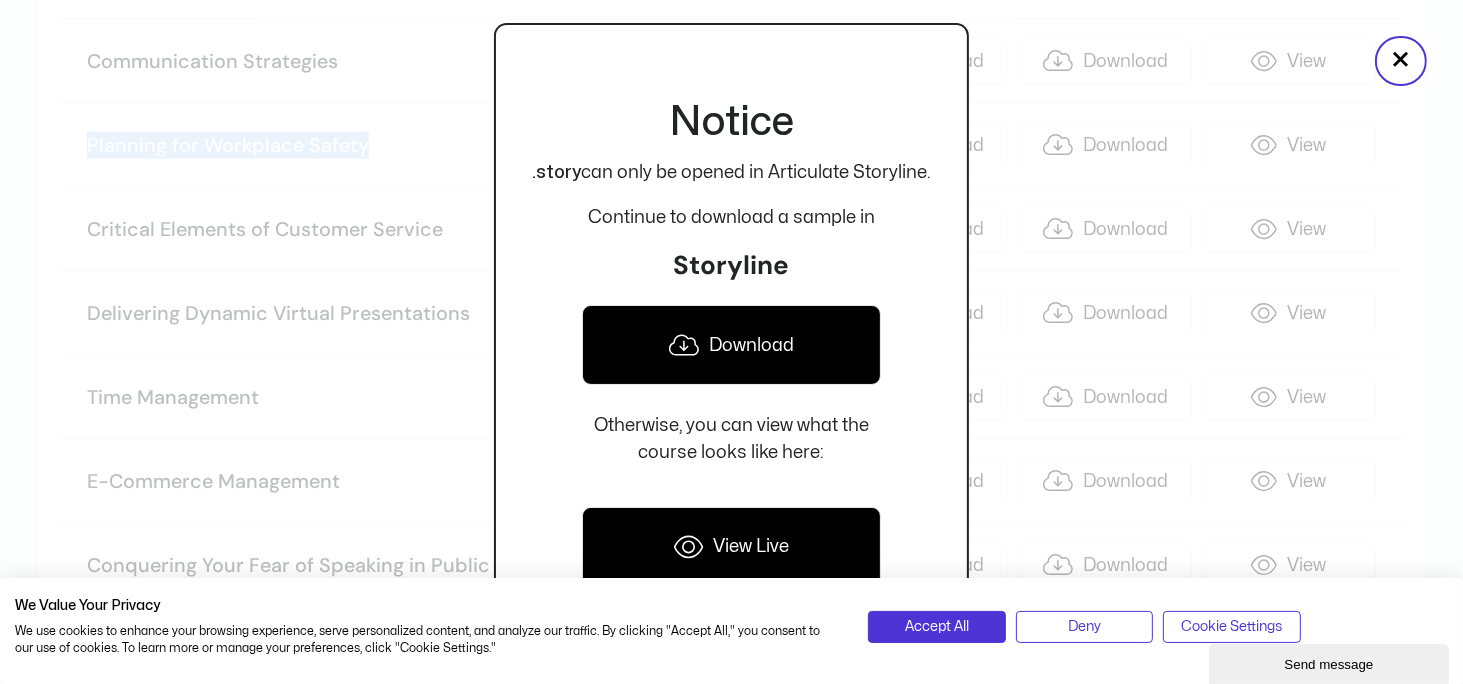 click on "Download" at bounding box center (731, 345) 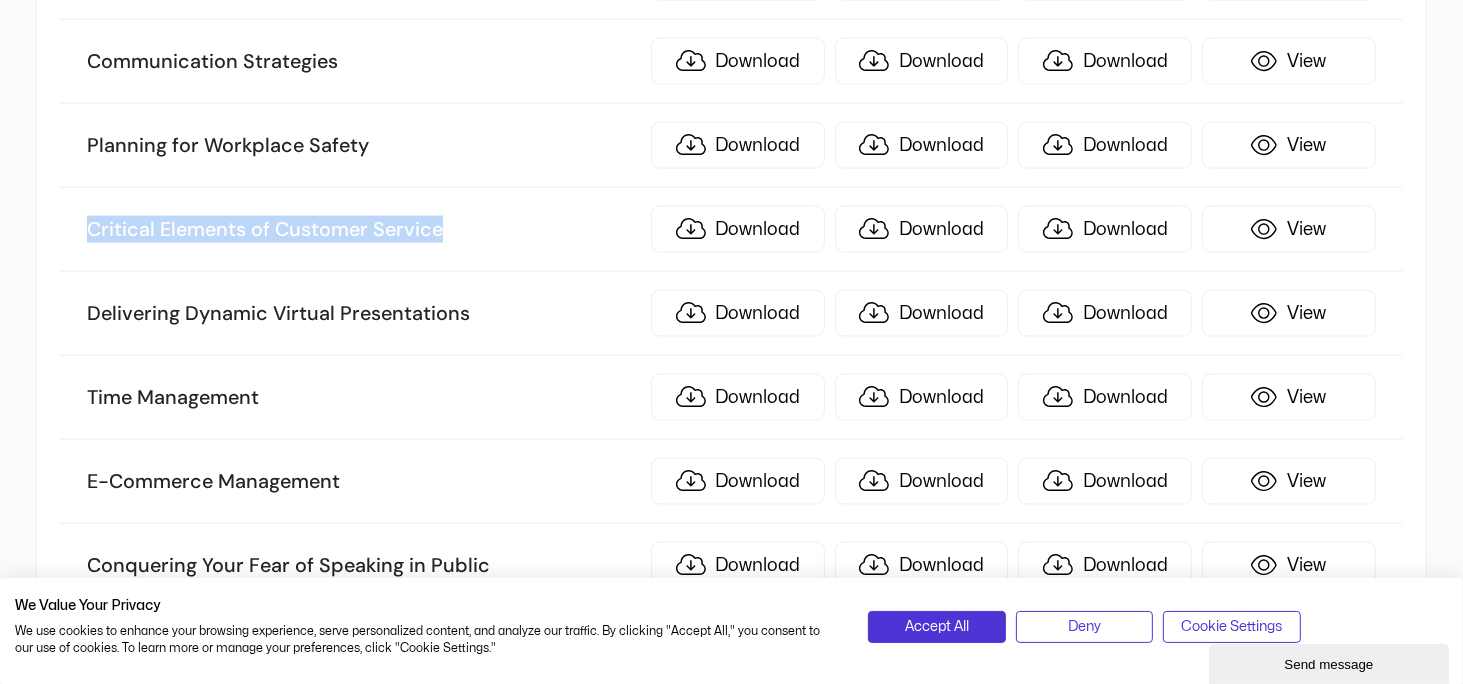drag, startPoint x: 84, startPoint y: 199, endPoint x: 452, endPoint y: 201, distance: 368.00543 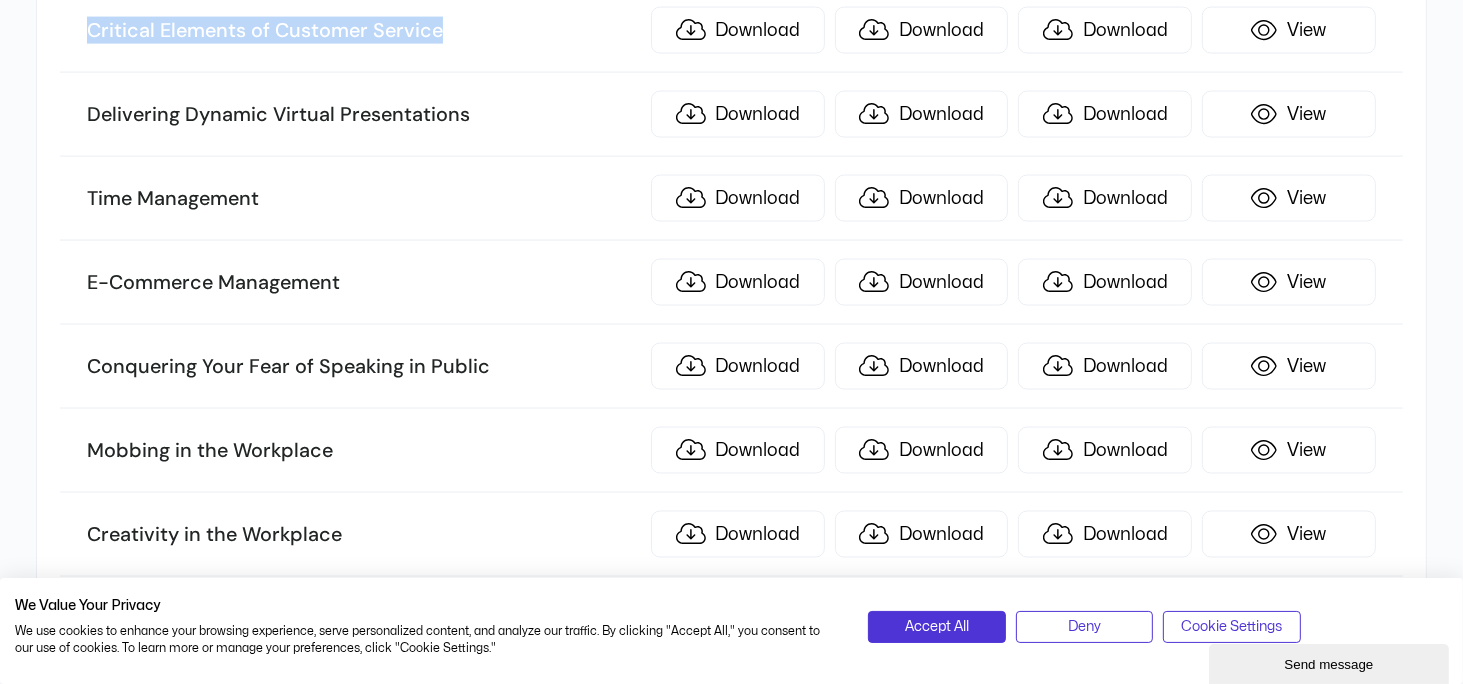 scroll, scrollTop: 3000, scrollLeft: 0, axis: vertical 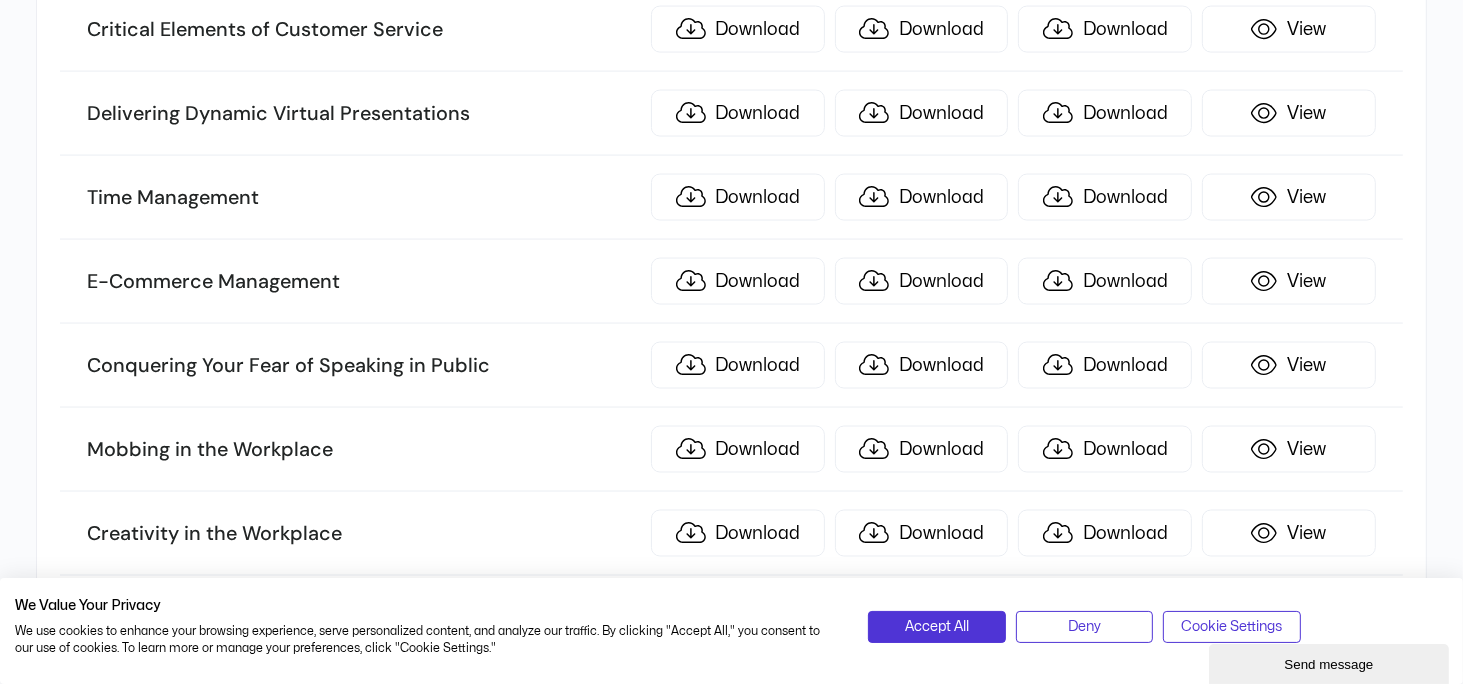 click on "Creativity in the Workplace" at bounding box center [364, 534] 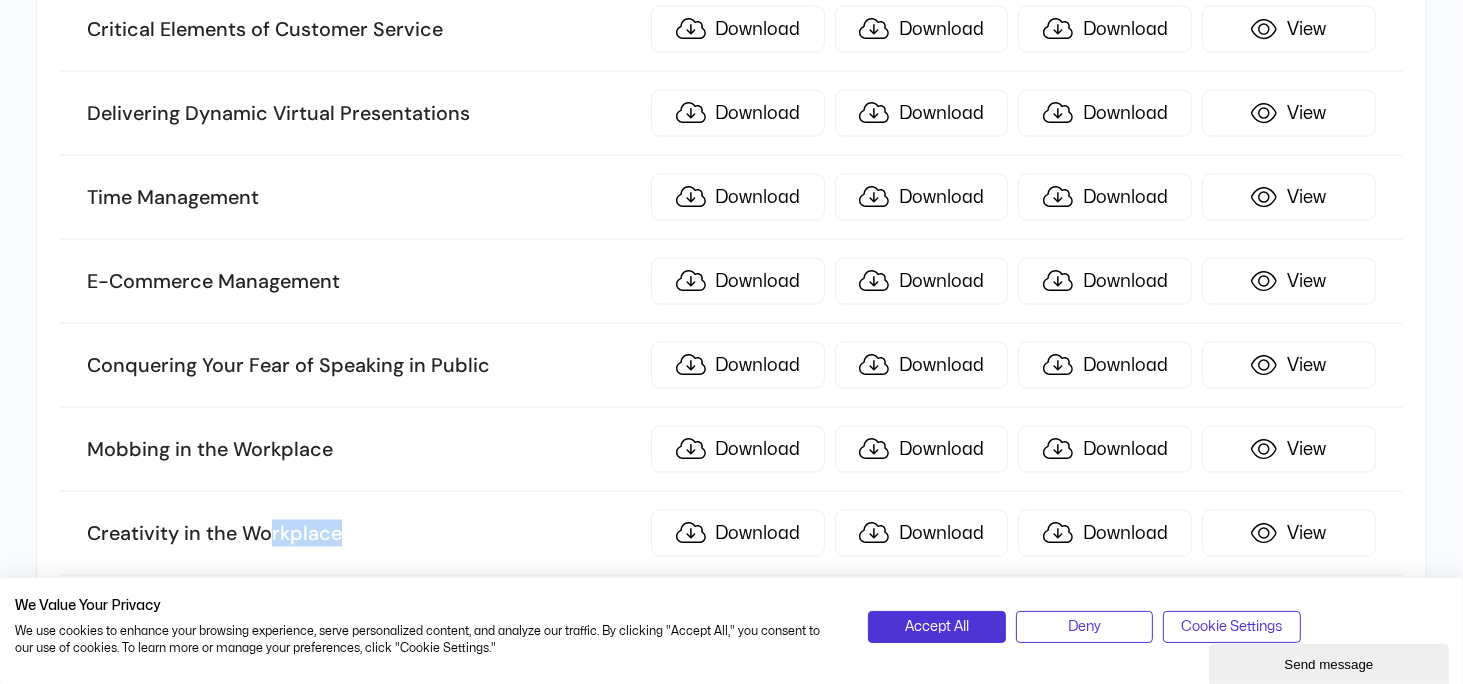 drag, startPoint x: 266, startPoint y: 510, endPoint x: 369, endPoint y: 510, distance: 103 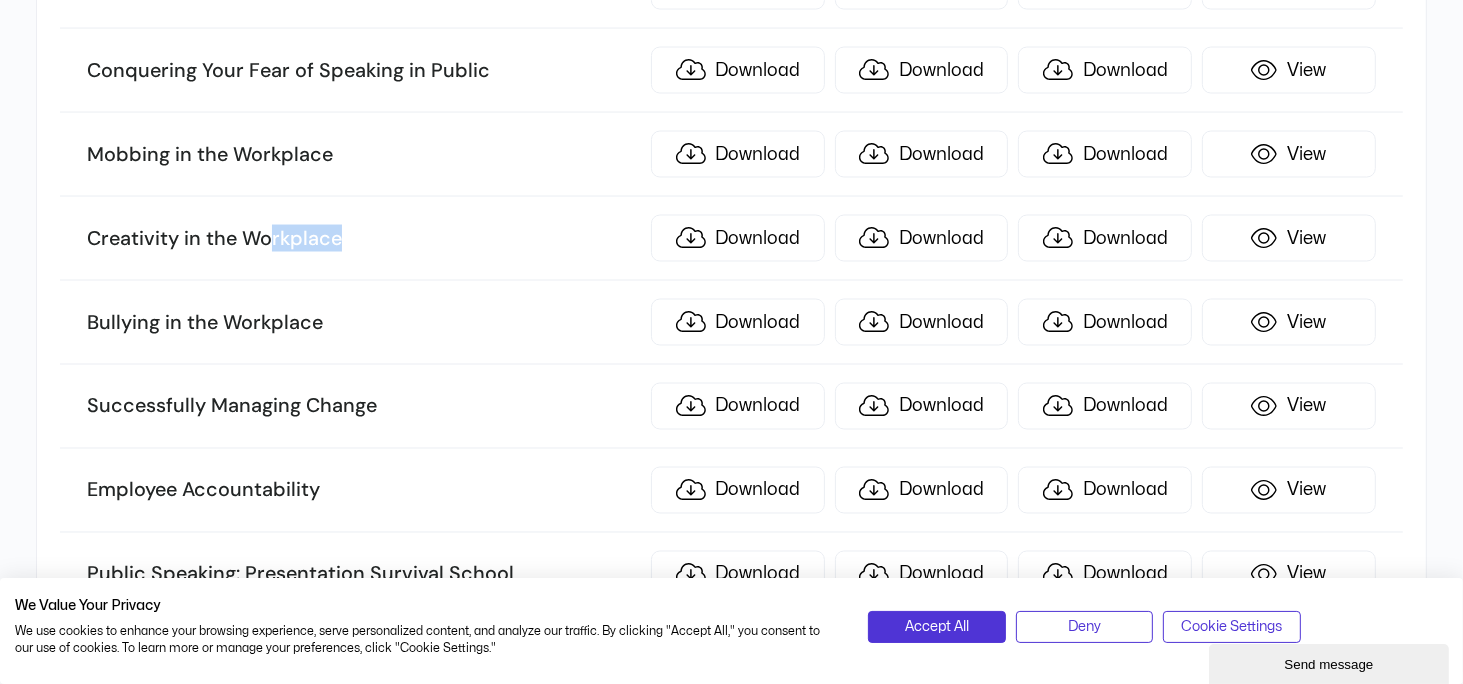 scroll, scrollTop: 3300, scrollLeft: 0, axis: vertical 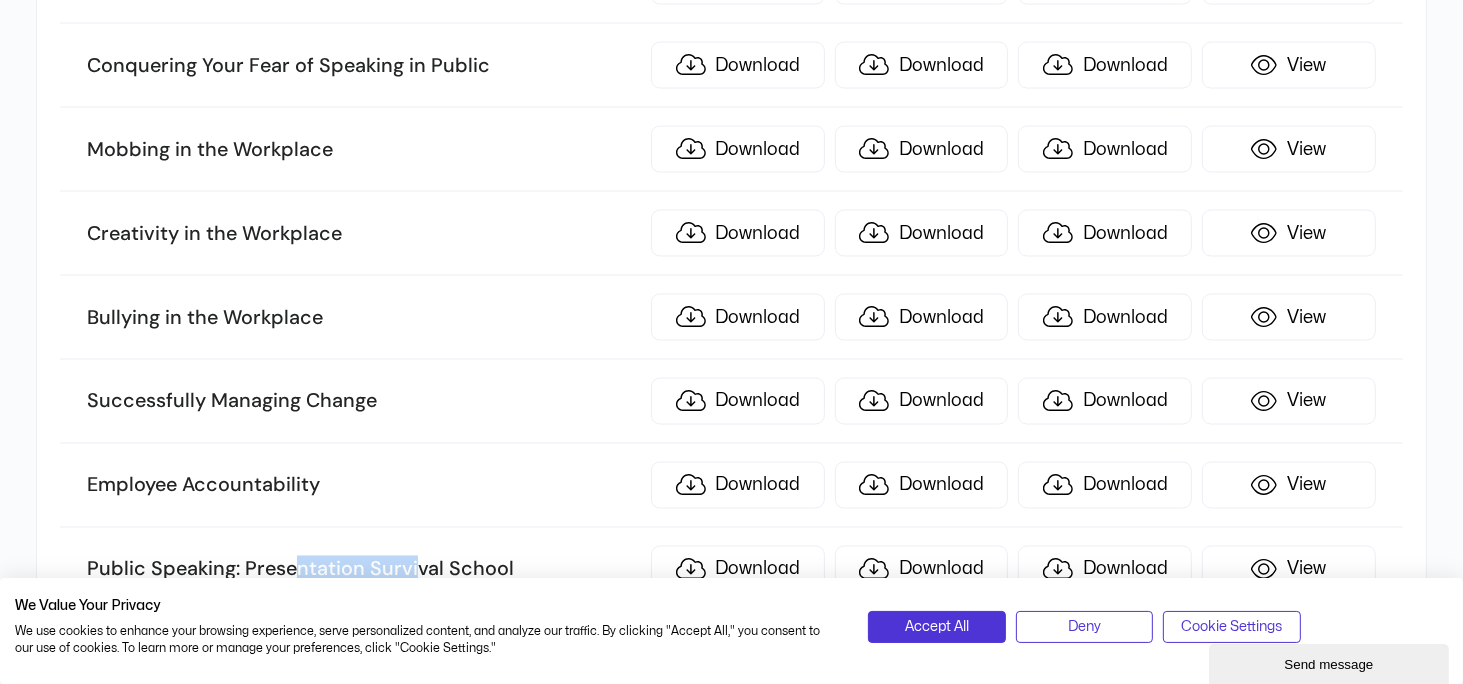 drag, startPoint x: 294, startPoint y: 534, endPoint x: 416, endPoint y: 534, distance: 122 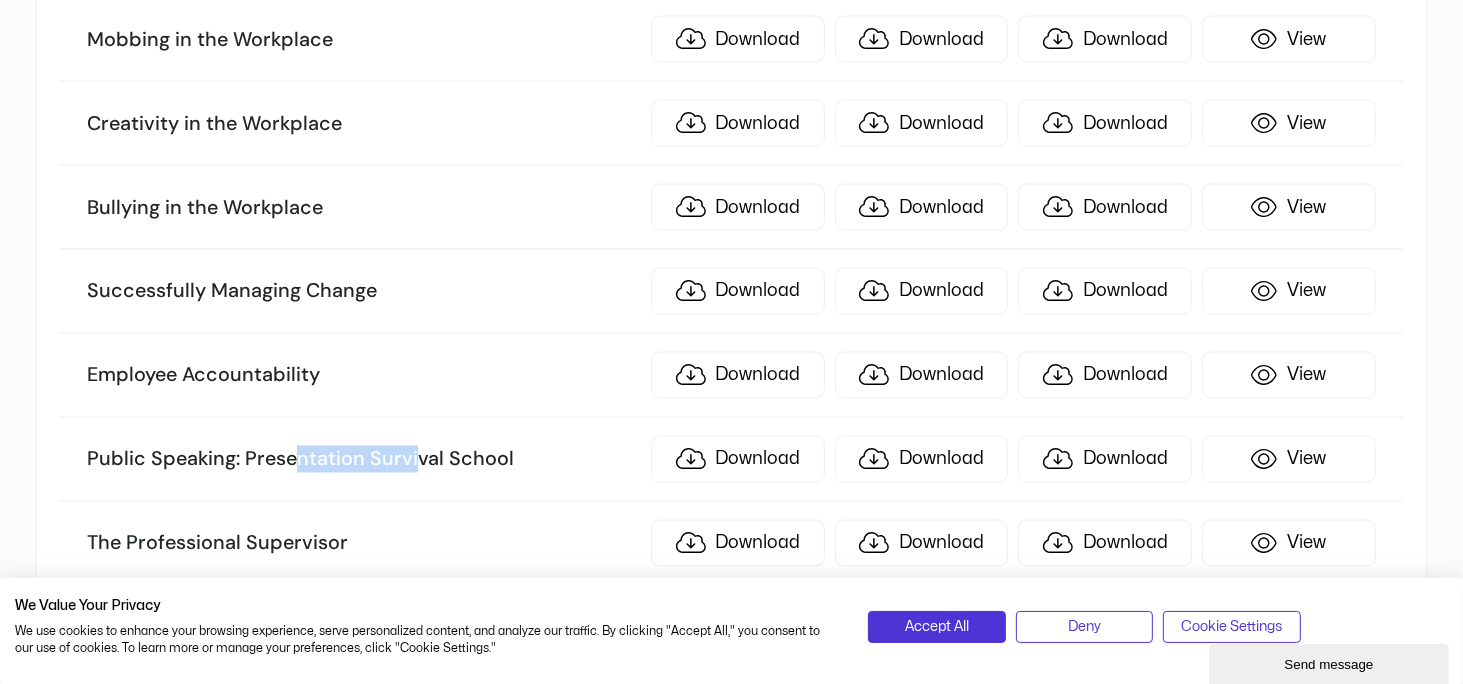 scroll, scrollTop: 3600, scrollLeft: 0, axis: vertical 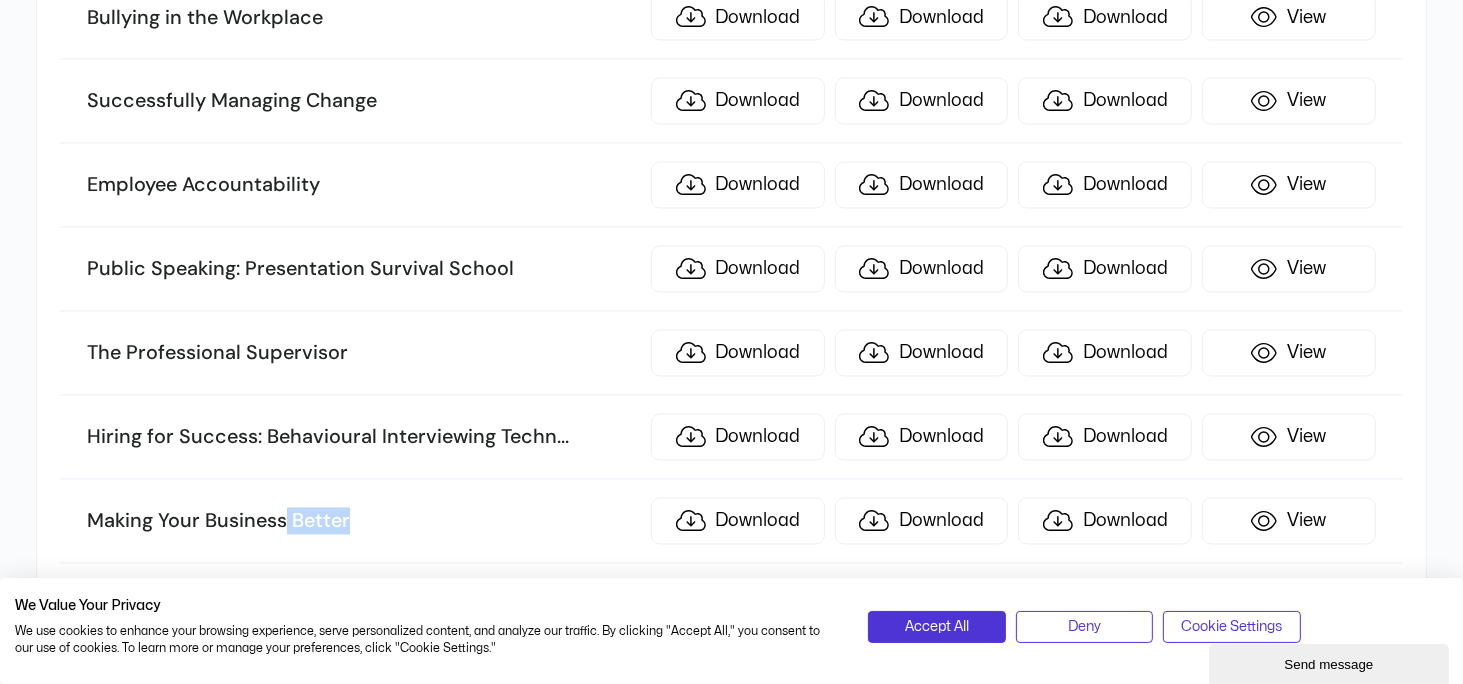 click on "Making Your Business Better" at bounding box center (364, 522) 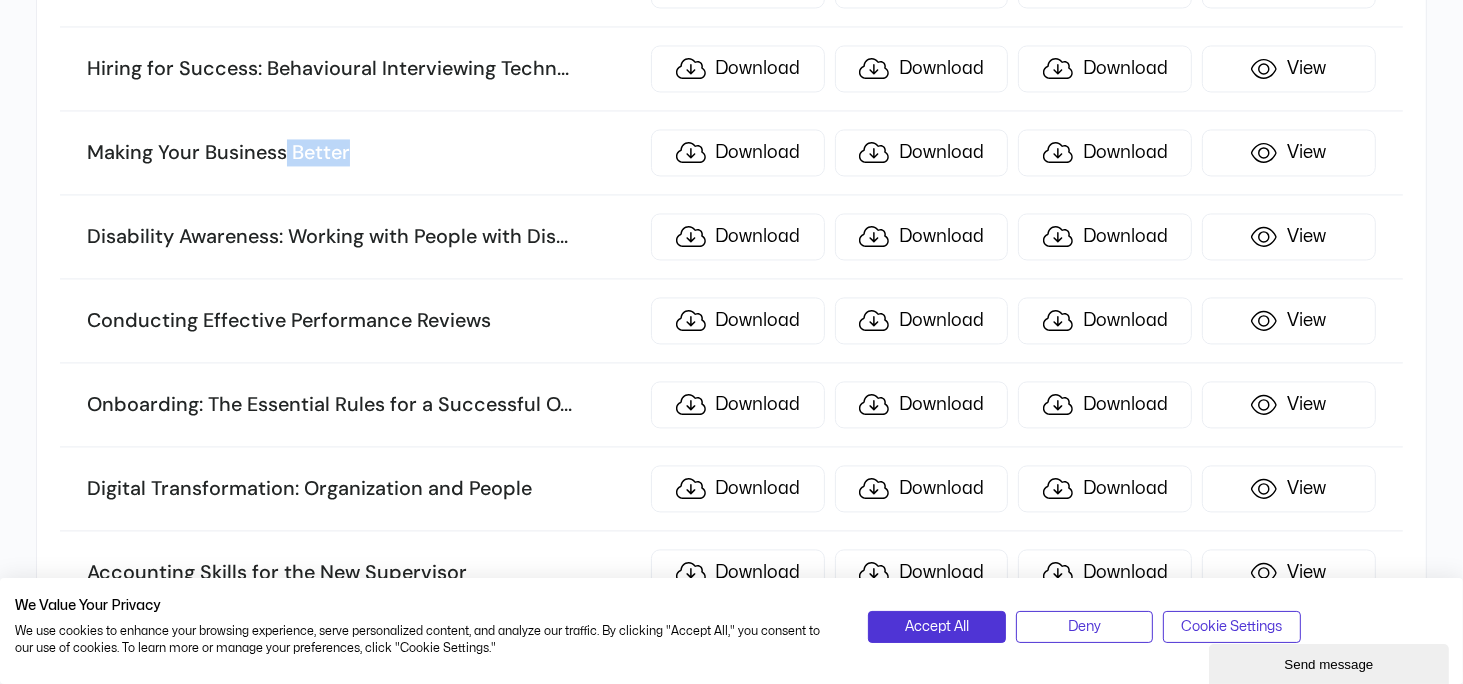 scroll, scrollTop: 4000, scrollLeft: 0, axis: vertical 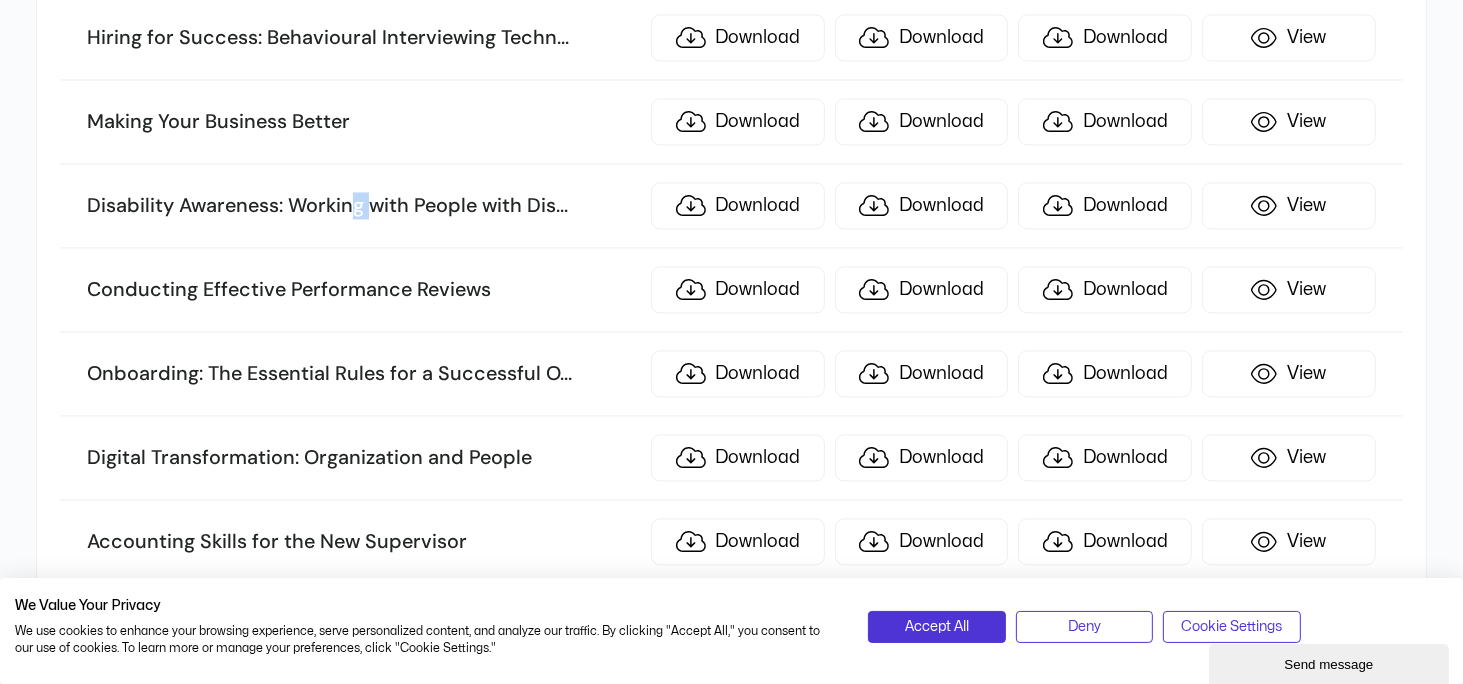 drag, startPoint x: 352, startPoint y: 187, endPoint x: 372, endPoint y: 187, distance: 20 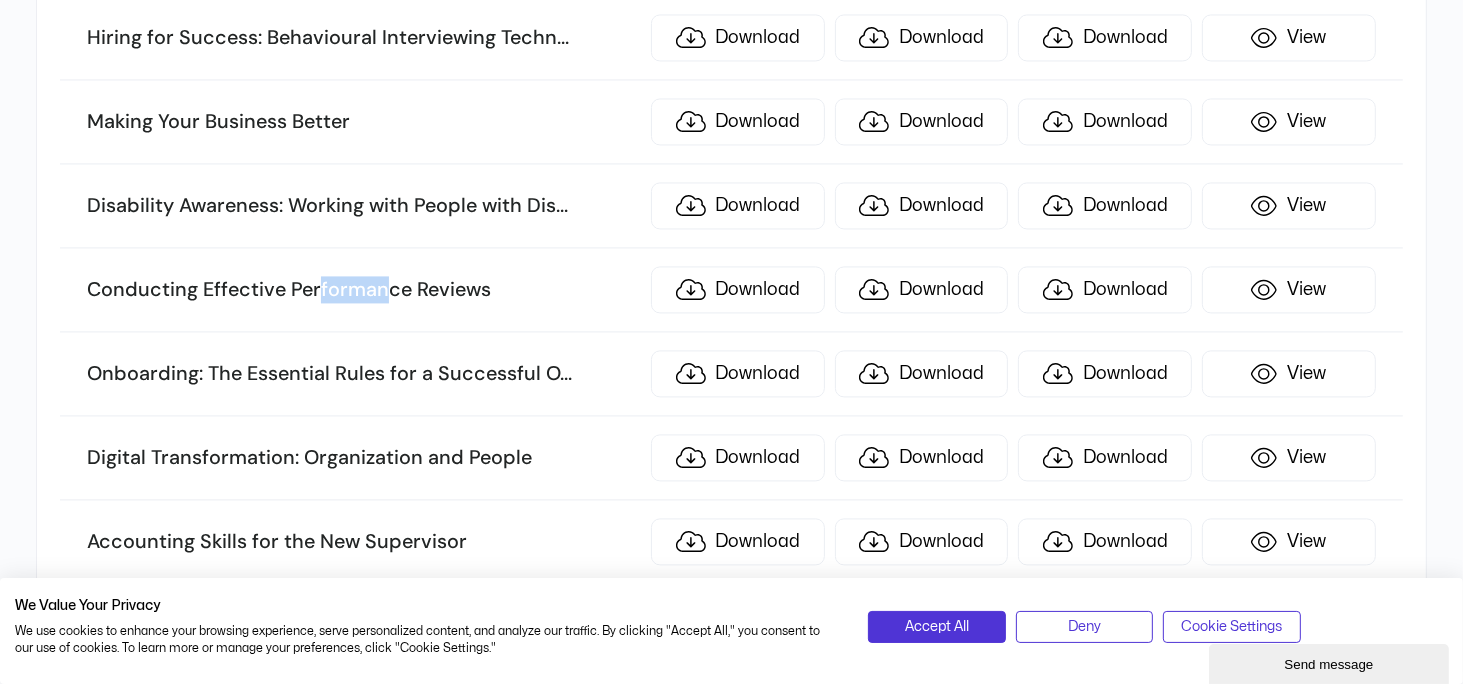 drag, startPoint x: 372, startPoint y: 187, endPoint x: 384, endPoint y: 255, distance: 69.050705 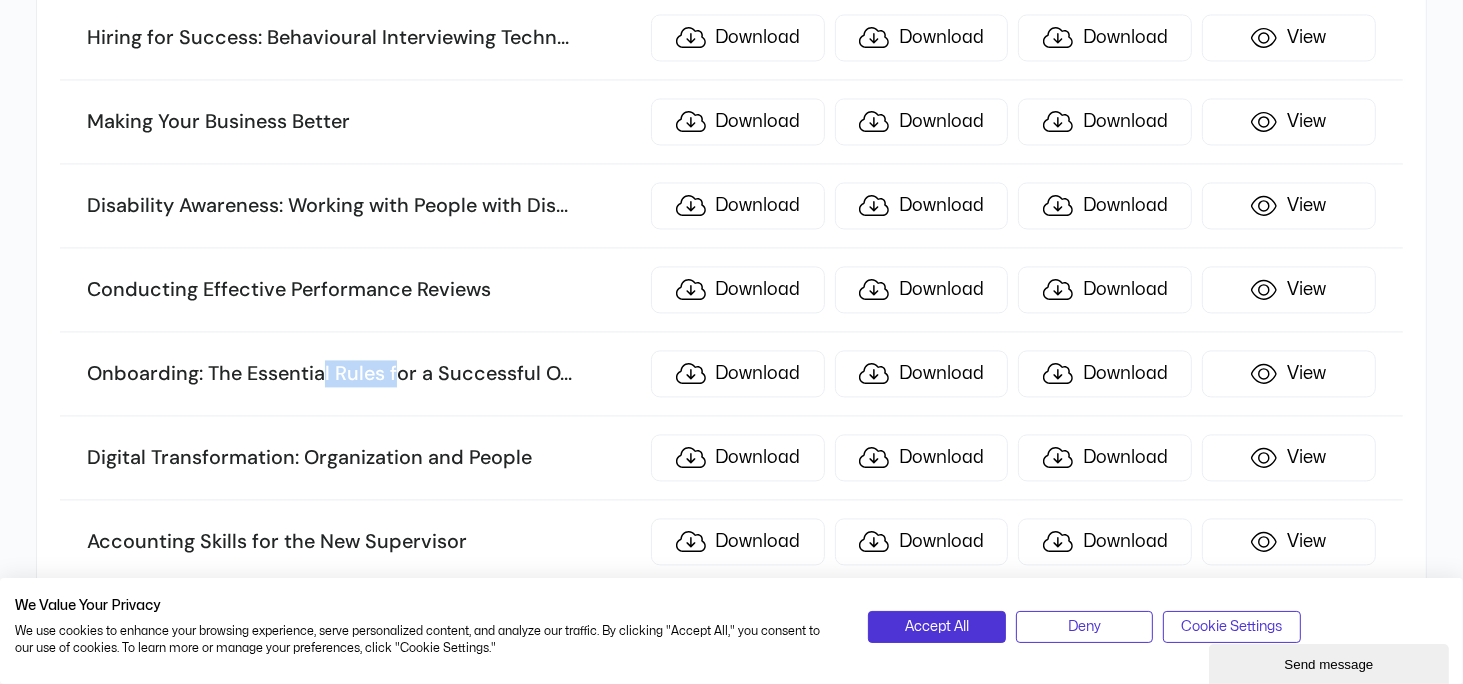 drag, startPoint x: 384, startPoint y: 255, endPoint x: 400, endPoint y: 336, distance: 82.565125 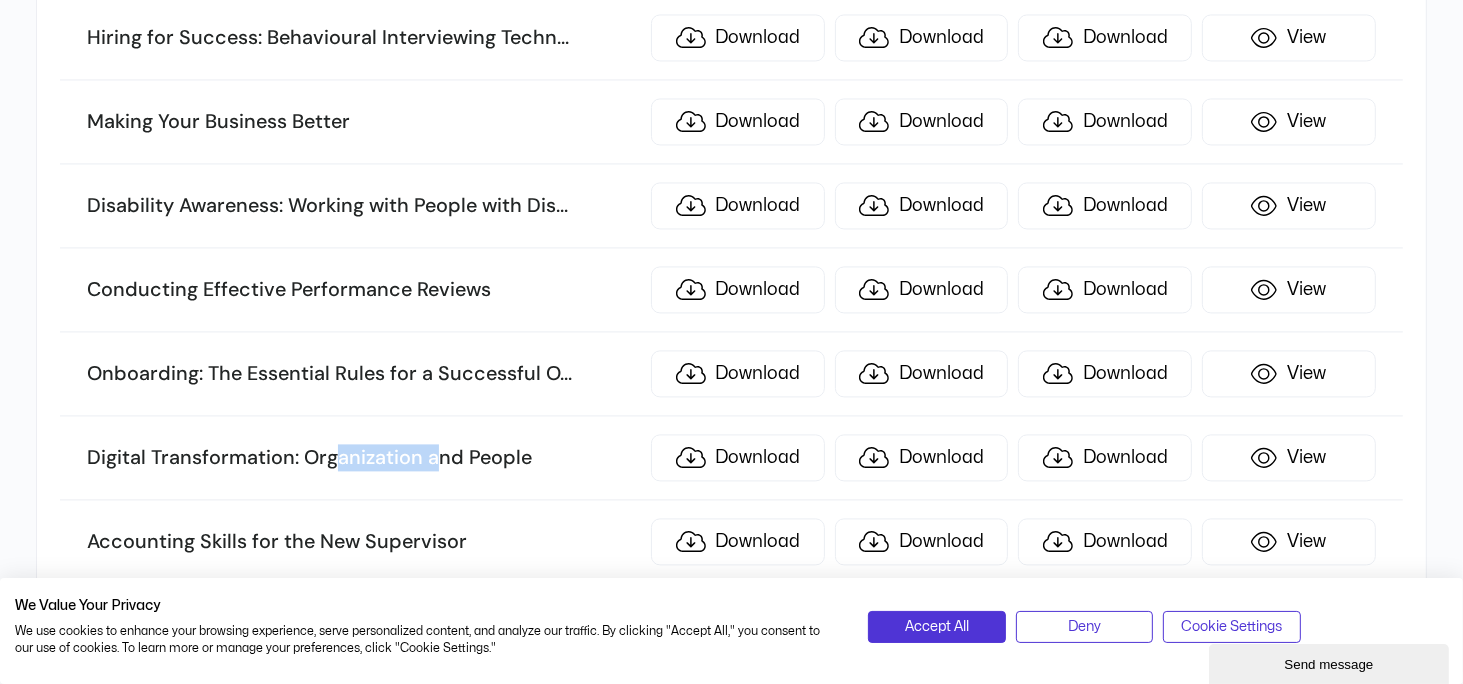 drag, startPoint x: 400, startPoint y: 336, endPoint x: 440, endPoint y: 428, distance: 100.31949 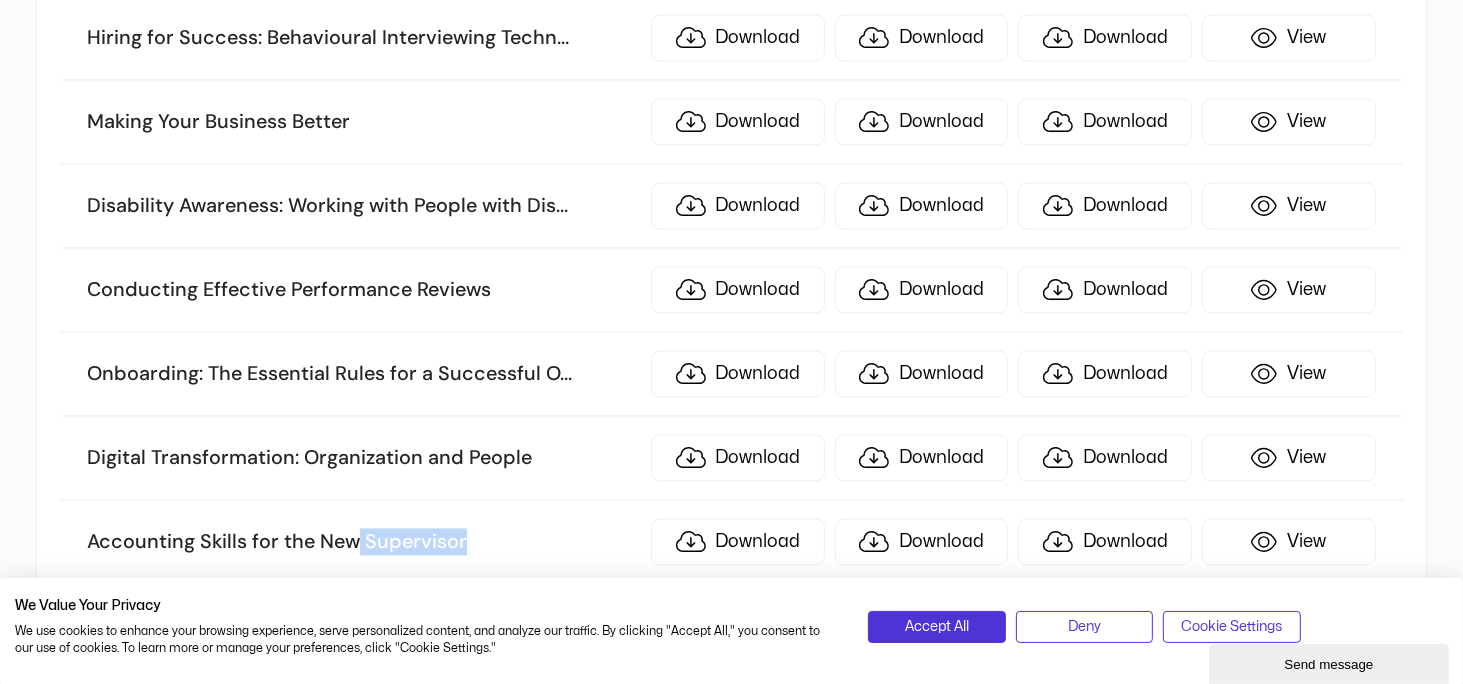 drag, startPoint x: 440, startPoint y: 428, endPoint x: 468, endPoint y: 500, distance: 77.25283 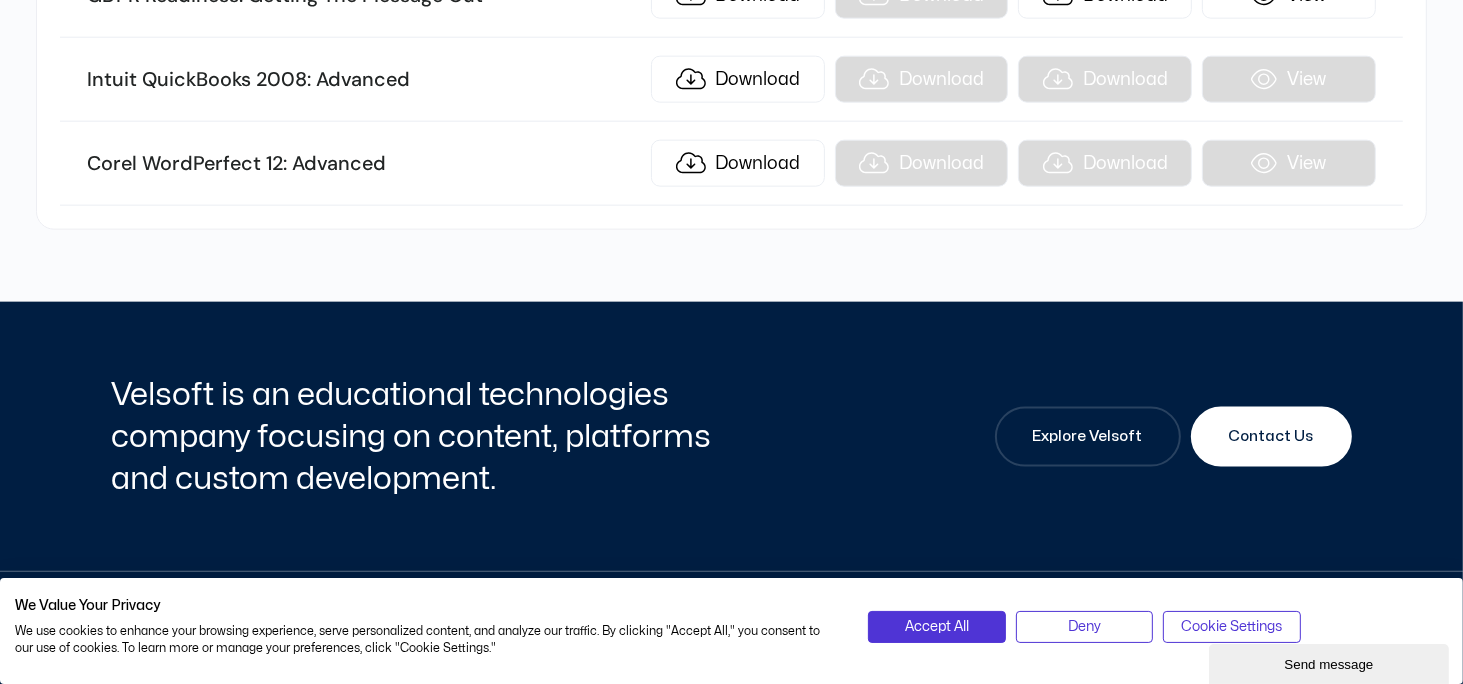 scroll, scrollTop: 24300, scrollLeft: 0, axis: vertical 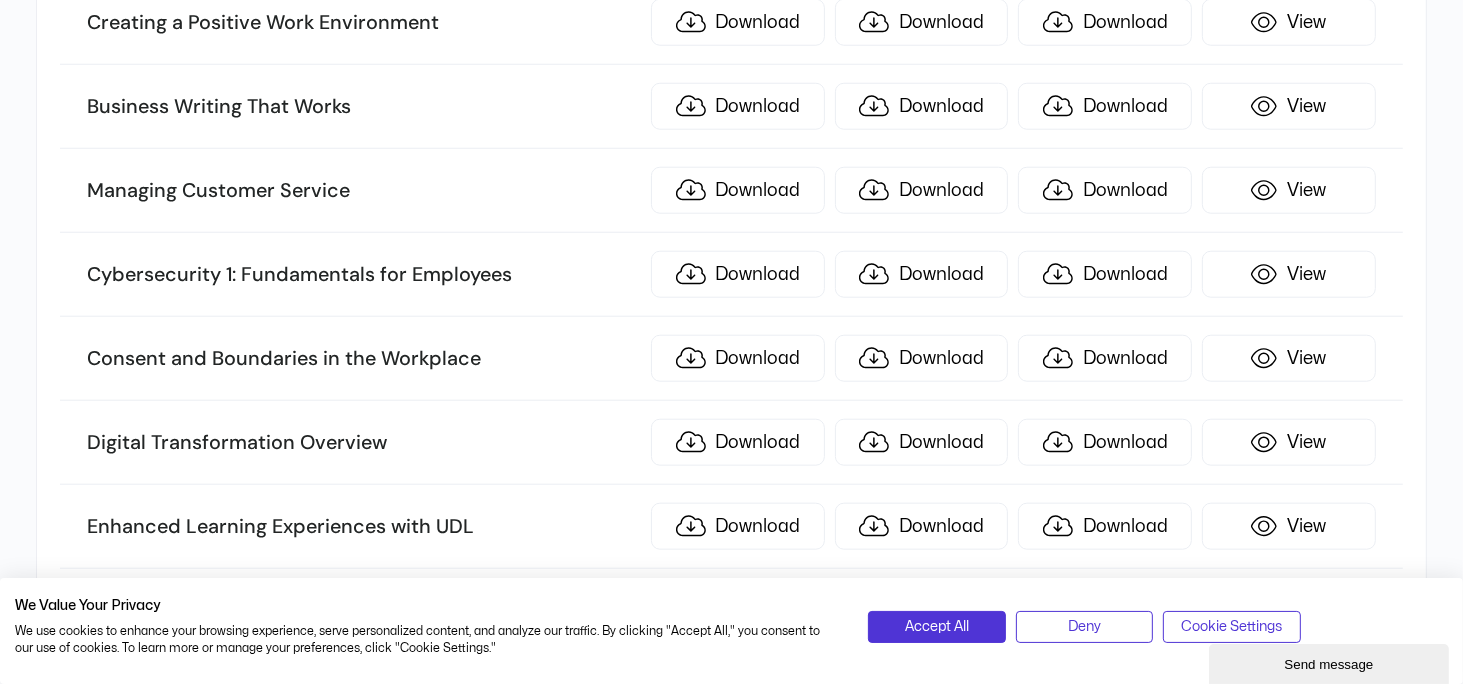 click on "Sort by name TITLE ILT KIT SCORM .story eLearning Women Leadership: Owning Your Strengths and Skills Download Download Download View Conversational Leadership Download Download Download View Performance Management: Managing Employee Performa ... nce Download Download Download View Lean Process Improvement Download Download Download View Managing the Virtual Workplace Download Download Download View 10 Minute Presentation Download Download Download View Facilitation Skills Download Download Download View [MEDICAL_DATA] Download Download Download View Workplace Violence: How to Manage Anger and Violen ... ce in the Workplace Download Download Download View Being a Team Player Download Download Download View Fostering Innovation Download Download Download View [MEDICAL_DATA] Download Download Download View Creative Thinking And Innovation Download Download Download View How to Become a Leader with Integrity Download Download Download View Appreciative Inquiry Download Download Download k" at bounding box center [731, 10596] 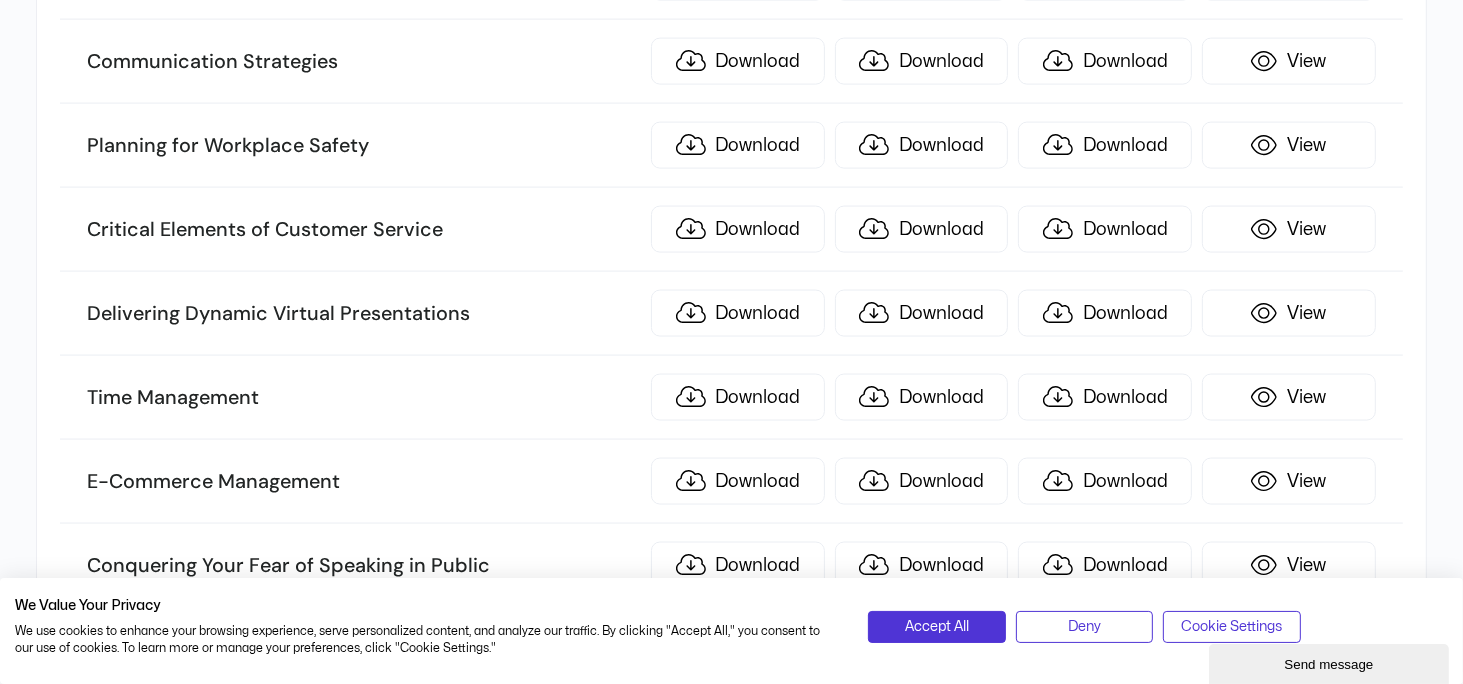 scroll, scrollTop: 2900, scrollLeft: 0, axis: vertical 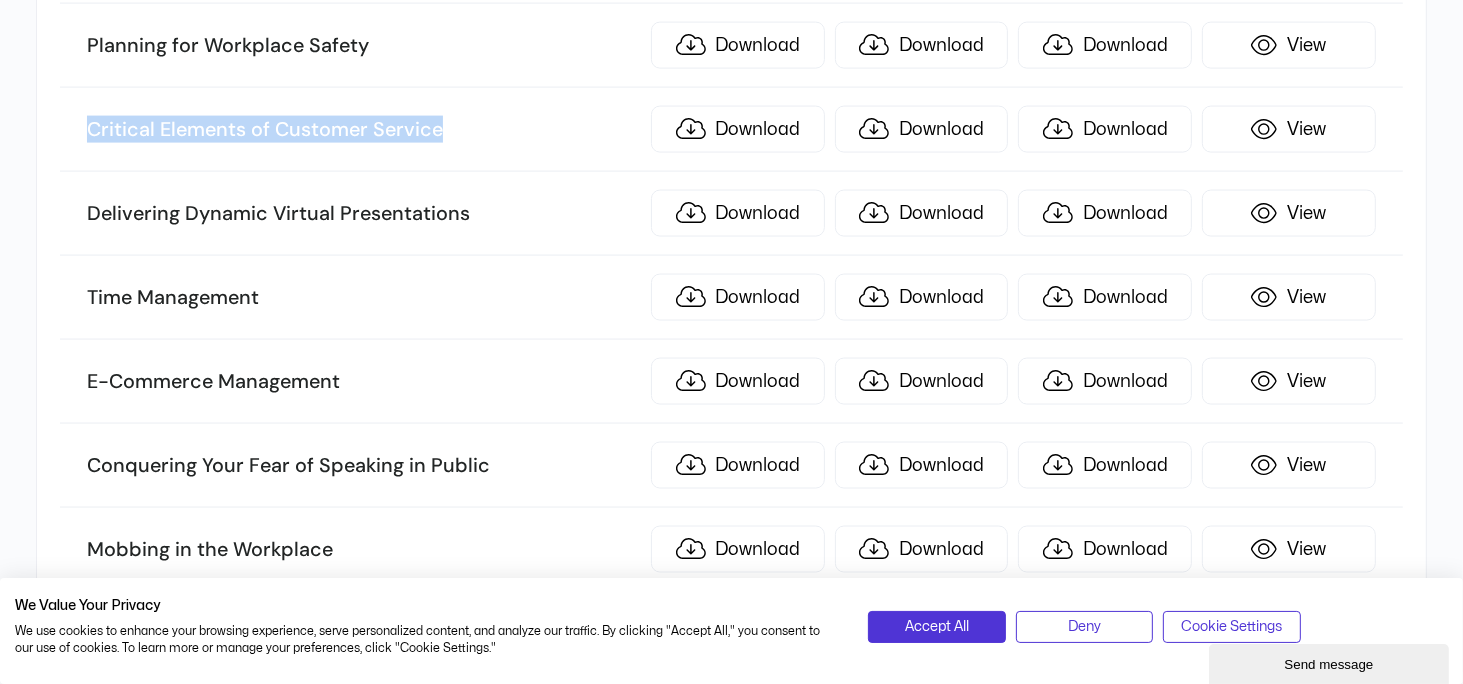 drag, startPoint x: 87, startPoint y: 107, endPoint x: 512, endPoint y: 109, distance: 425.0047 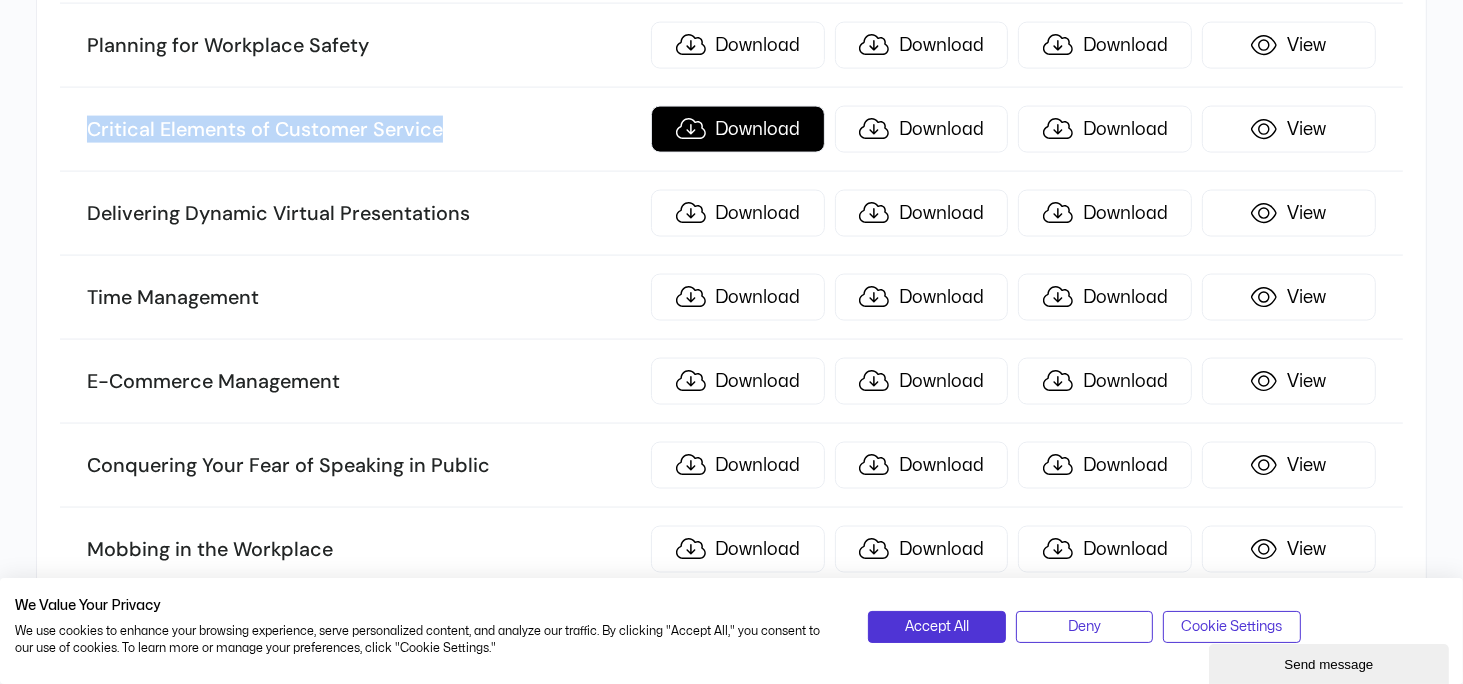 click on "Download" at bounding box center (738, 129) 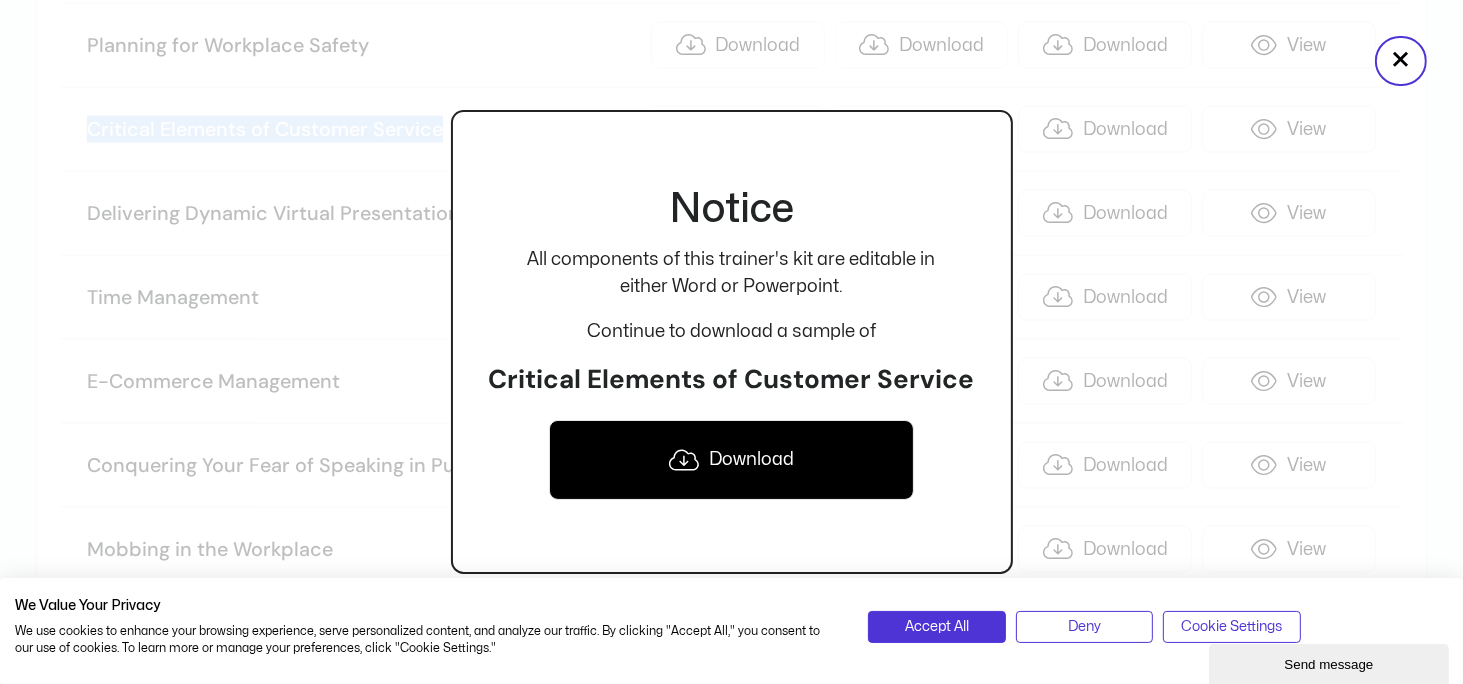 click on "Download" at bounding box center (731, 460) 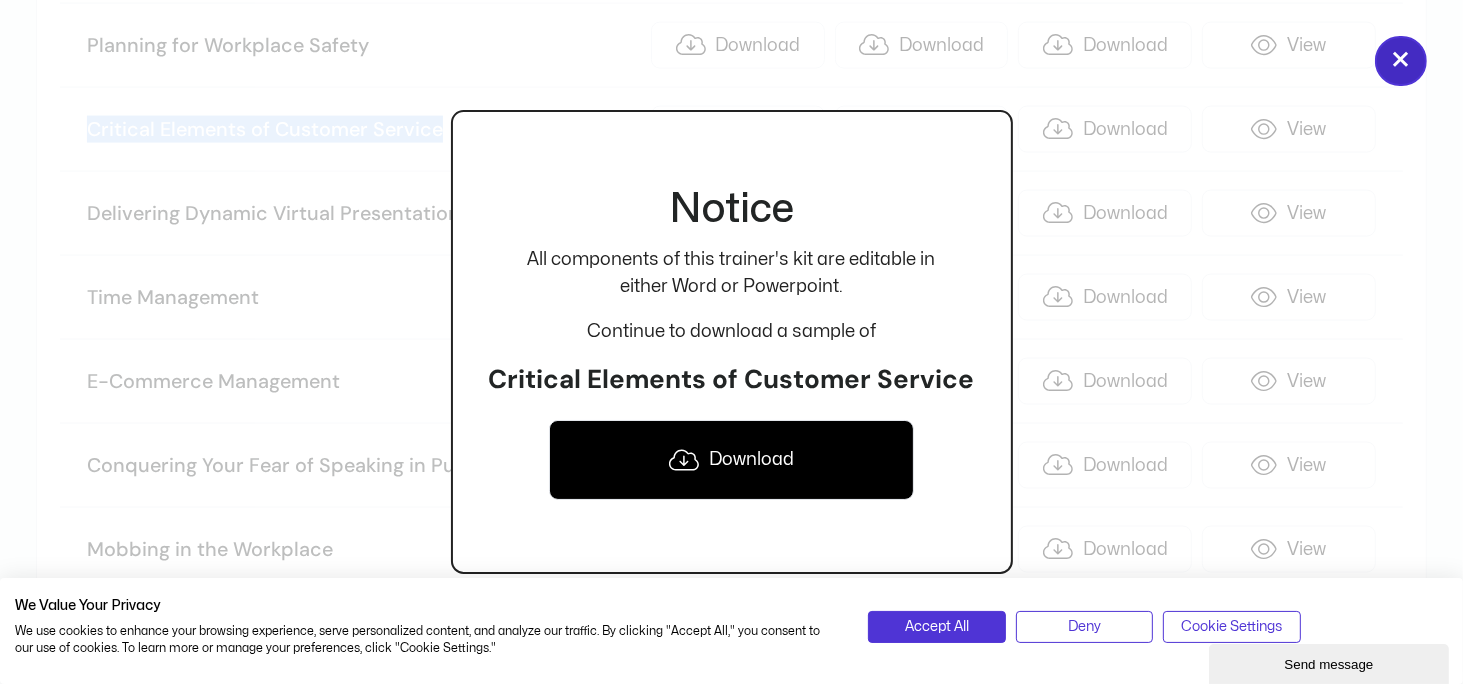 click on "×" at bounding box center [1401, 61] 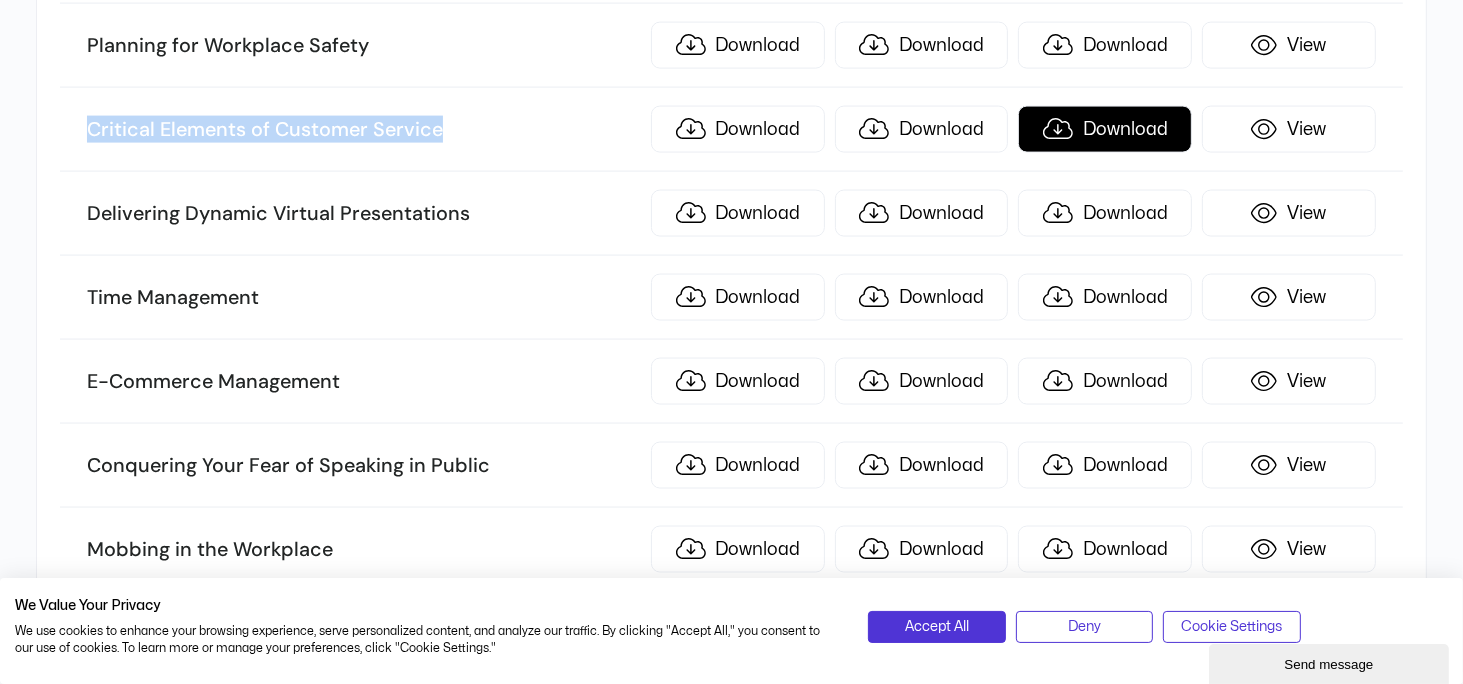 click on "Download" at bounding box center (1105, 129) 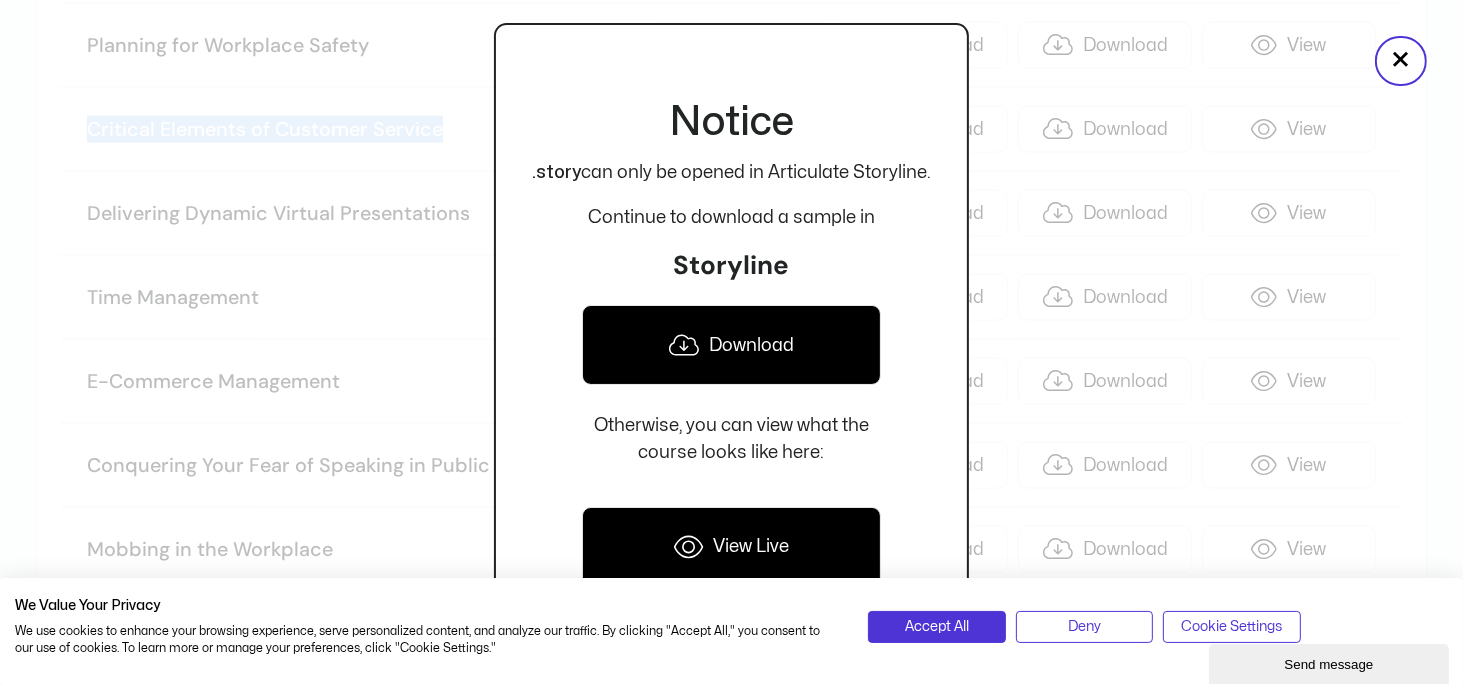 click on "Download" at bounding box center (731, 345) 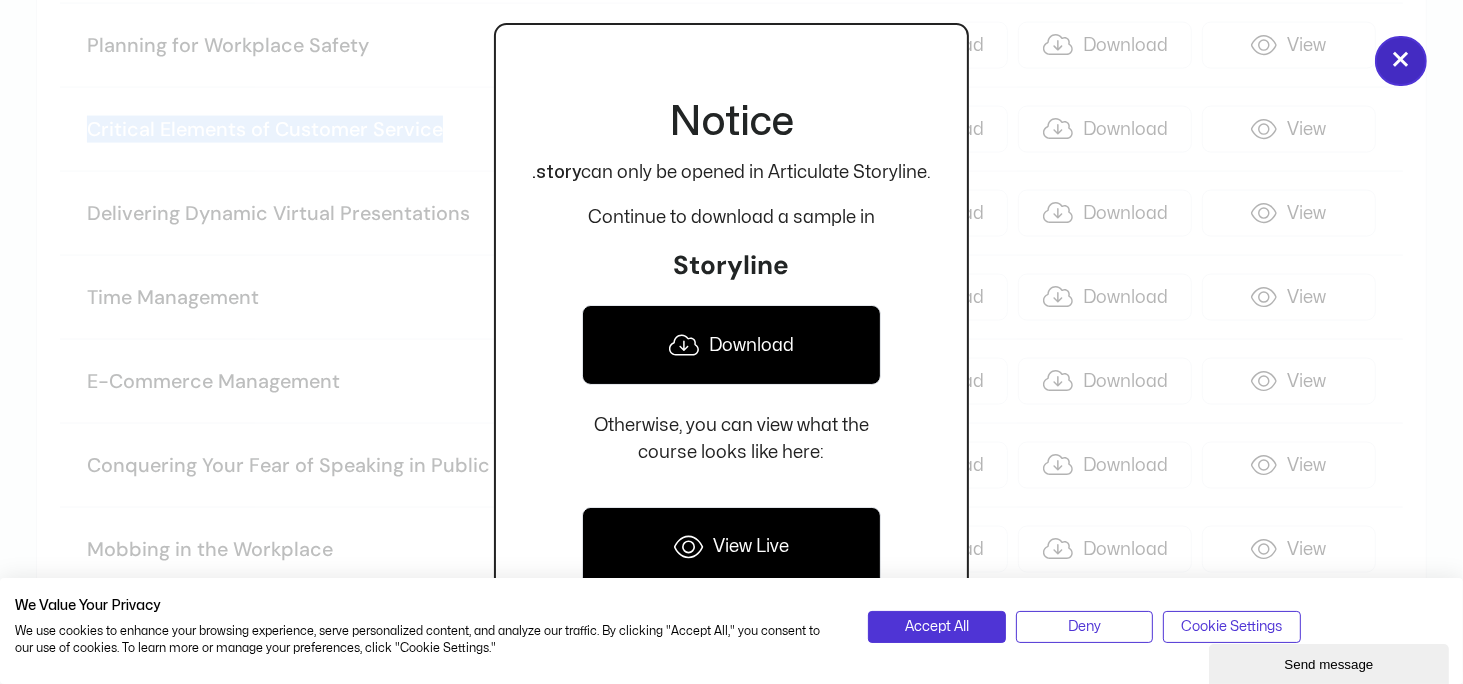 click on "×" at bounding box center [1401, 61] 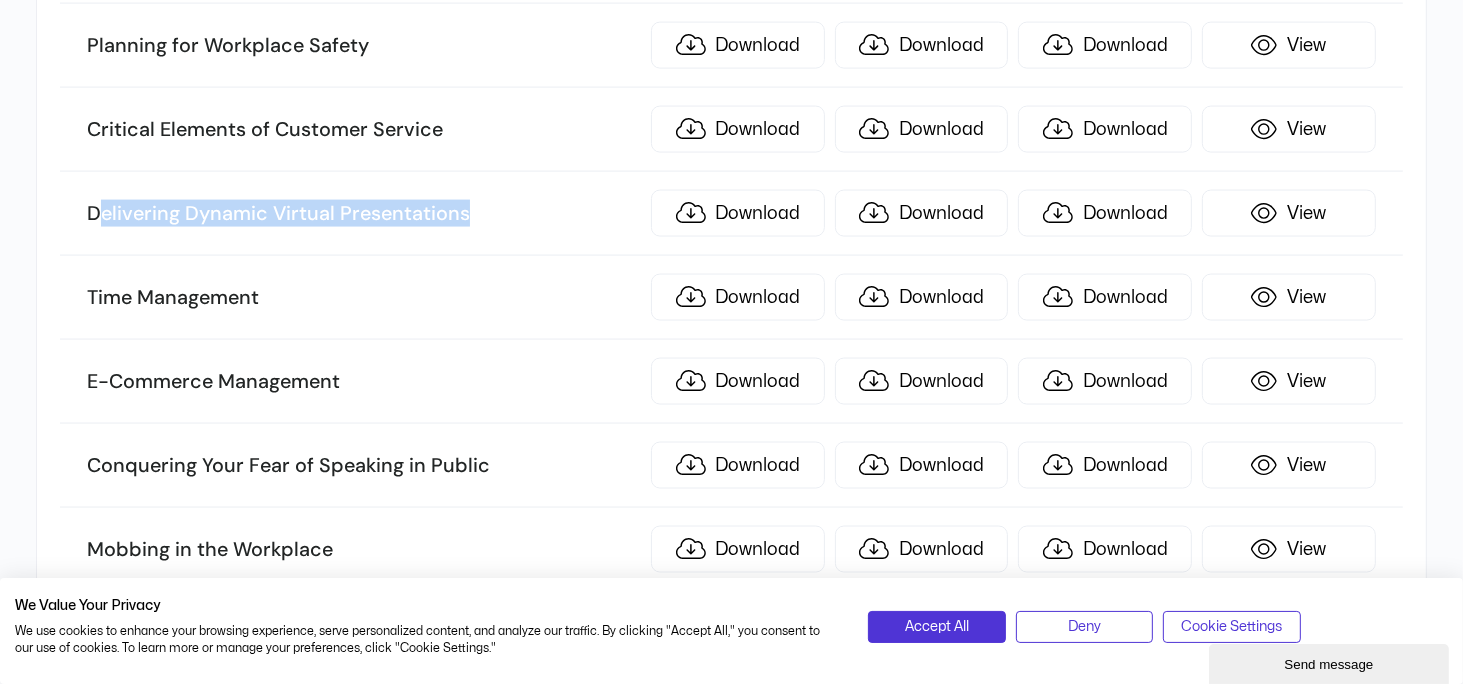 drag, startPoint x: 97, startPoint y: 189, endPoint x: 512, endPoint y: 189, distance: 415 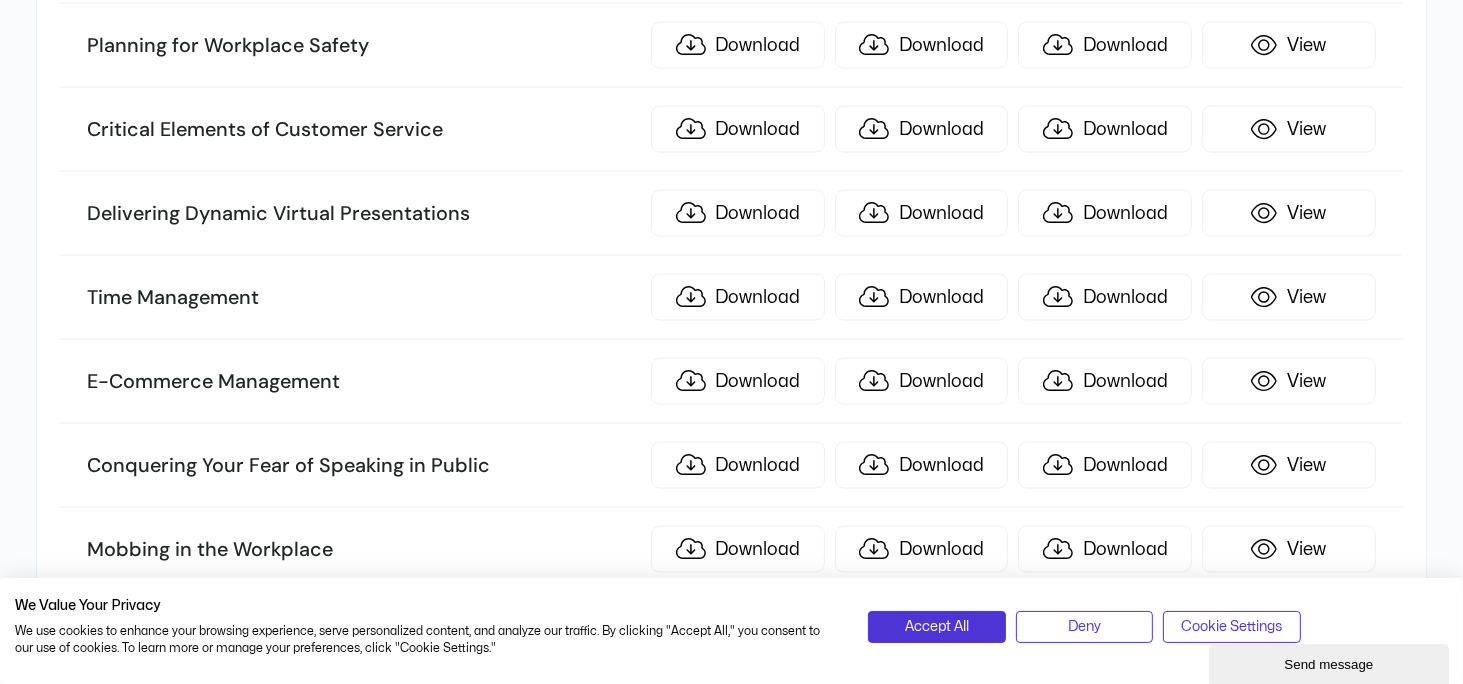 click on "Delivering Dynamic Virtual Presentations Download Download Download View" at bounding box center [731, 214] 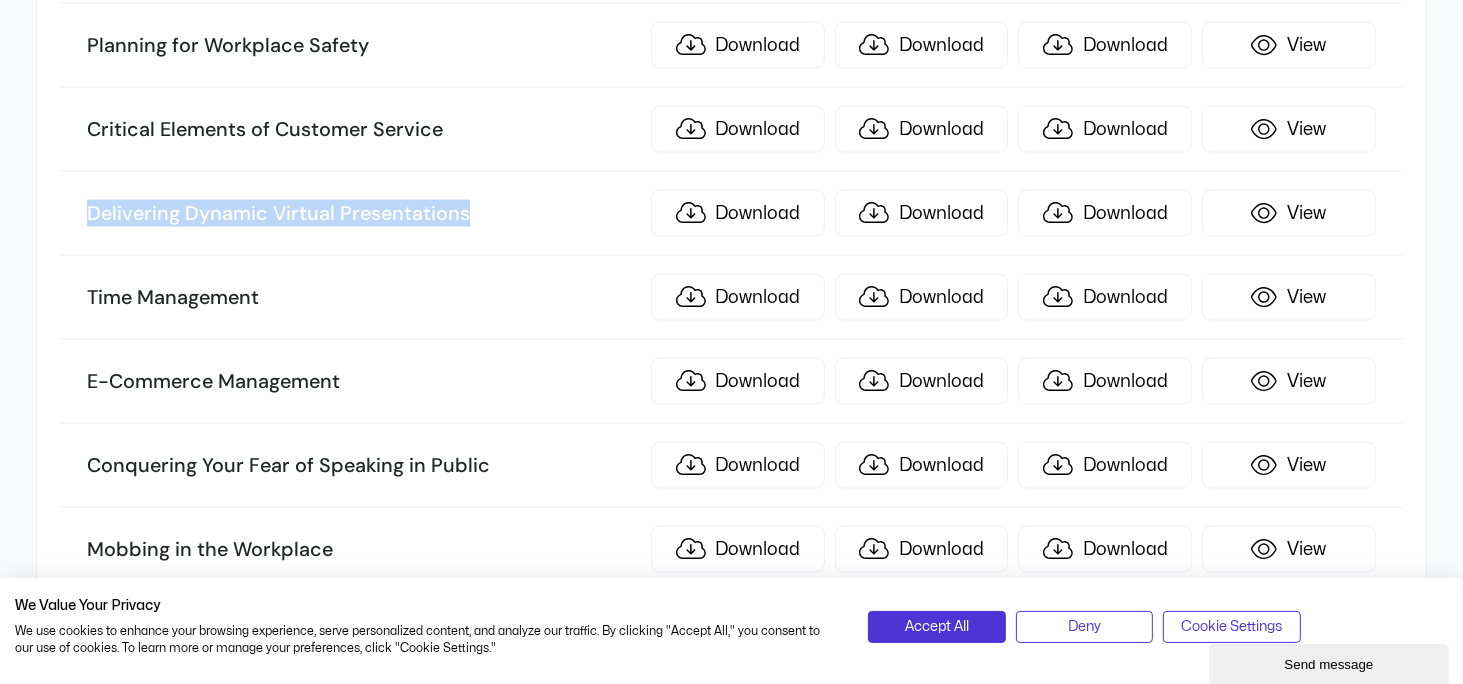 drag, startPoint x: 79, startPoint y: 185, endPoint x: 526, endPoint y: 187, distance: 447.0045 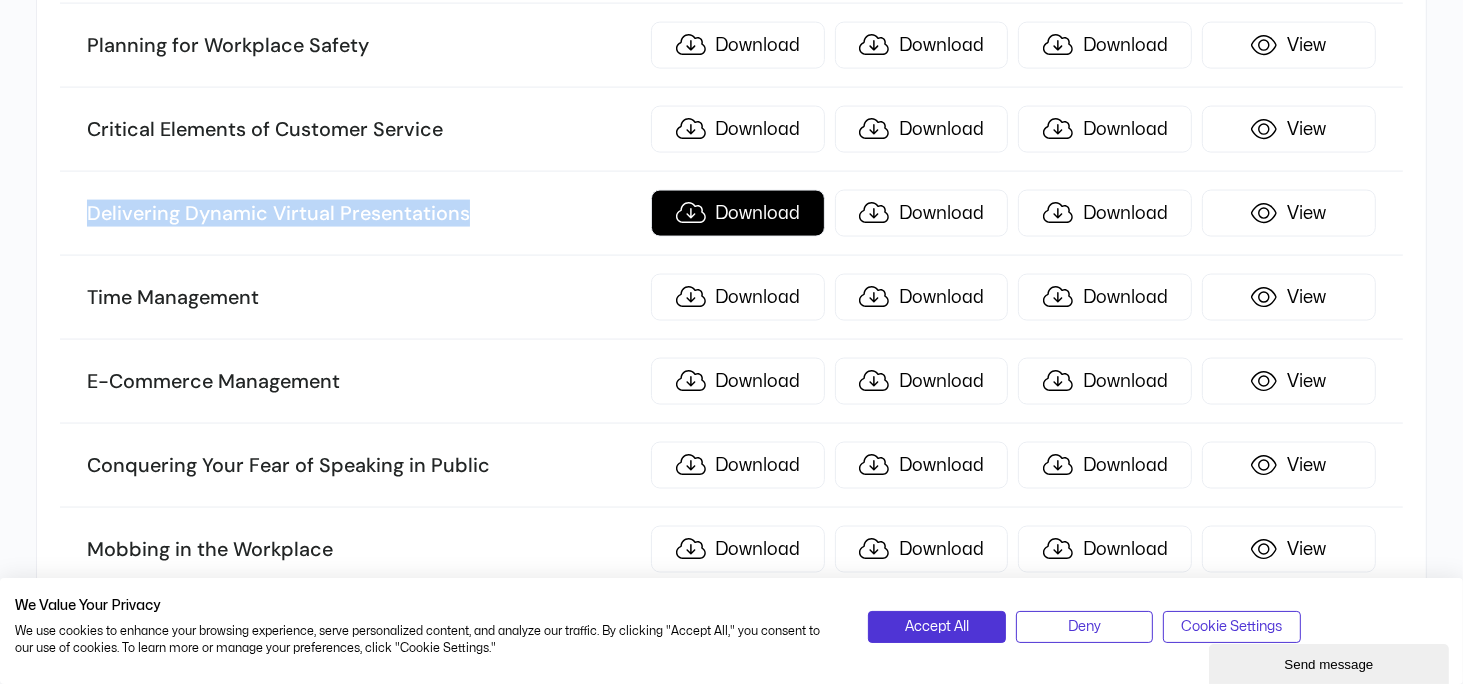 click on "Download" at bounding box center (738, 213) 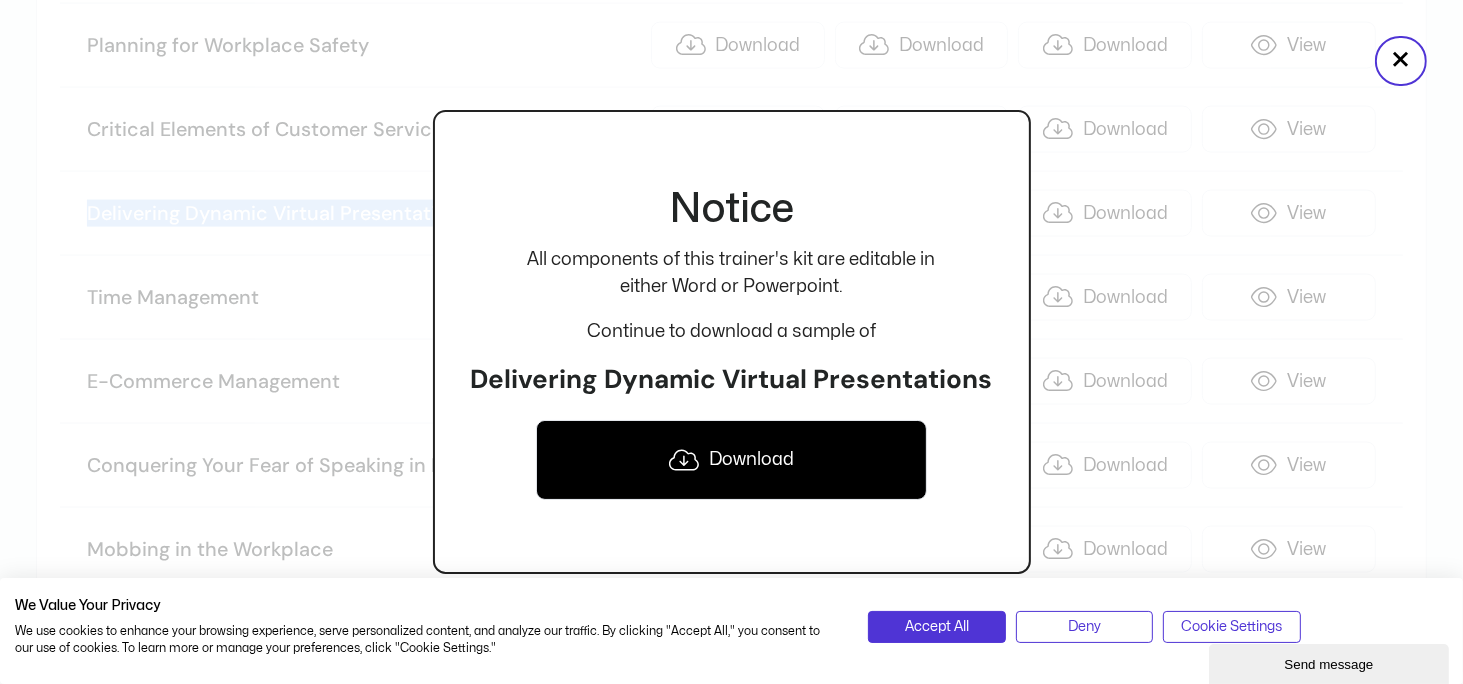 click on "Download" at bounding box center (732, 460) 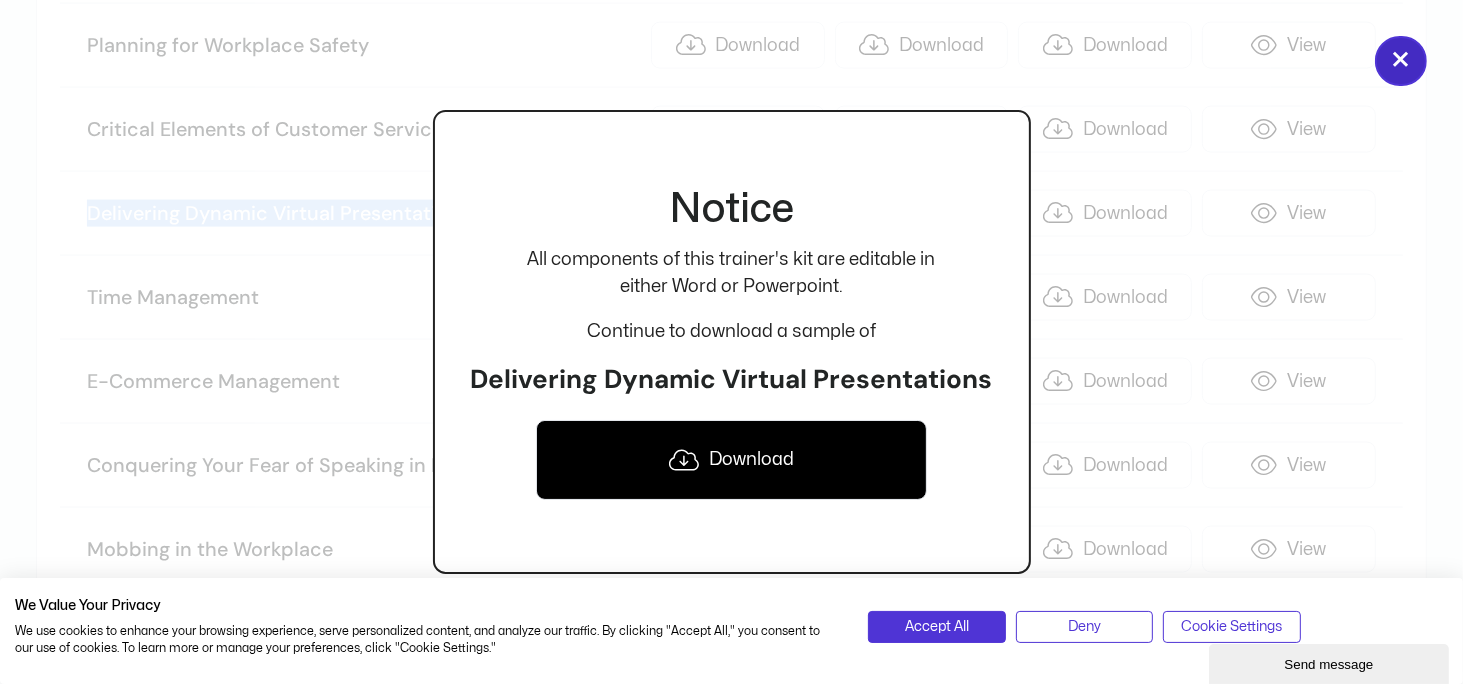 click on "×" at bounding box center (1401, 61) 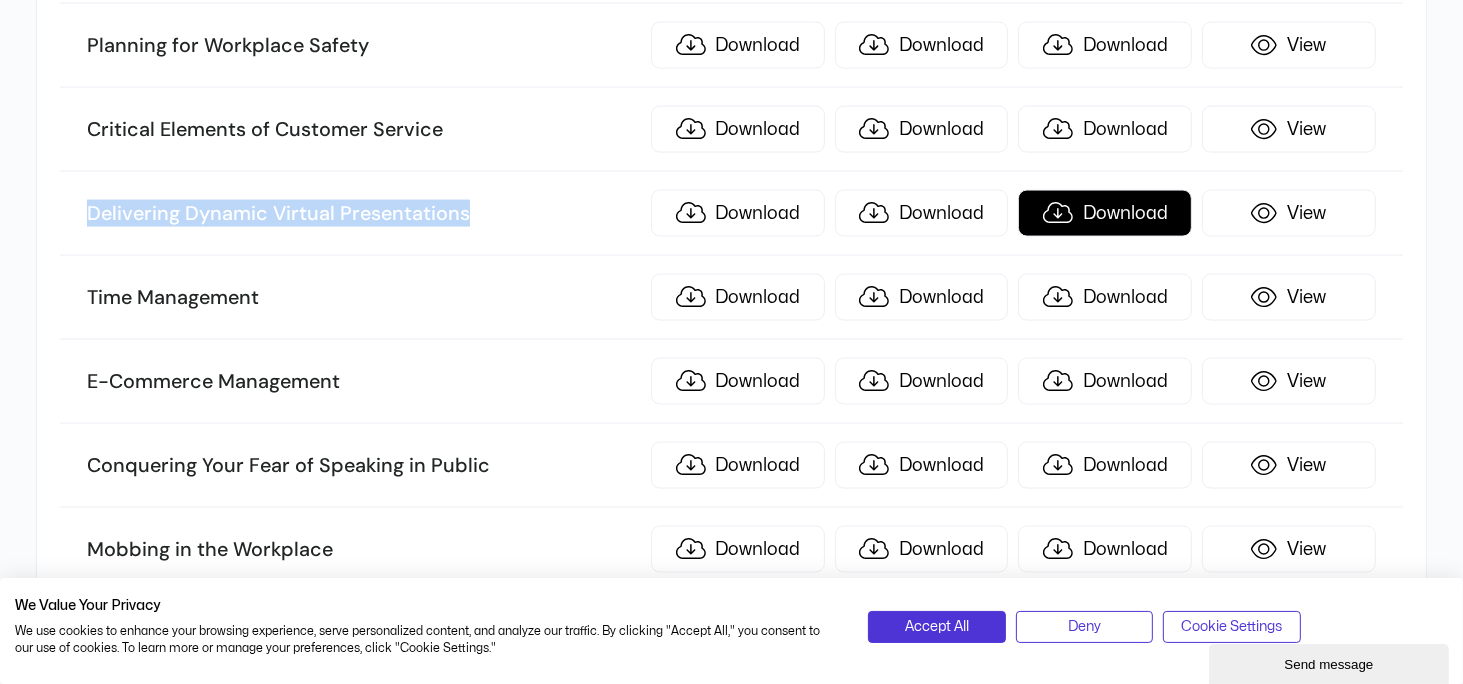 click on "Download" at bounding box center (1105, 213) 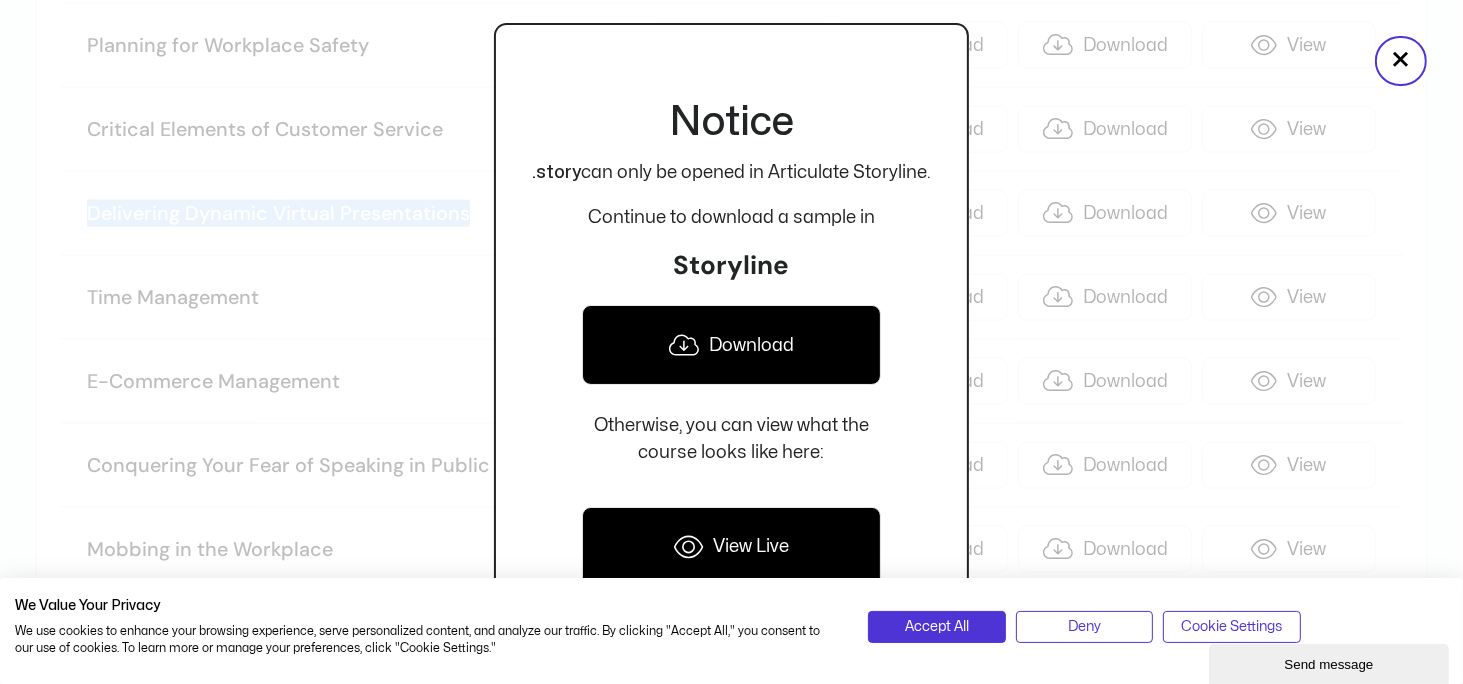 click on "Download" at bounding box center (731, 345) 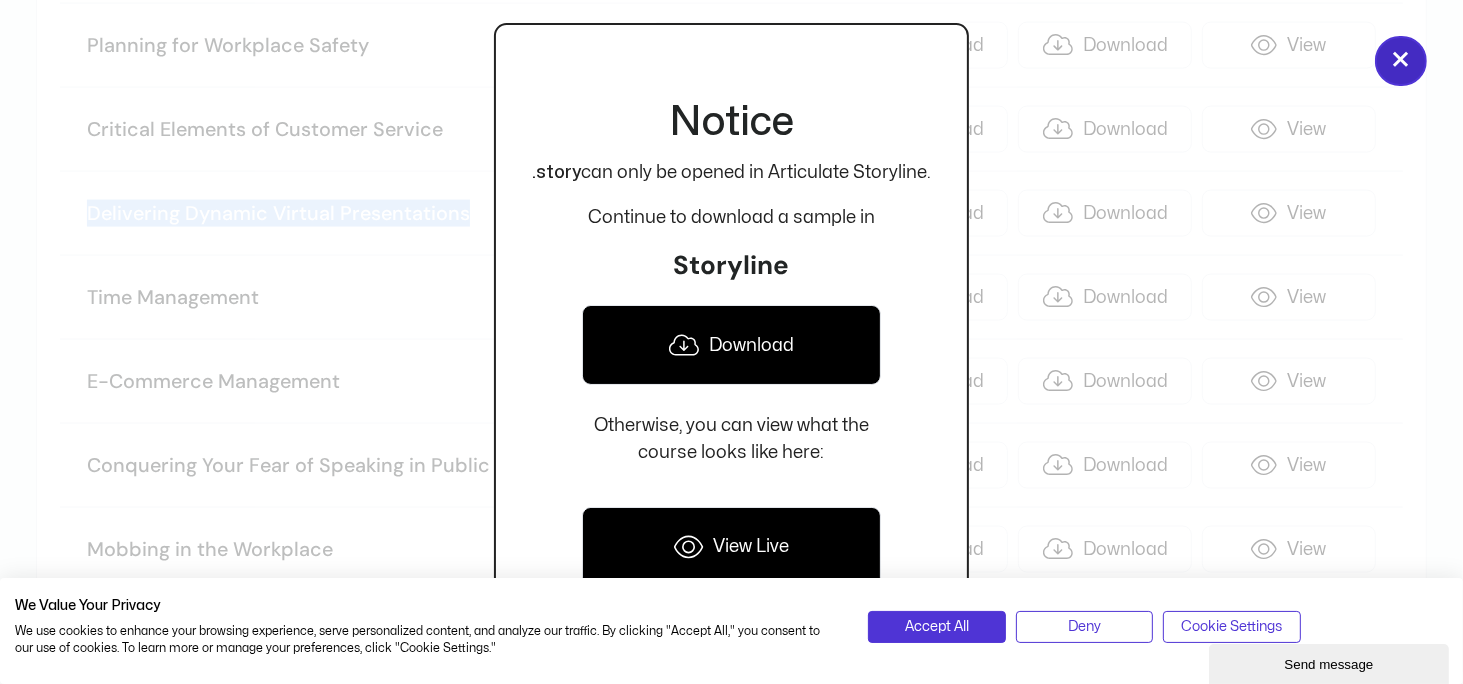 click on "×" at bounding box center (1401, 61) 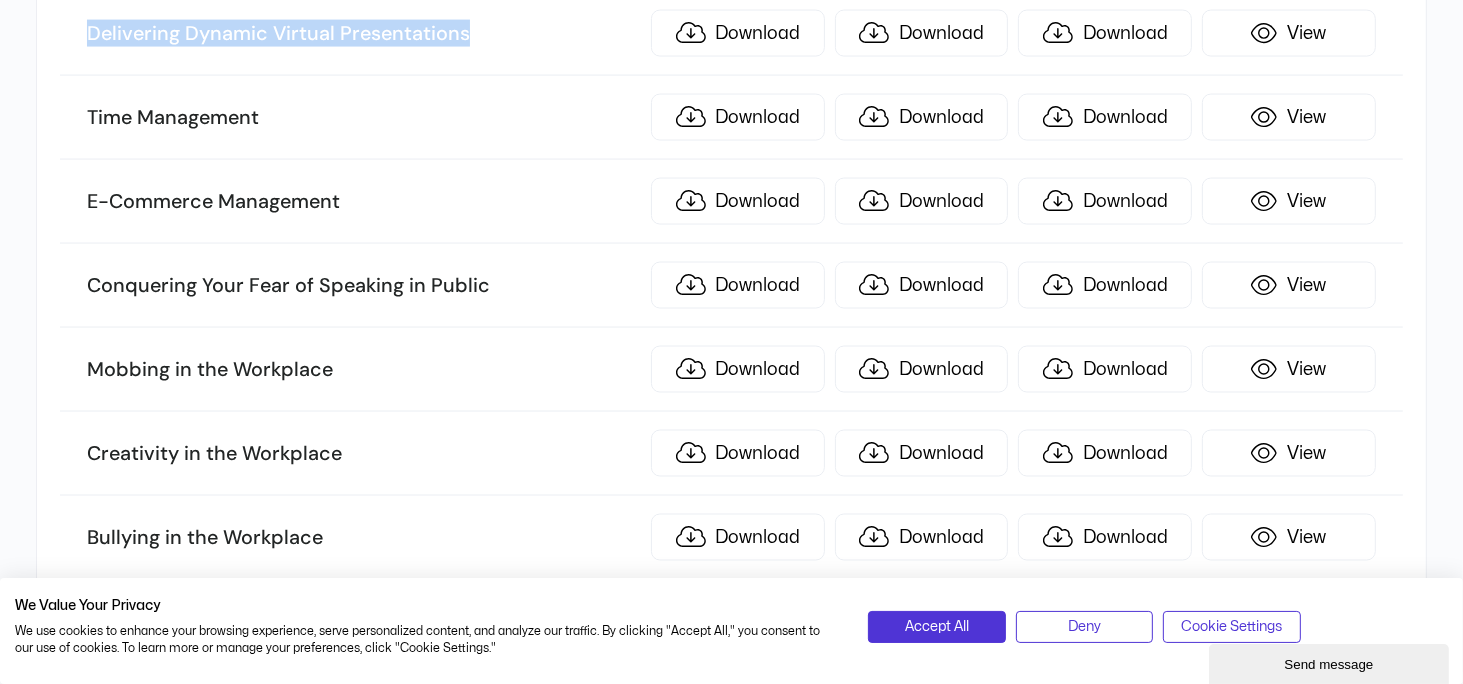 scroll, scrollTop: 3100, scrollLeft: 0, axis: vertical 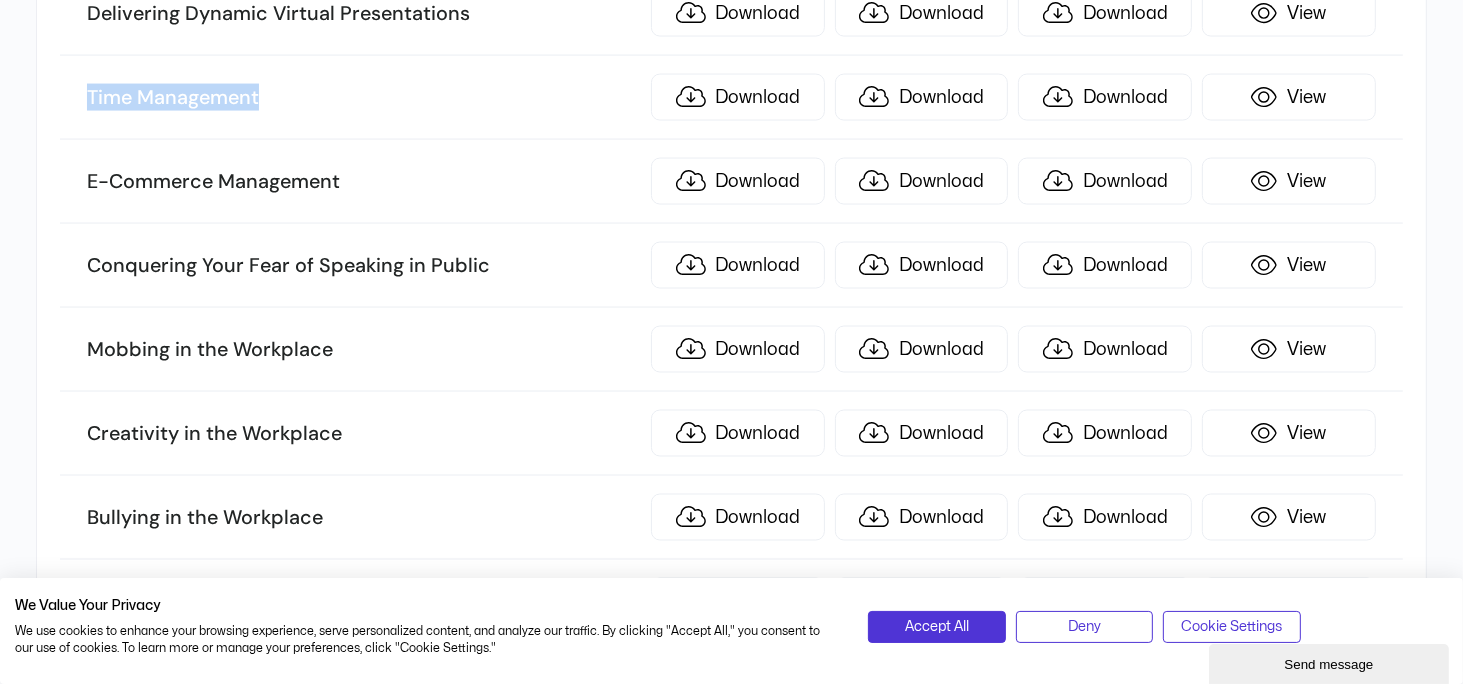 drag, startPoint x: 72, startPoint y: 71, endPoint x: 320, endPoint y: 73, distance: 248.00807 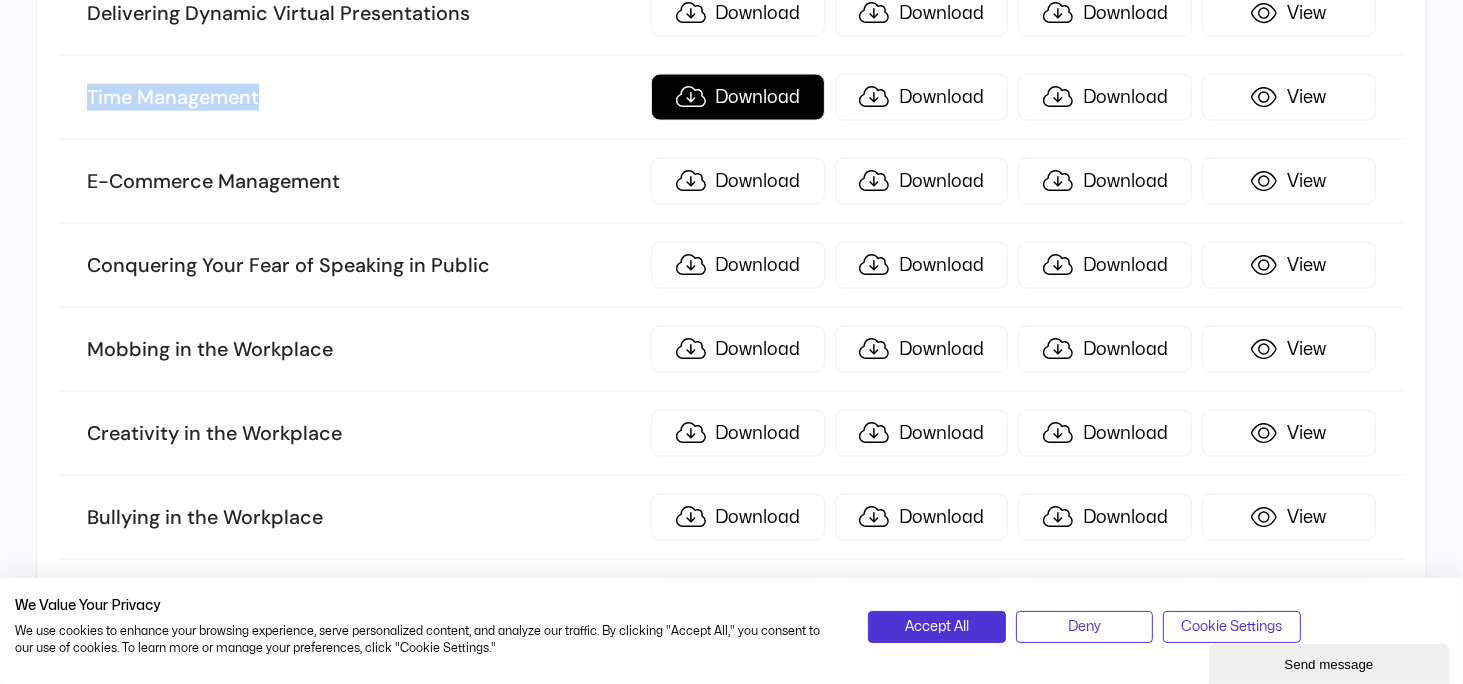 click on "Download" at bounding box center (738, 97) 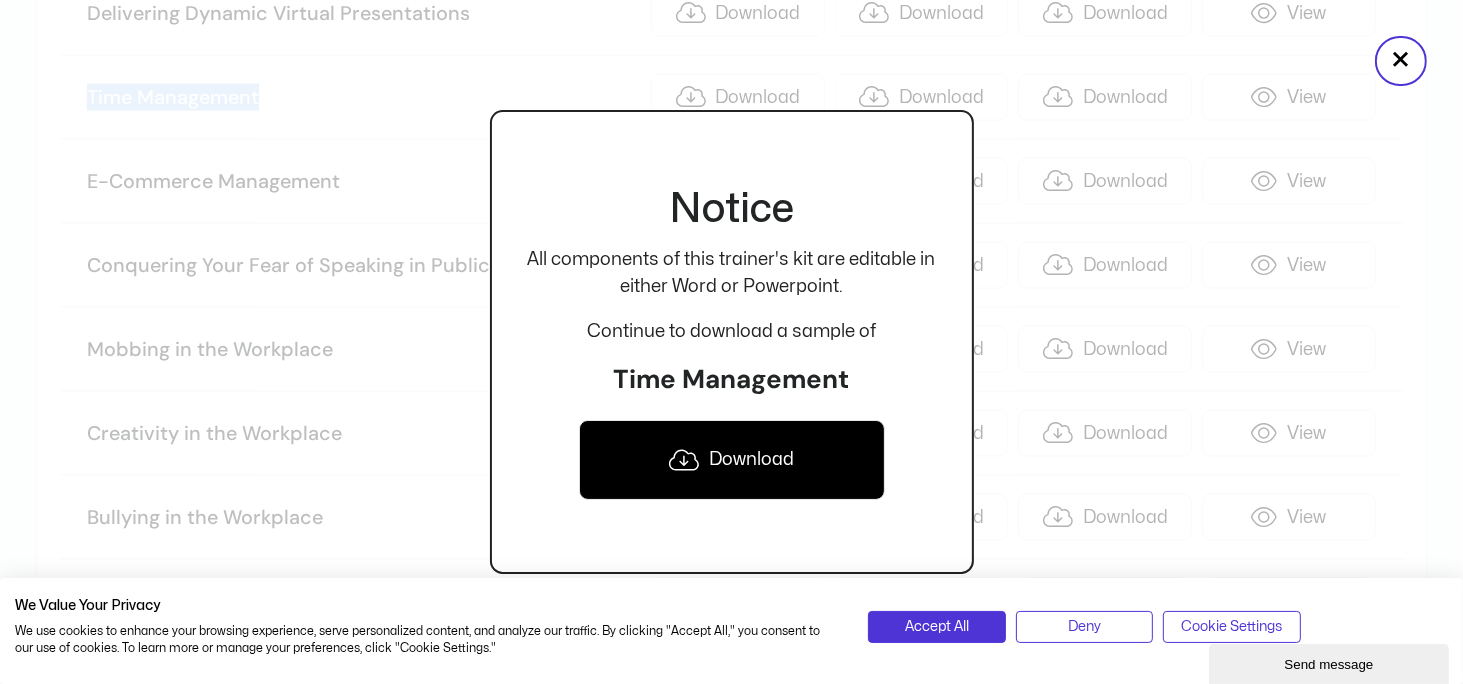 click on "Download" at bounding box center [732, 460] 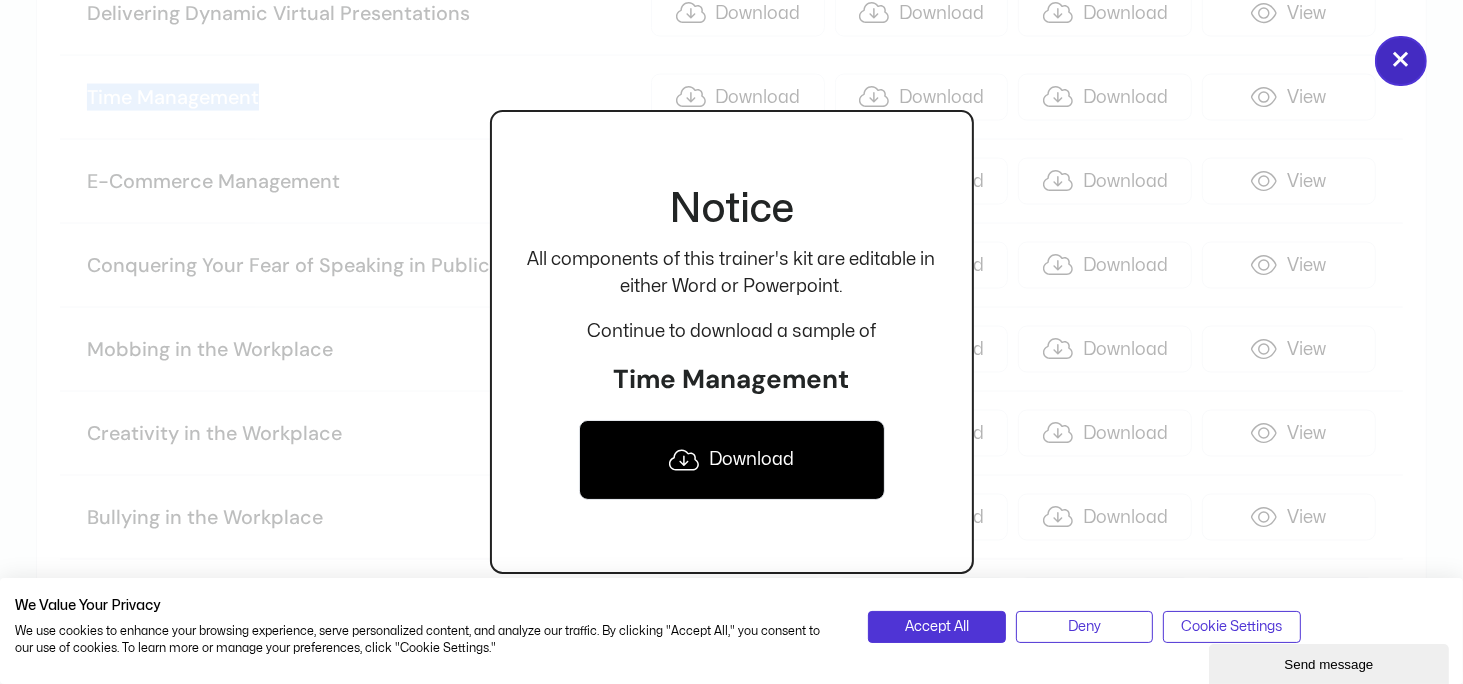 click on "×" at bounding box center (1401, 61) 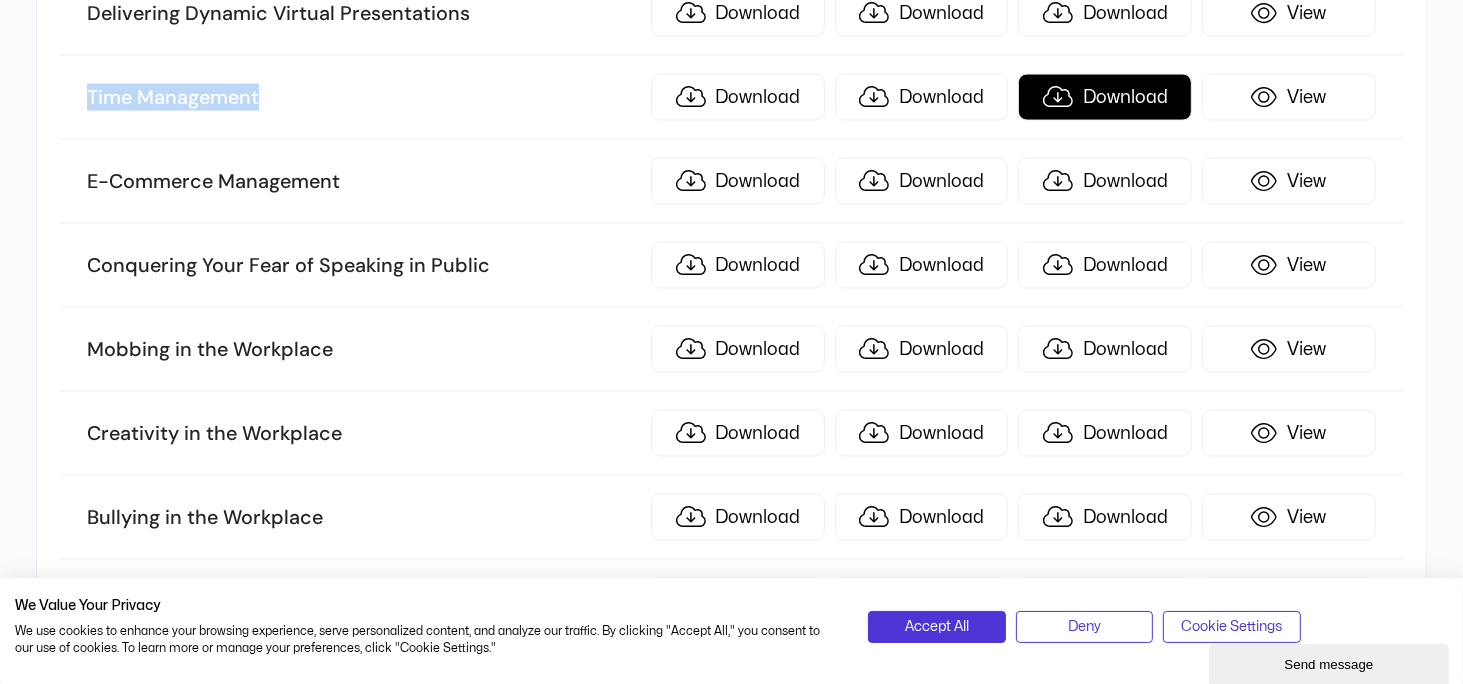 click on "Download" at bounding box center [1105, 97] 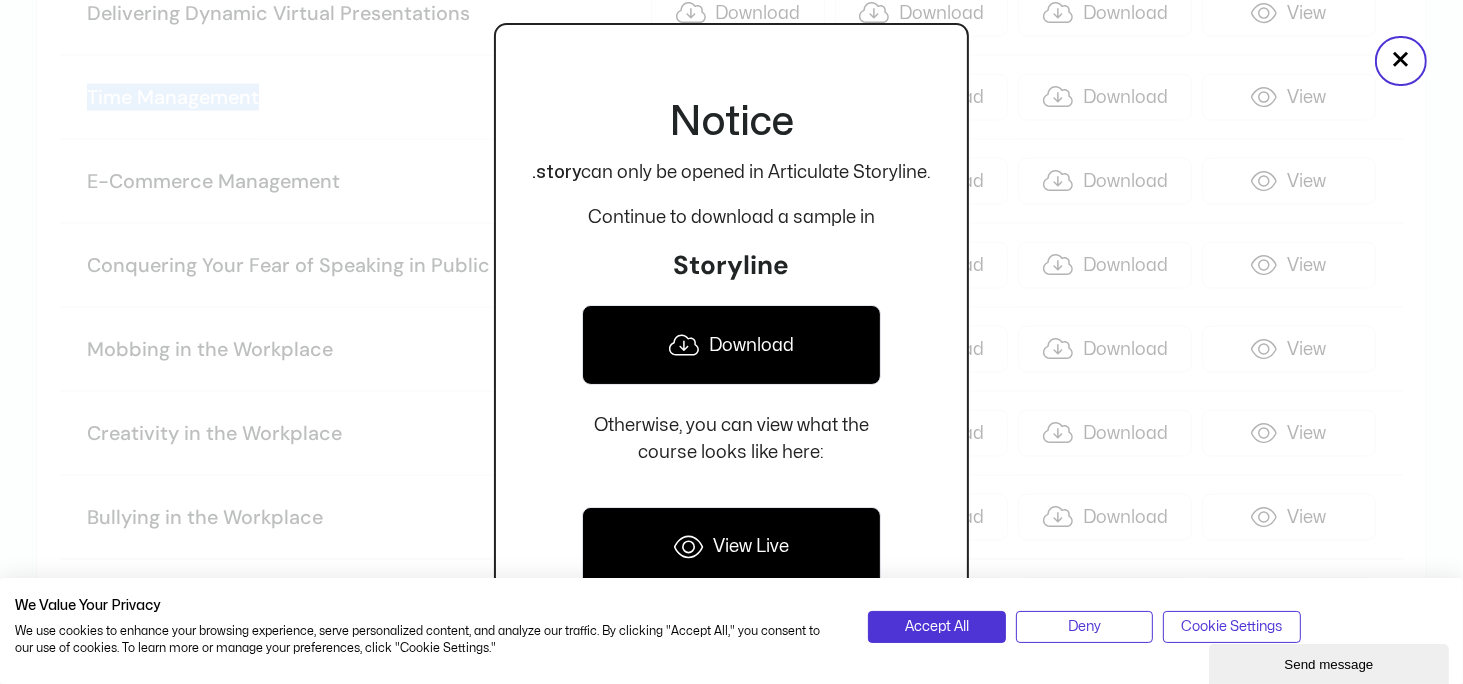 click on "Download" at bounding box center (731, 345) 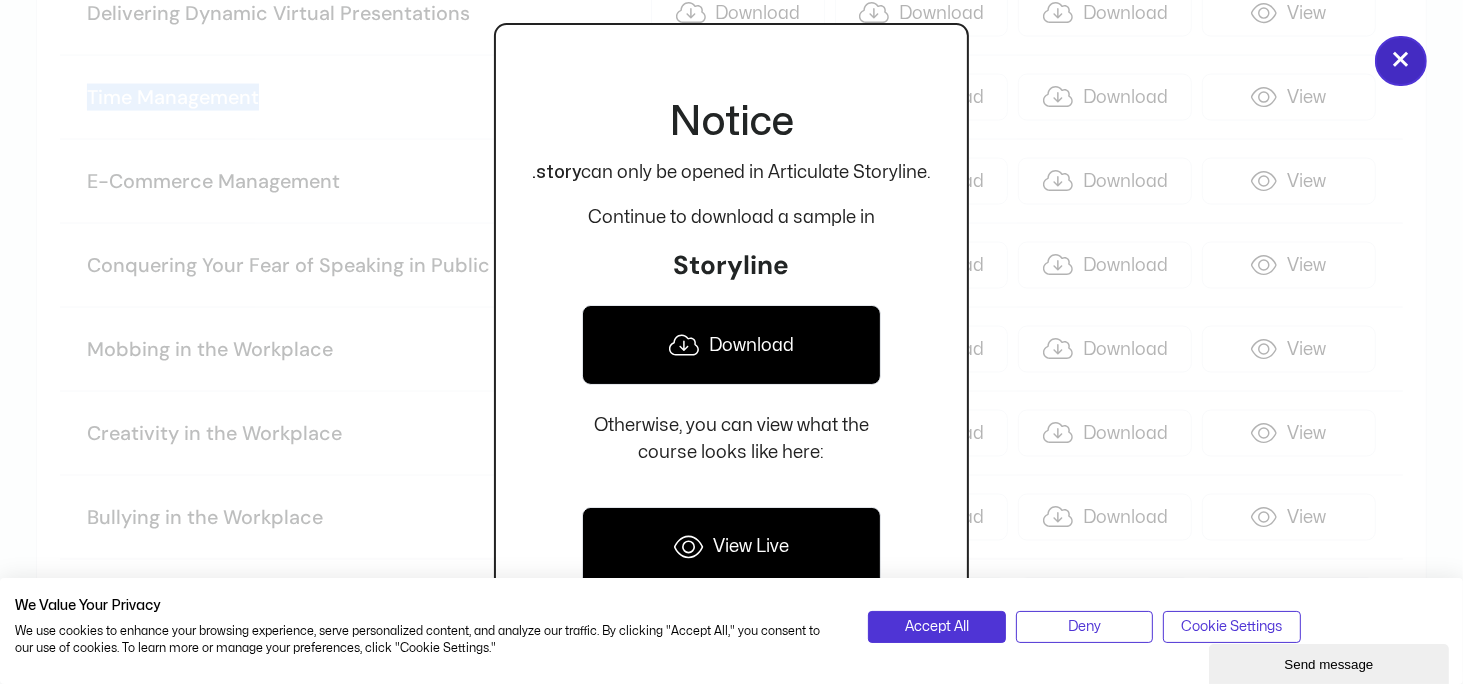 click on "×" at bounding box center [1401, 61] 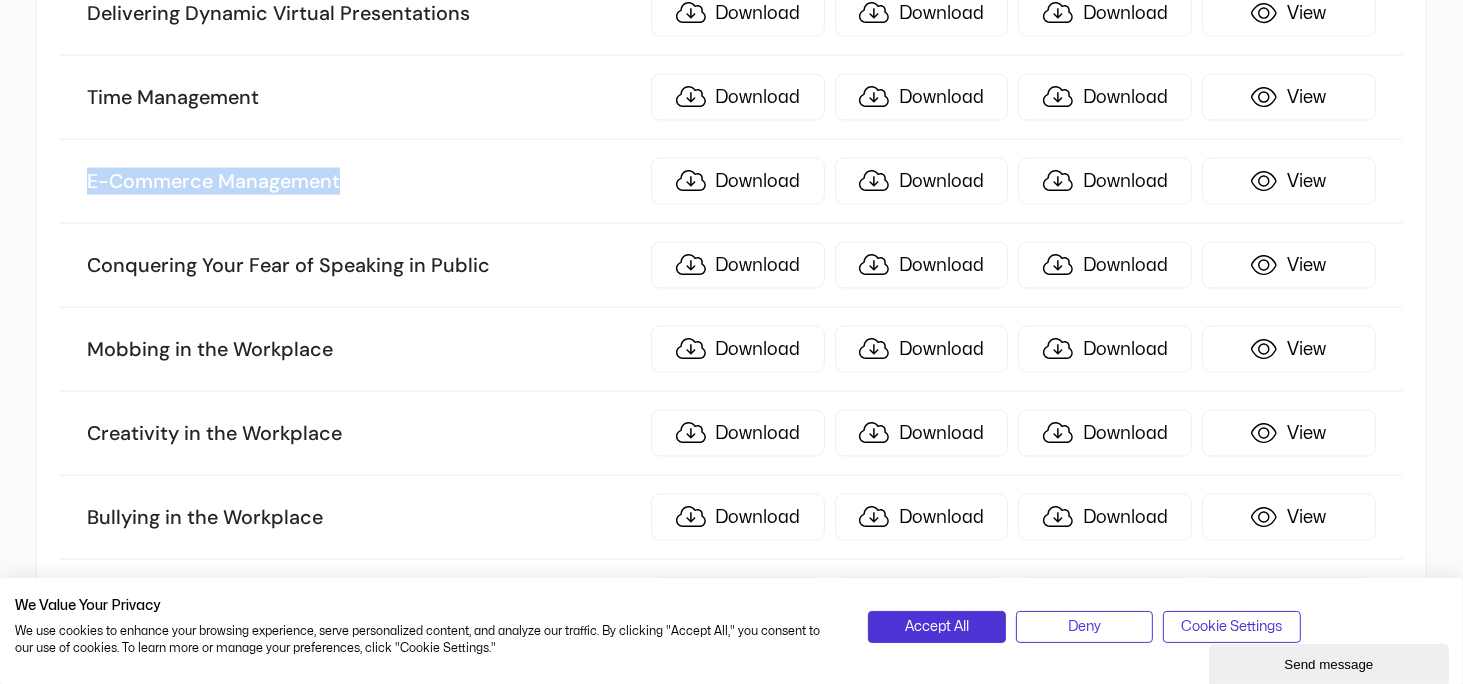 drag, startPoint x: 79, startPoint y: 161, endPoint x: 384, endPoint y: 156, distance: 305.041 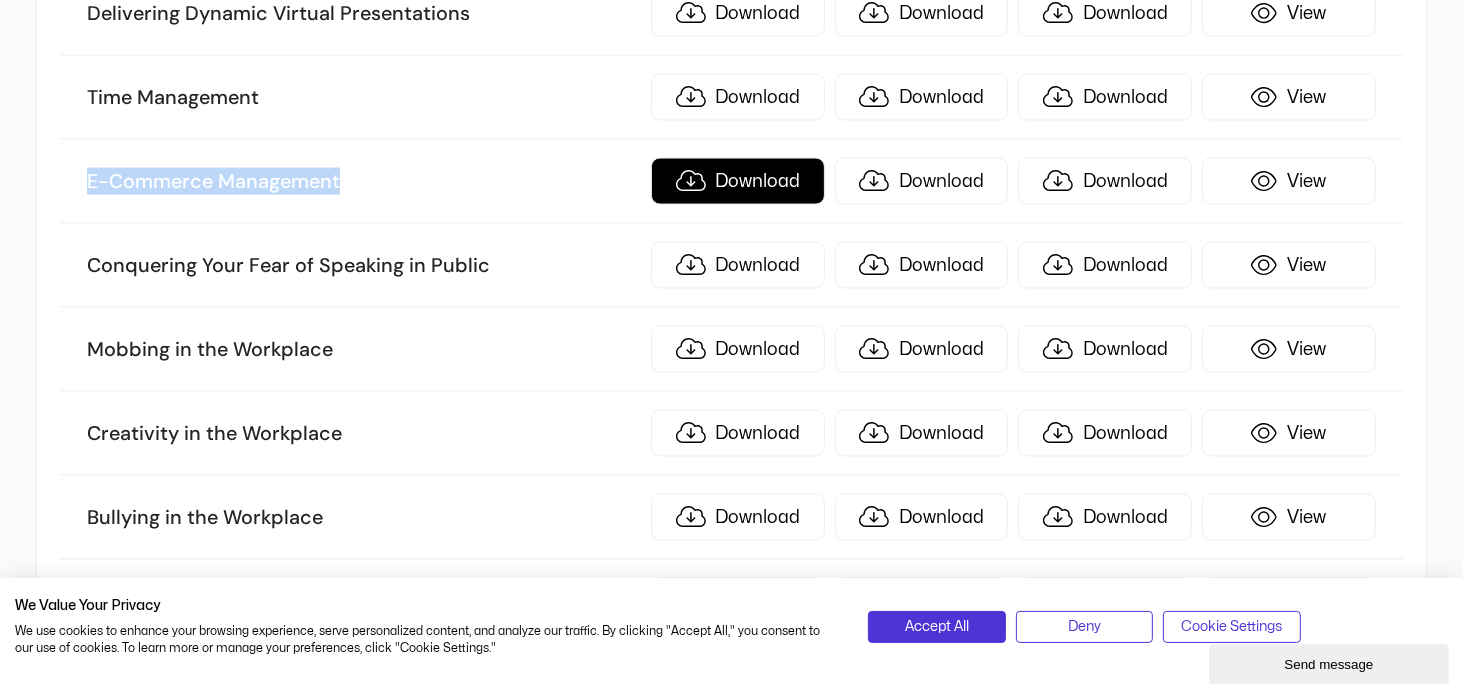 click on "Download" at bounding box center [738, 181] 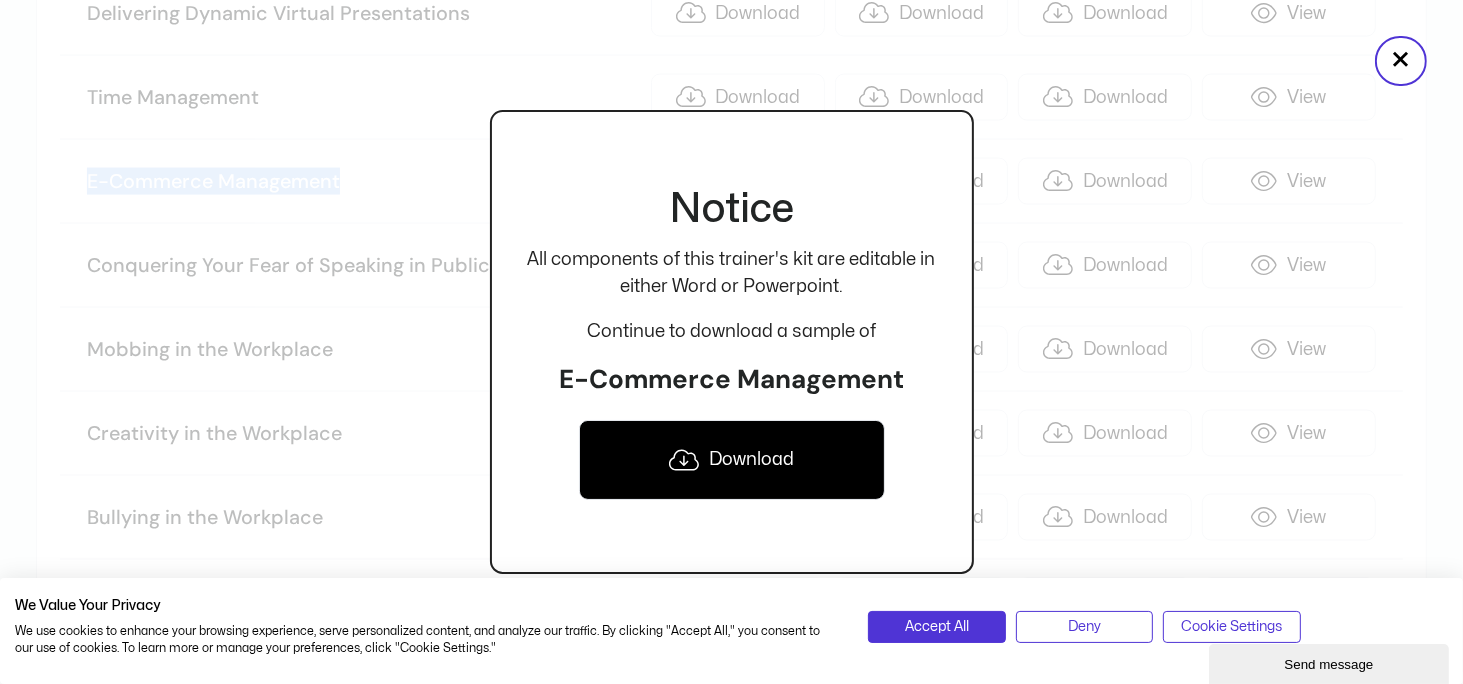click on "Download" at bounding box center [732, 460] 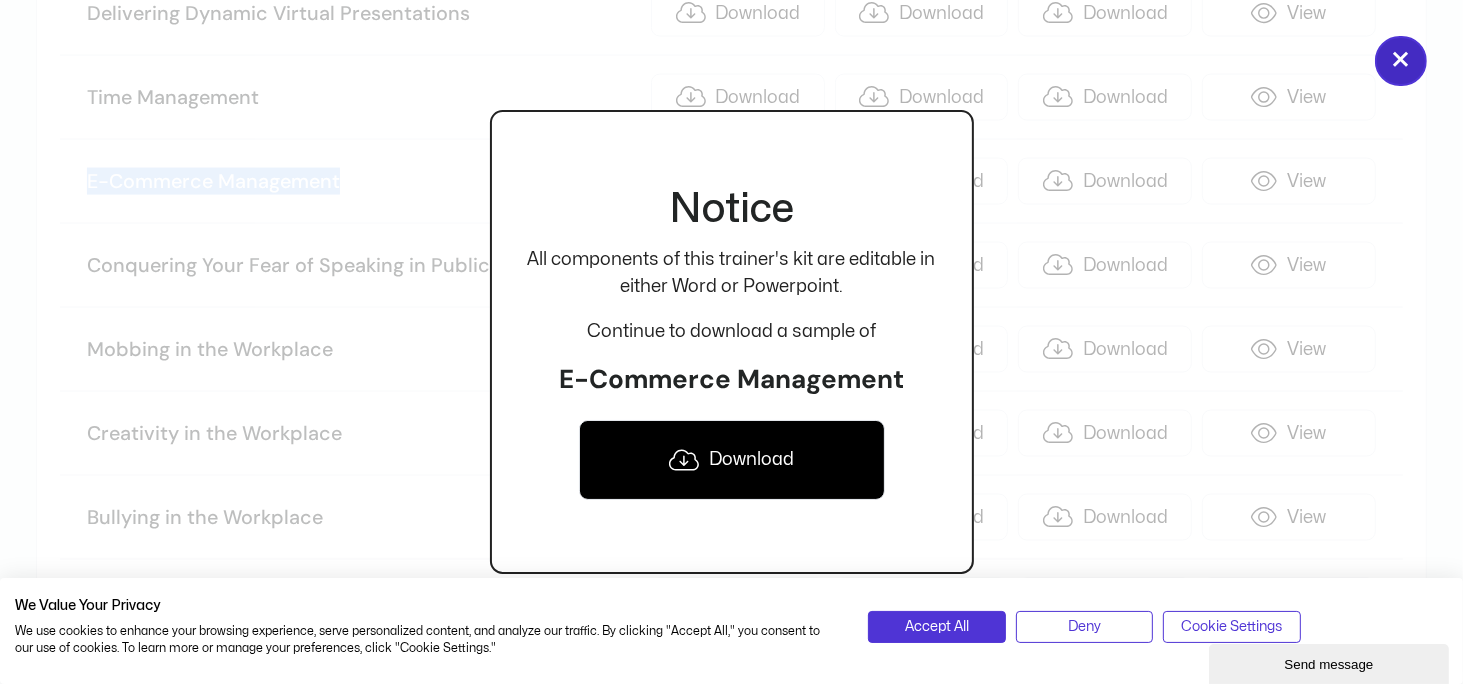 click on "×" at bounding box center [1401, 61] 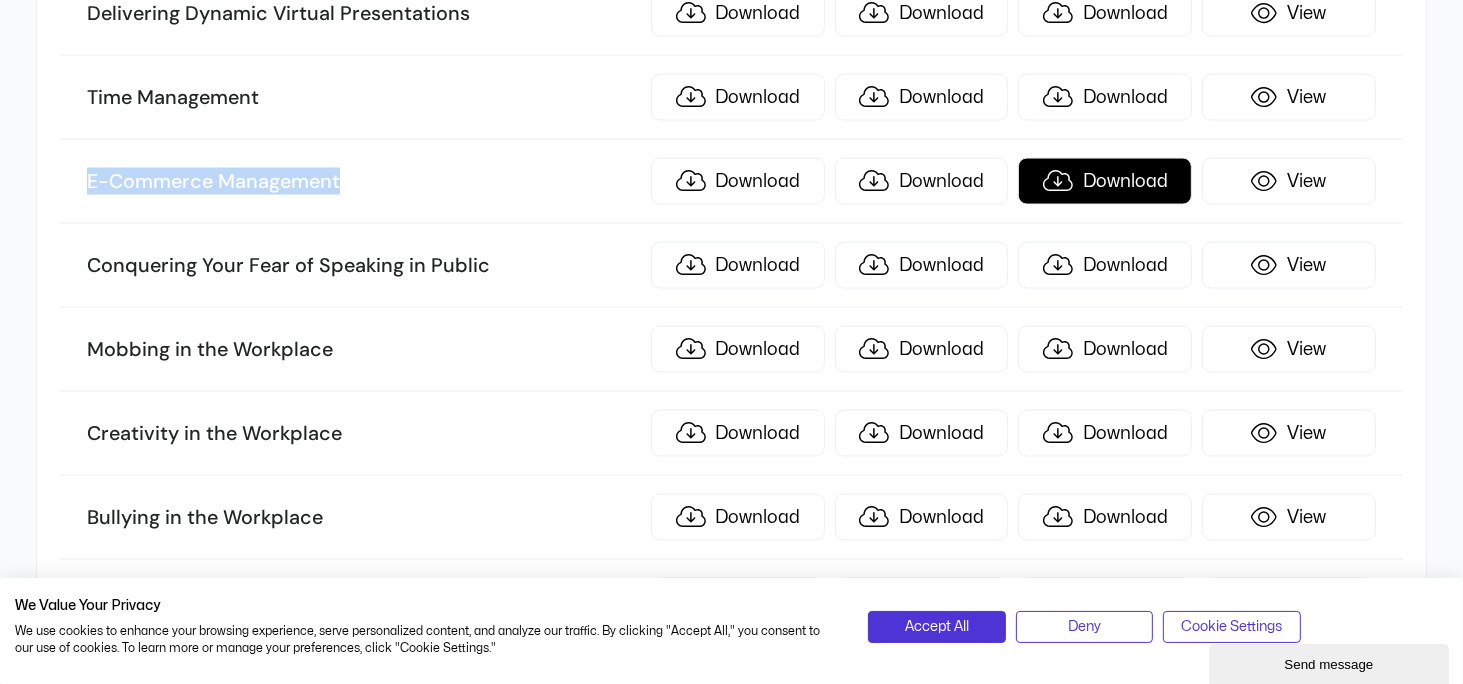click on "Download" at bounding box center [1105, 181] 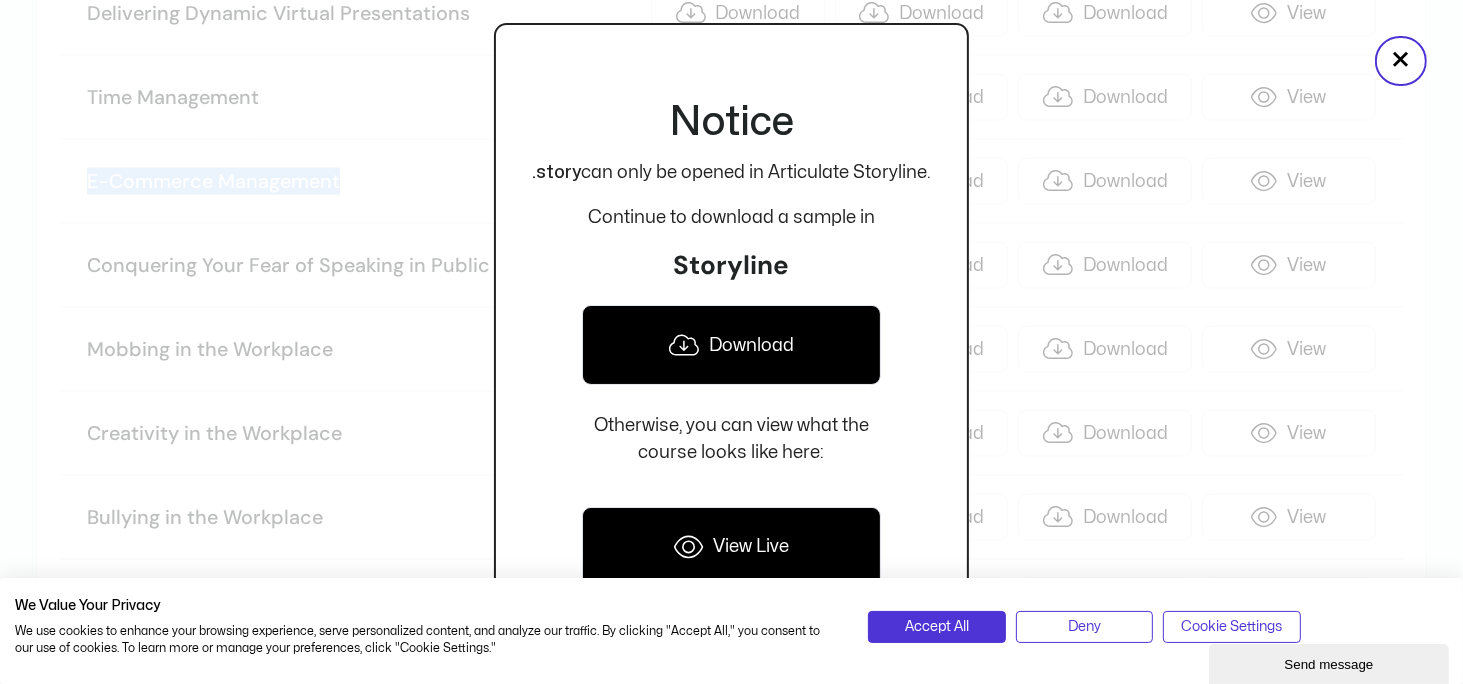 click on "Download" at bounding box center [731, 345] 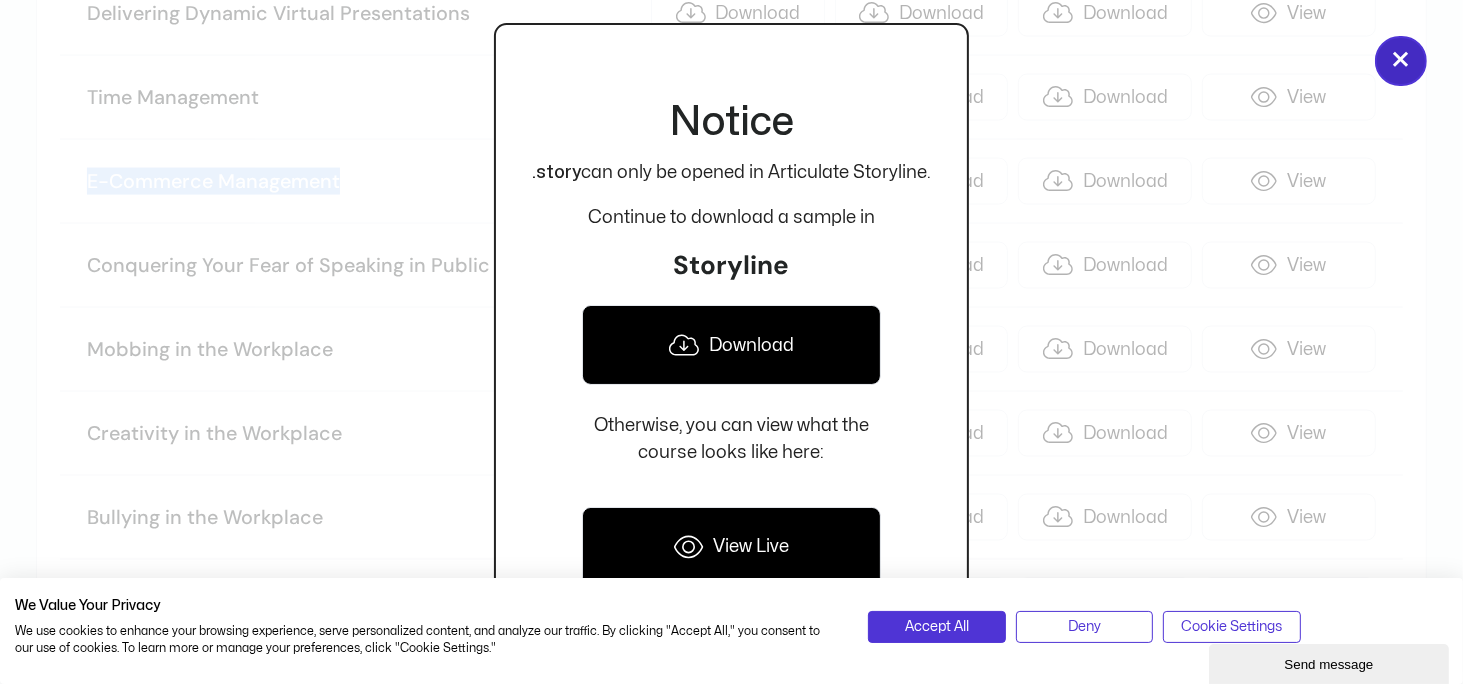 click on "×" at bounding box center [1401, 61] 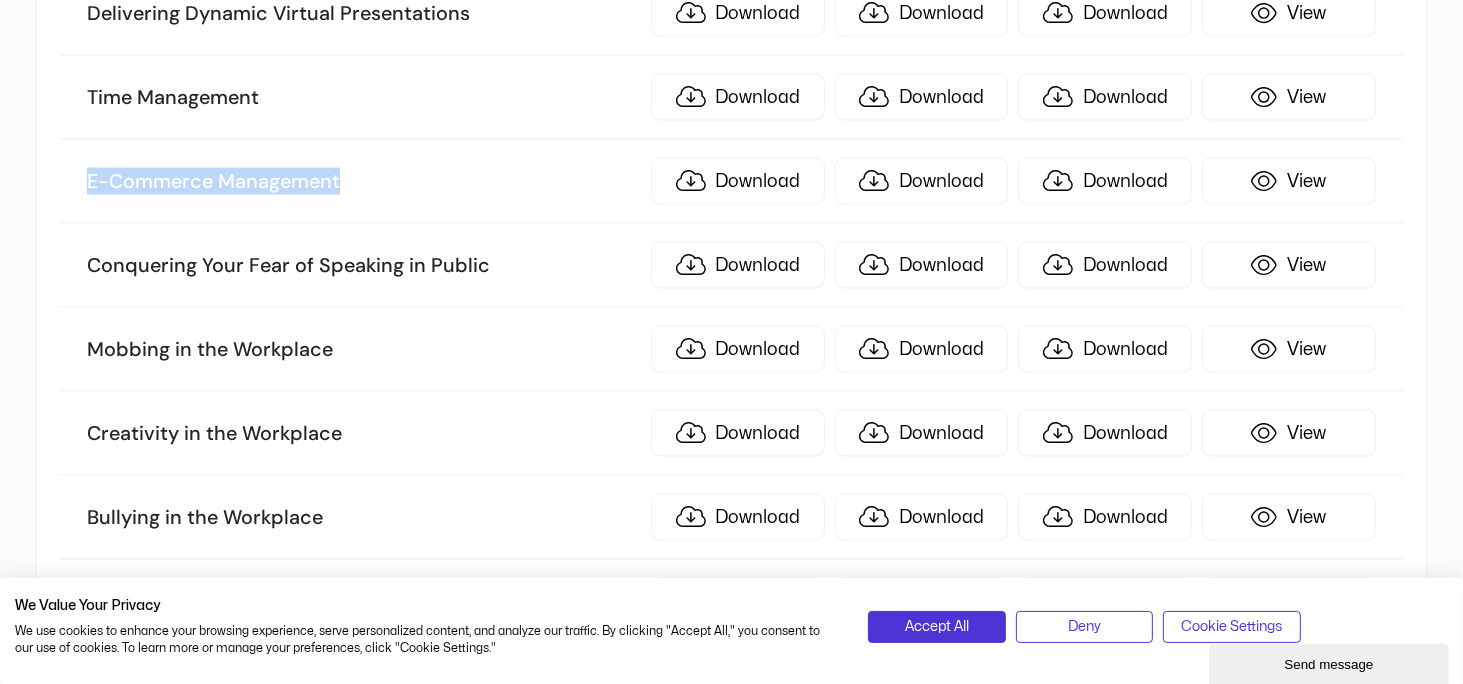 scroll, scrollTop: 3200, scrollLeft: 0, axis: vertical 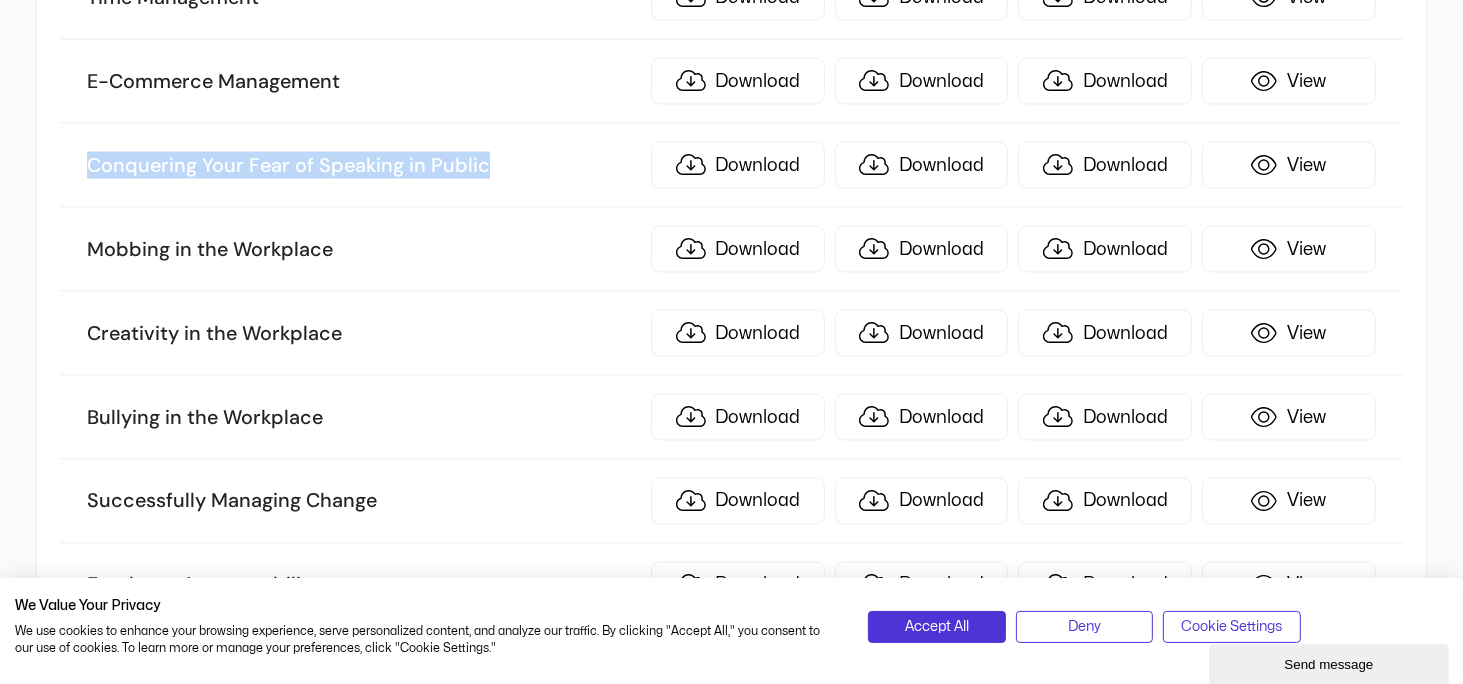 drag, startPoint x: 86, startPoint y: 131, endPoint x: 499, endPoint y: 120, distance: 413.14645 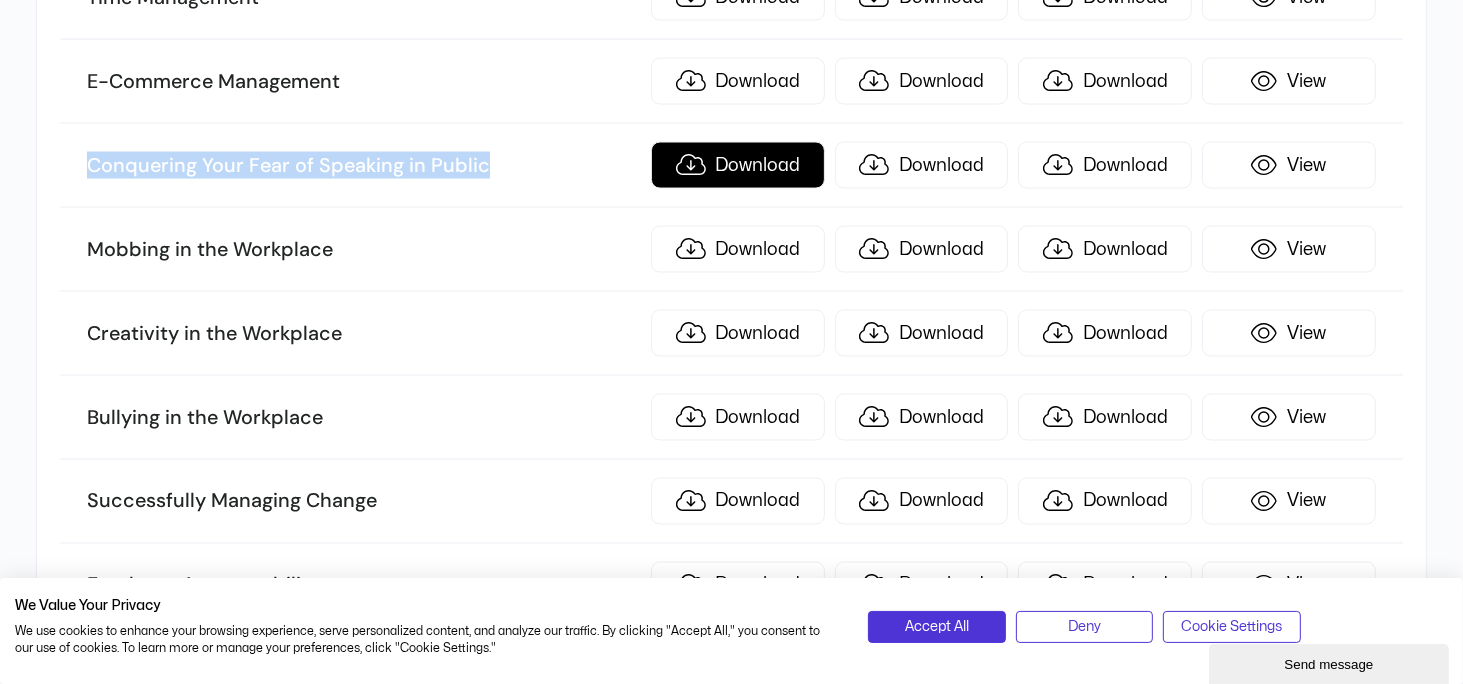 drag, startPoint x: 499, startPoint y: 120, endPoint x: 789, endPoint y: 139, distance: 290.62173 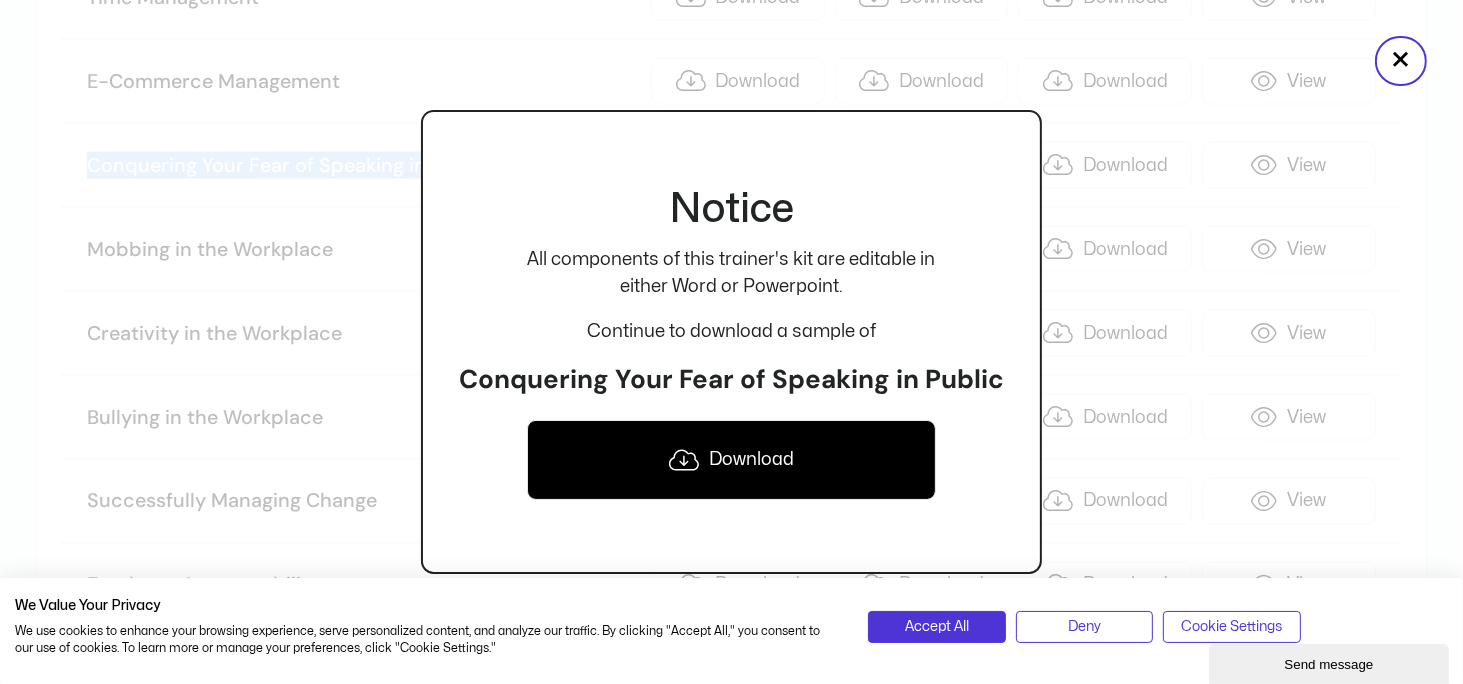 click on "Download" at bounding box center [731, 460] 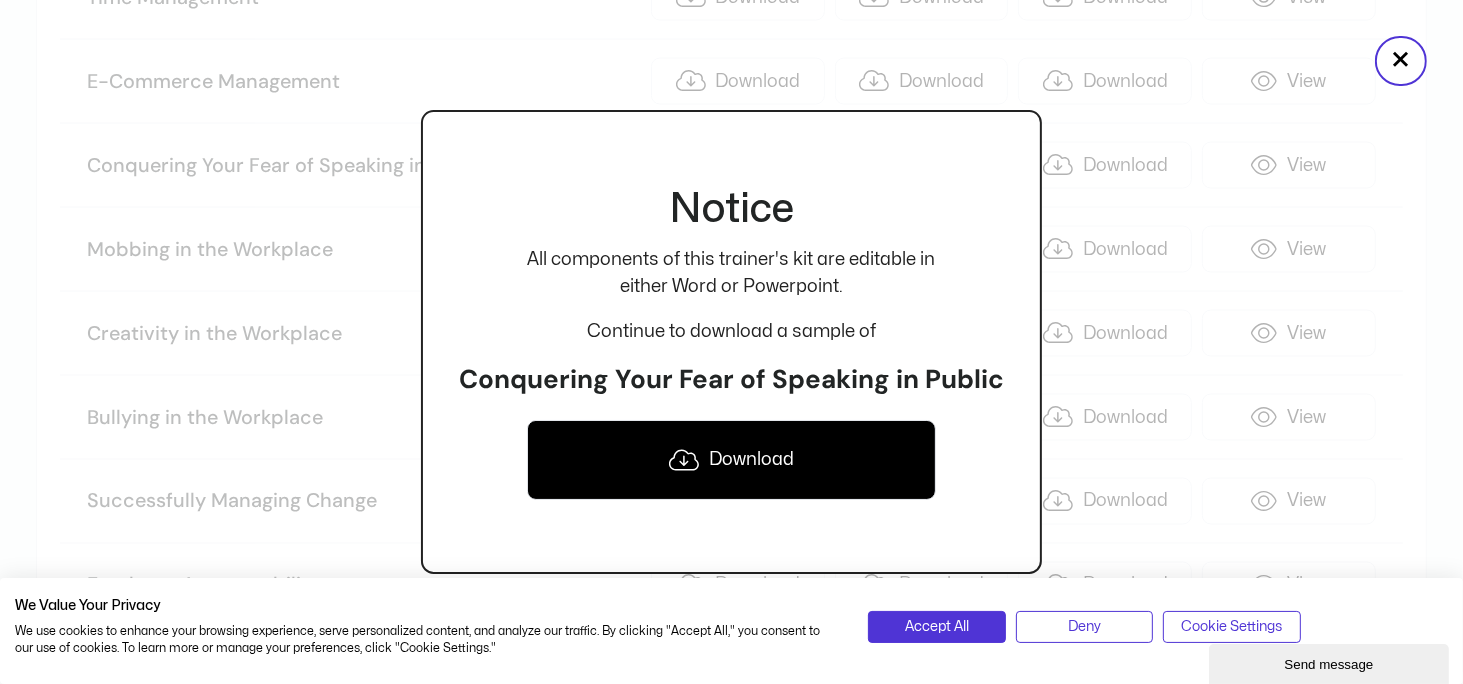 click at bounding box center (731, 342) 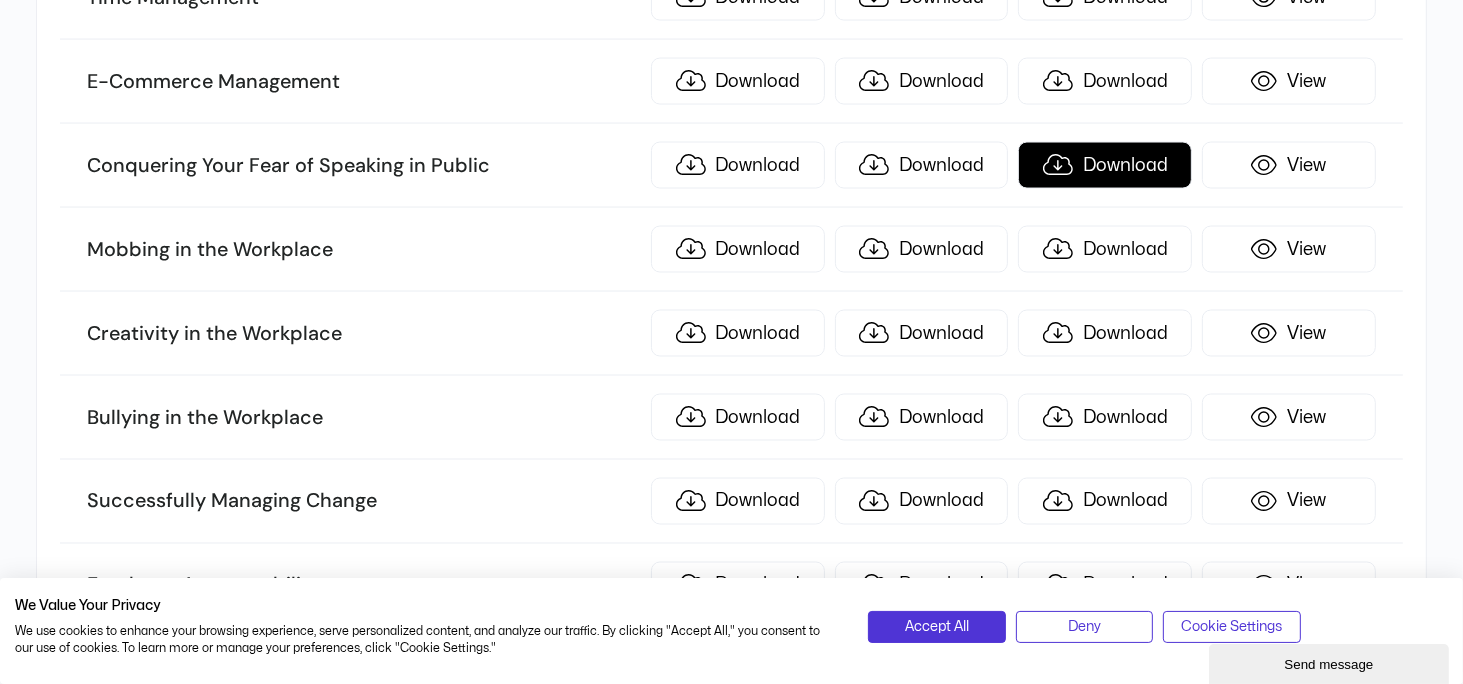 click on "Download" at bounding box center (1105, 165) 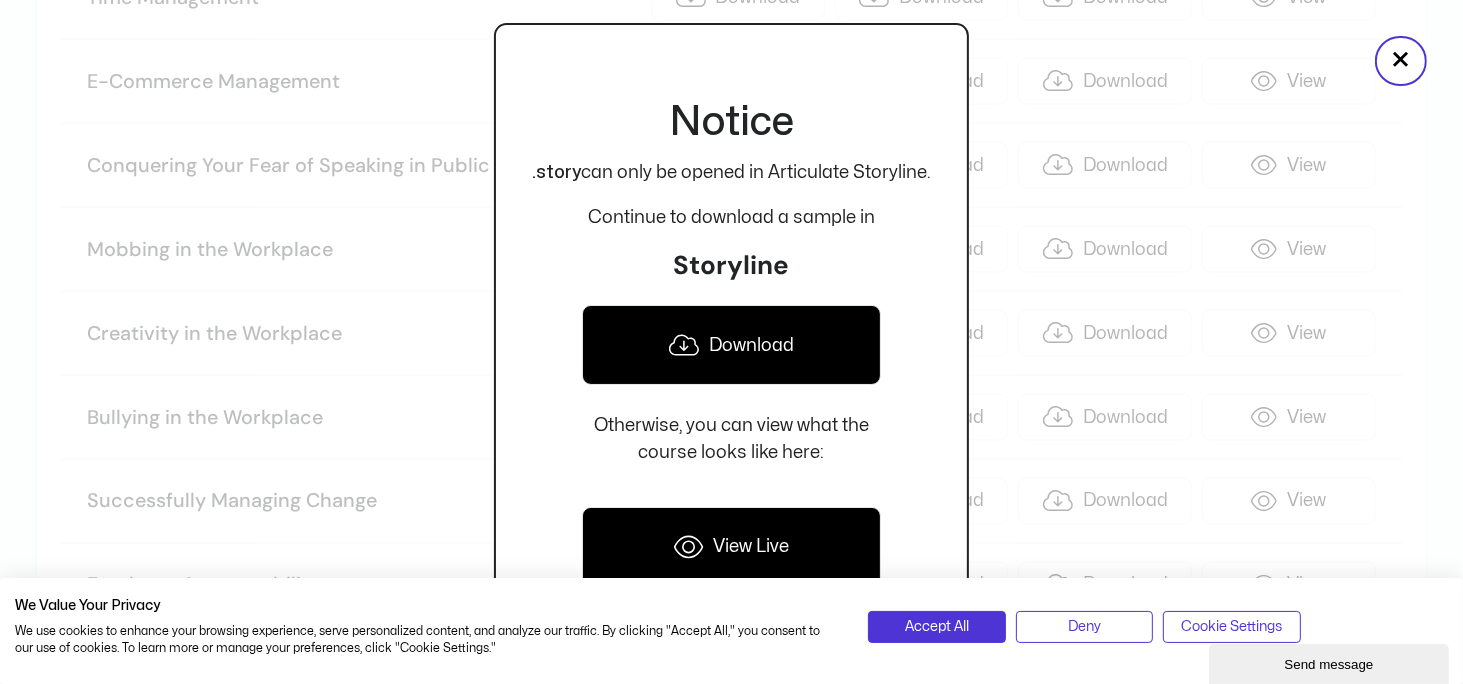 click on "Download" at bounding box center [731, 345] 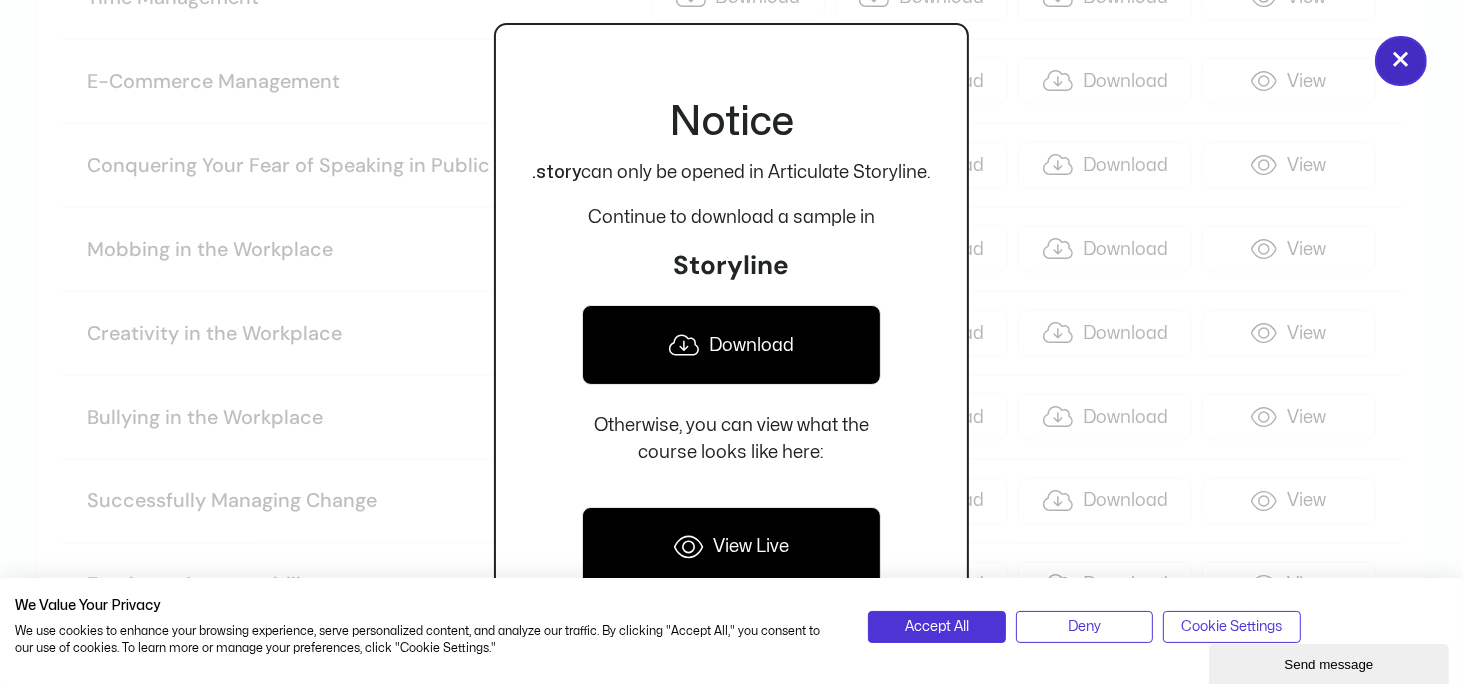 click on "×" at bounding box center [1401, 61] 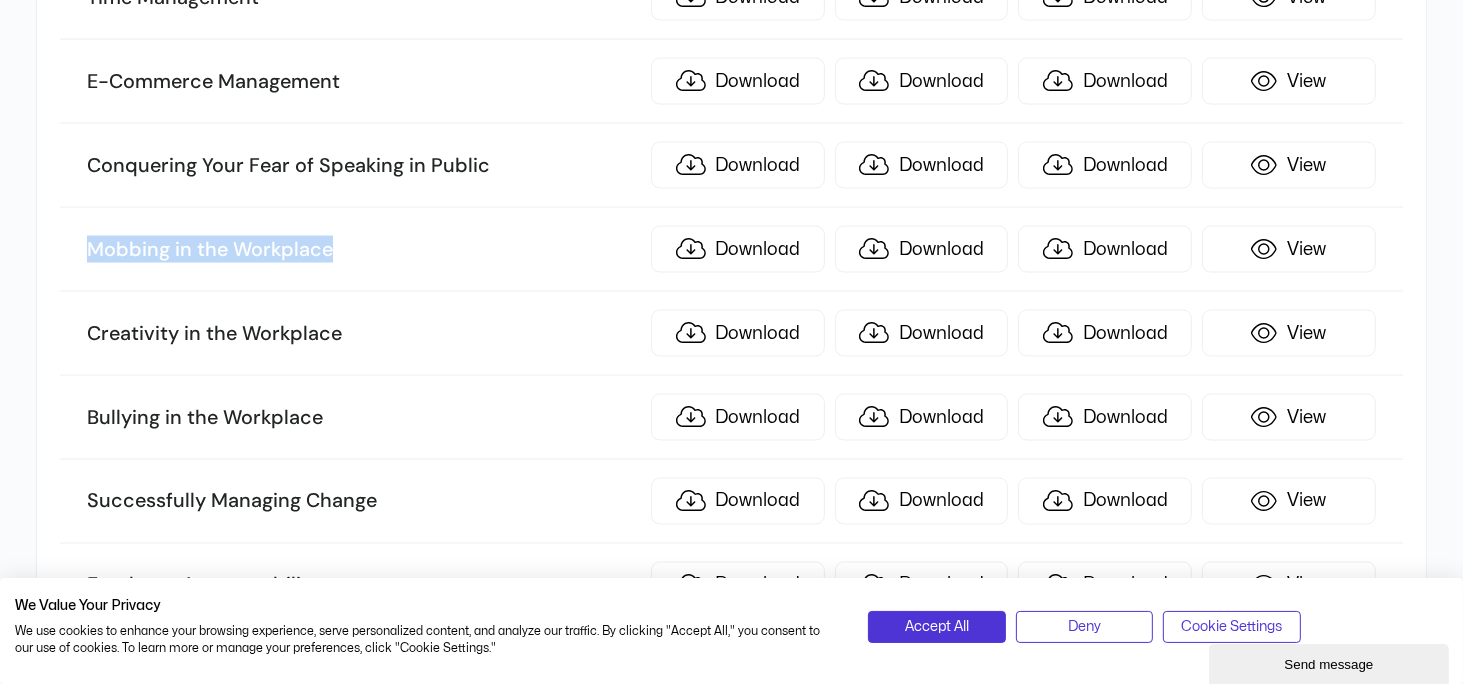 drag, startPoint x: 86, startPoint y: 216, endPoint x: 357, endPoint y: 215, distance: 271.00183 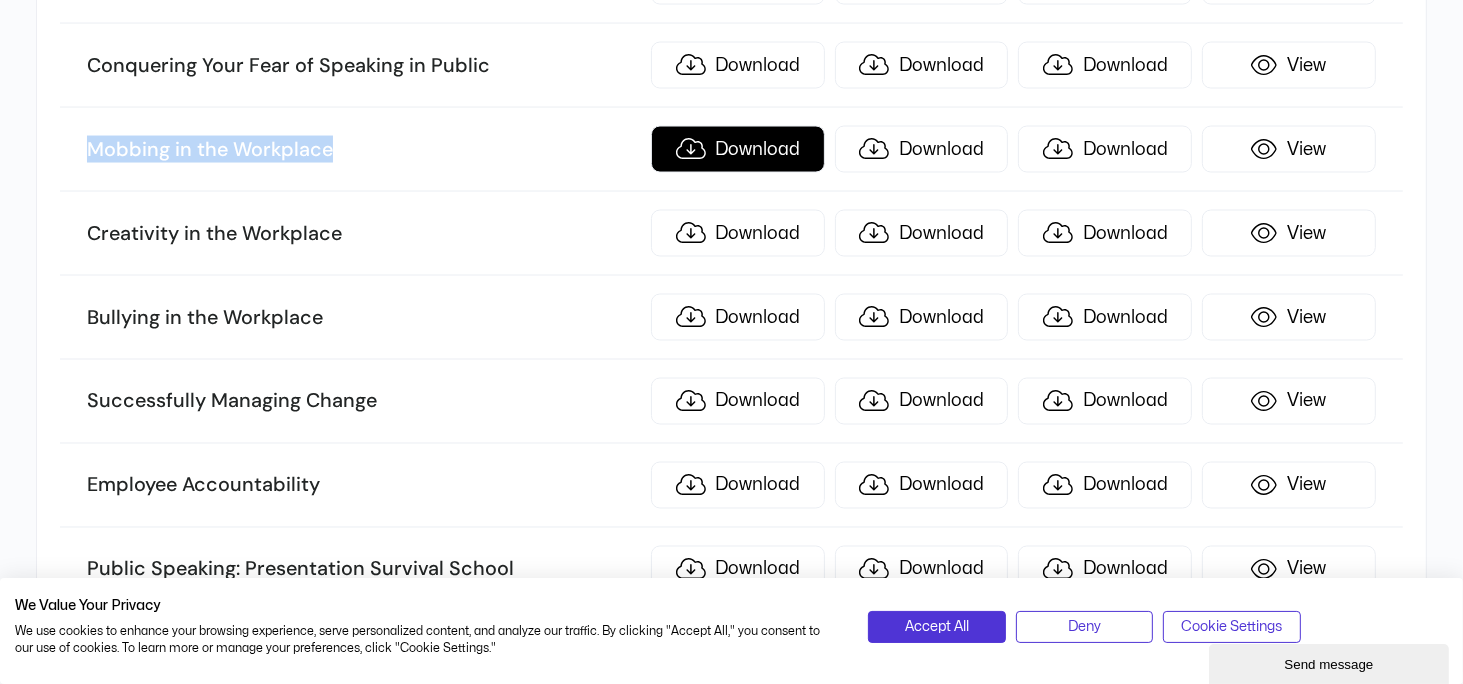 click on "Download" at bounding box center [738, 149] 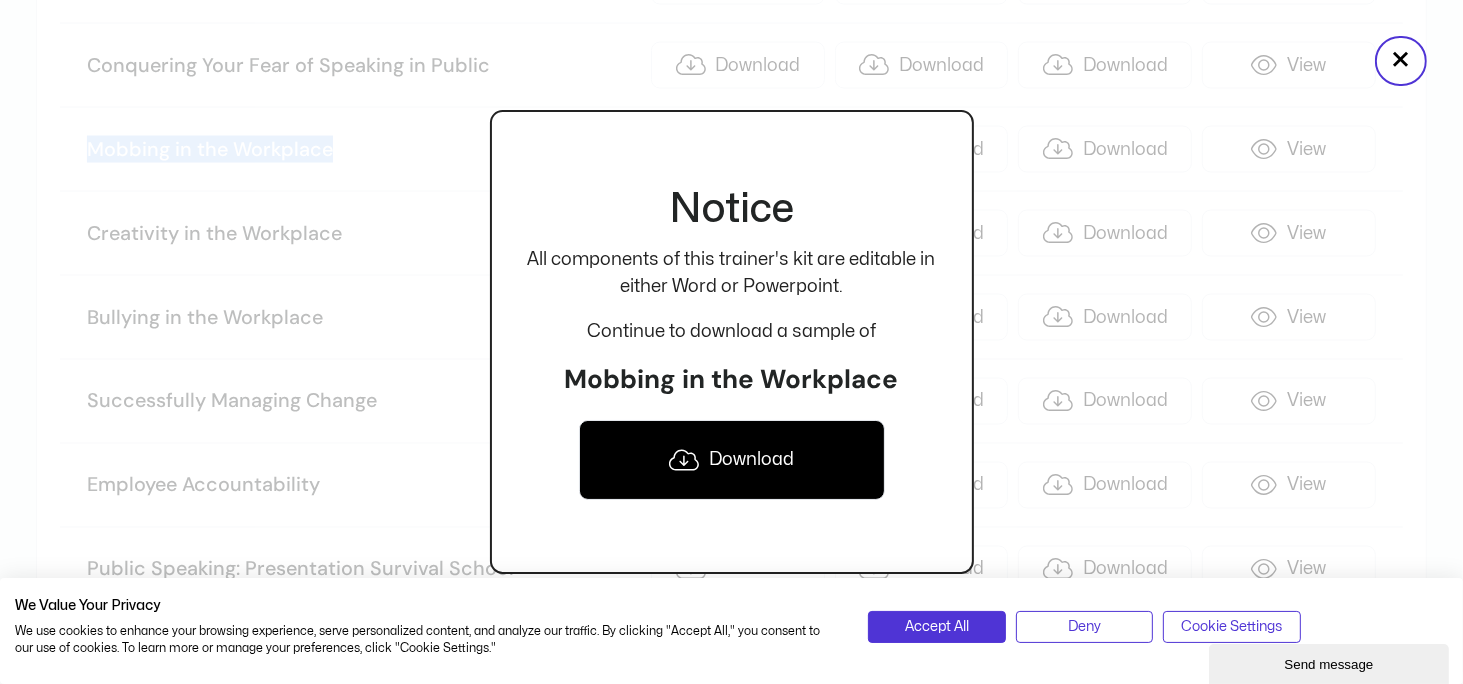 click 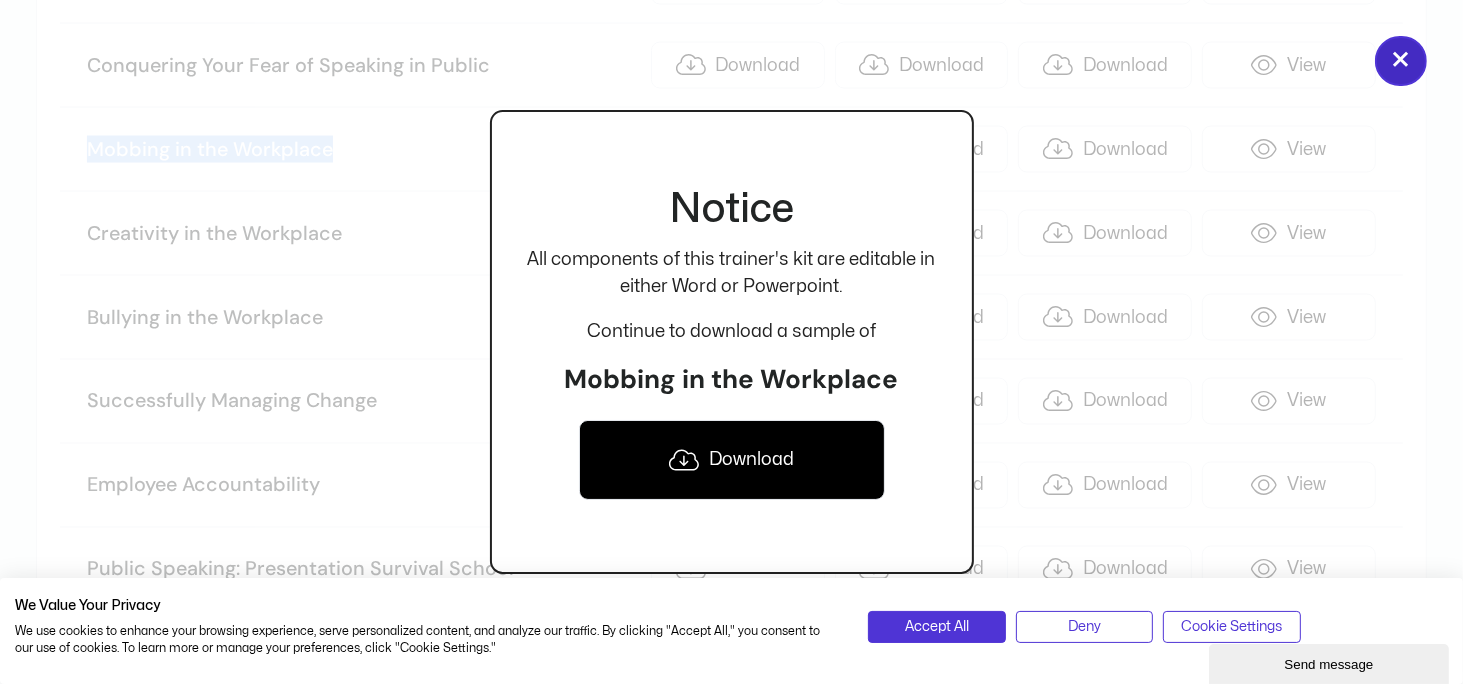 click on "×" at bounding box center [1401, 61] 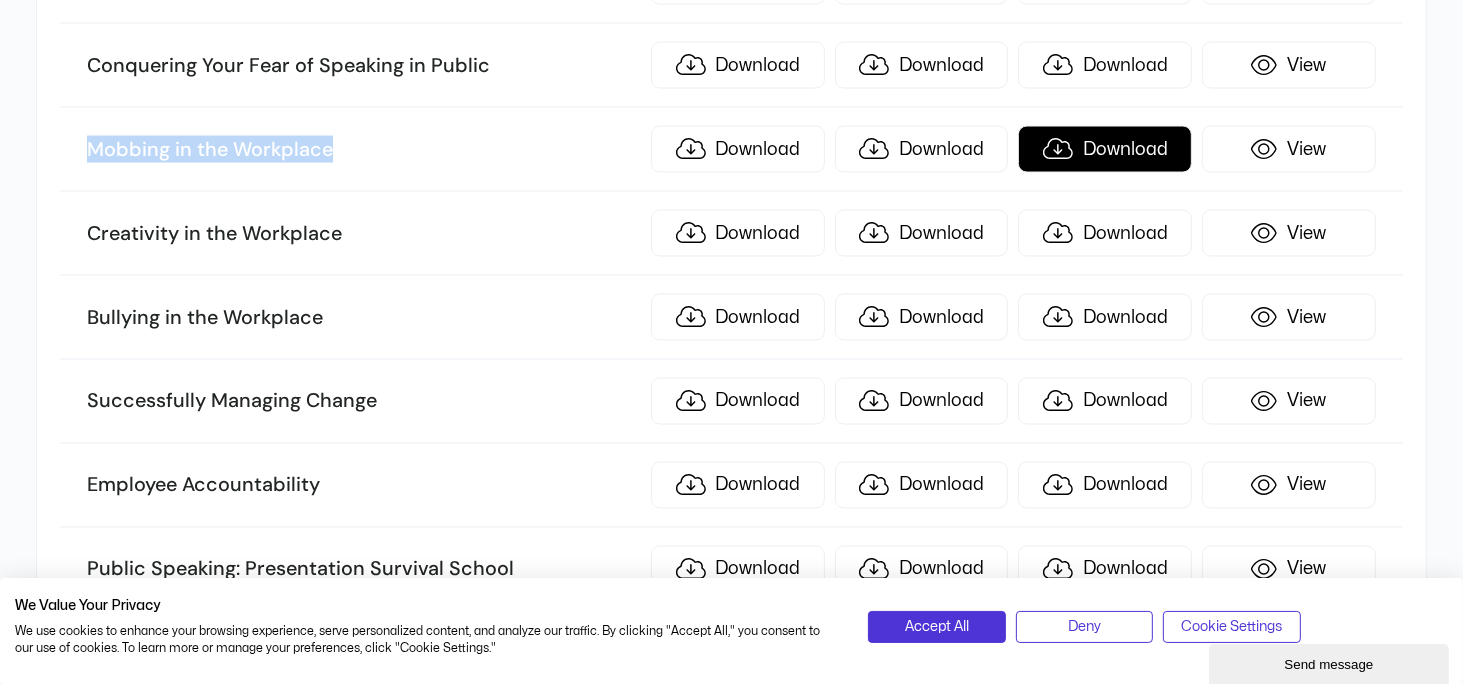 click on "Download" at bounding box center (1105, 149) 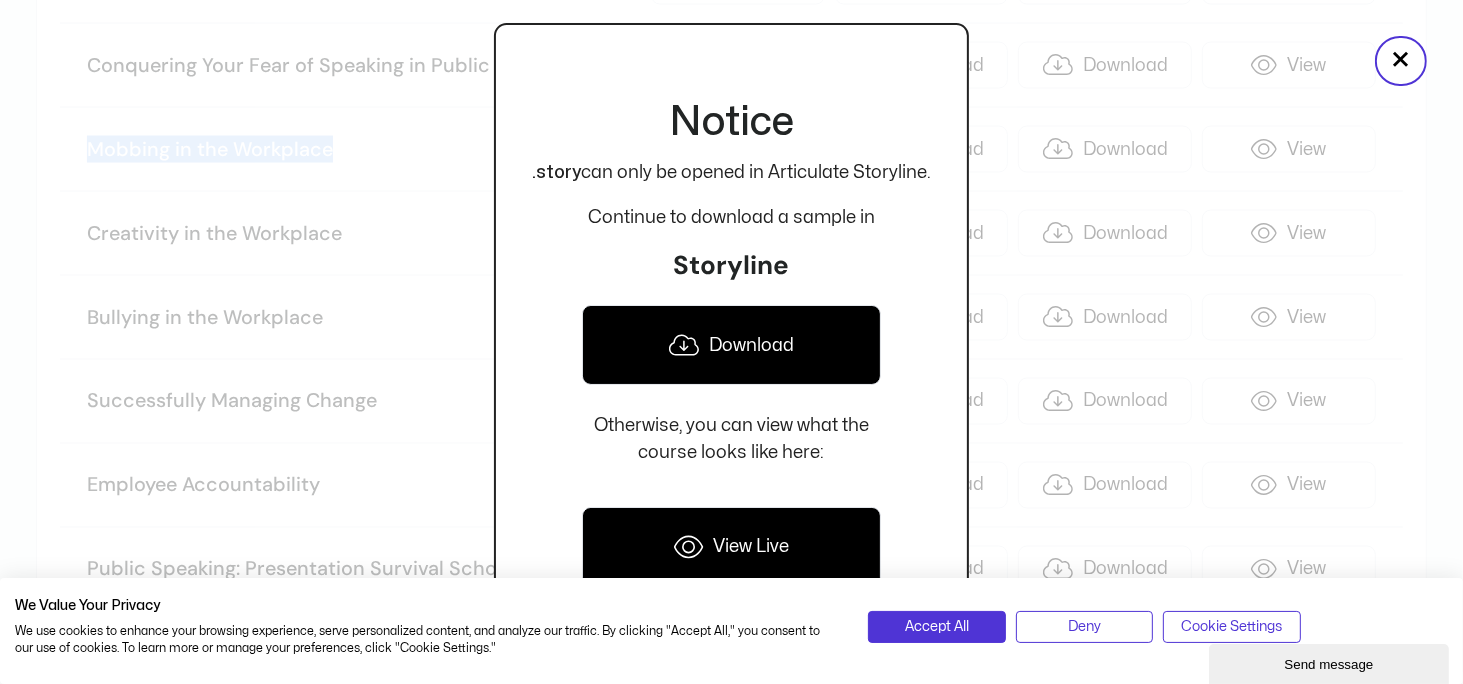 click on "Download" at bounding box center (731, 345) 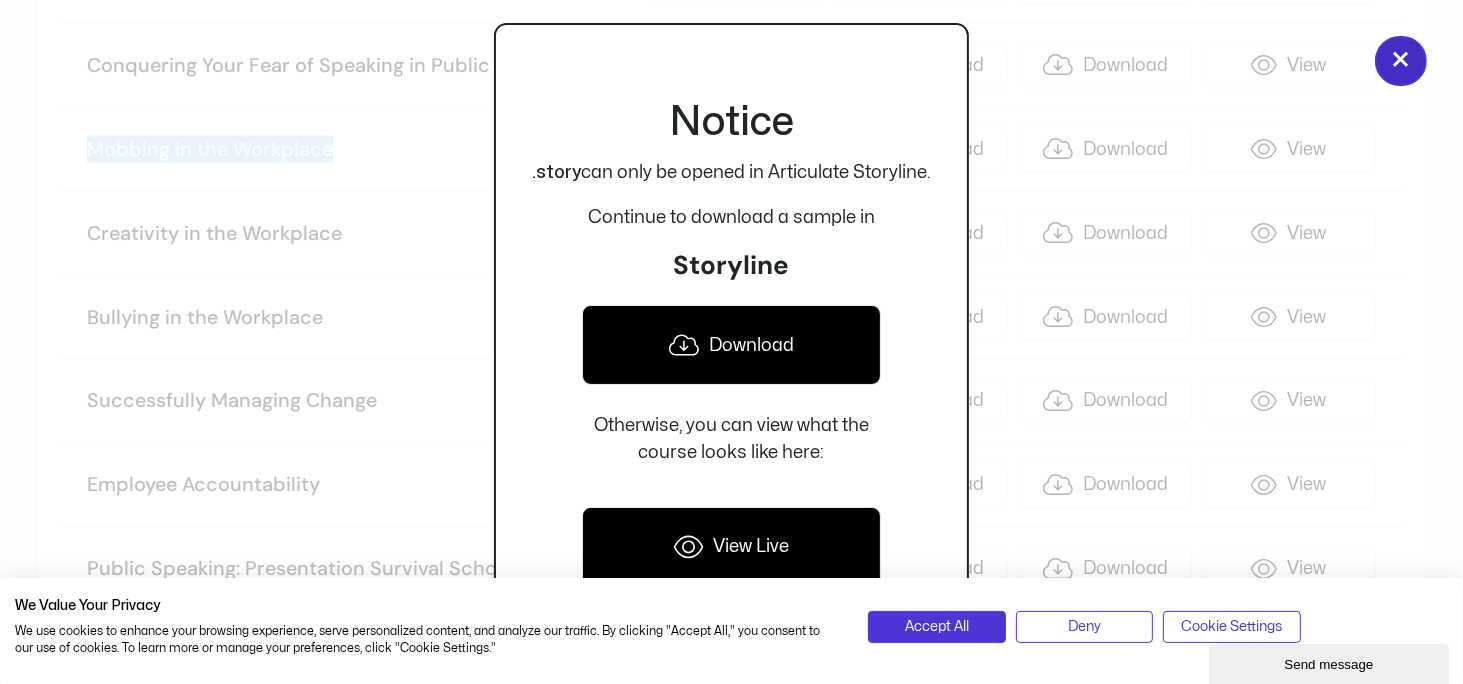 click on "×" at bounding box center [1401, 61] 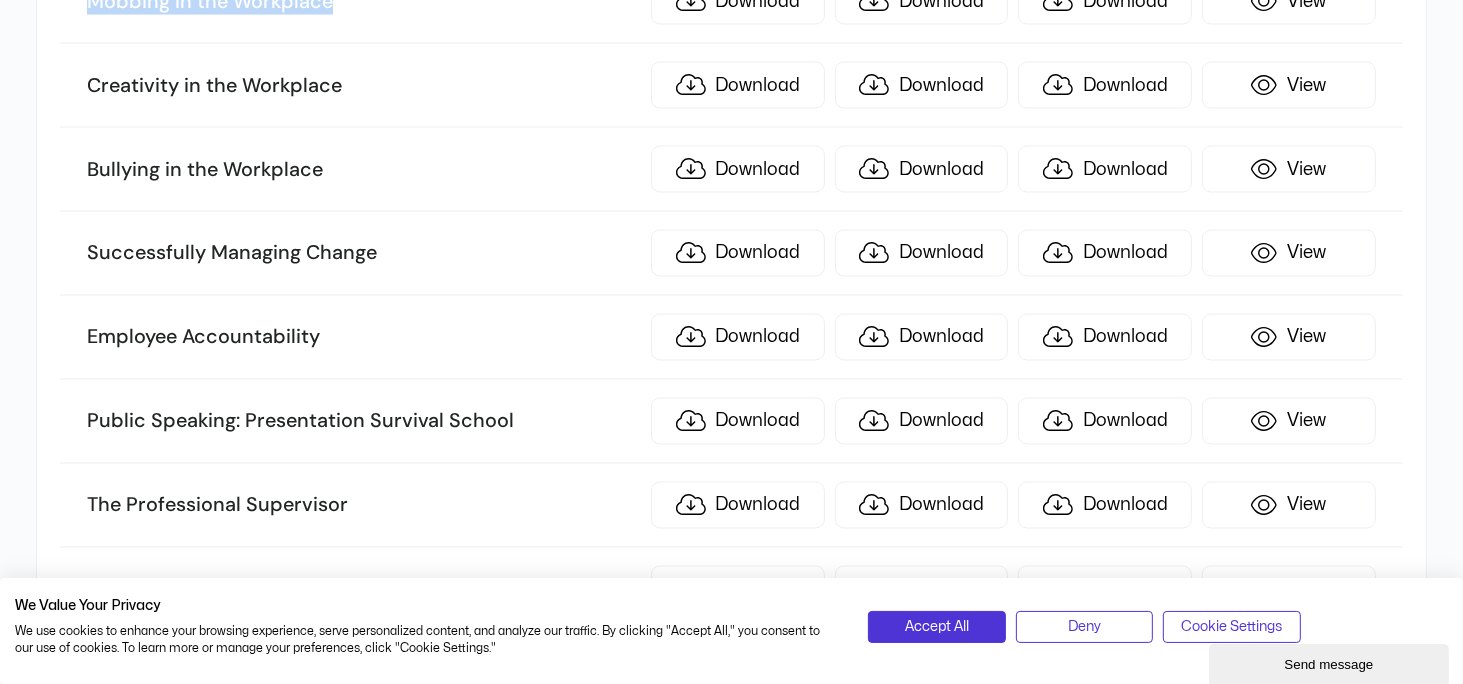 scroll, scrollTop: 3400, scrollLeft: 0, axis: vertical 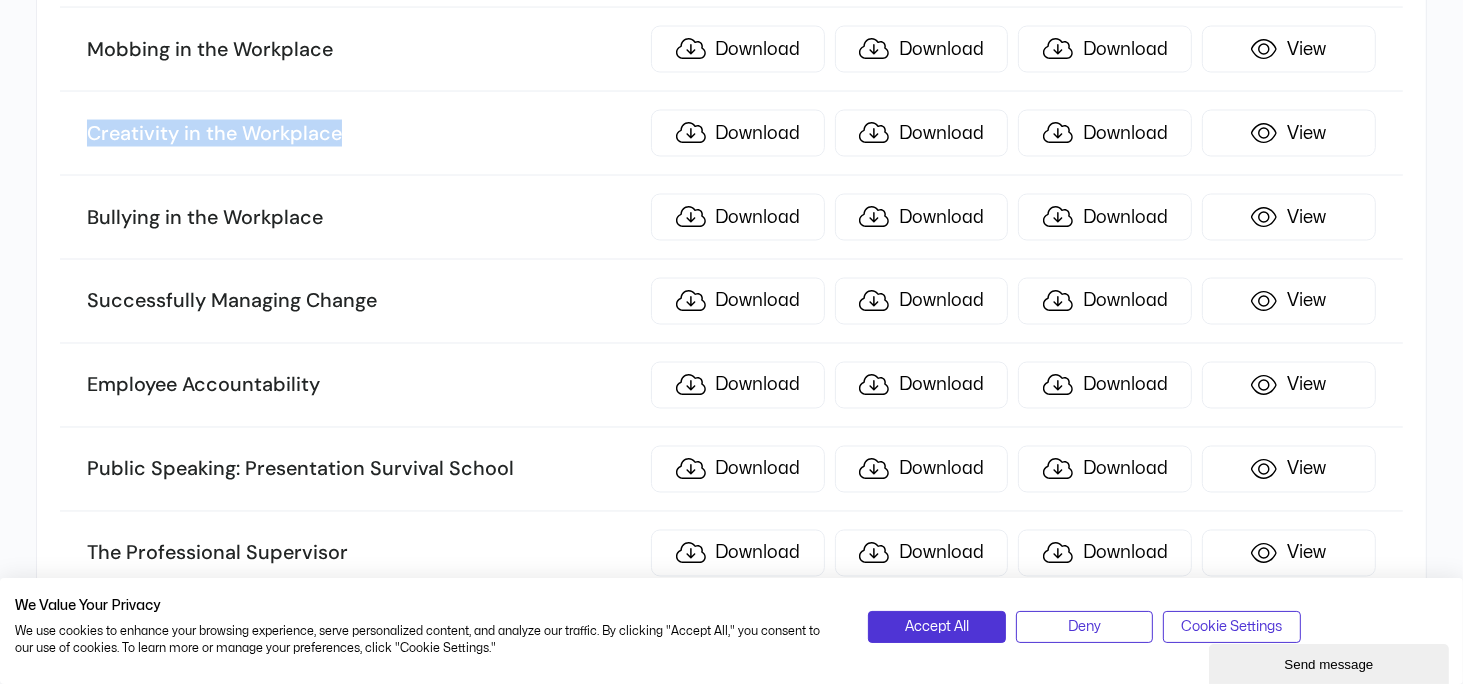 drag, startPoint x: 380, startPoint y: 102, endPoint x: 74, endPoint y: 108, distance: 306.0588 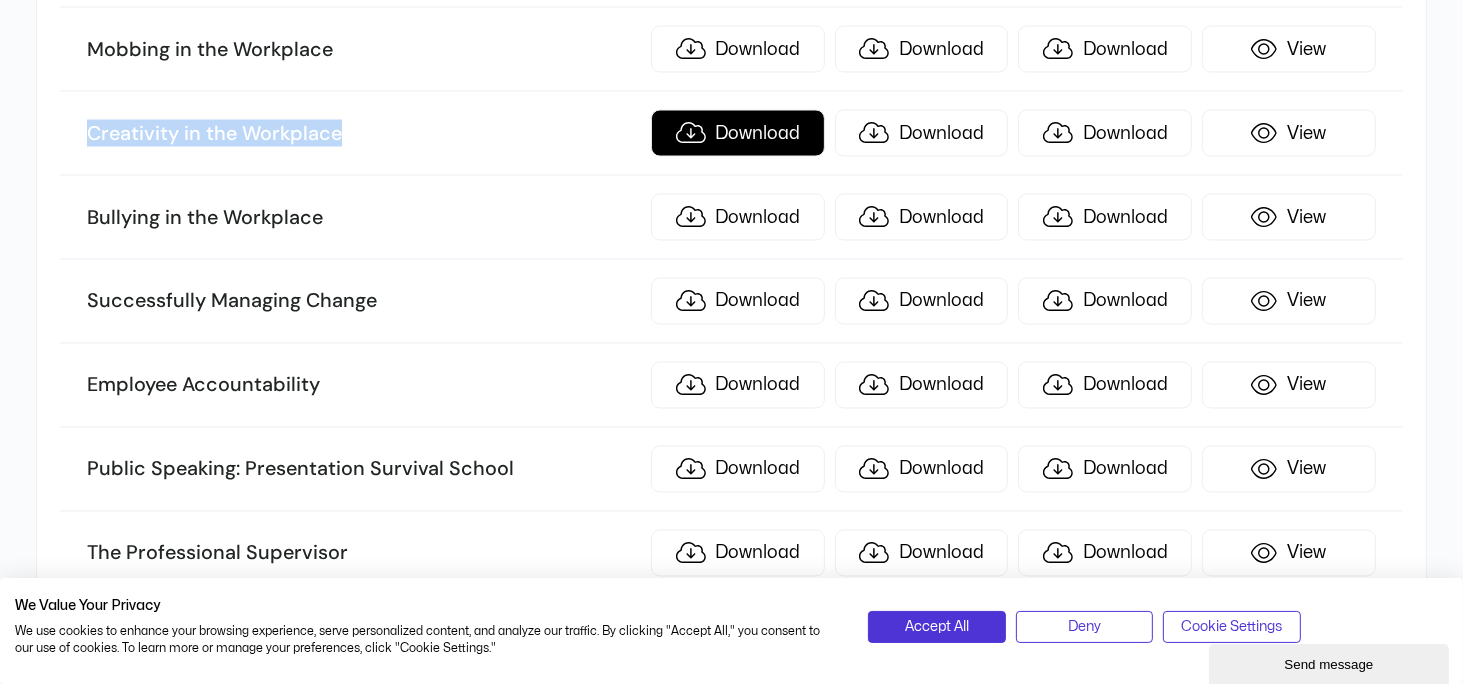 click on "Download" at bounding box center (738, 133) 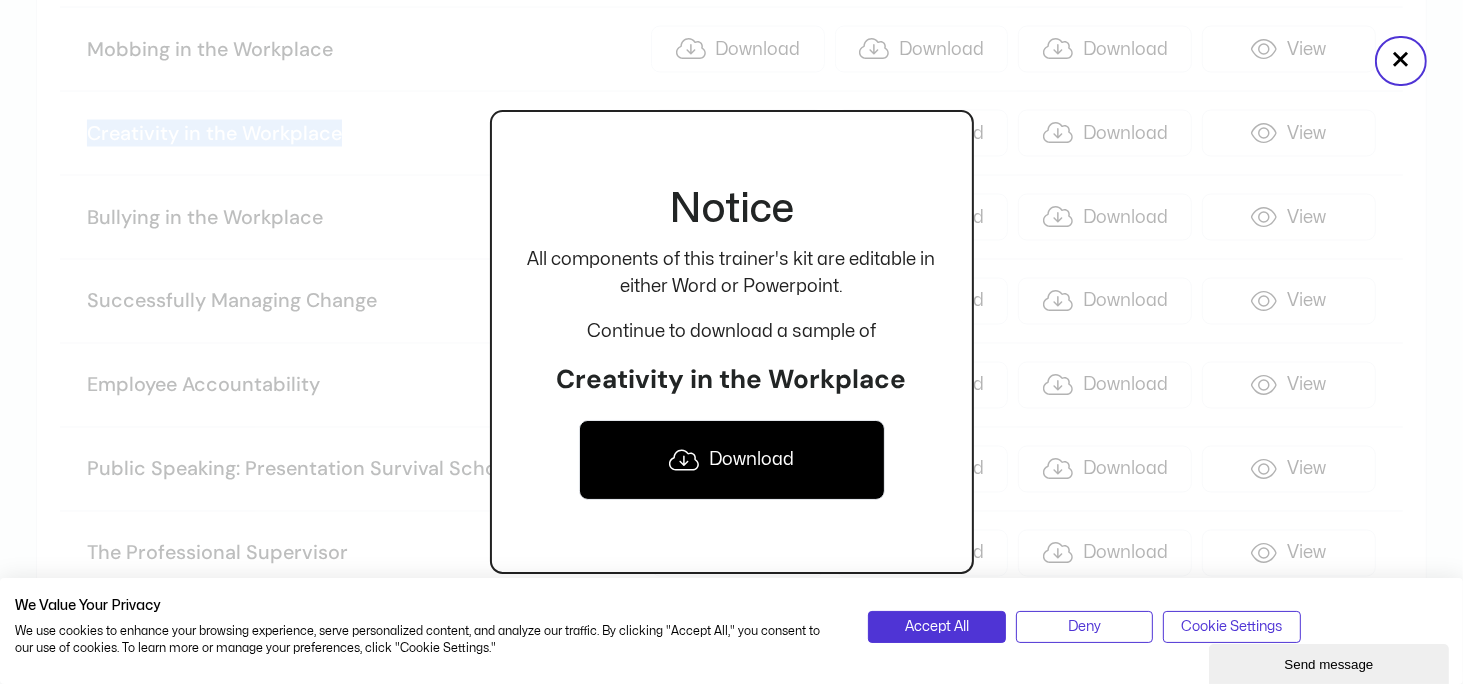 click on "Download" at bounding box center [732, 460] 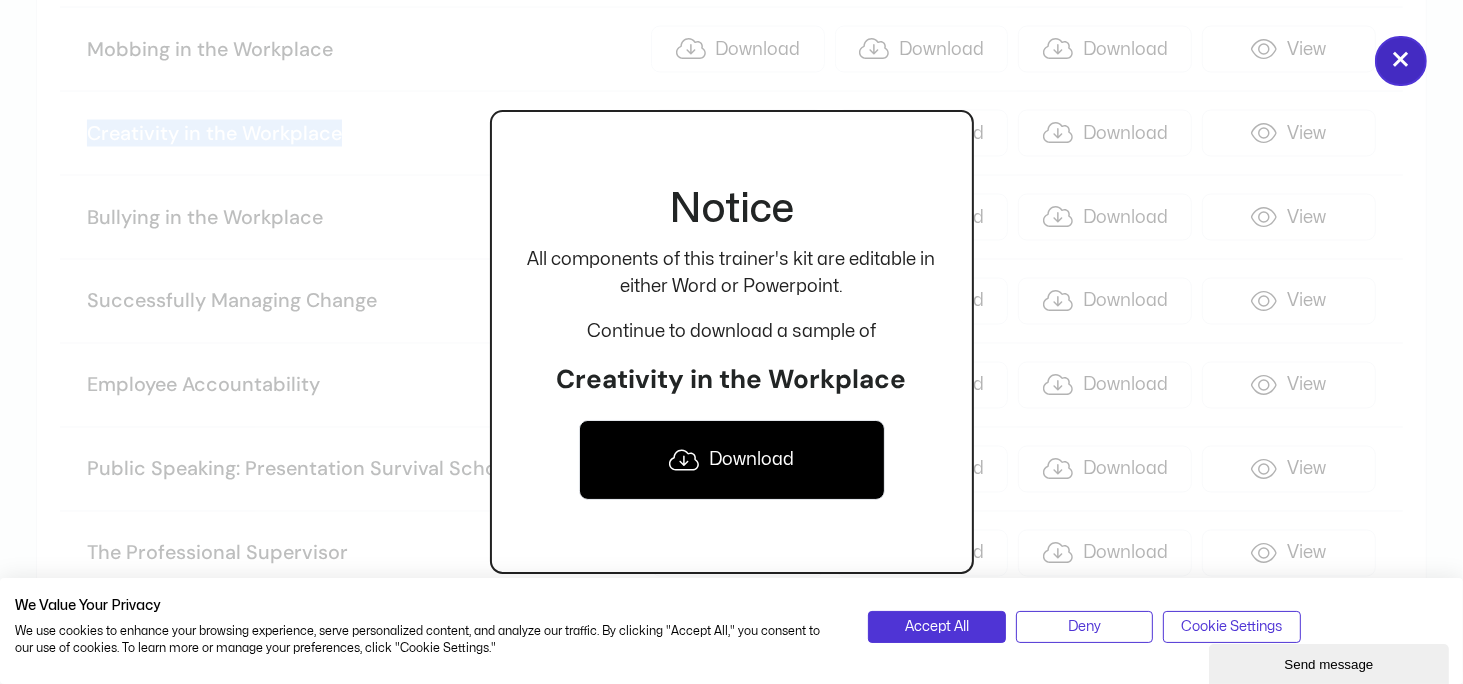 click on "×" at bounding box center [1401, 61] 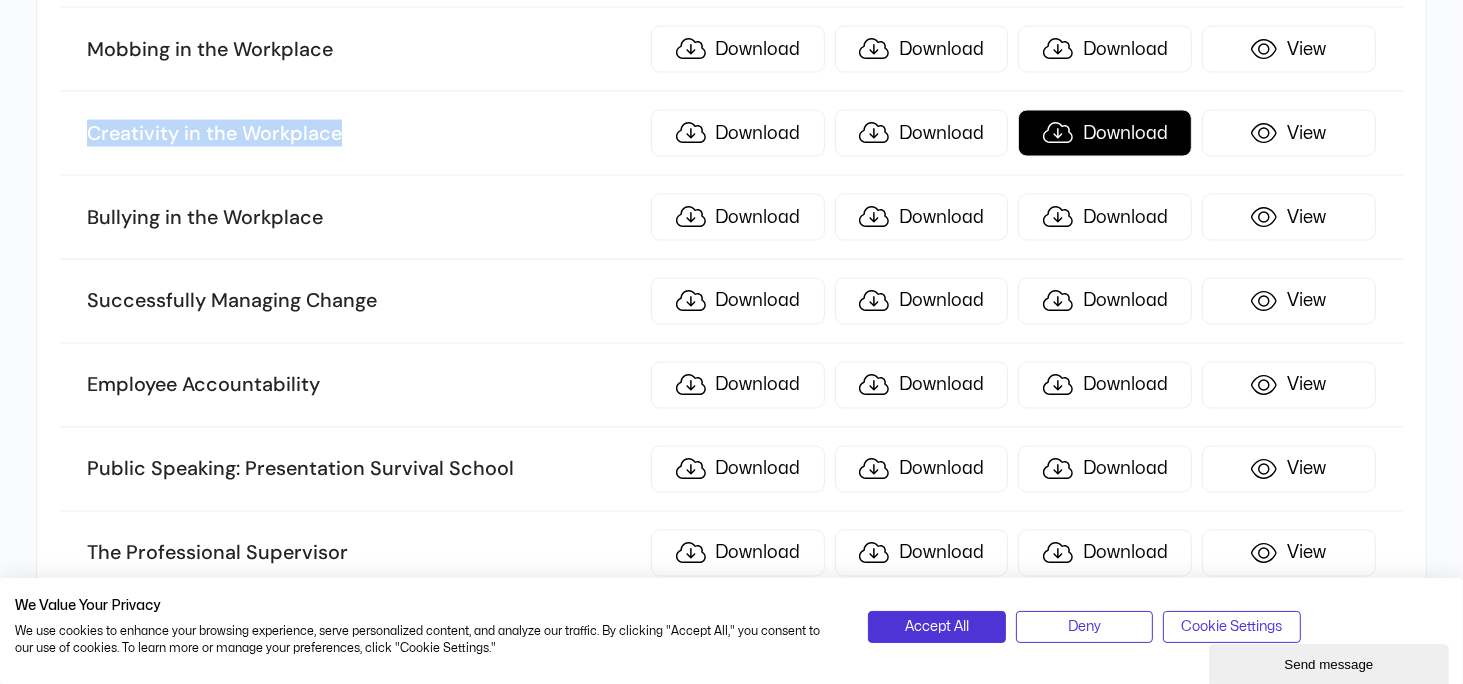 click on "Download" at bounding box center [1105, 133] 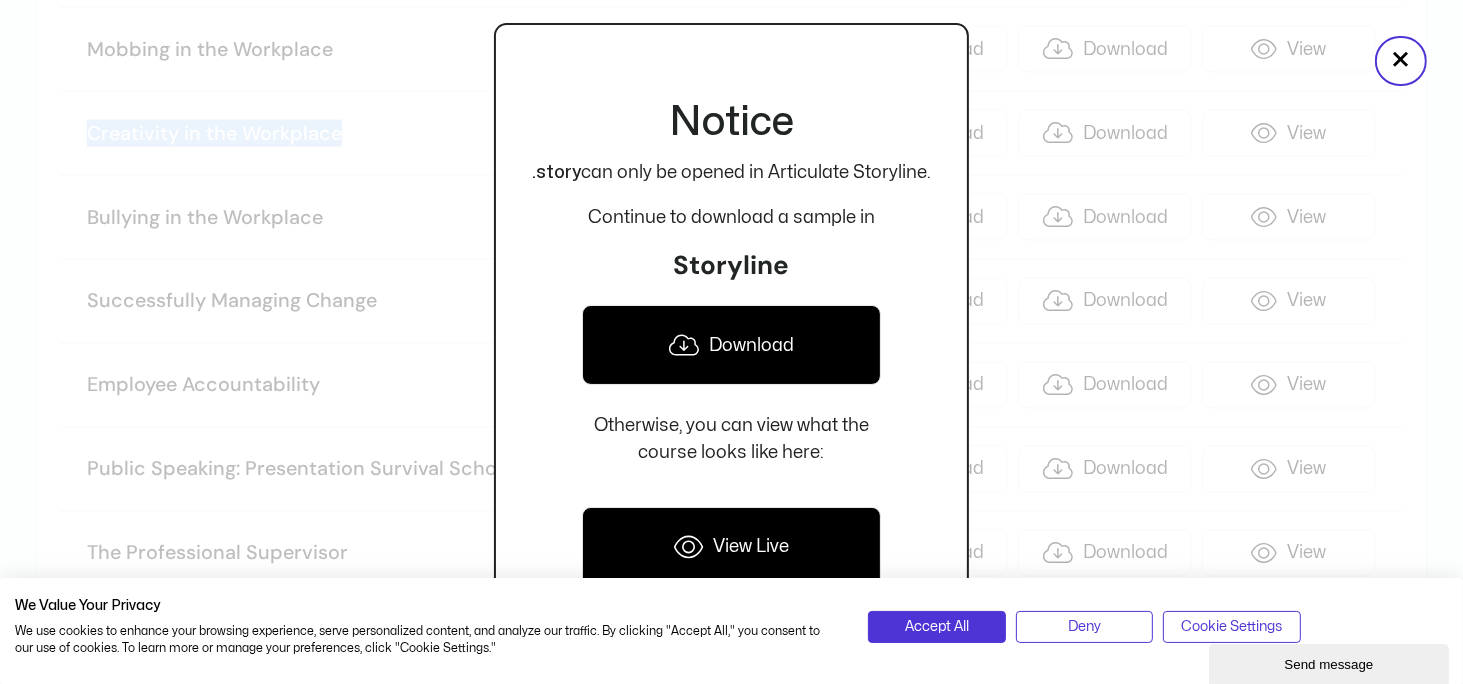 click on "Download" at bounding box center [731, 345] 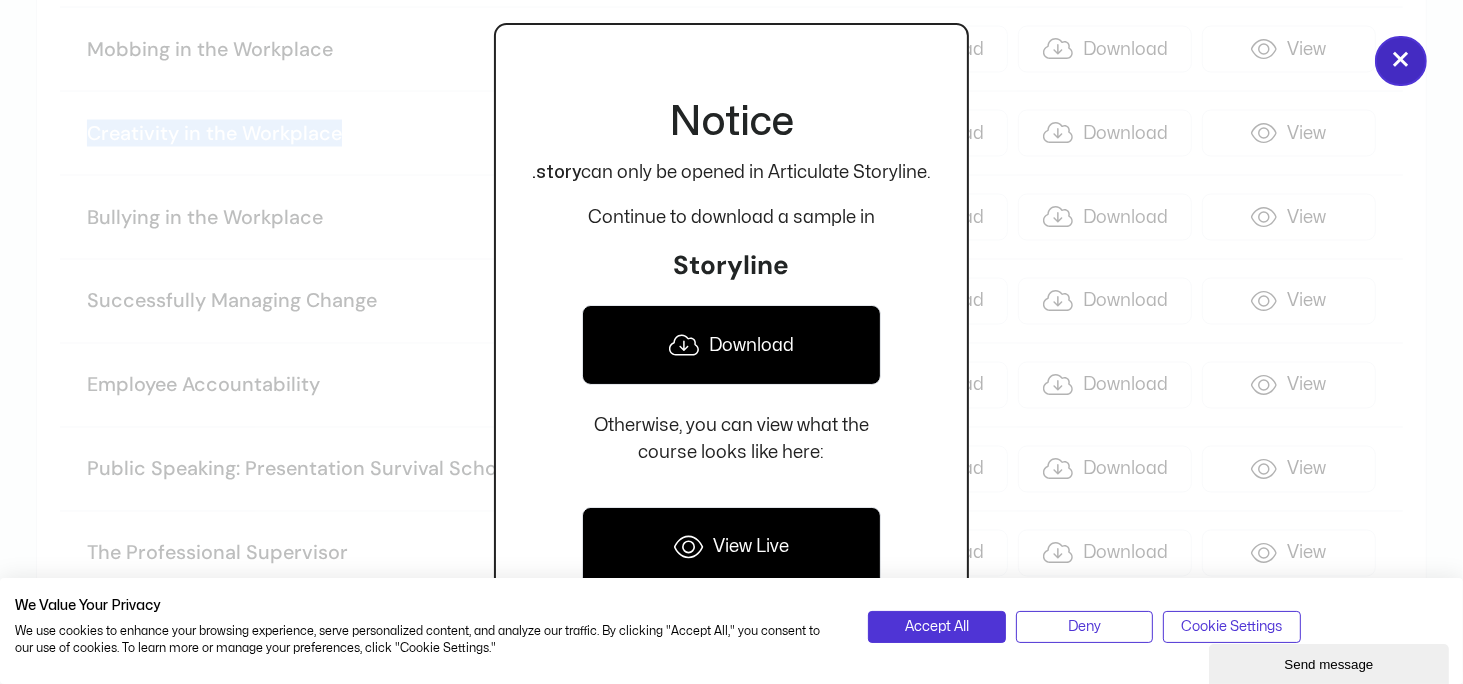 click on "×" at bounding box center [1401, 61] 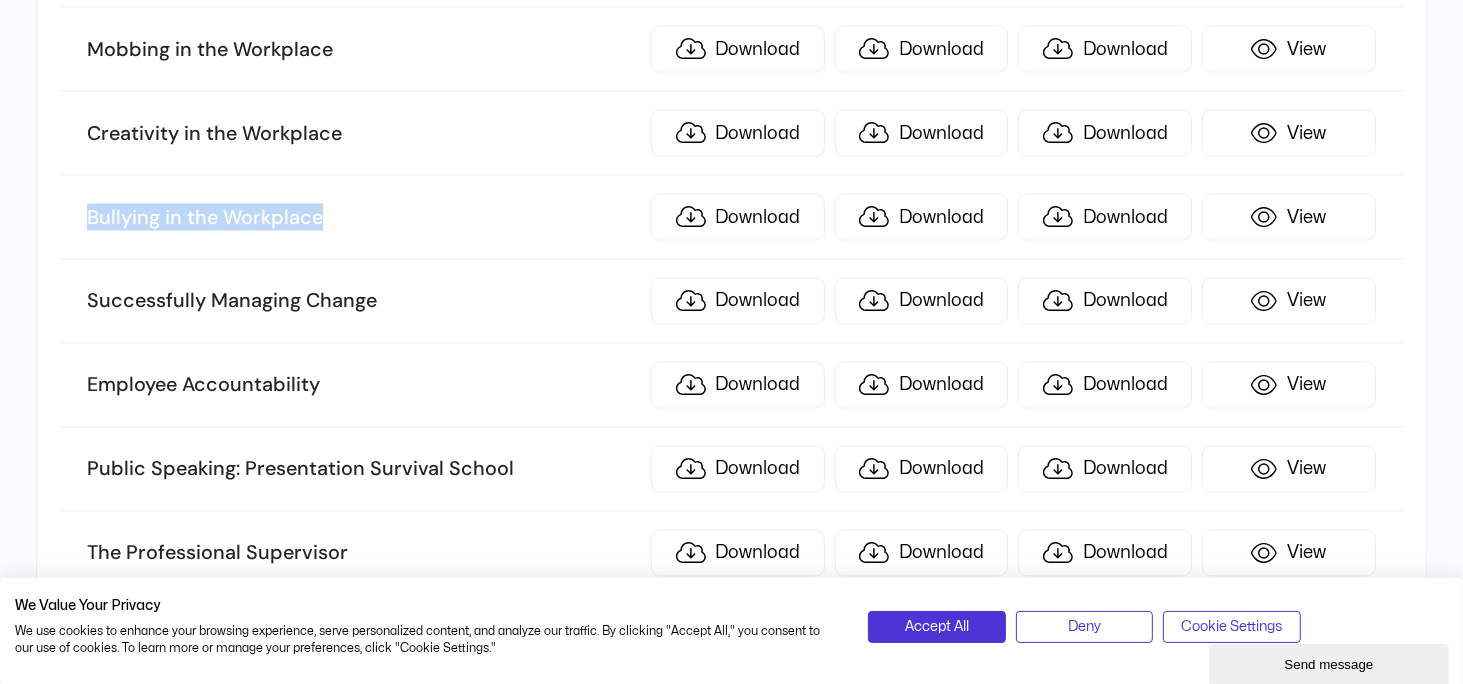 drag, startPoint x: 278, startPoint y: 200, endPoint x: 90, endPoint y: 210, distance: 188.26576 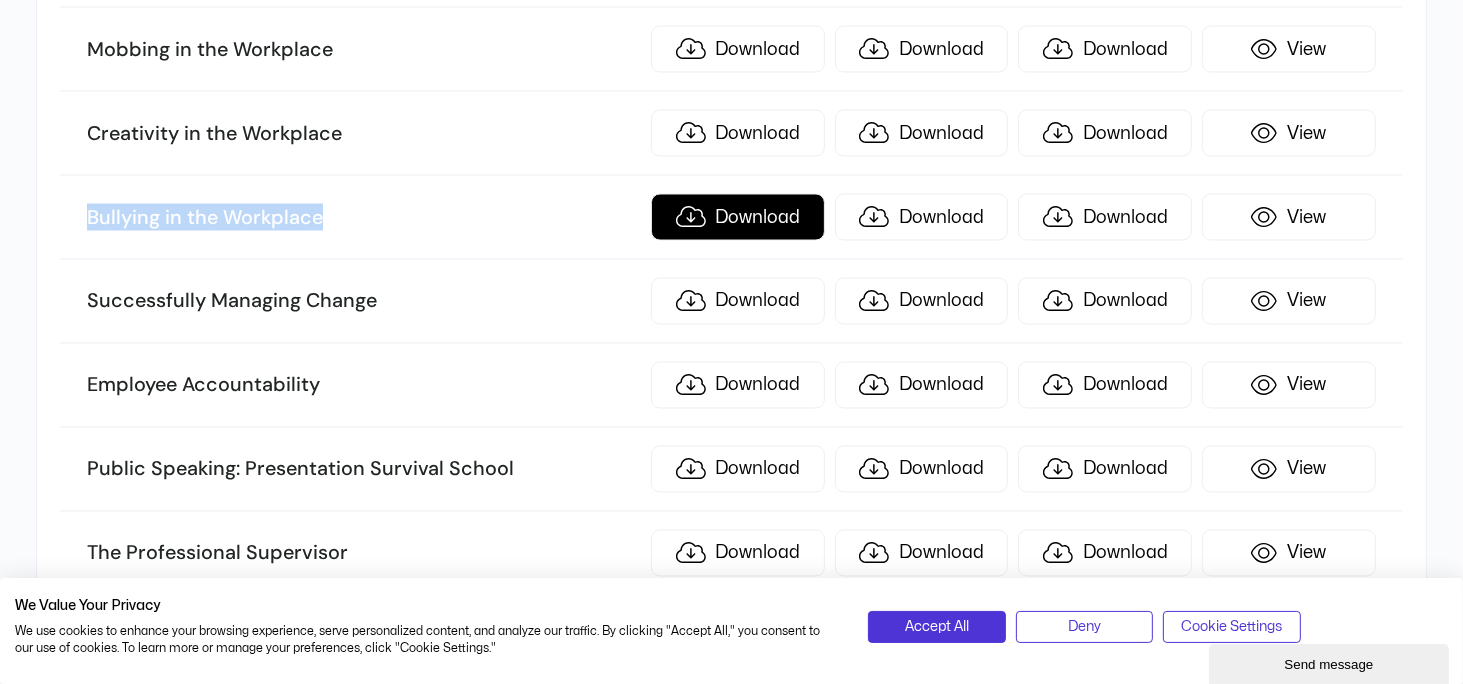 click on "Download" at bounding box center (738, 217) 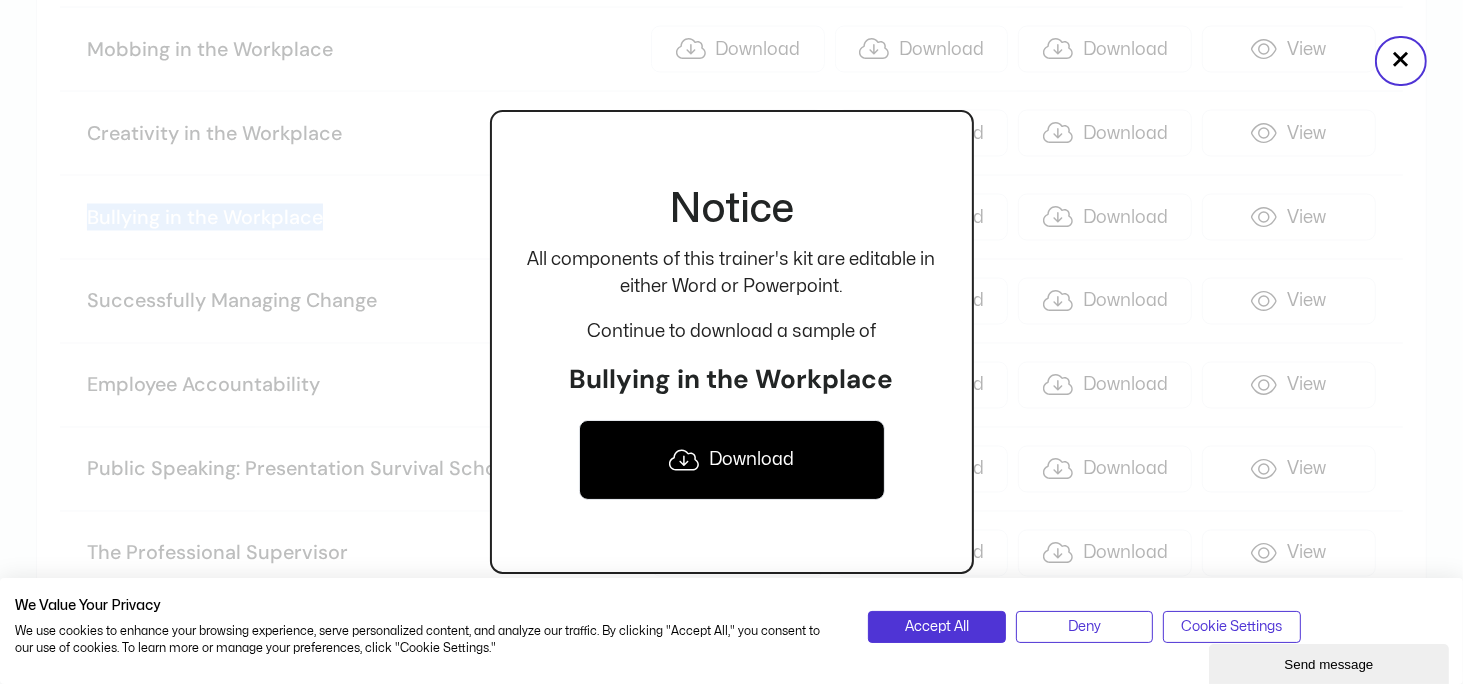 click on "Download" at bounding box center [732, 460] 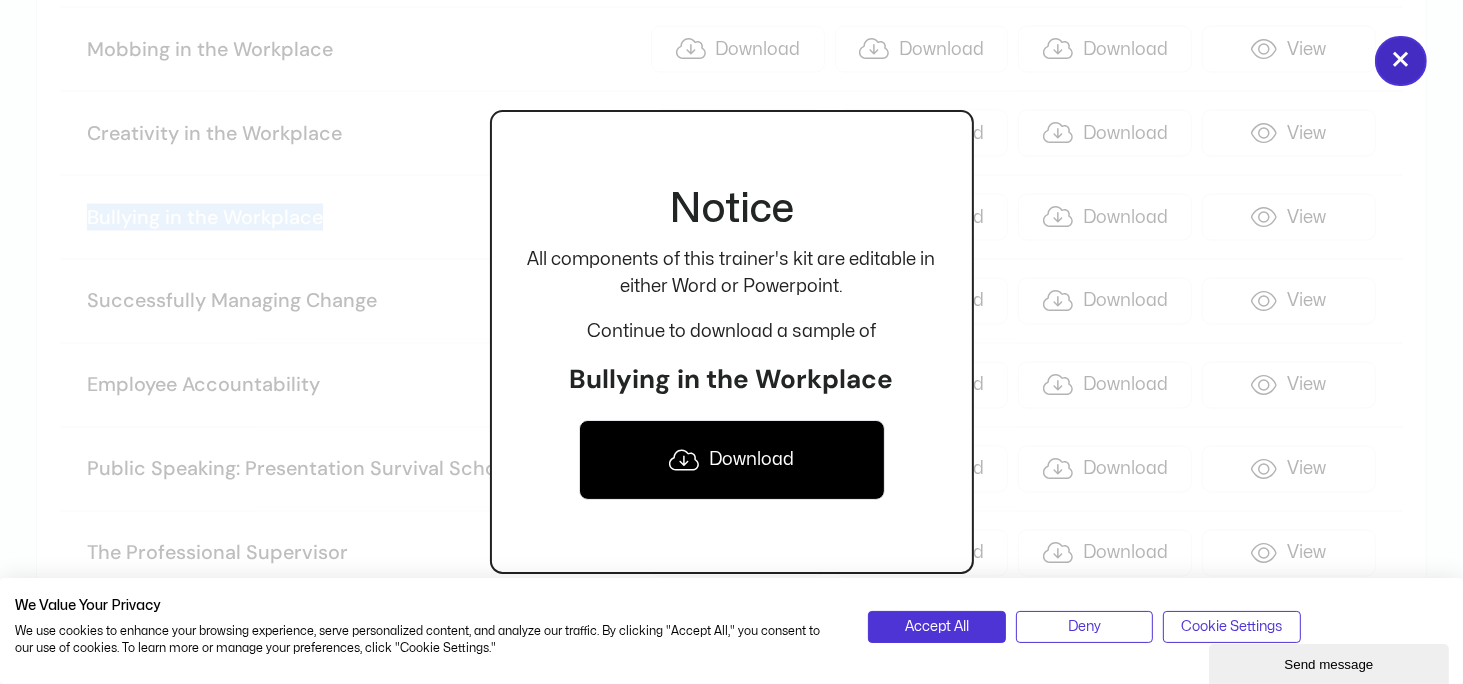 click on "×" at bounding box center [1401, 61] 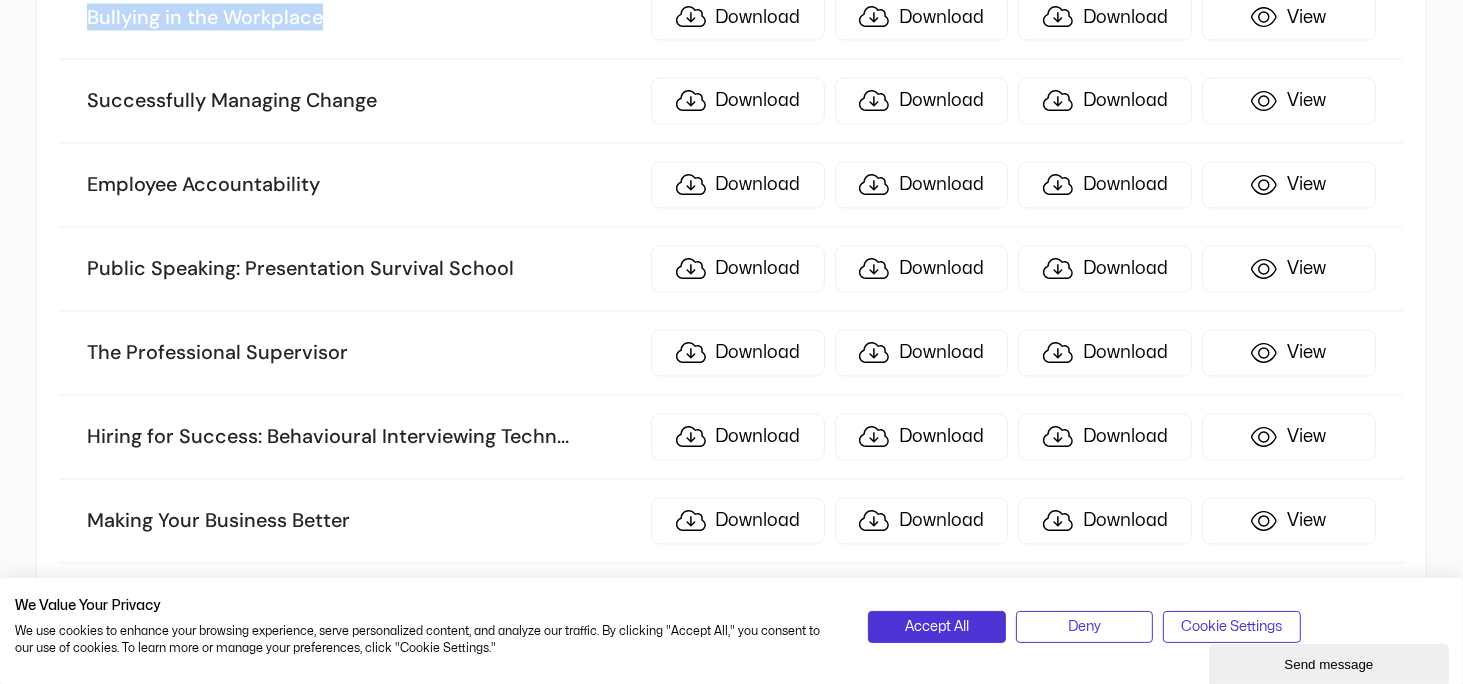 scroll, scrollTop: 3500, scrollLeft: 0, axis: vertical 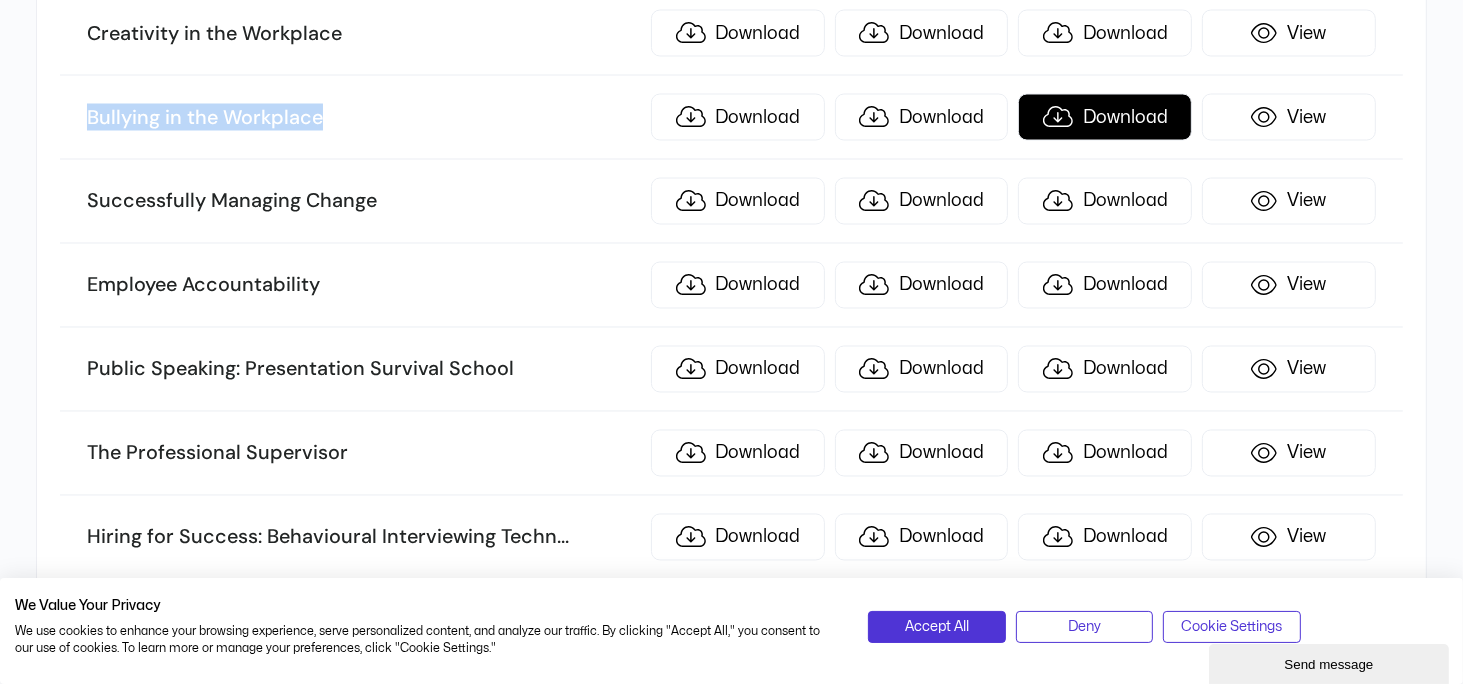 click on "Download" at bounding box center (1105, 117) 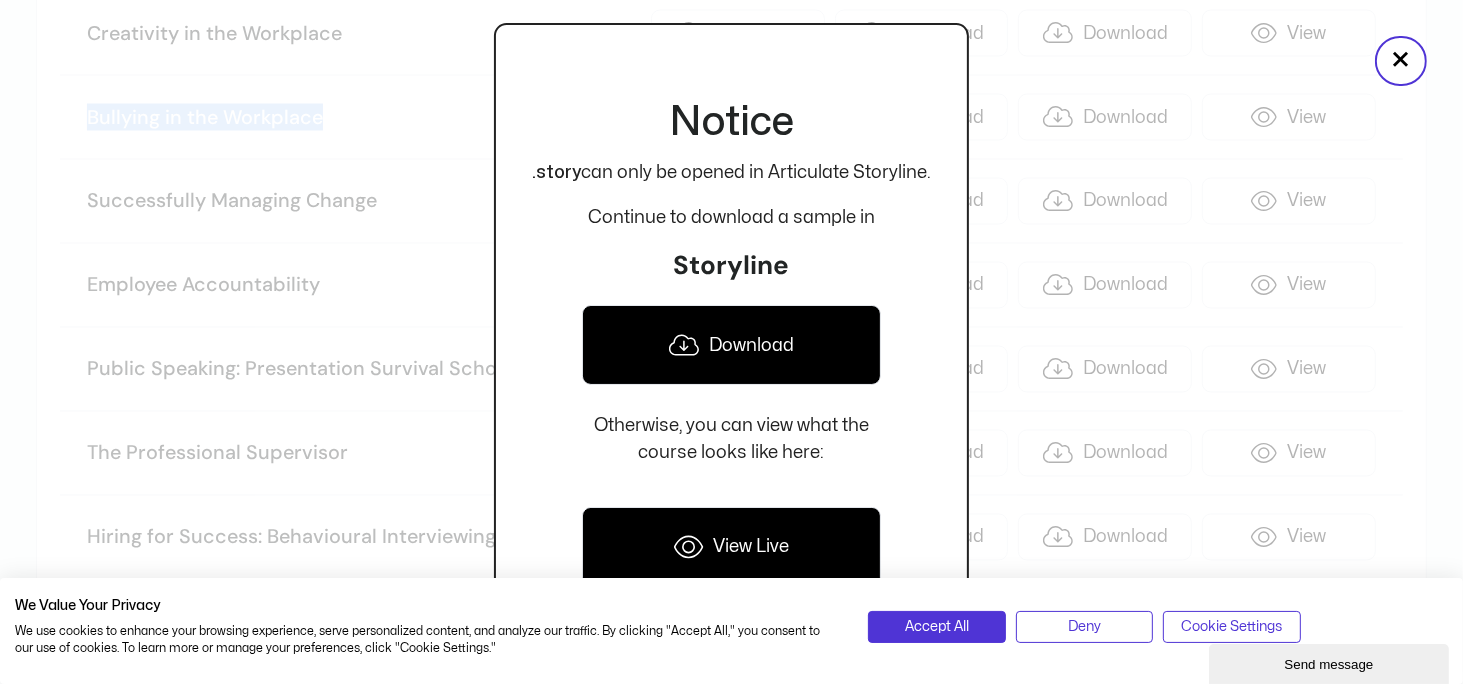 click on "Download" at bounding box center (731, 345) 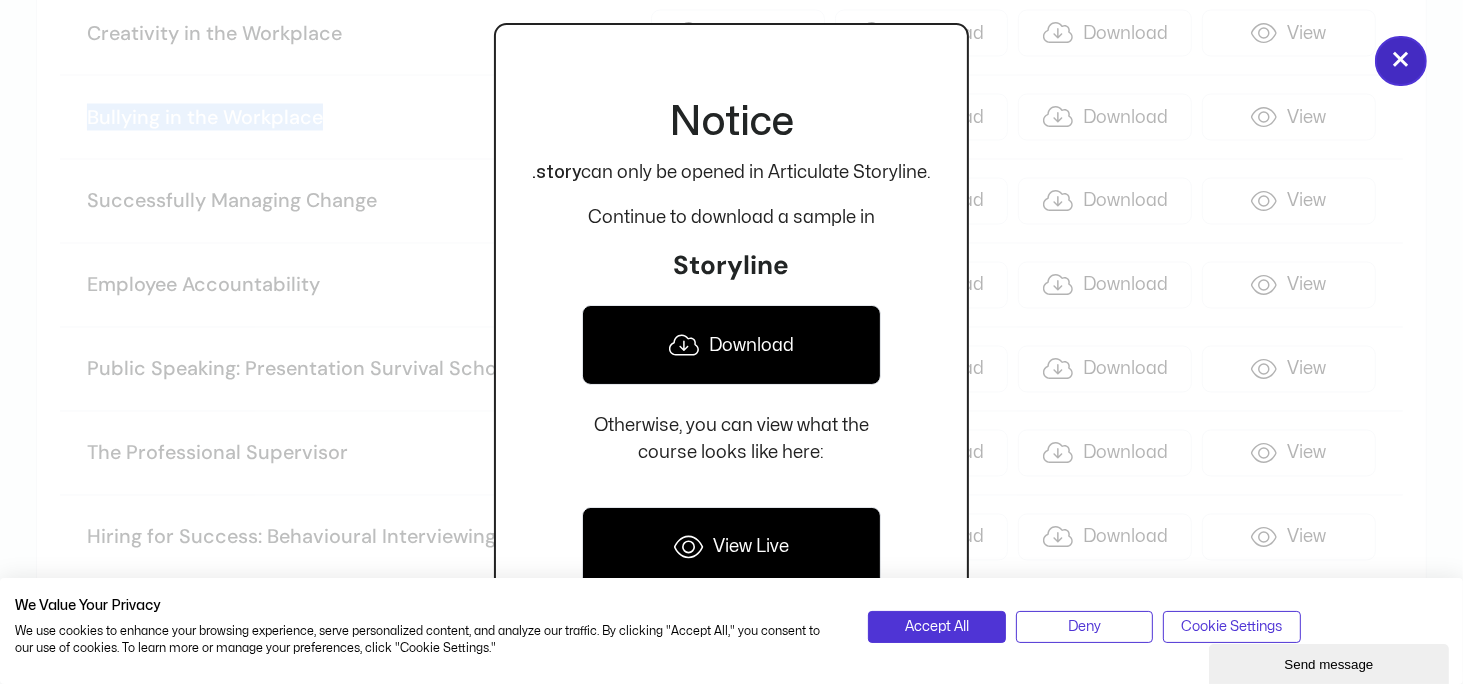 click on "×" at bounding box center (1401, 61) 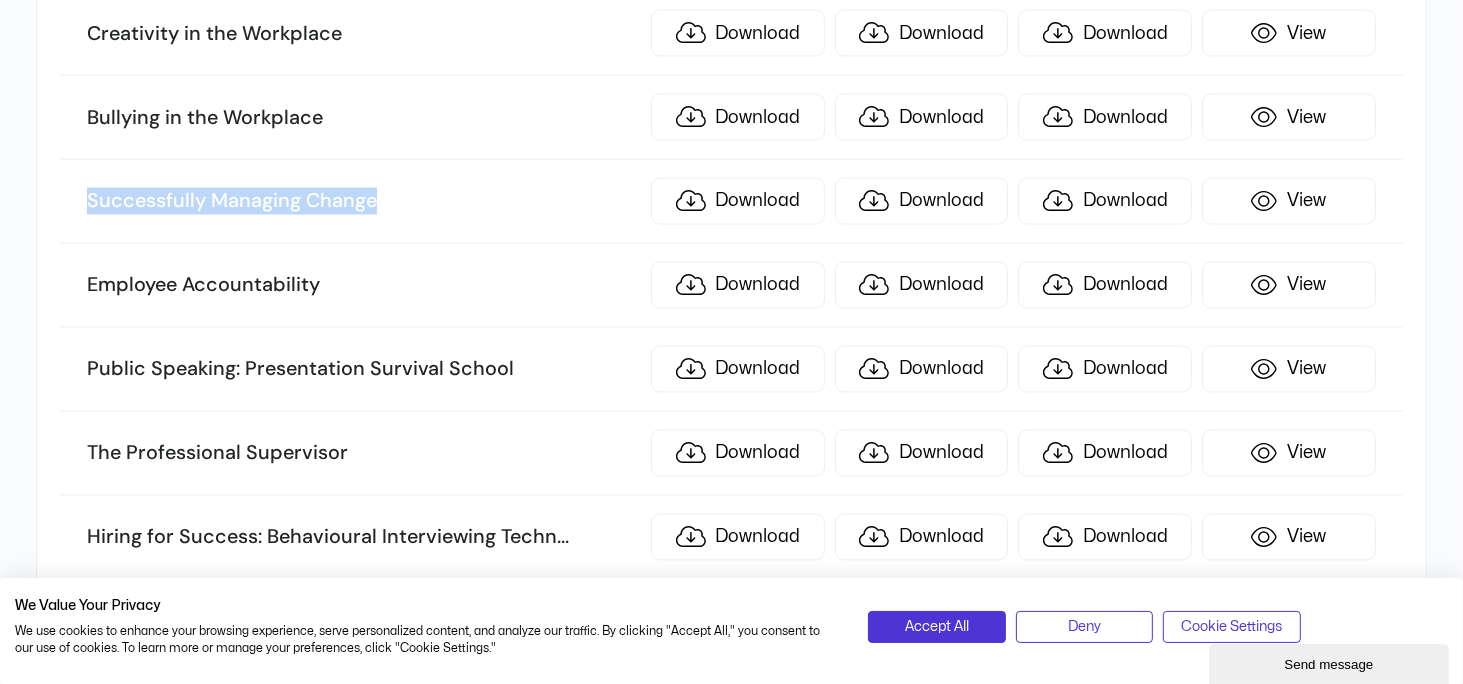 drag, startPoint x: 414, startPoint y: 175, endPoint x: 84, endPoint y: 184, distance: 330.1227 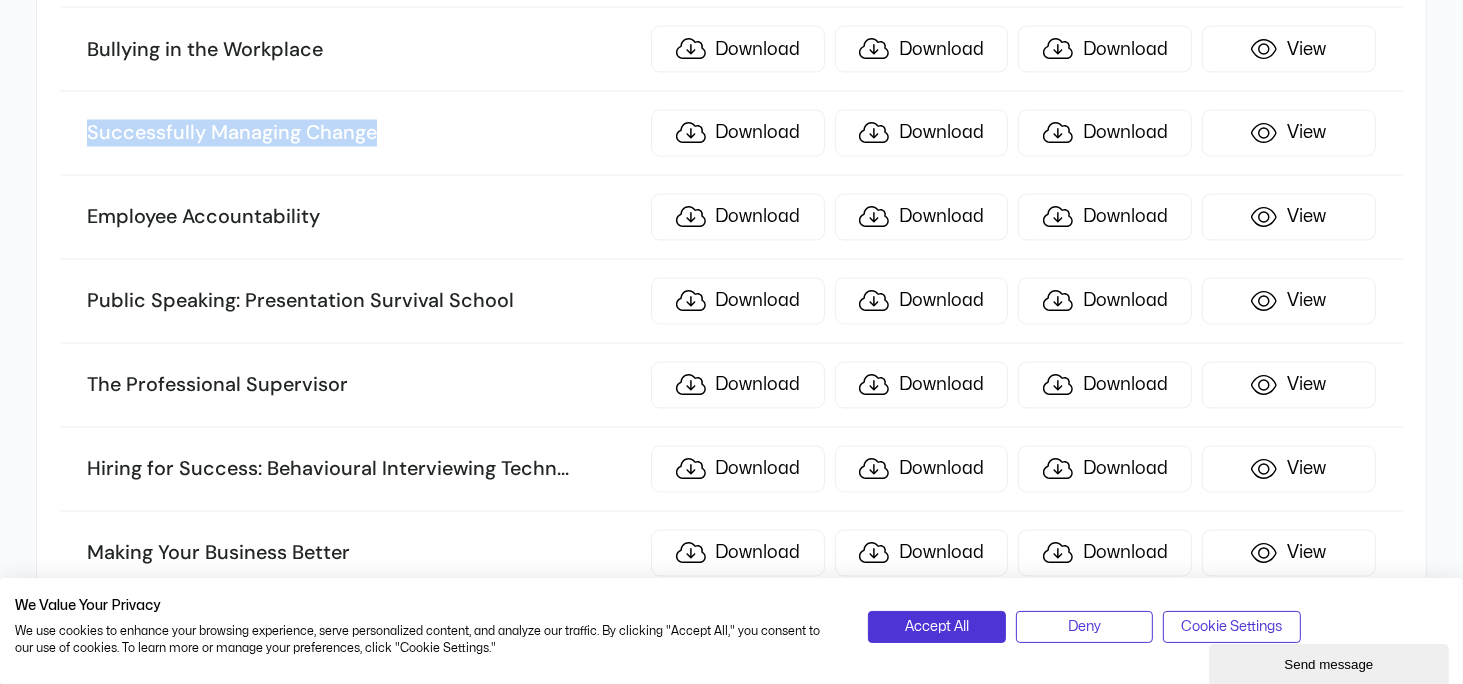 scroll, scrollTop: 3600, scrollLeft: 0, axis: vertical 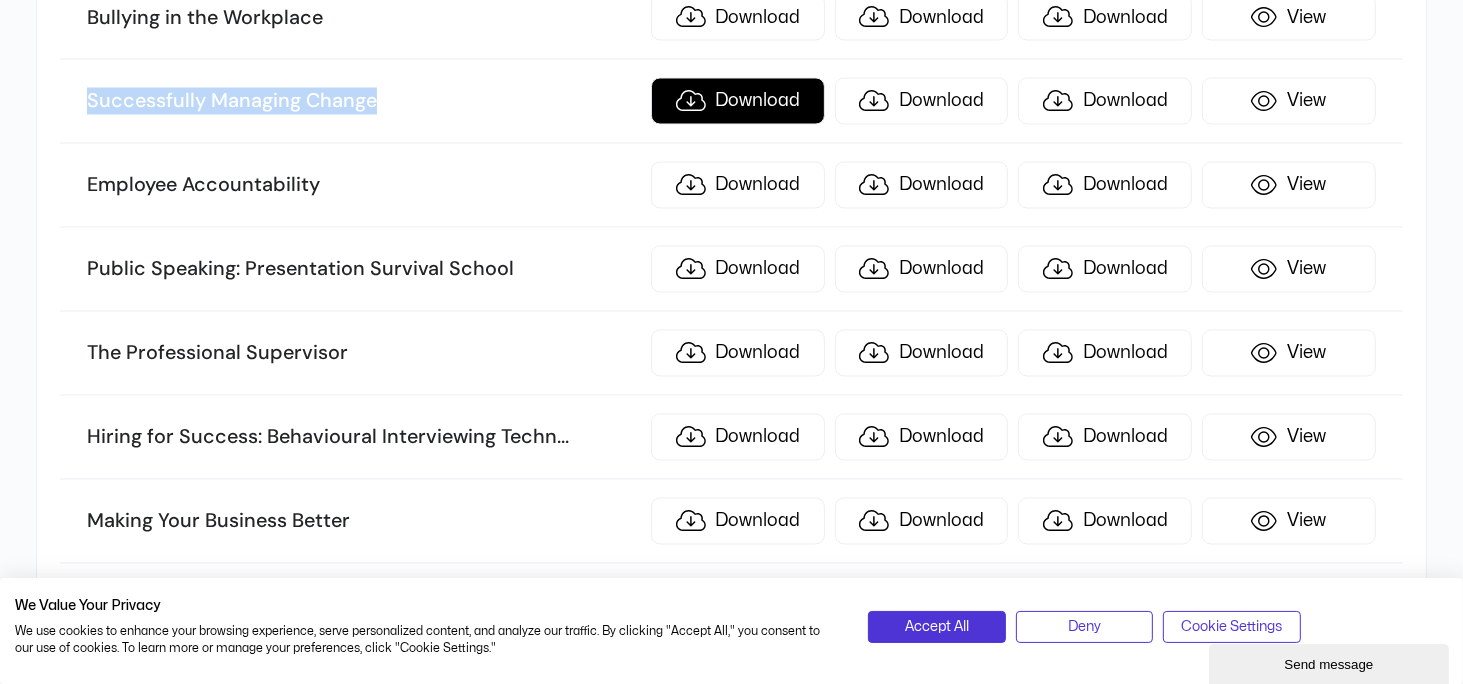 click on "Download" at bounding box center (738, 101) 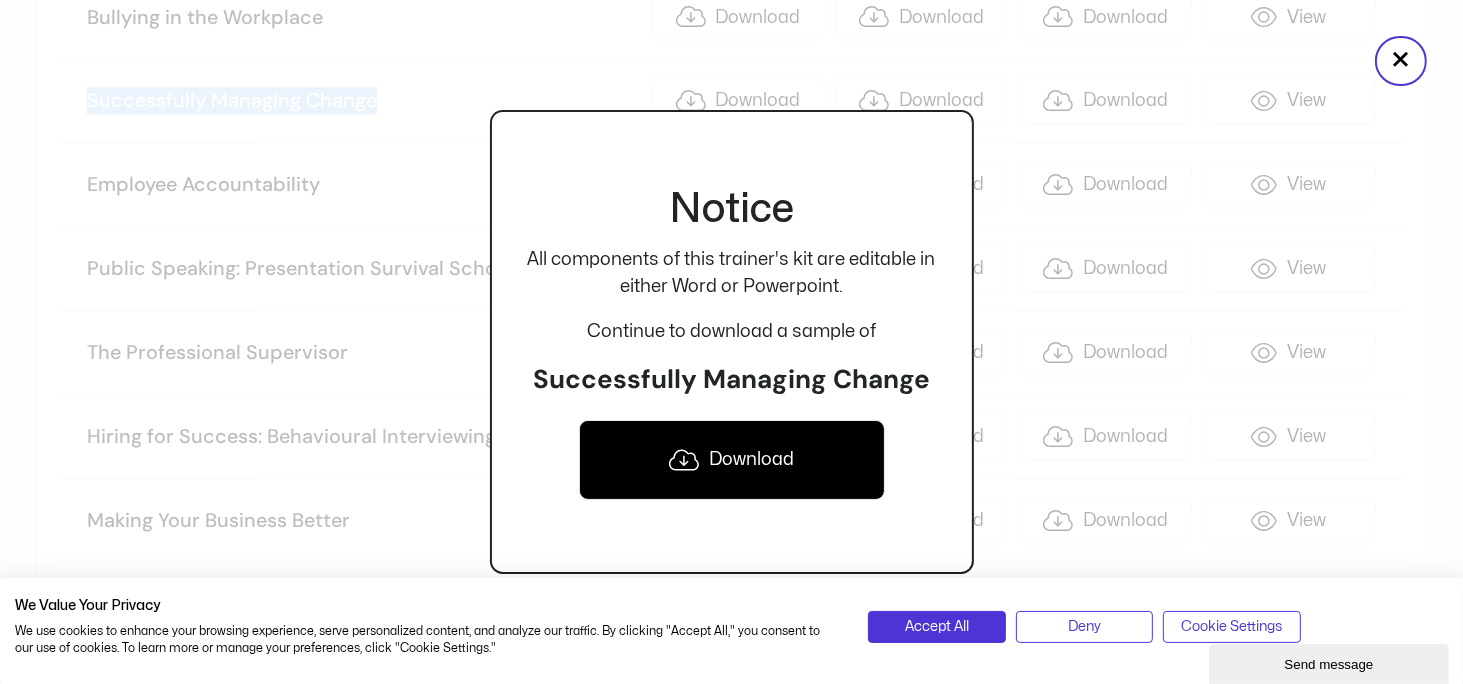 click on "Download" at bounding box center (732, 460) 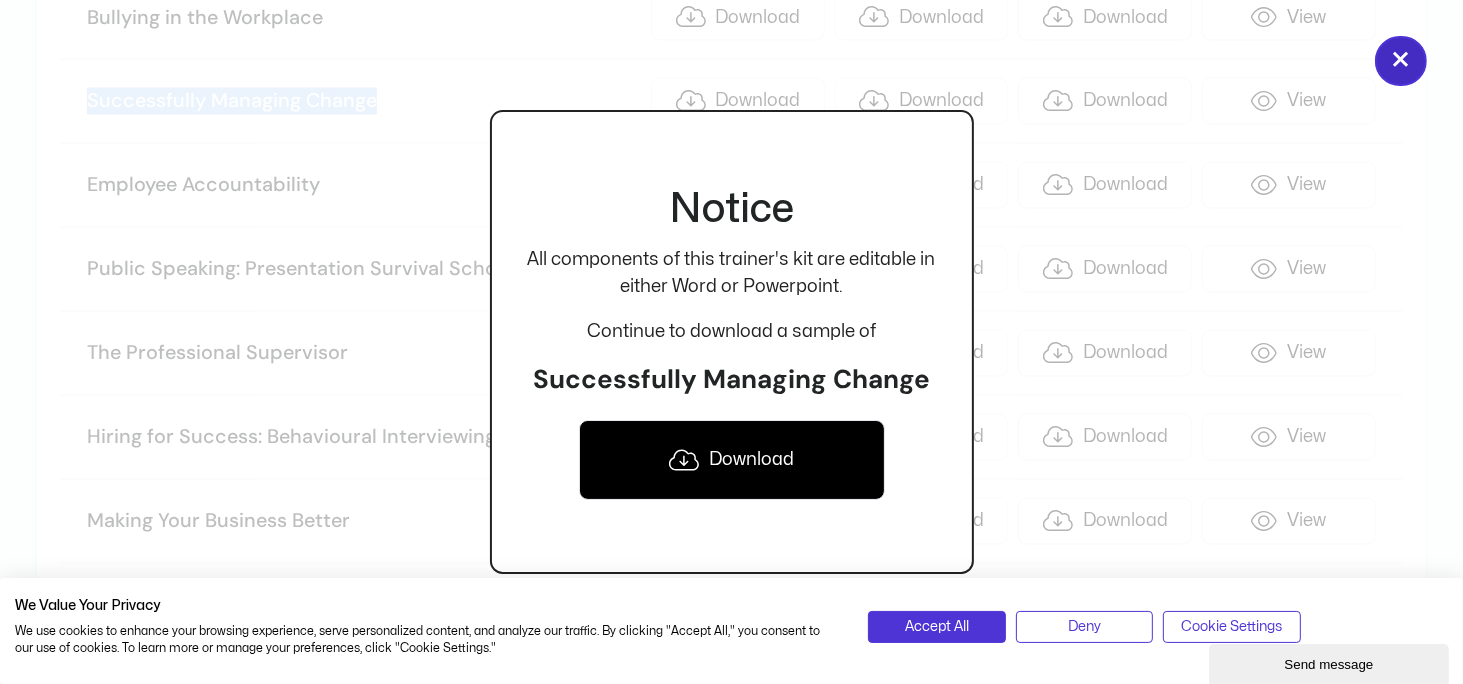 click on "×" at bounding box center [1401, 61] 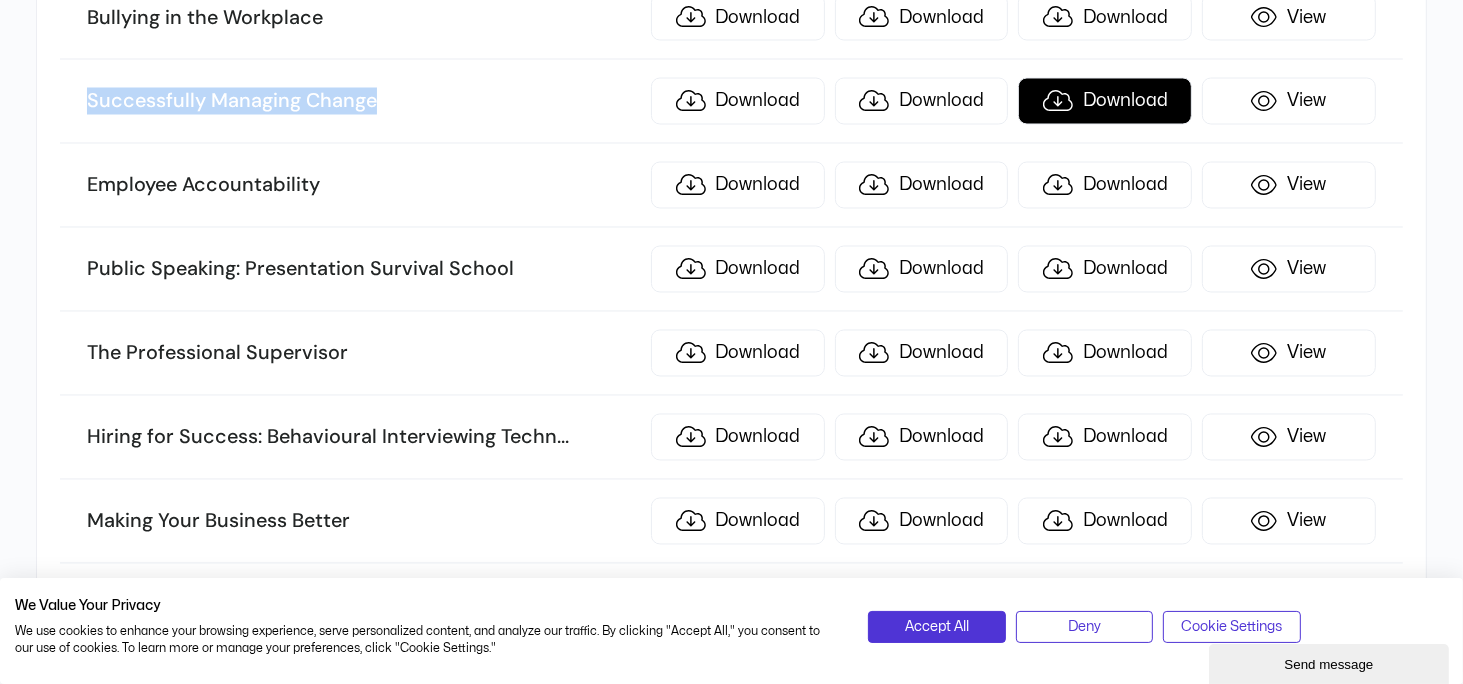 click on "Download" at bounding box center [1105, 101] 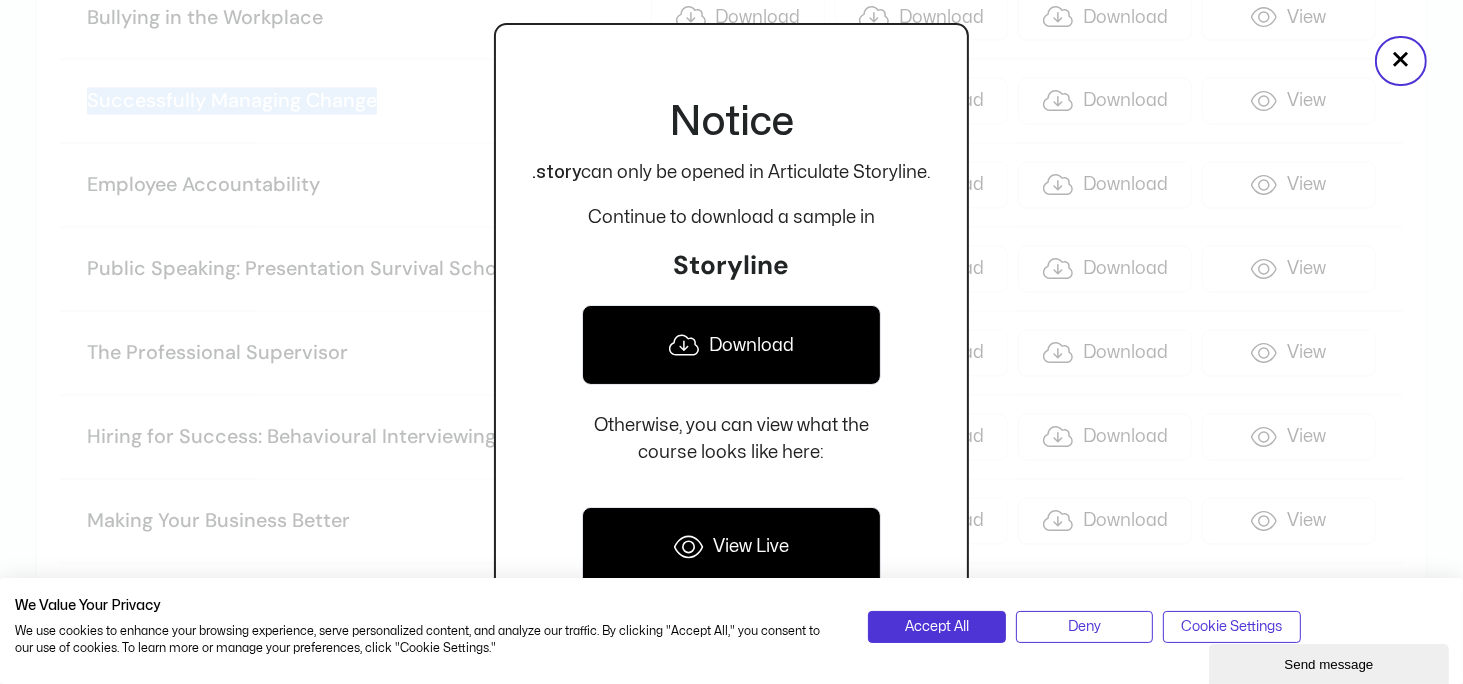 click on "Download" at bounding box center [731, 345] 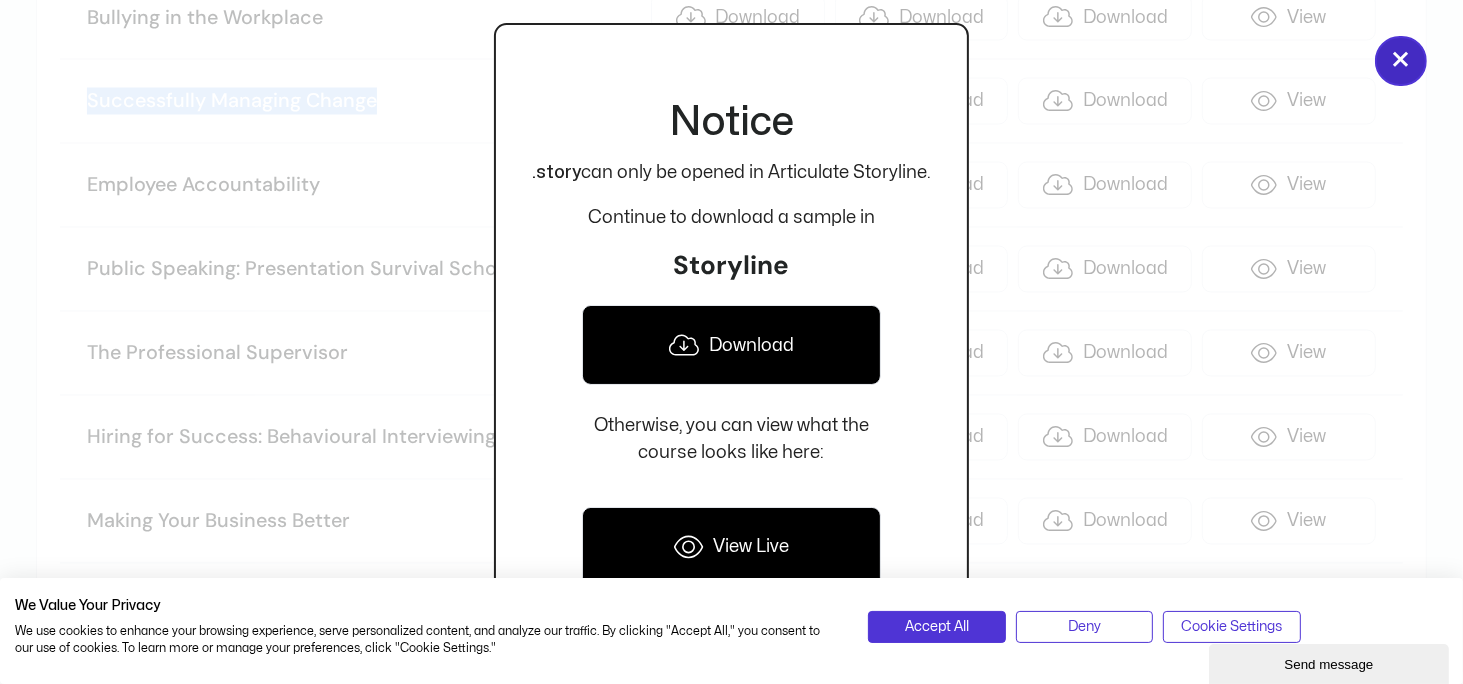 click on "×" at bounding box center [1401, 61] 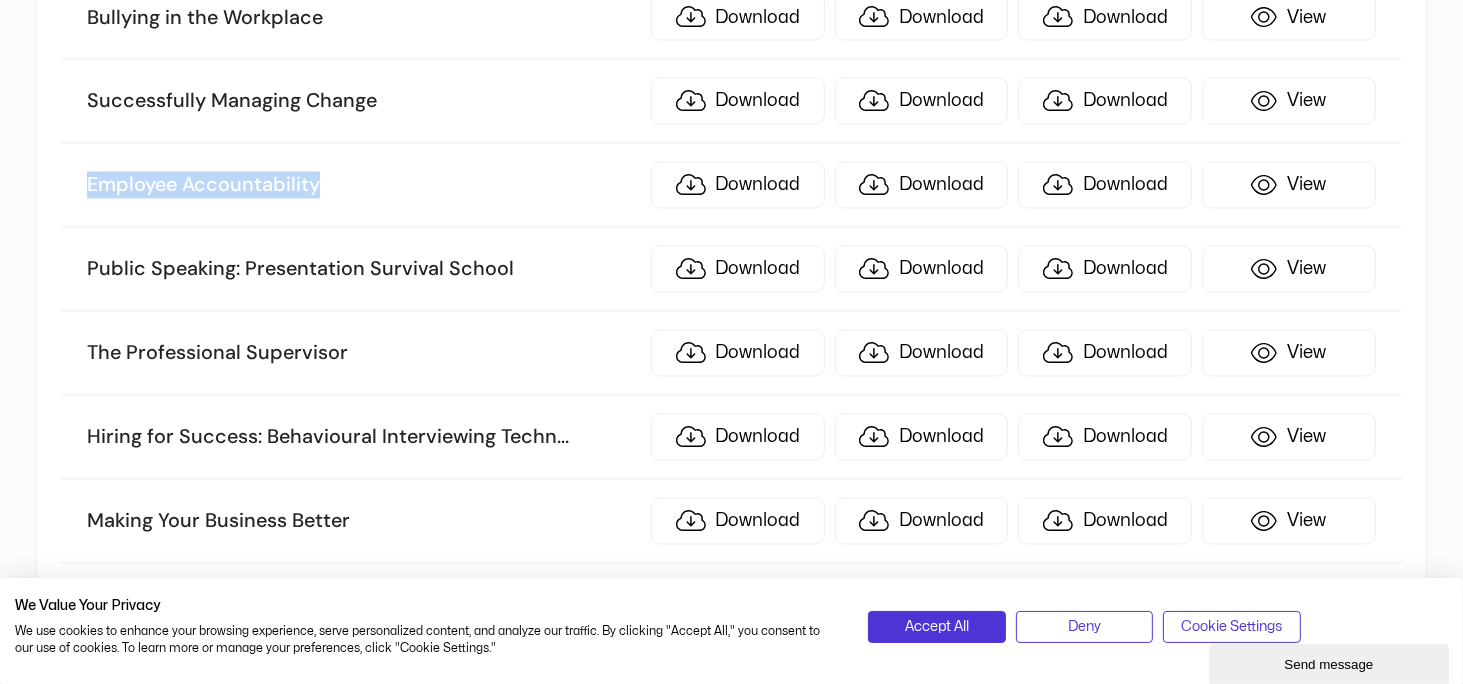 drag, startPoint x: 346, startPoint y: 153, endPoint x: 76, endPoint y: 151, distance: 270.00742 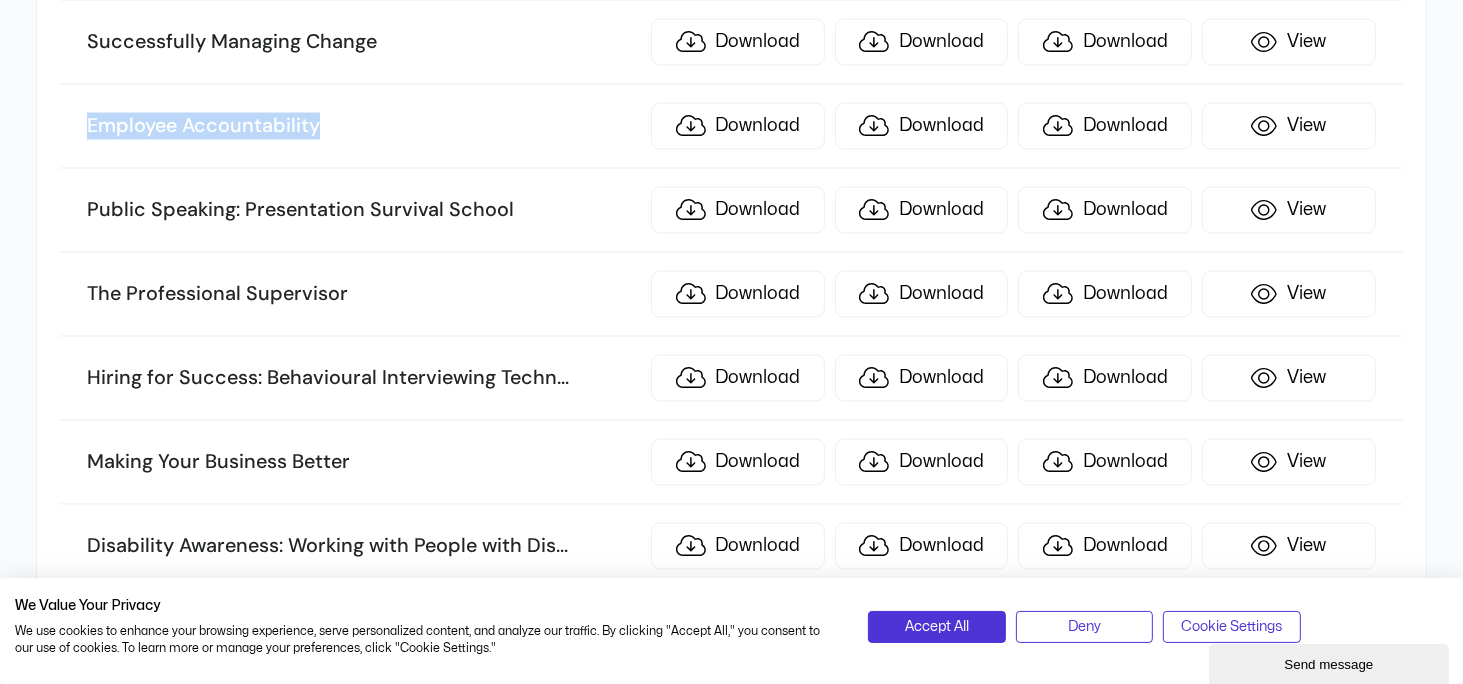 scroll, scrollTop: 3700, scrollLeft: 0, axis: vertical 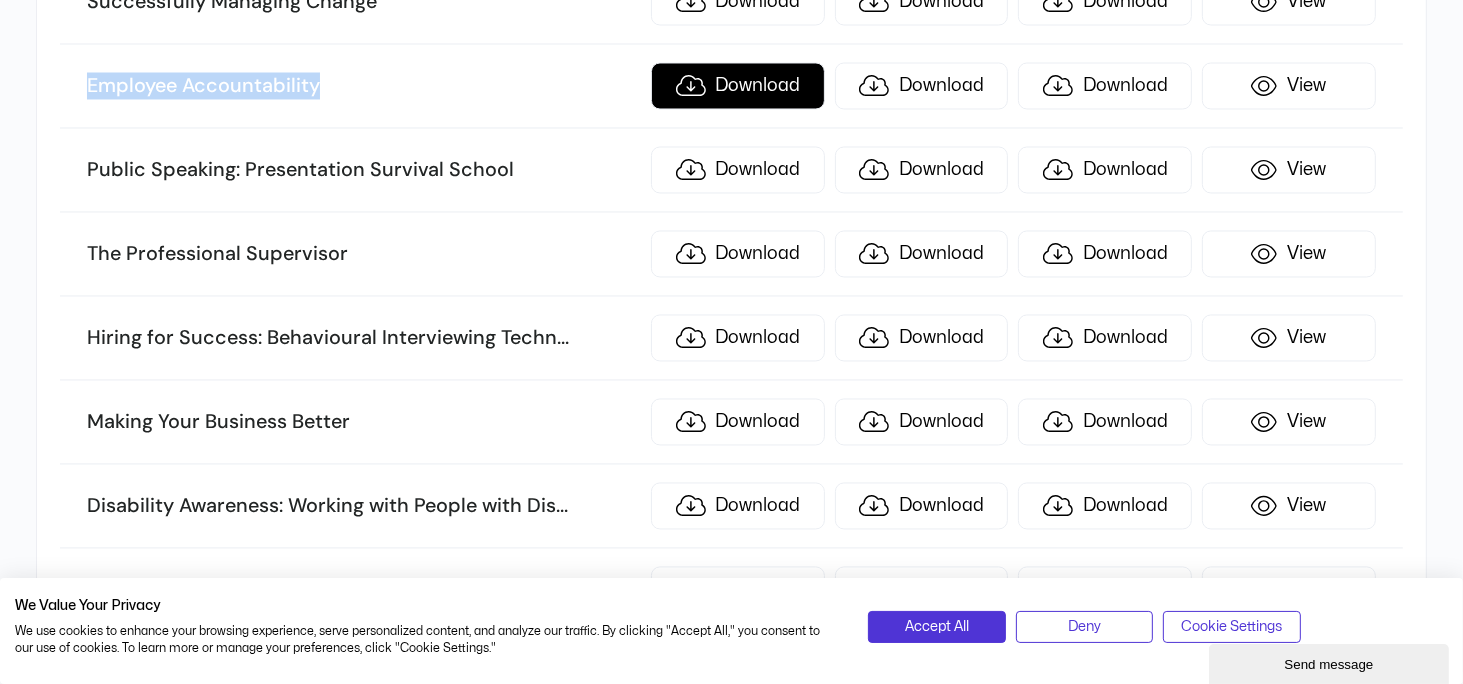 click on "Download" at bounding box center (738, 85) 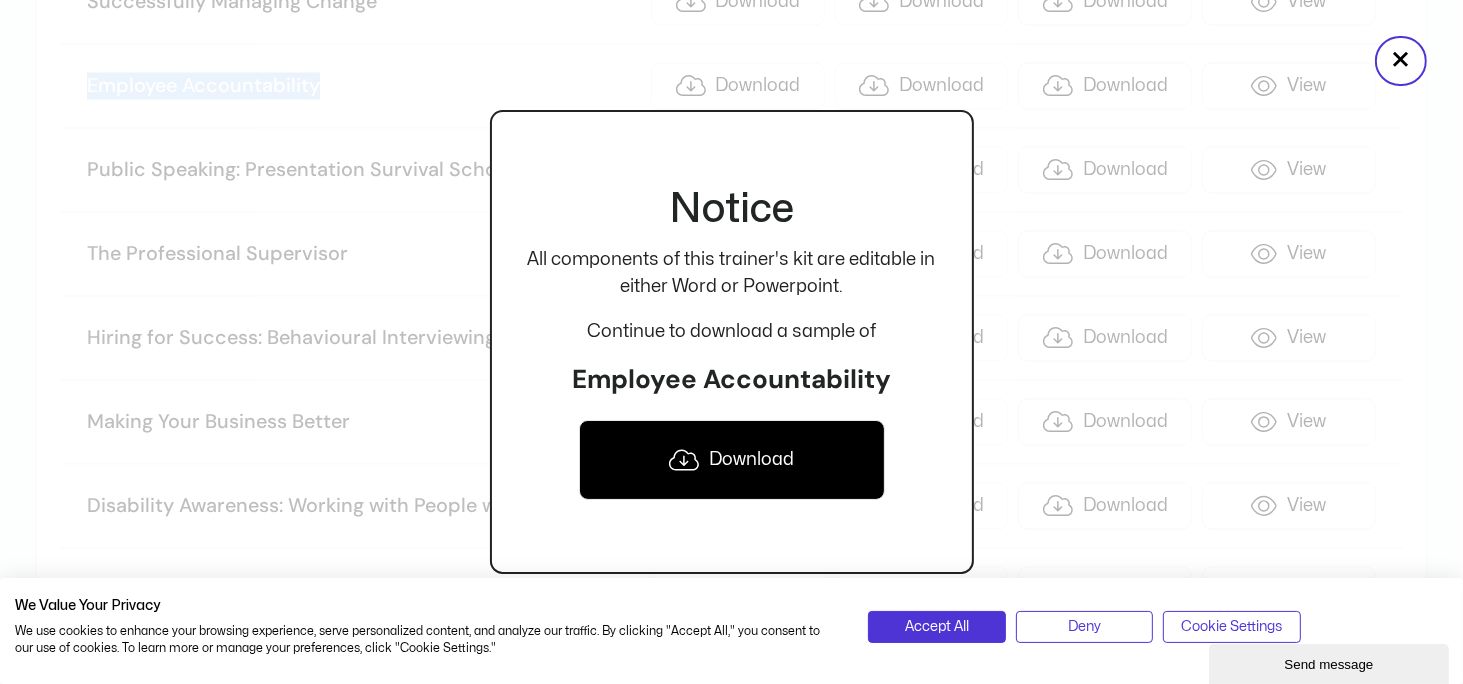click on "Download" at bounding box center (732, 460) 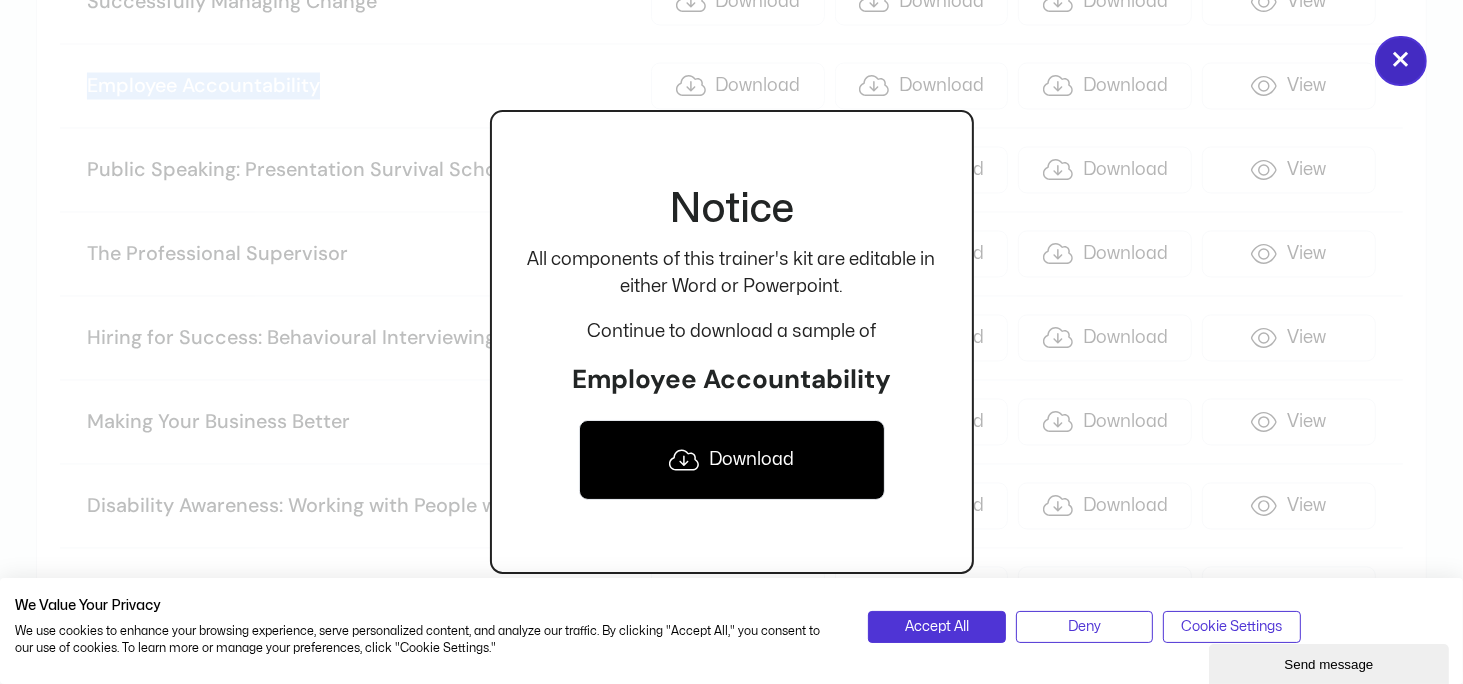 click on "×" at bounding box center [1401, 61] 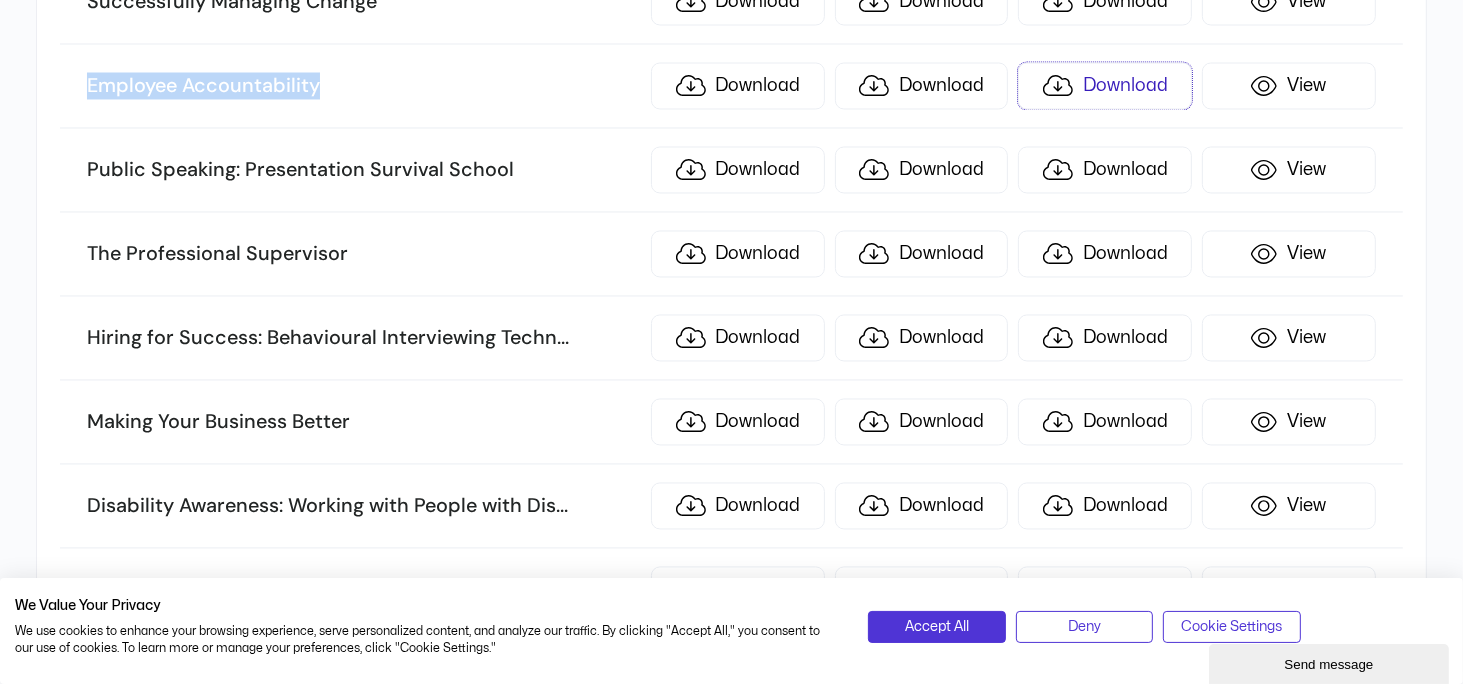 click on "Download" at bounding box center [1105, 85] 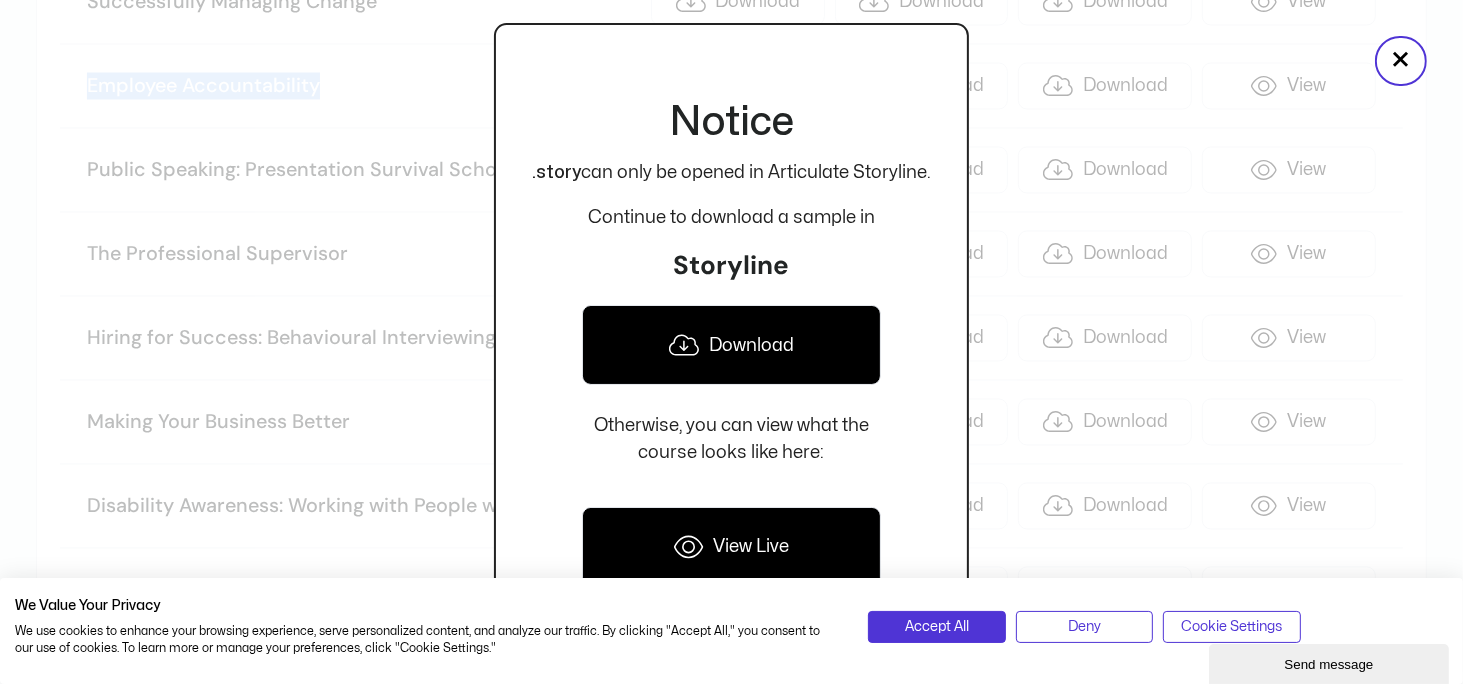 click on "Download" at bounding box center (731, 345) 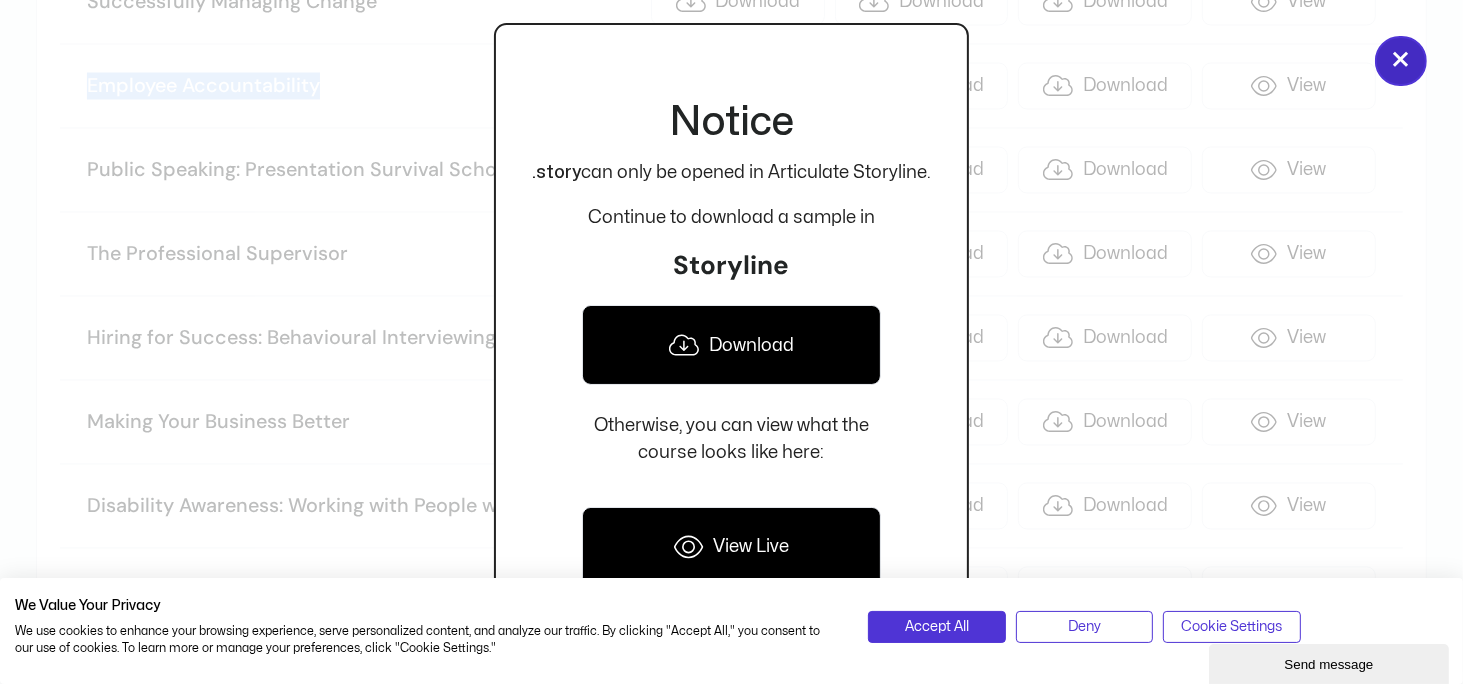 click on "×" at bounding box center [1401, 61] 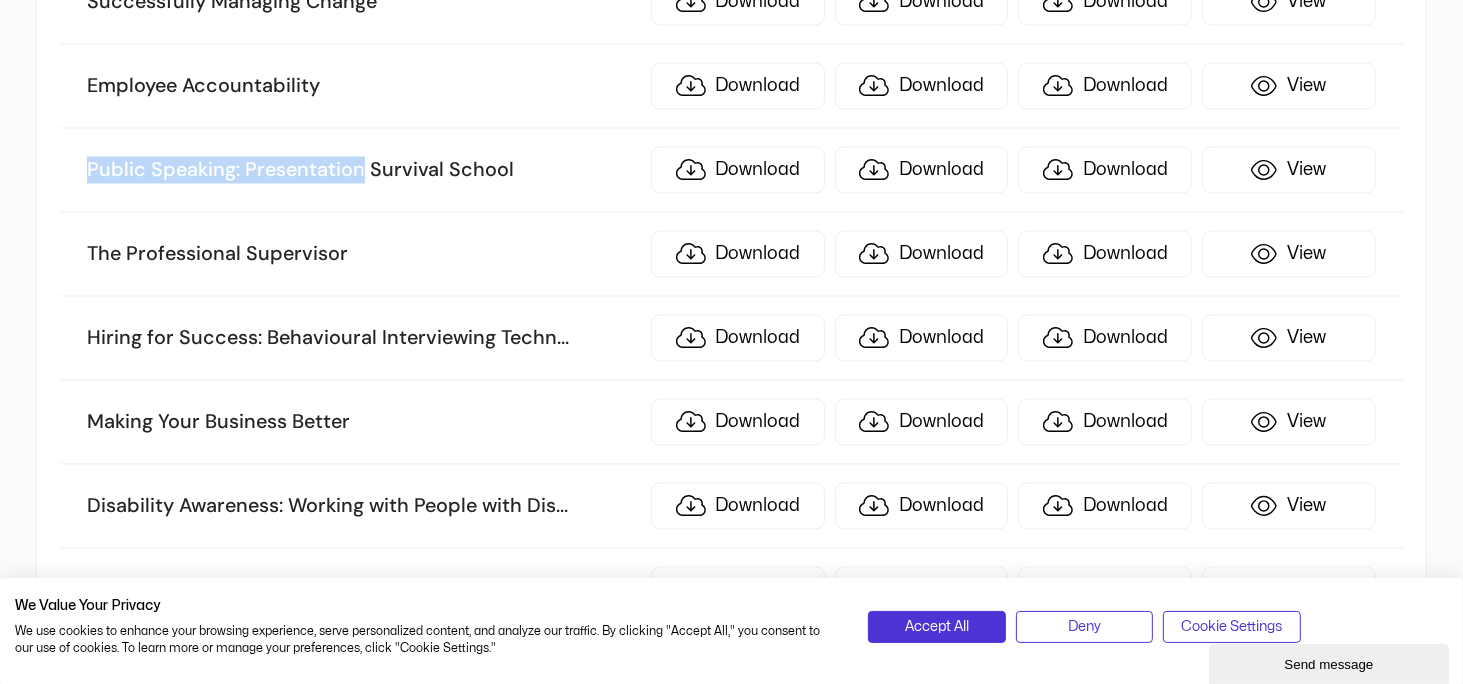 drag, startPoint x: 87, startPoint y: 143, endPoint x: 360, endPoint y: 147, distance: 273.0293 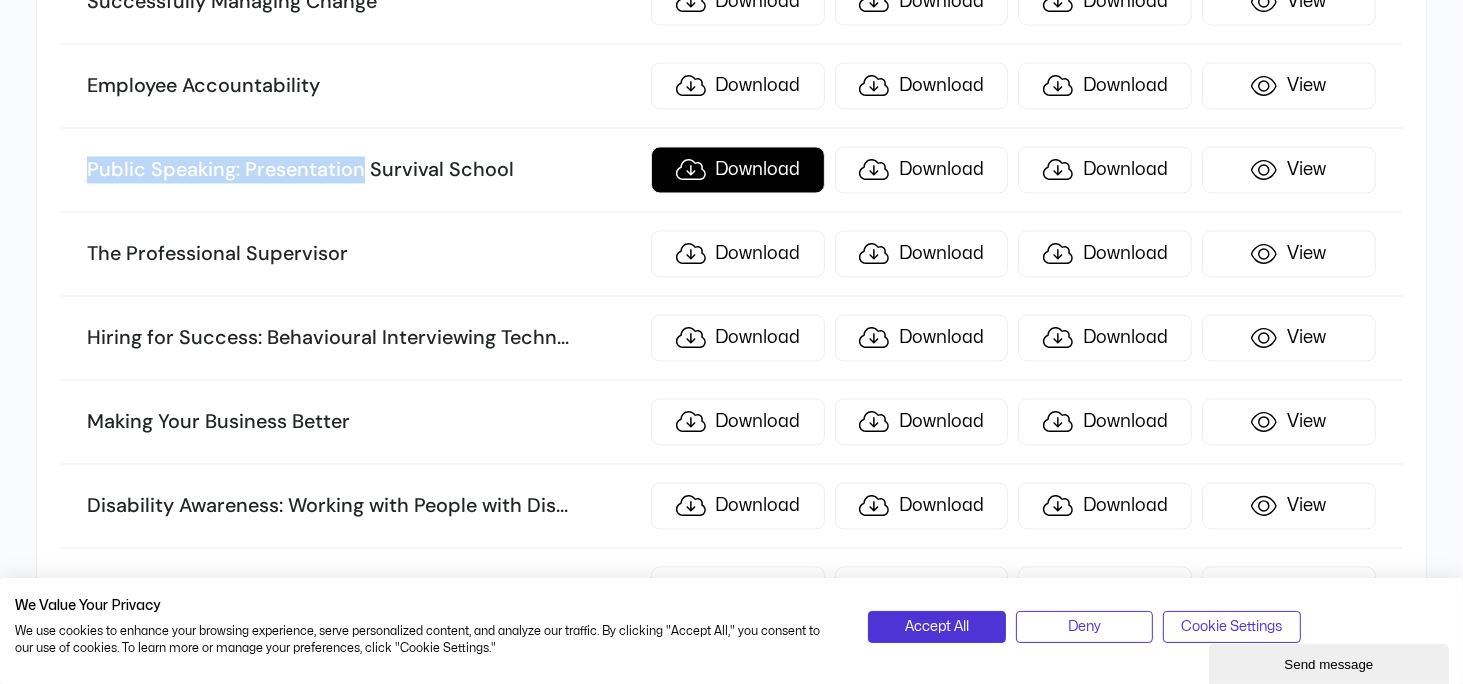 click on "Download" at bounding box center [738, 169] 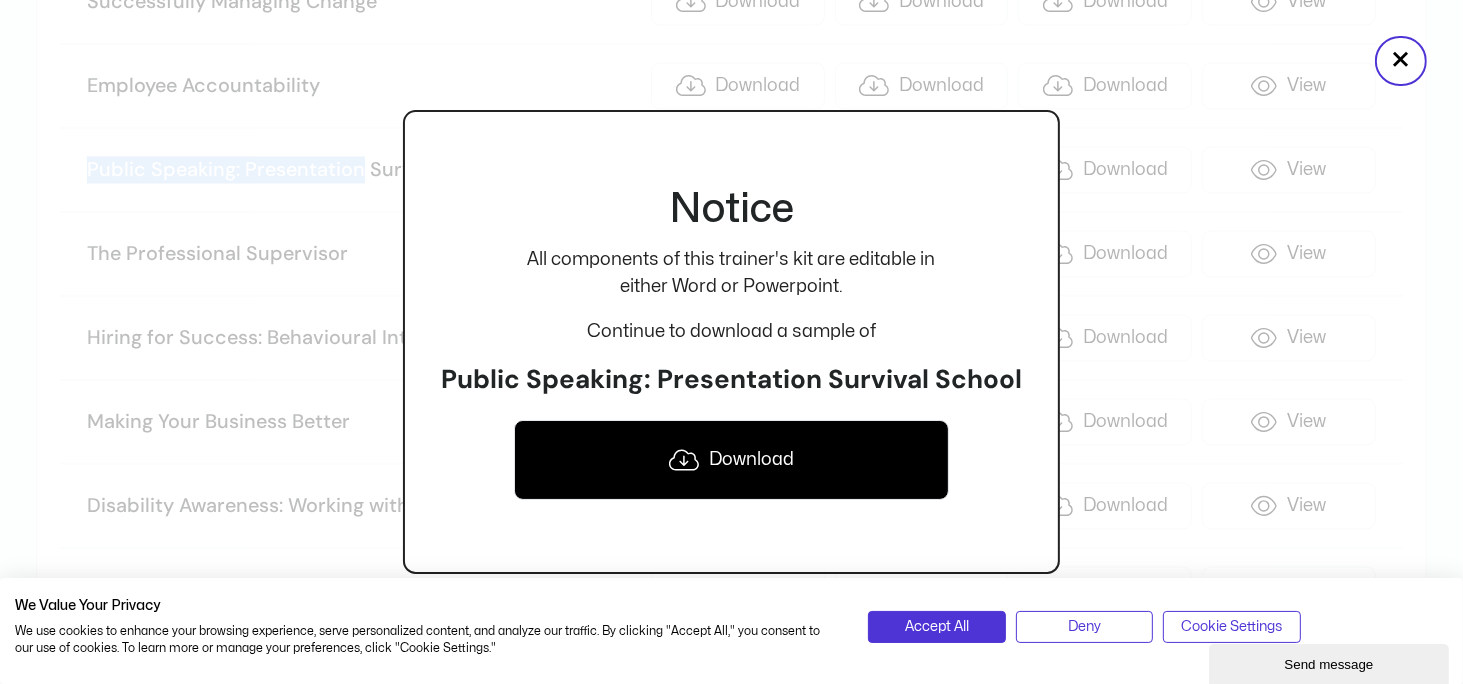click on "Download" at bounding box center (732, 460) 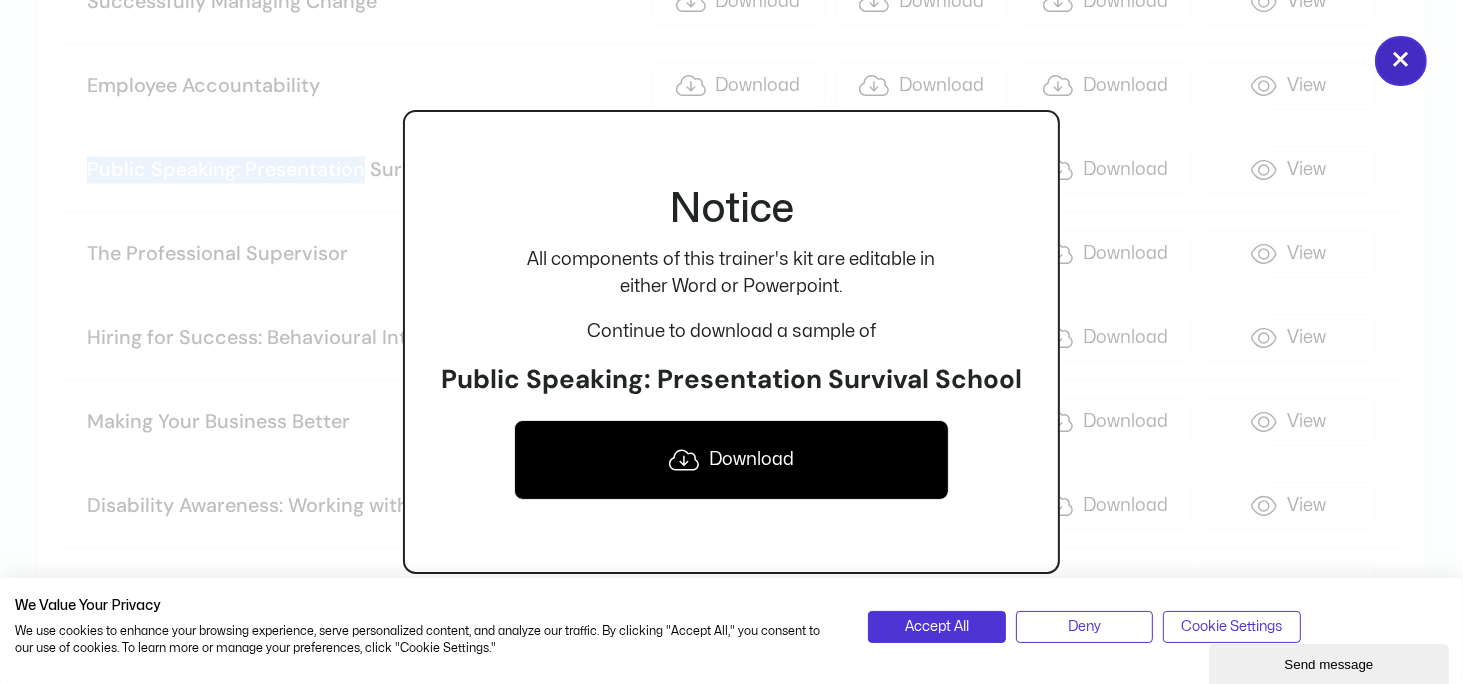 click on "×" at bounding box center (1401, 61) 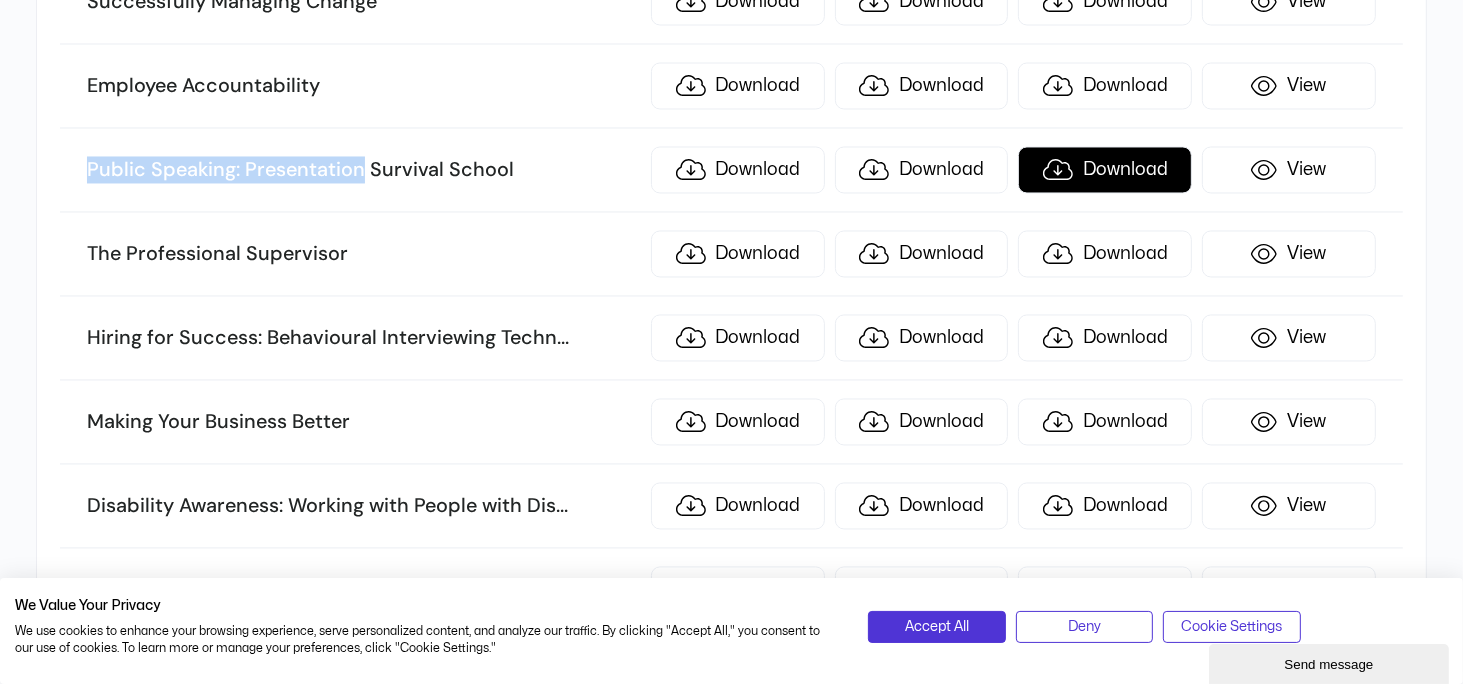 click on "Download" at bounding box center (1105, 169) 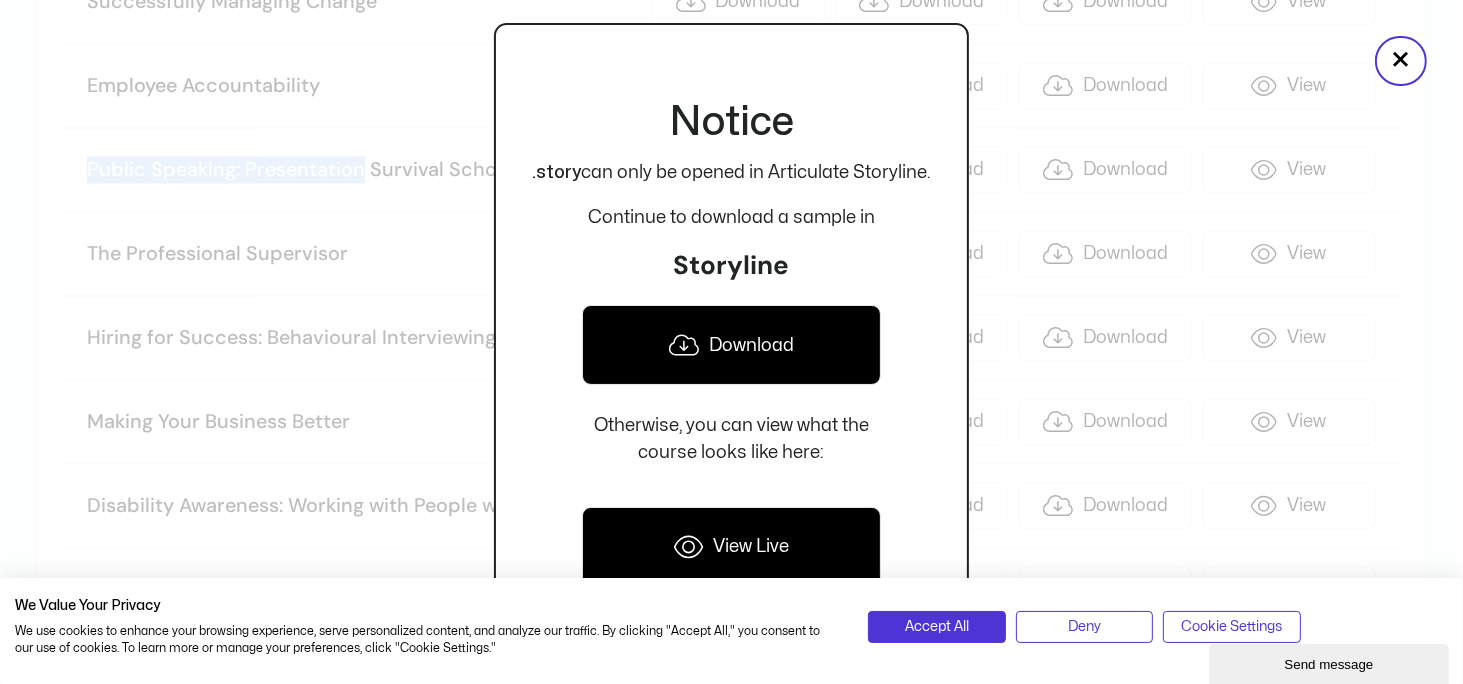 click on "Download" at bounding box center (731, 345) 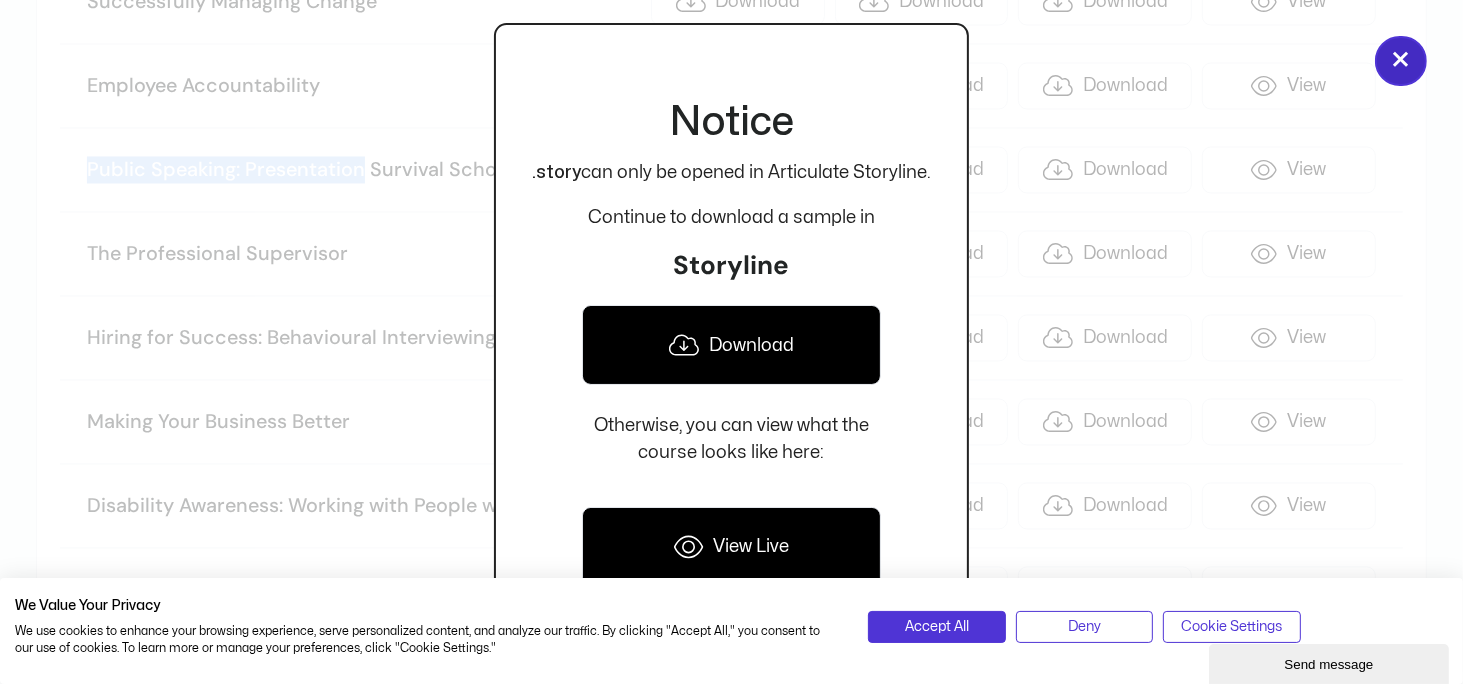 click on "×" at bounding box center [1401, 61] 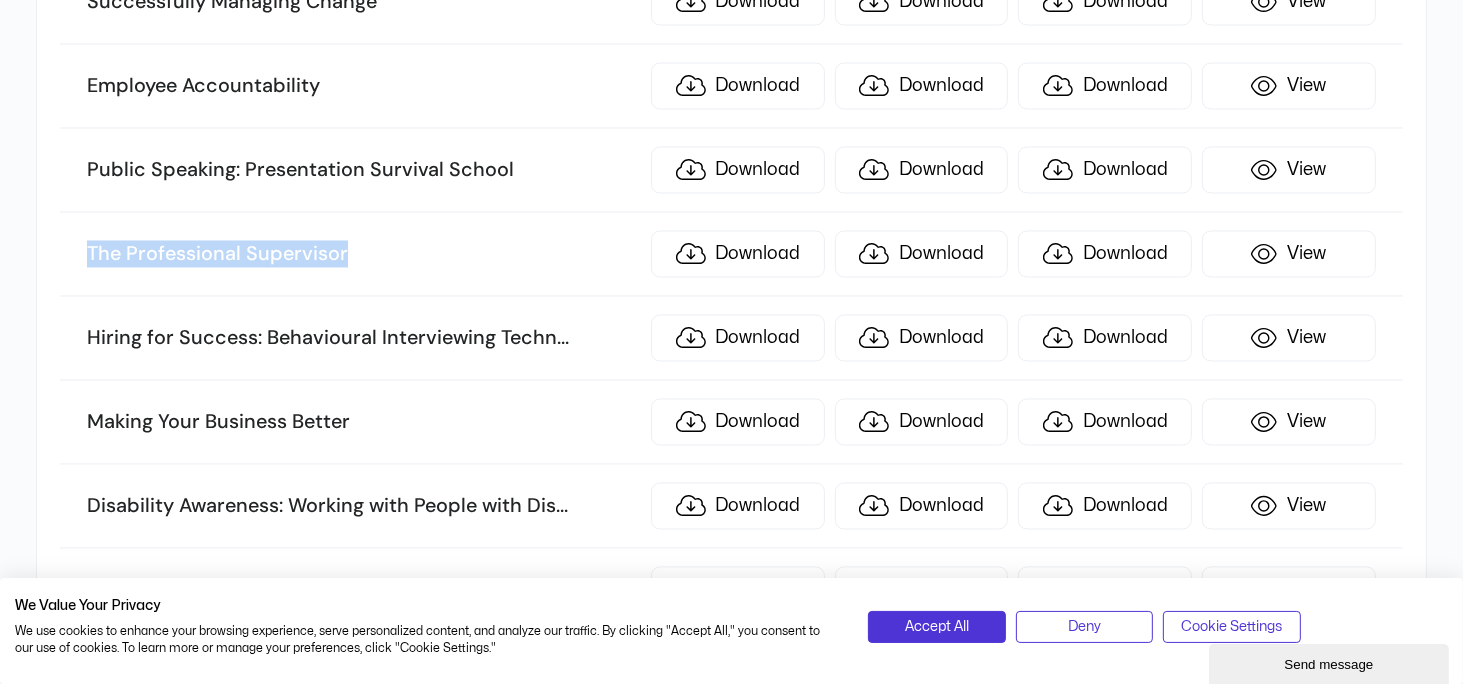 drag, startPoint x: 398, startPoint y: 220, endPoint x: 83, endPoint y: 223, distance: 315.01428 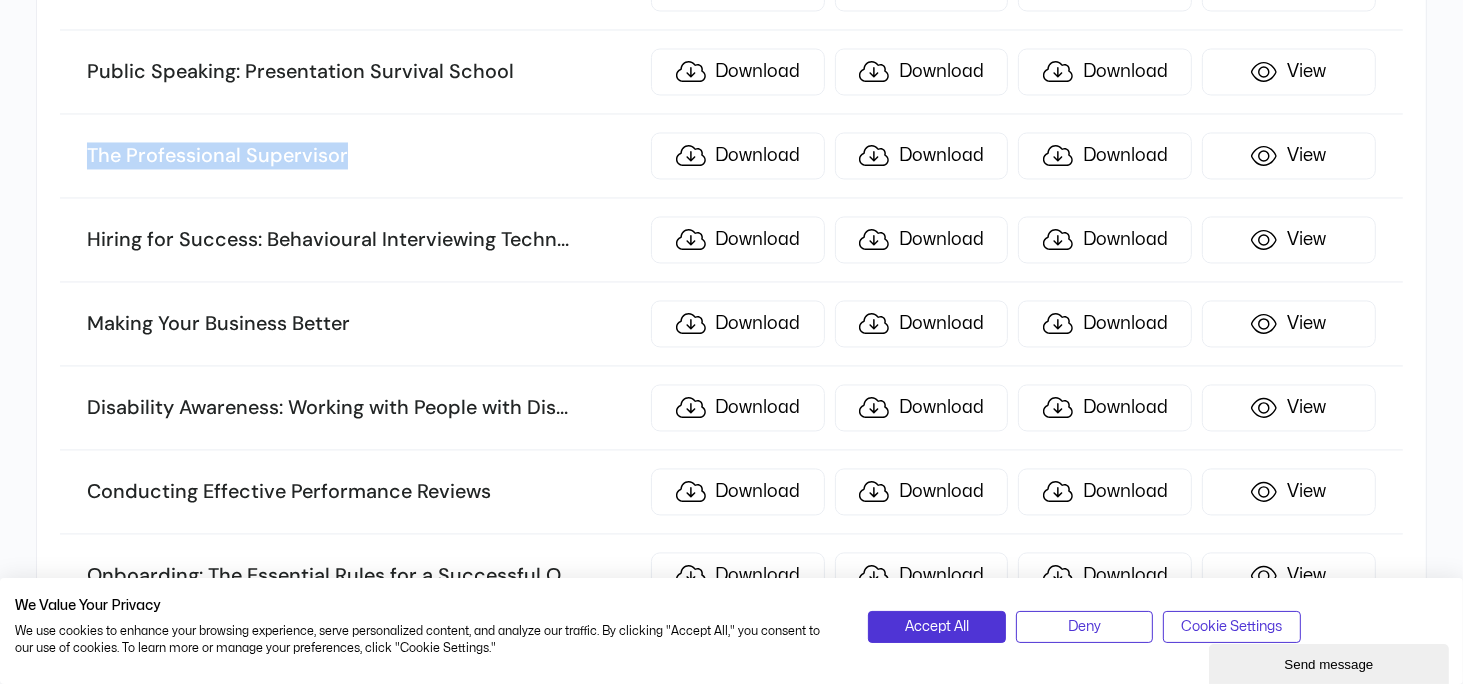 scroll, scrollTop: 3800, scrollLeft: 0, axis: vertical 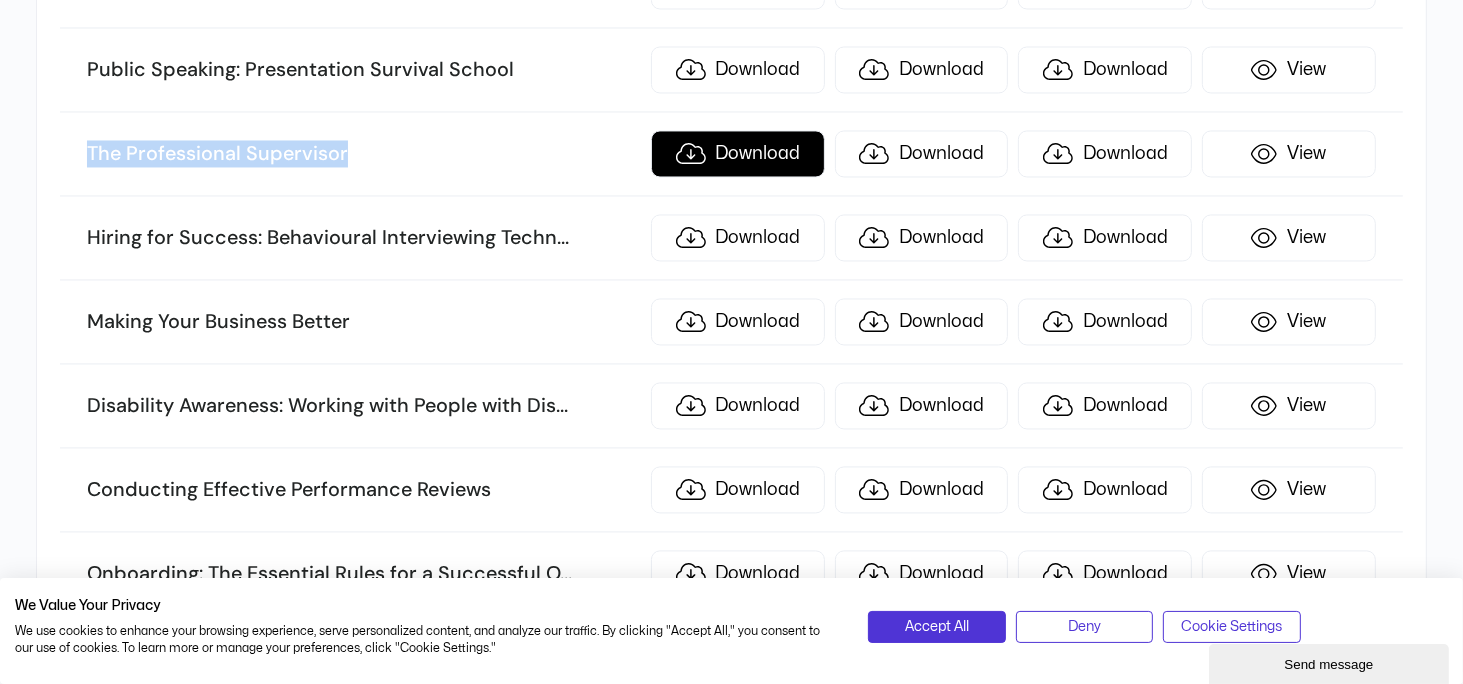 click on "Download" at bounding box center [738, 153] 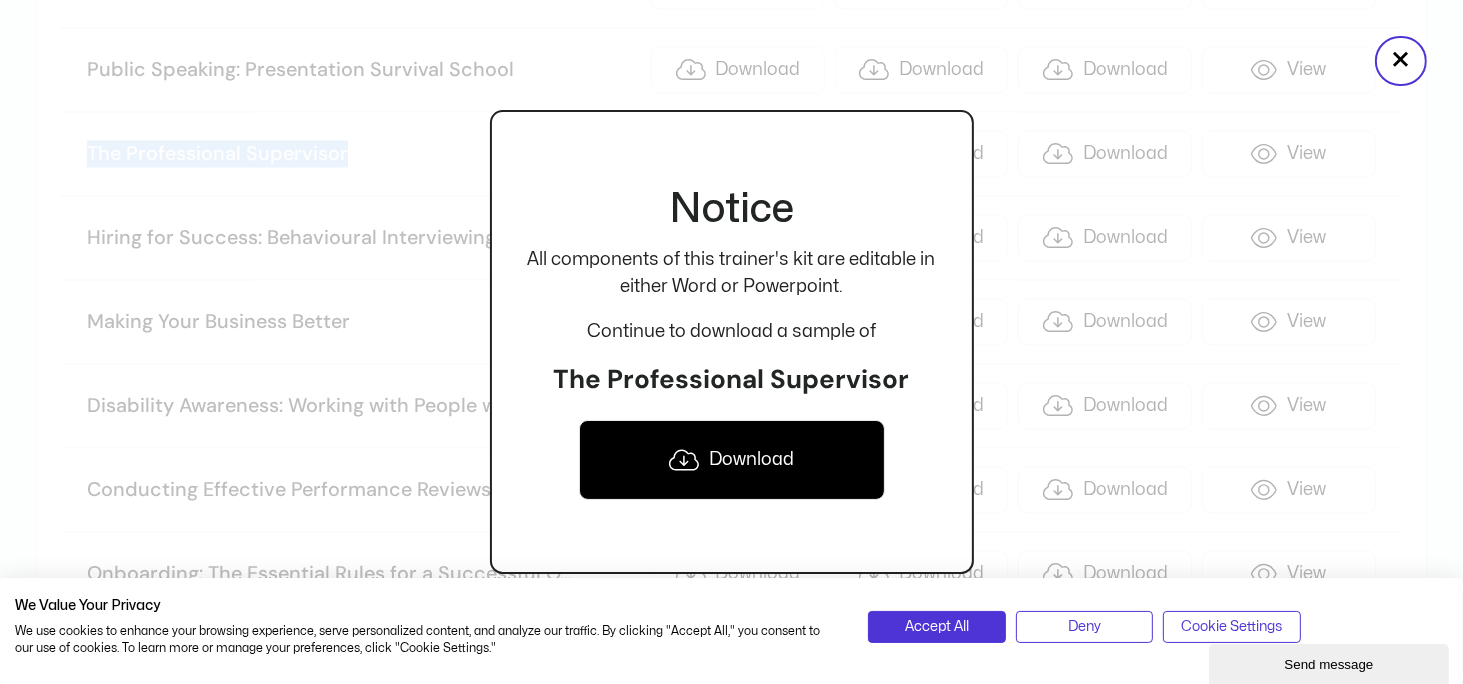 click on "Download" at bounding box center [732, 460] 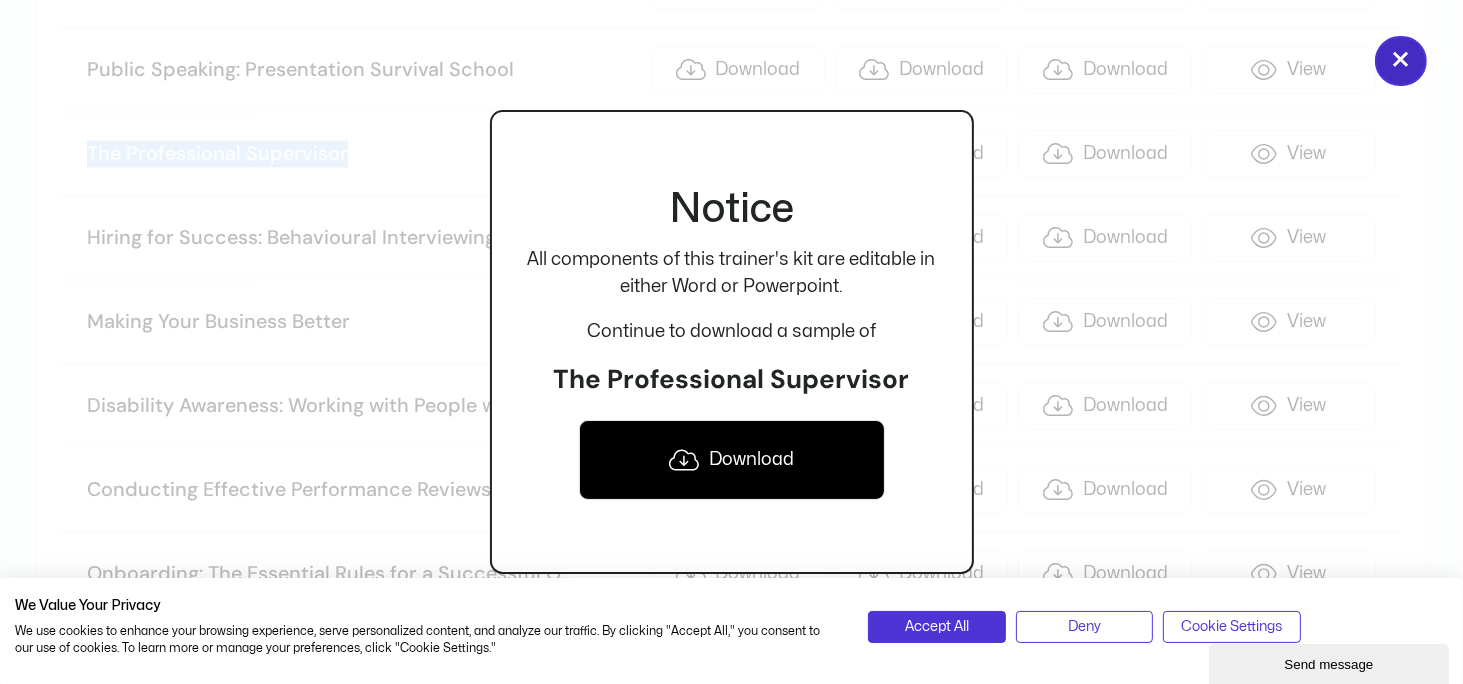 click on "×" at bounding box center [1401, 61] 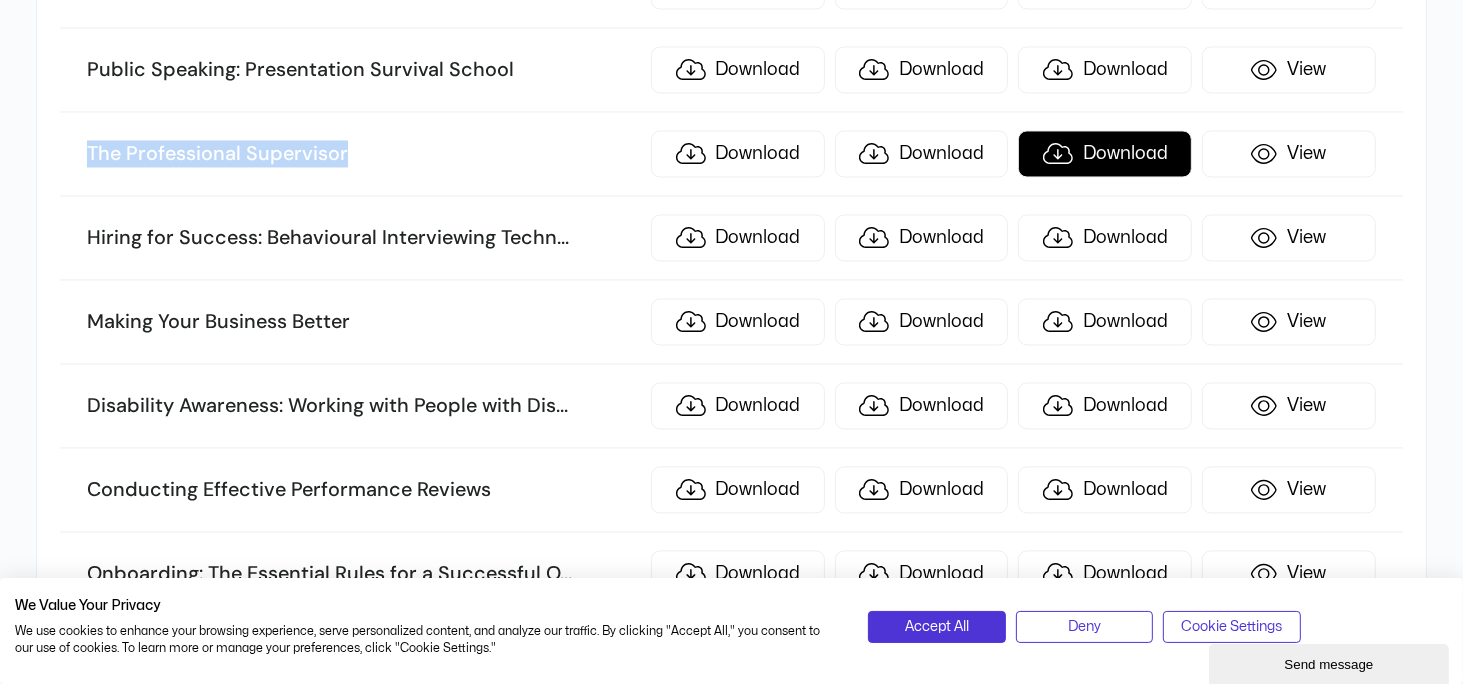 click on "Download" at bounding box center (1105, 153) 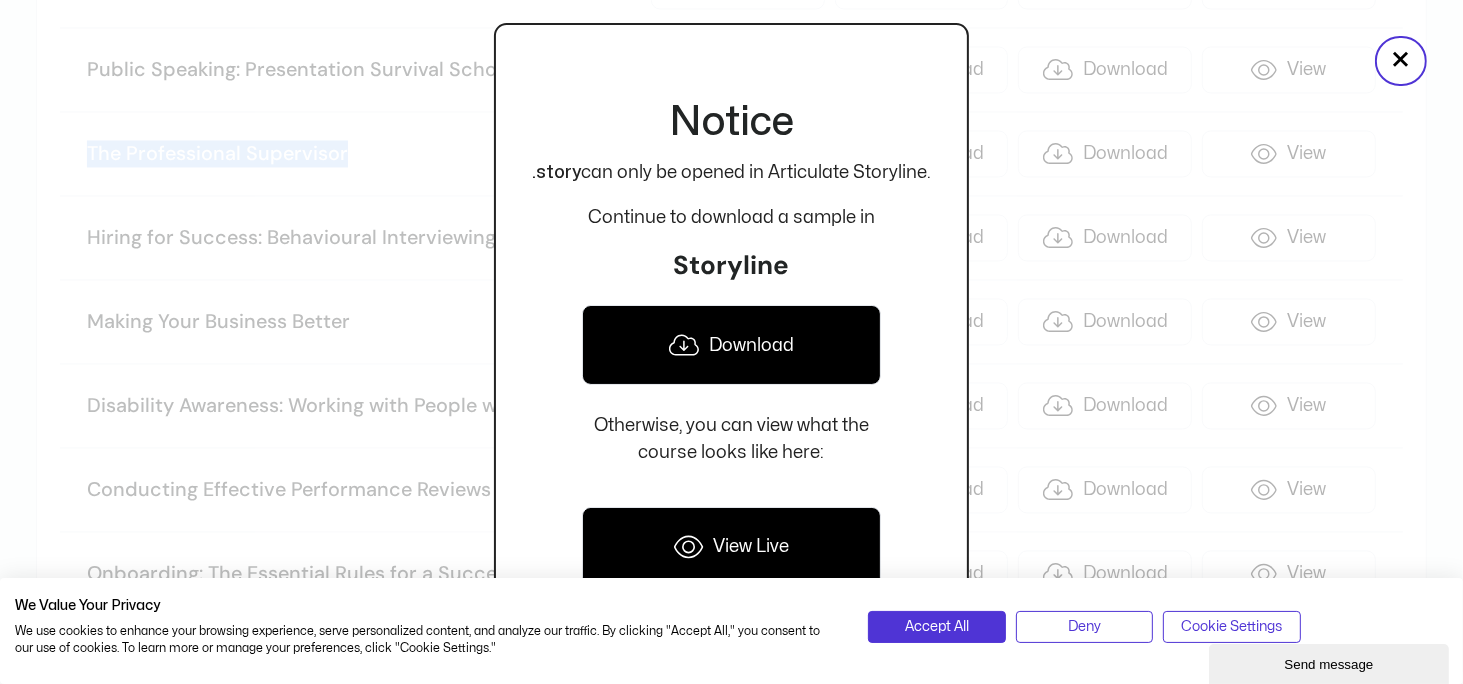 click on "Download" at bounding box center (731, 345) 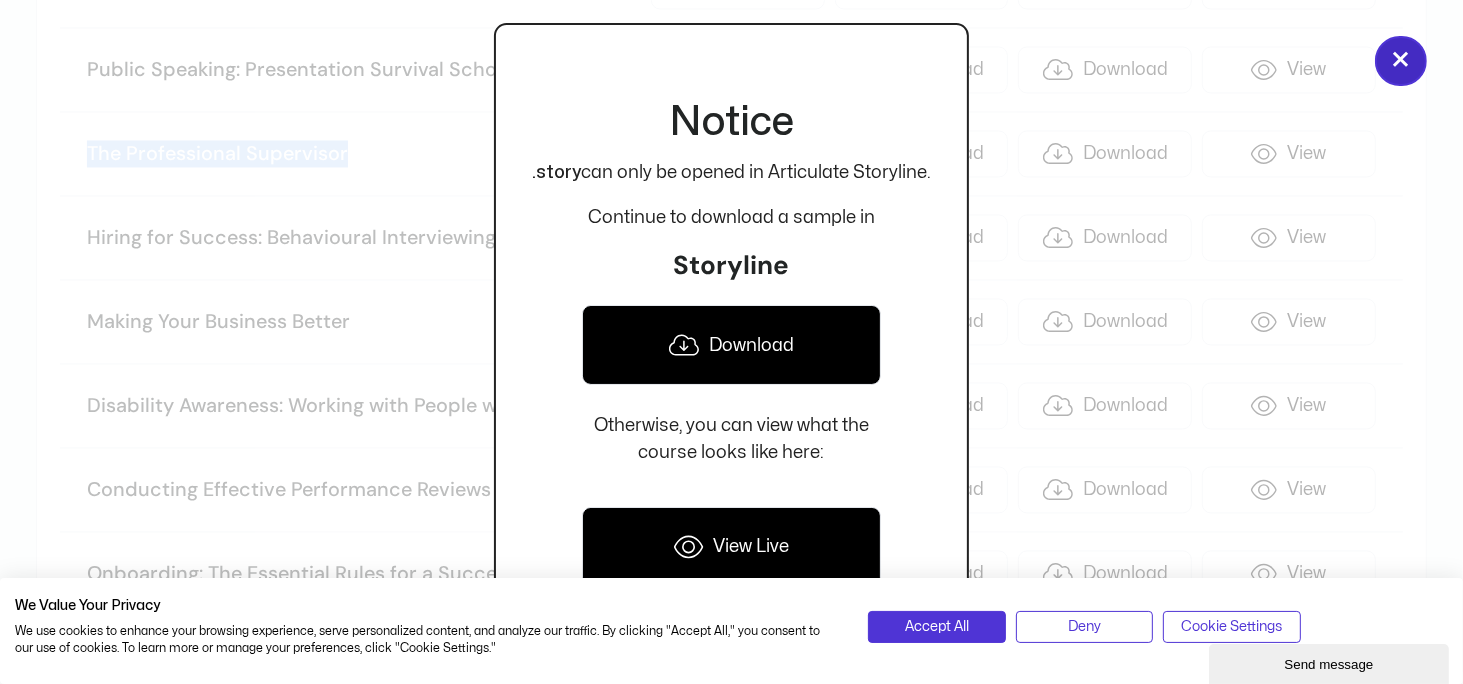 click on "×" at bounding box center [1401, 61] 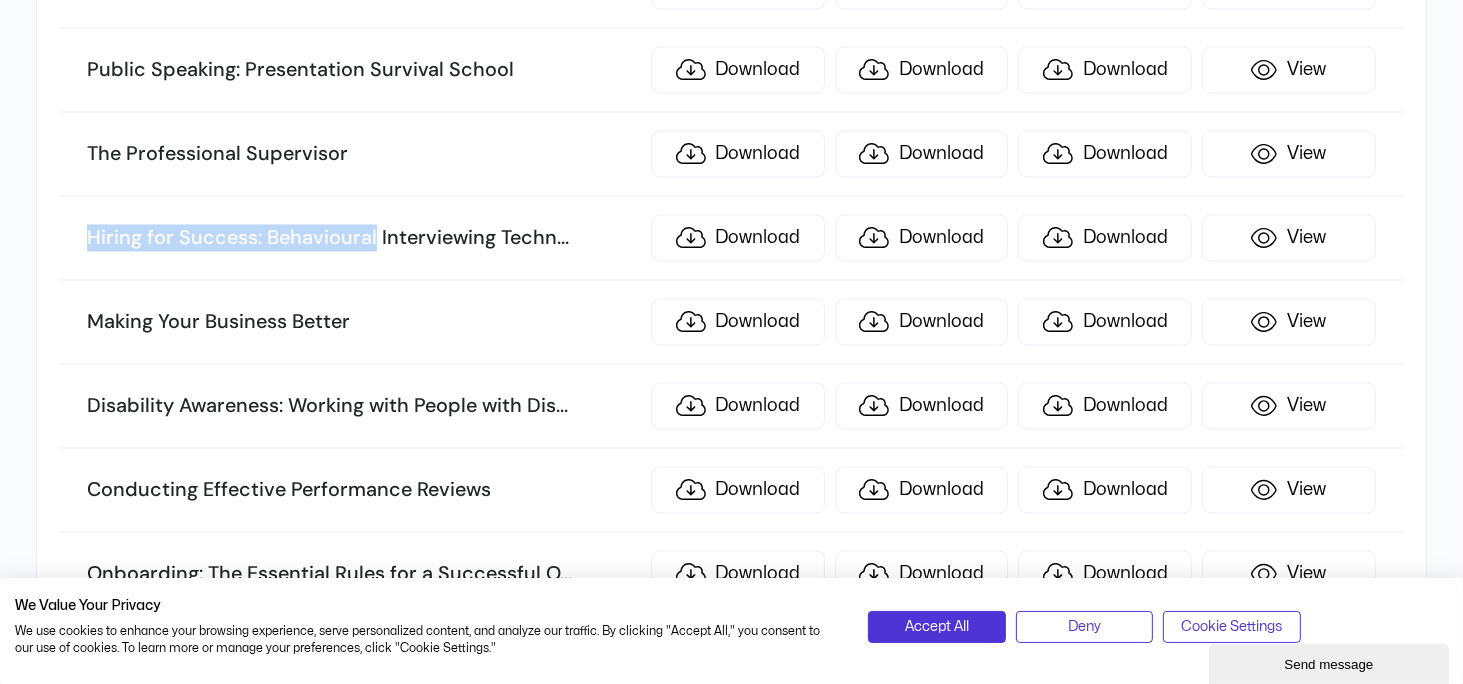 drag, startPoint x: 78, startPoint y: 205, endPoint x: 373, endPoint y: 211, distance: 295.061 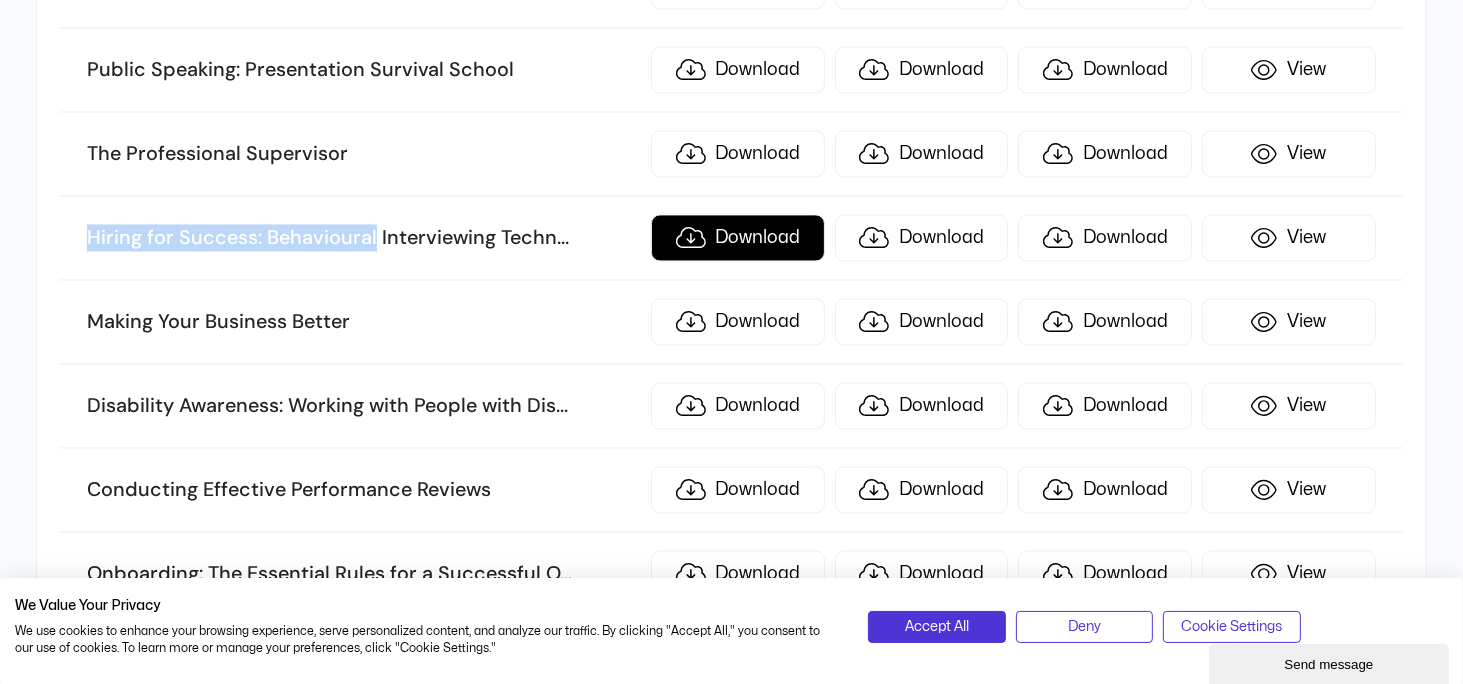 click on "Download" at bounding box center (738, 237) 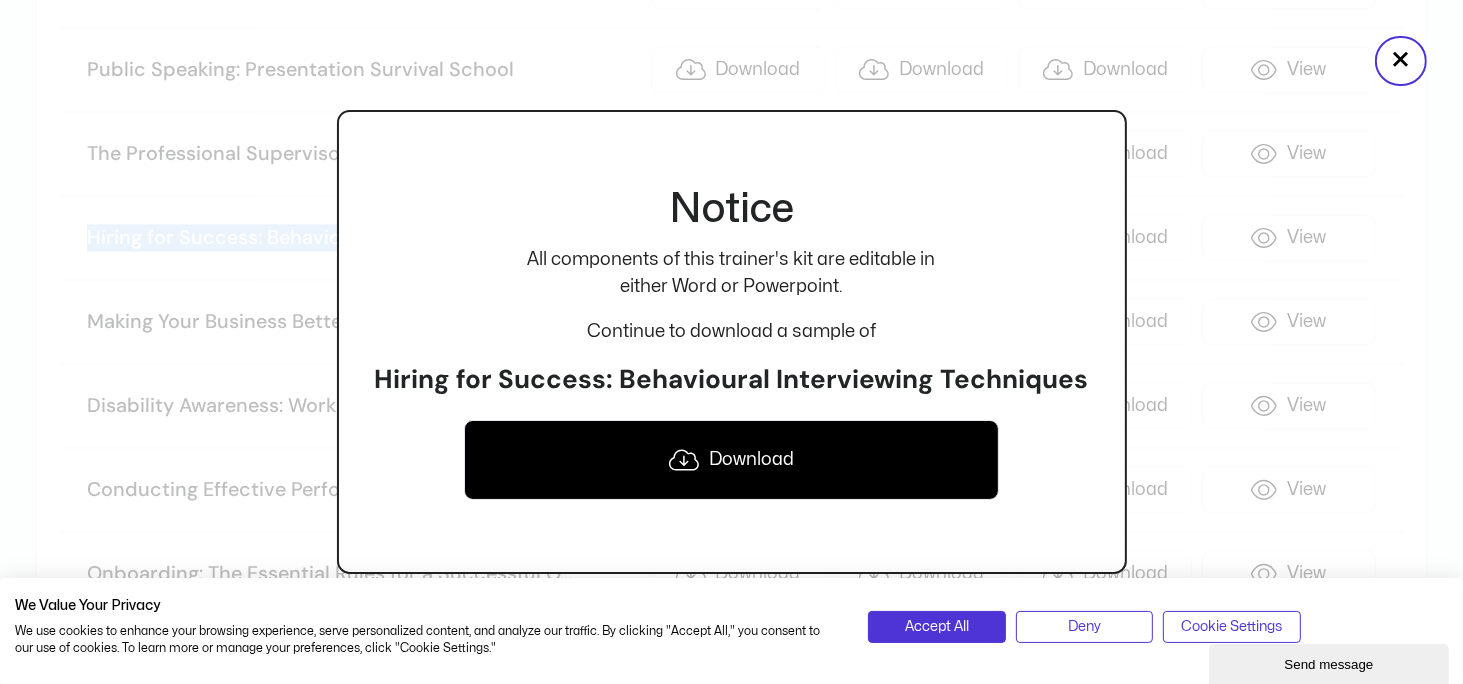 click on "Download" at bounding box center [732, 460] 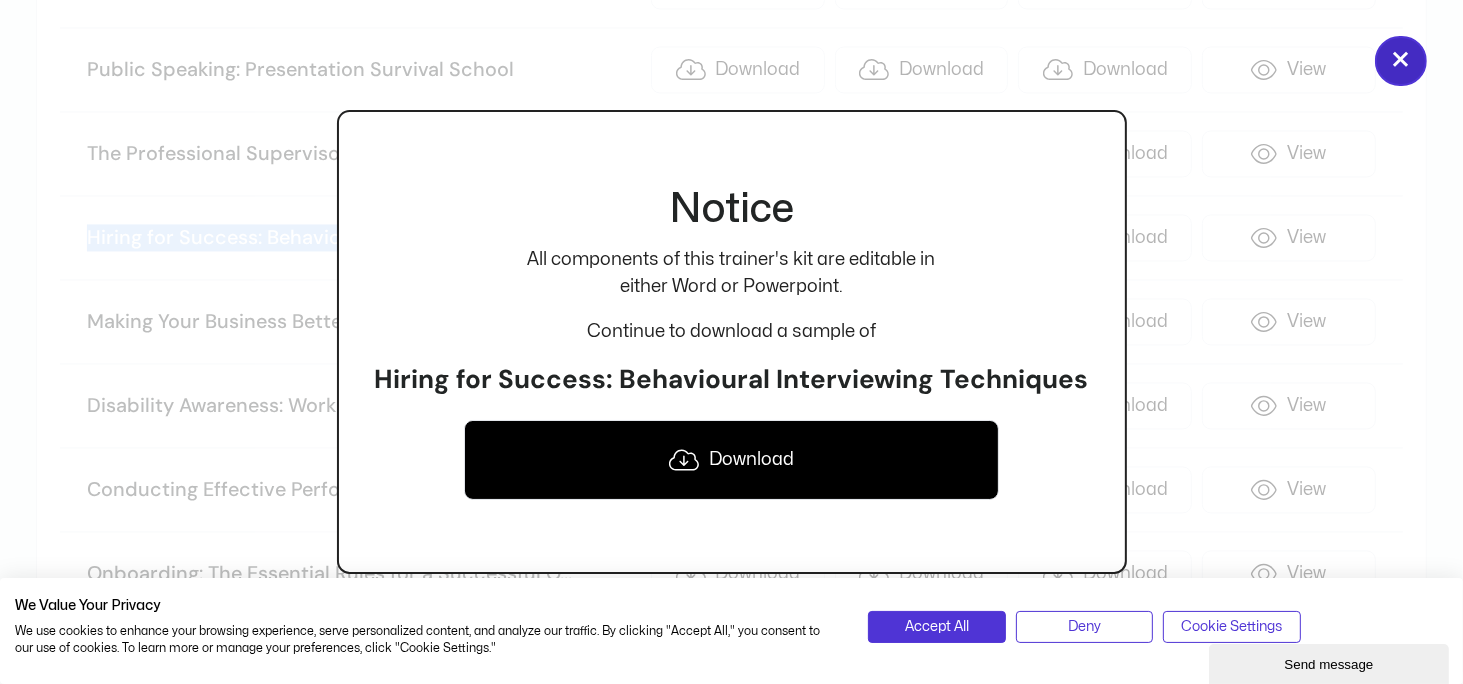 click on "×" at bounding box center [1401, 61] 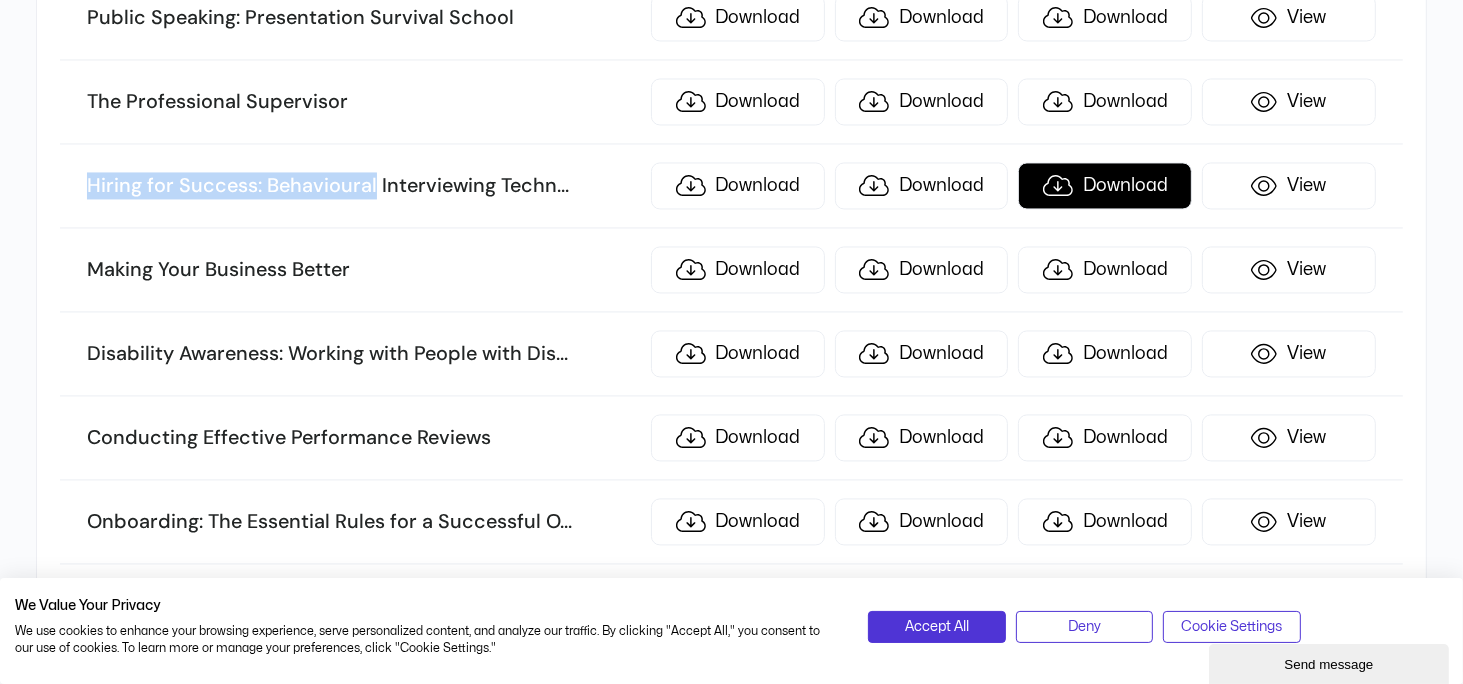 scroll, scrollTop: 3900, scrollLeft: 0, axis: vertical 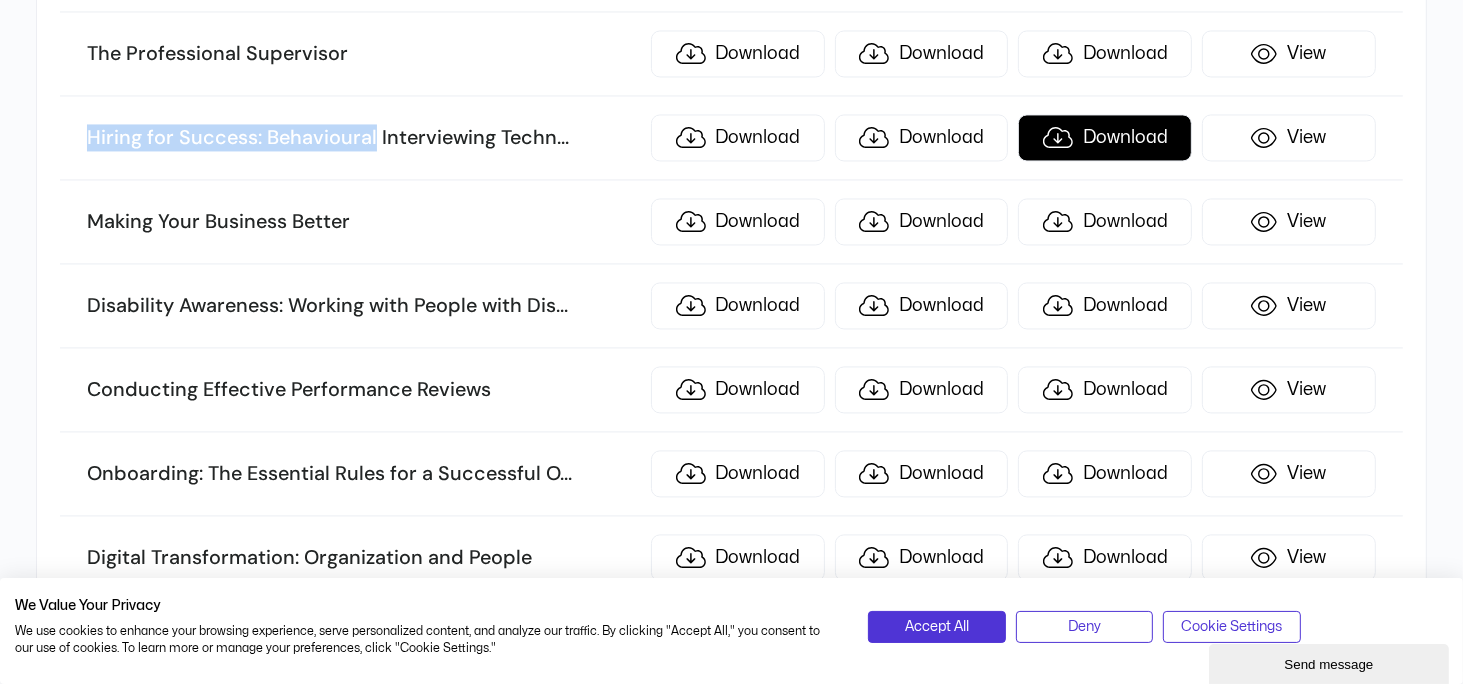 click on "Download" at bounding box center (1105, 137) 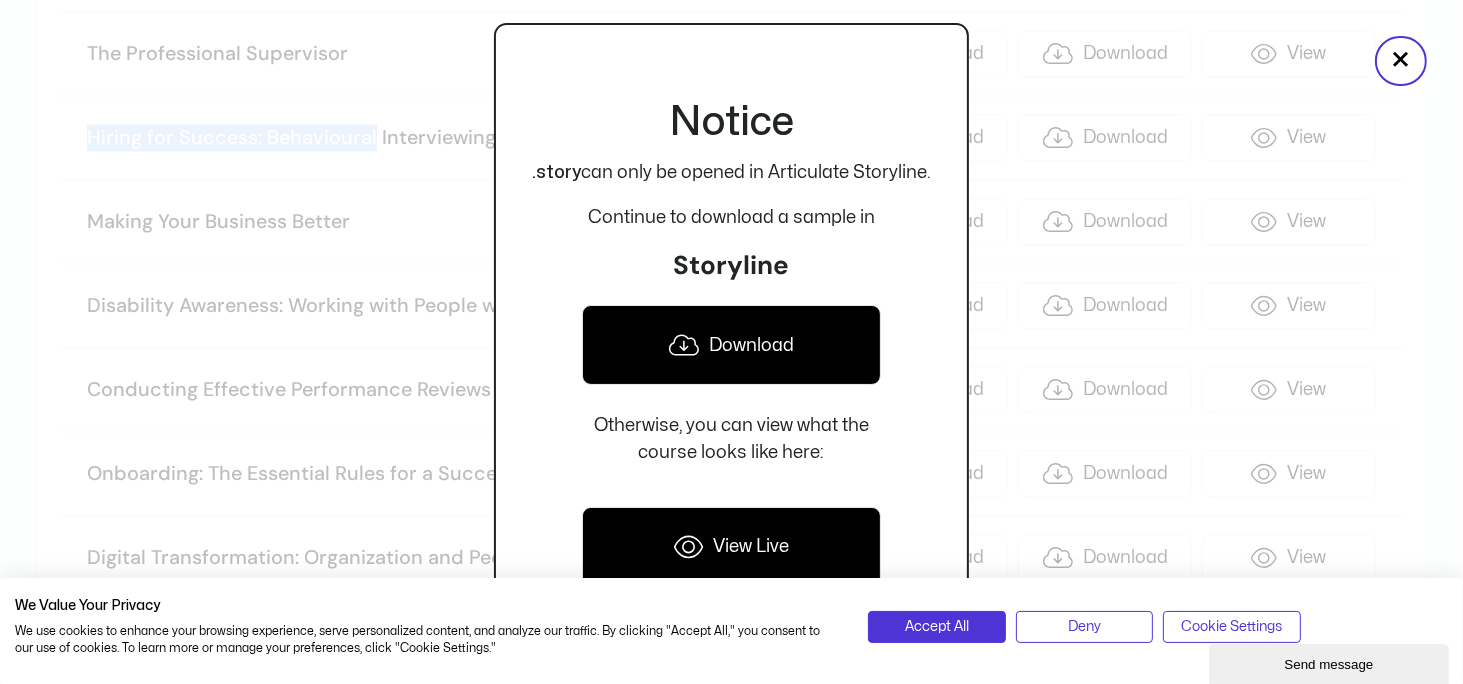 click on "Download" at bounding box center [731, 345] 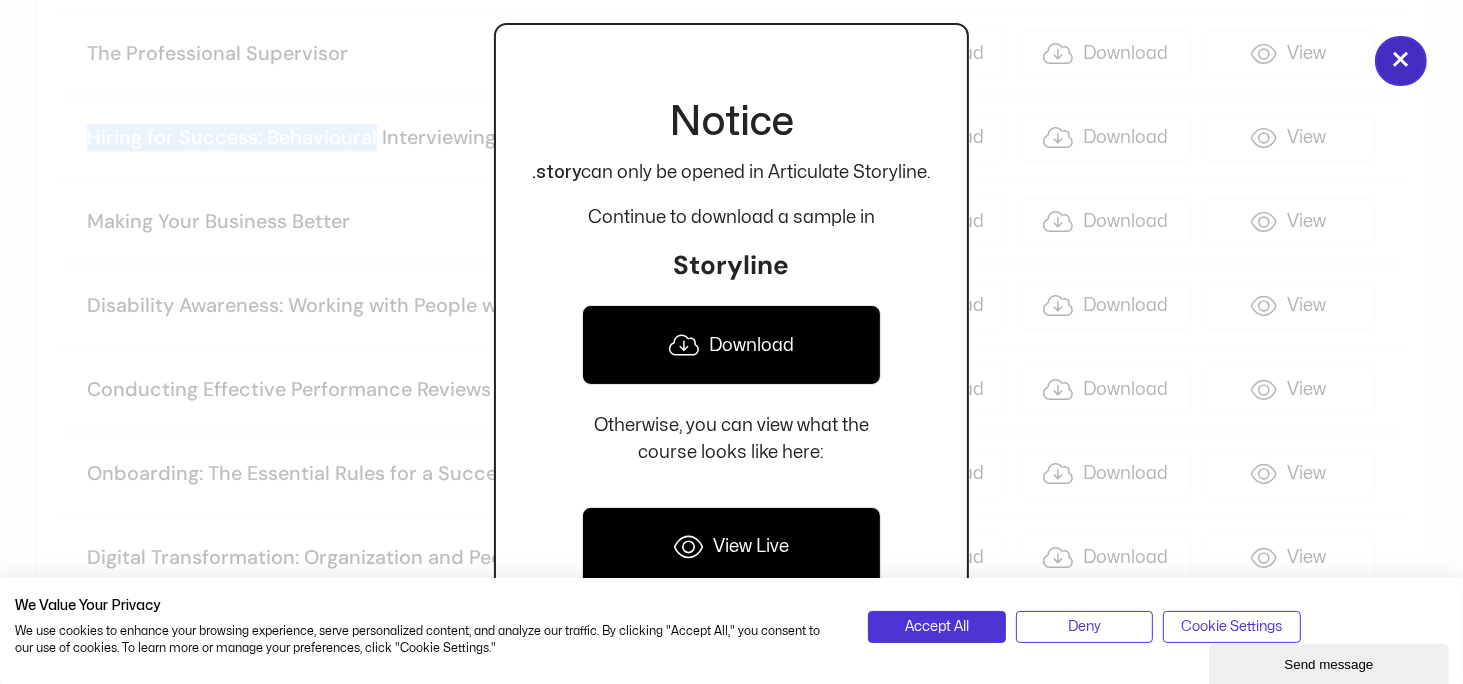 click on "×" at bounding box center (1401, 61) 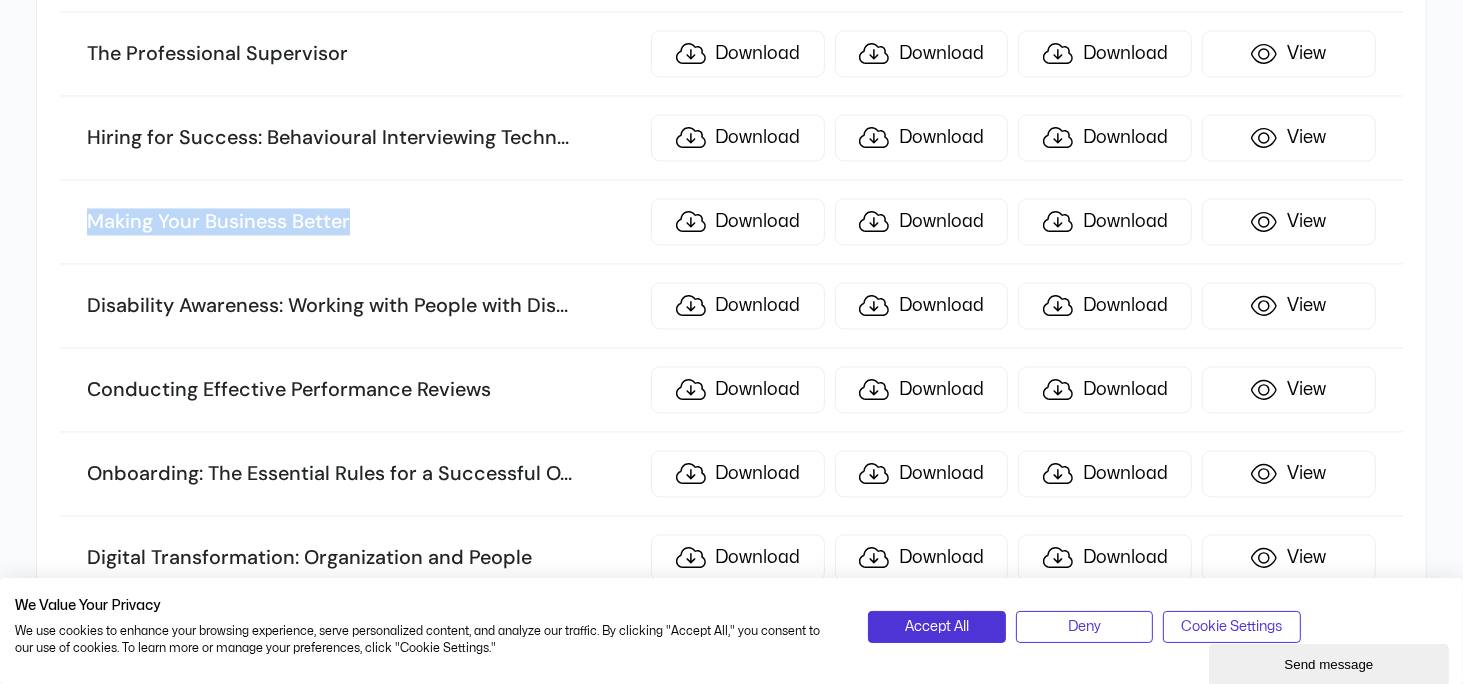 drag, startPoint x: 58, startPoint y: 196, endPoint x: 362, endPoint y: 196, distance: 304 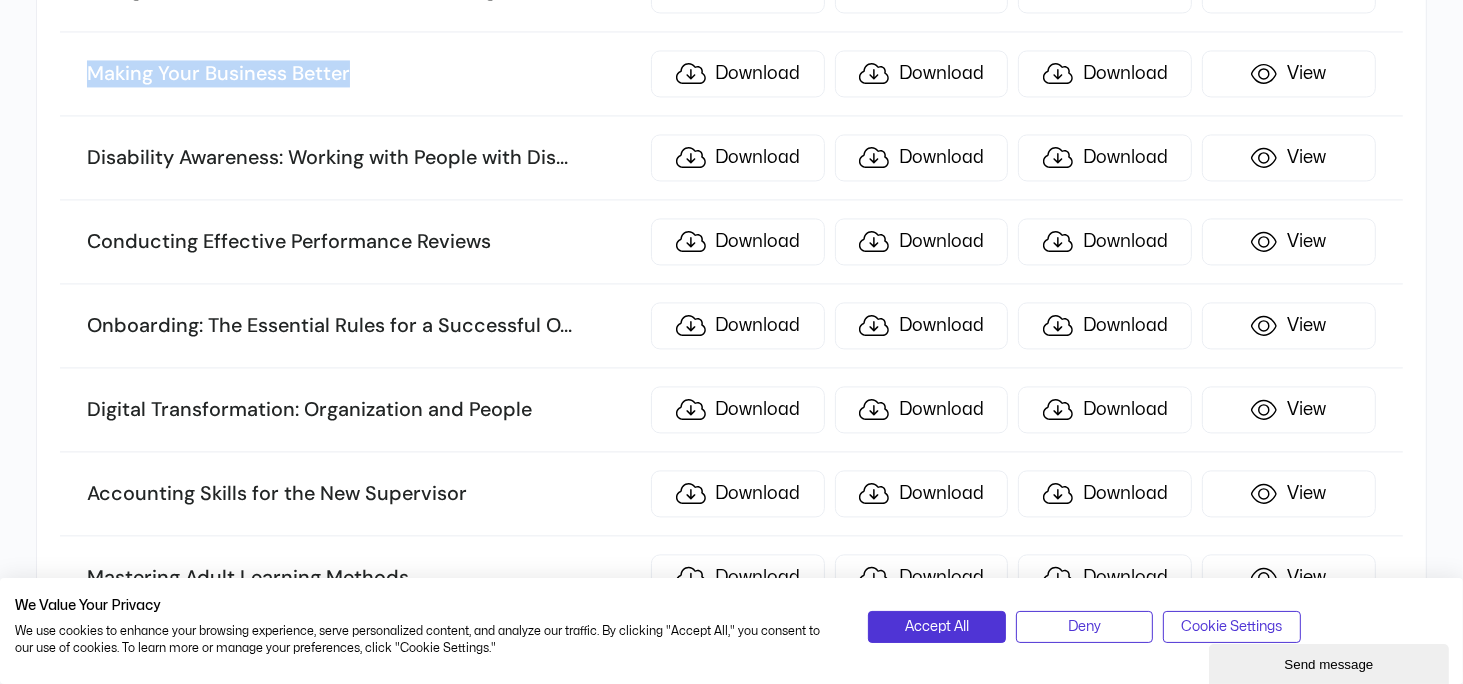 scroll, scrollTop: 4000, scrollLeft: 0, axis: vertical 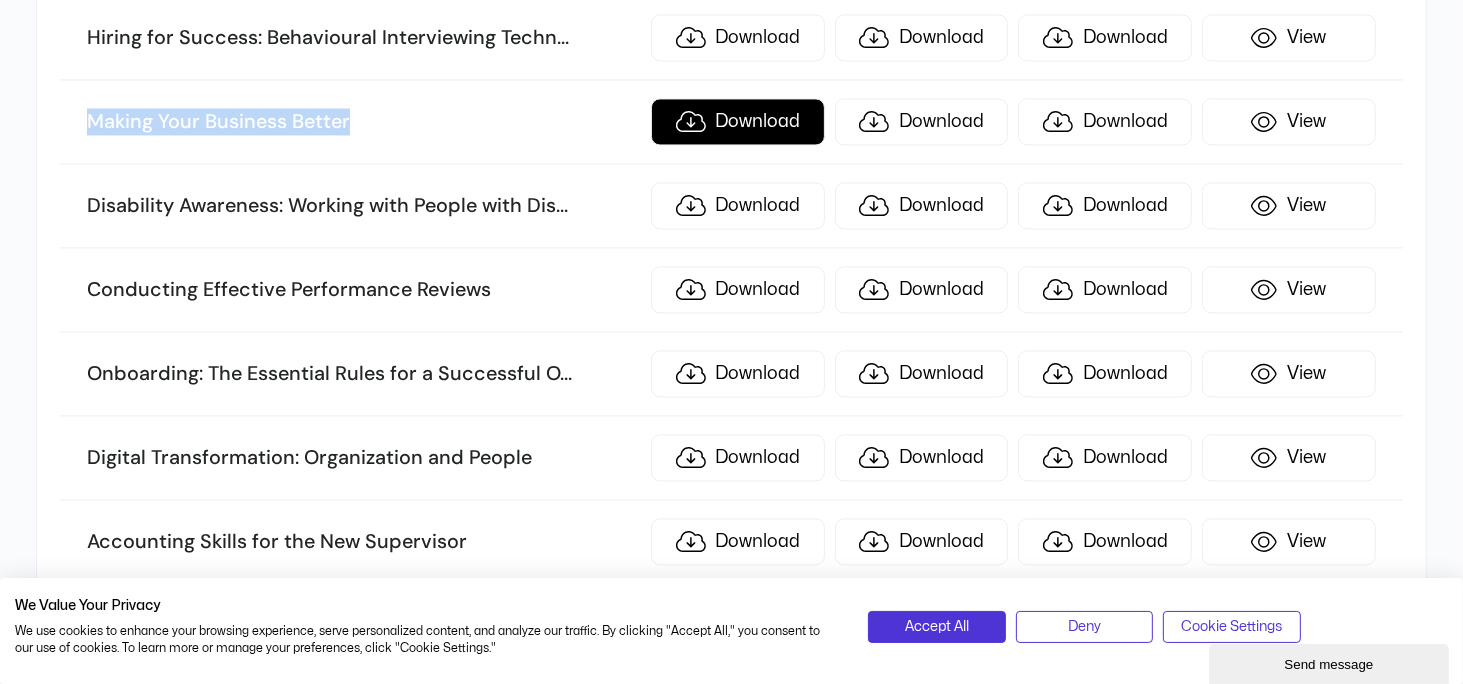 click on "Download" at bounding box center (738, 121) 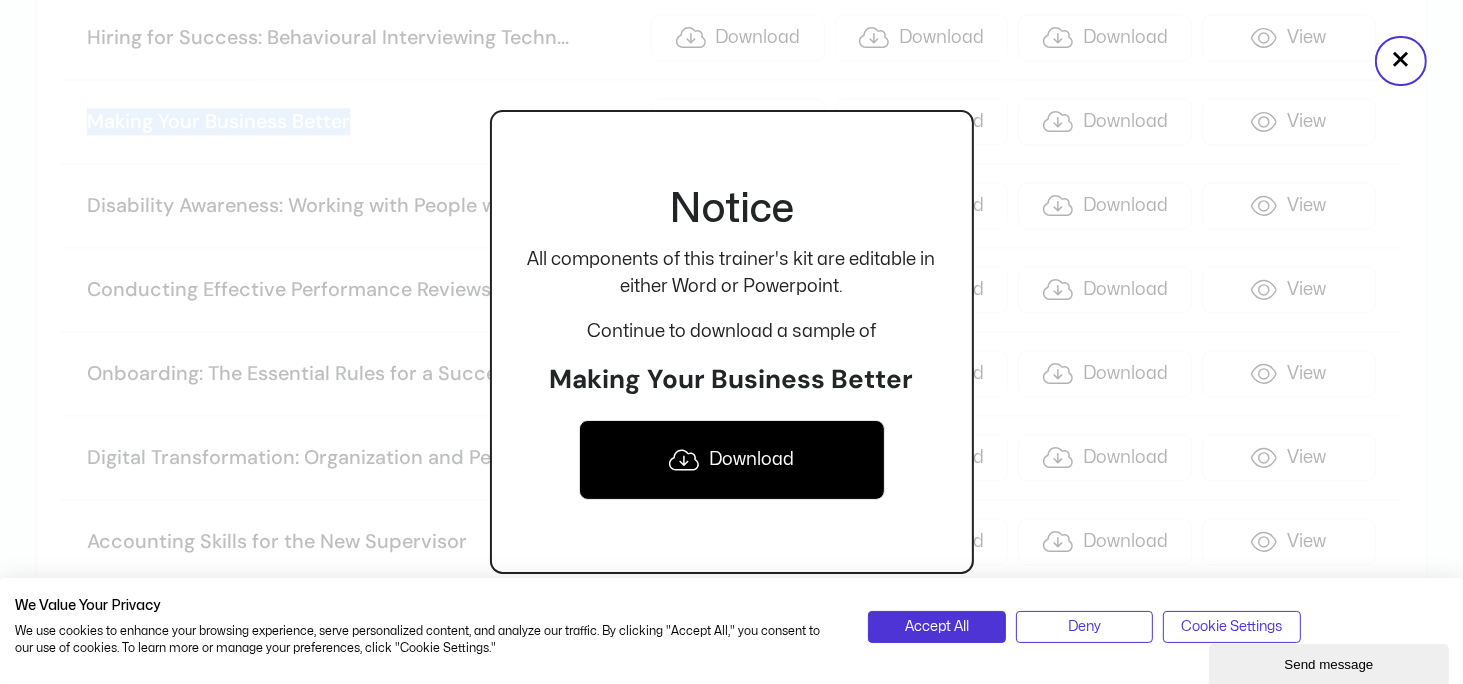 click on "Download" at bounding box center [732, 460] 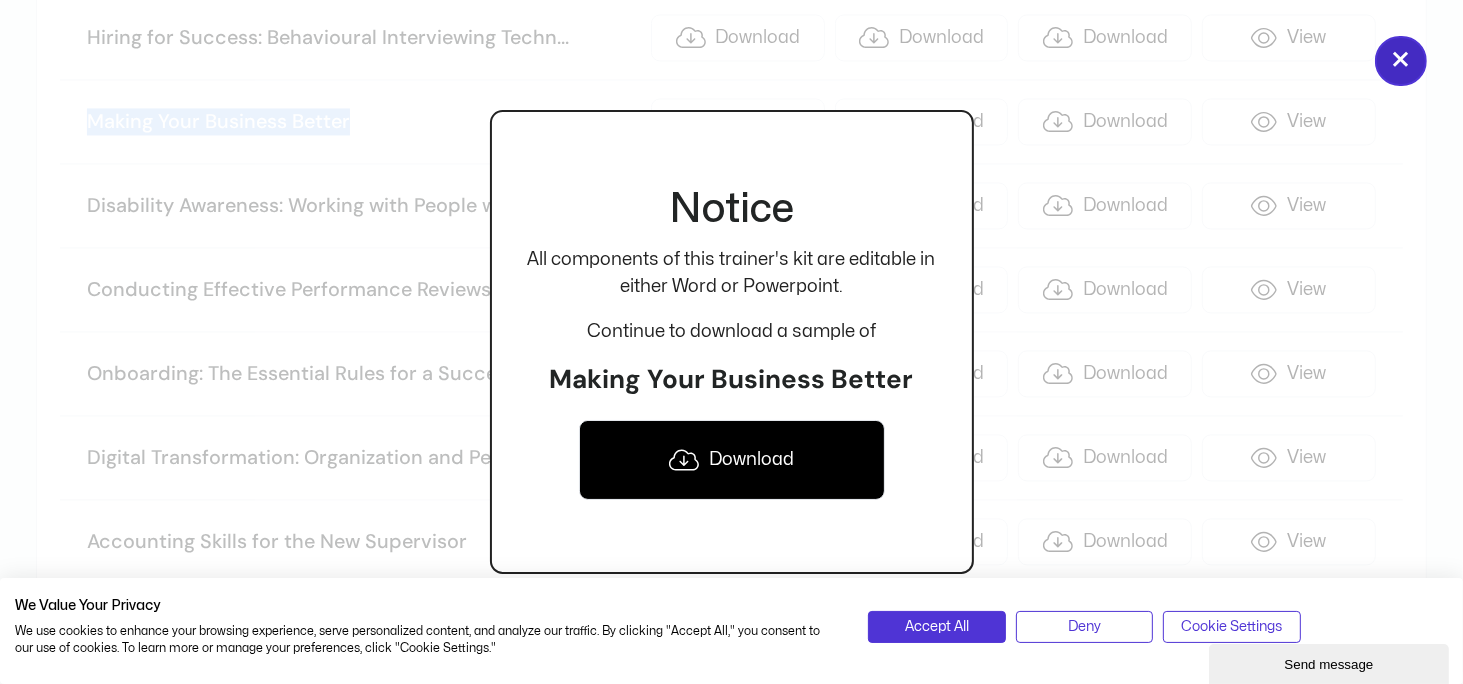 click on "×" at bounding box center (1401, 61) 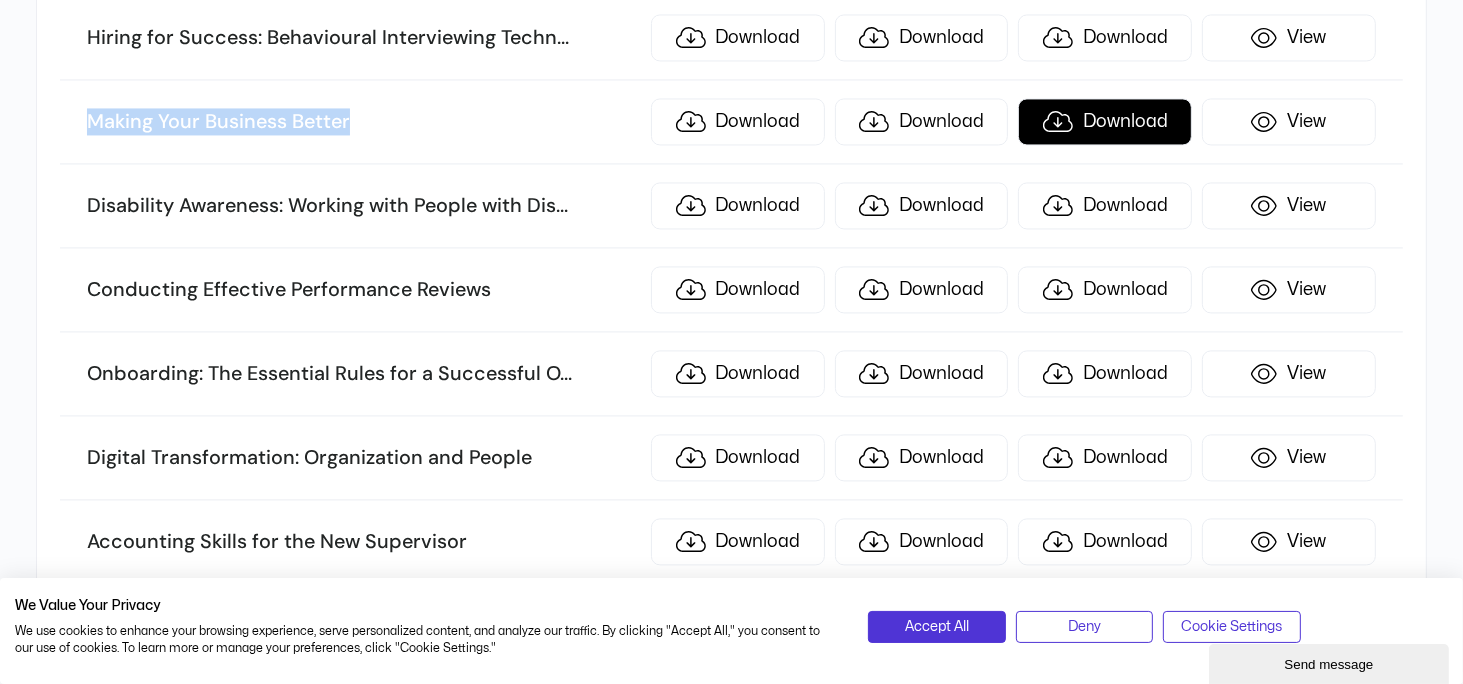 click on "Download" at bounding box center (1105, 121) 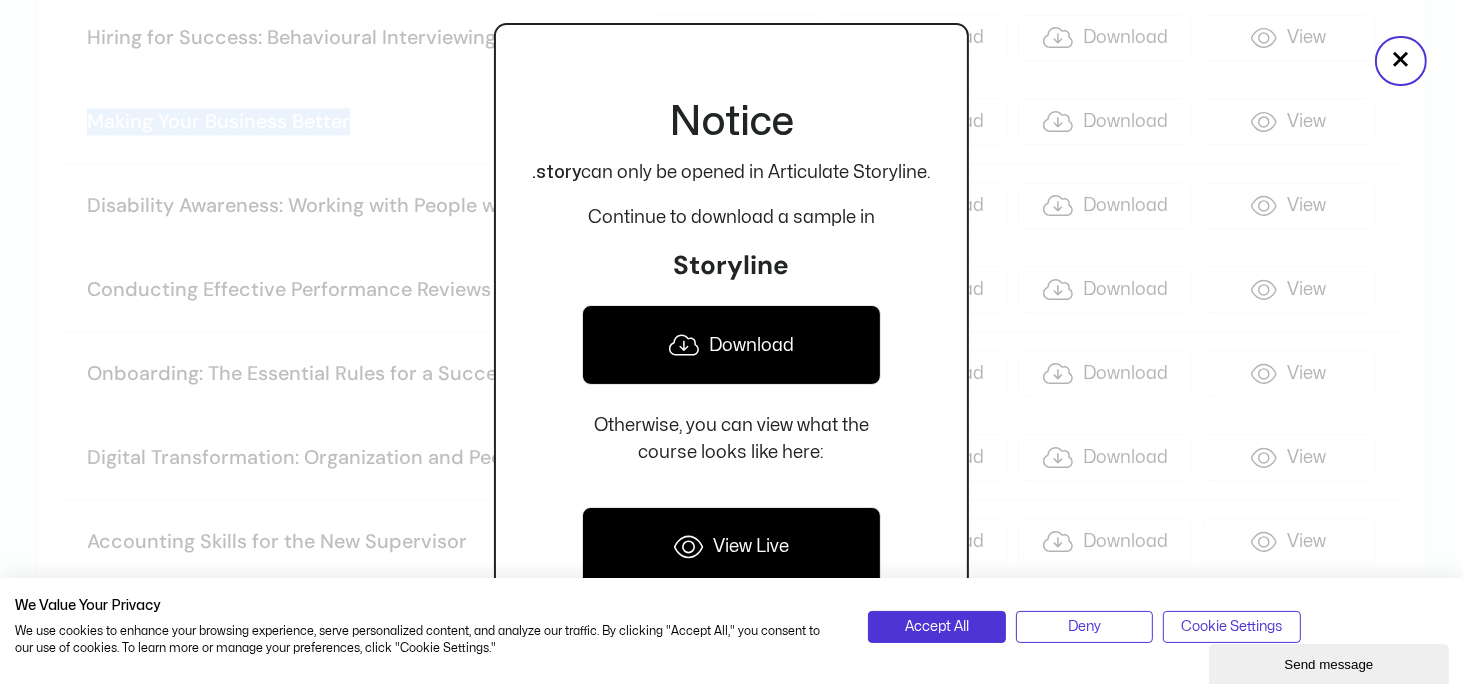 click 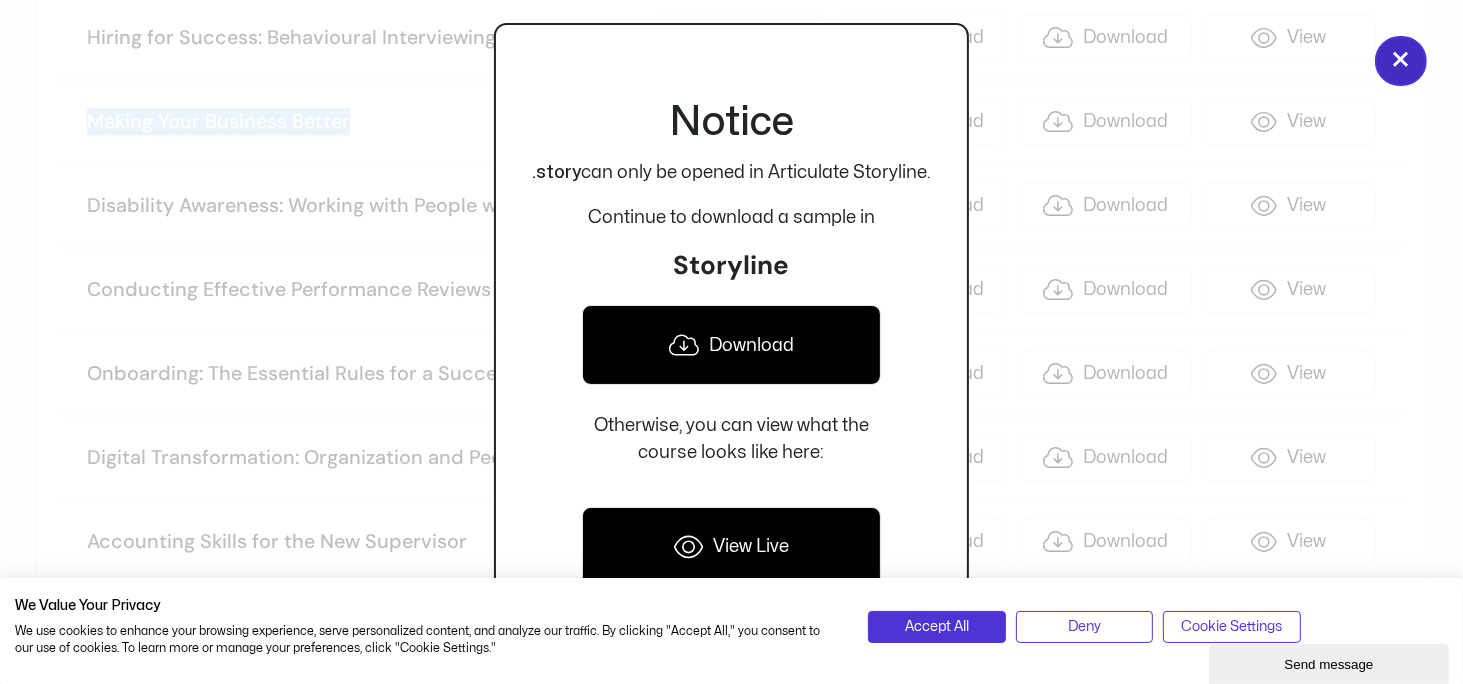 click on "×" at bounding box center [1401, 61] 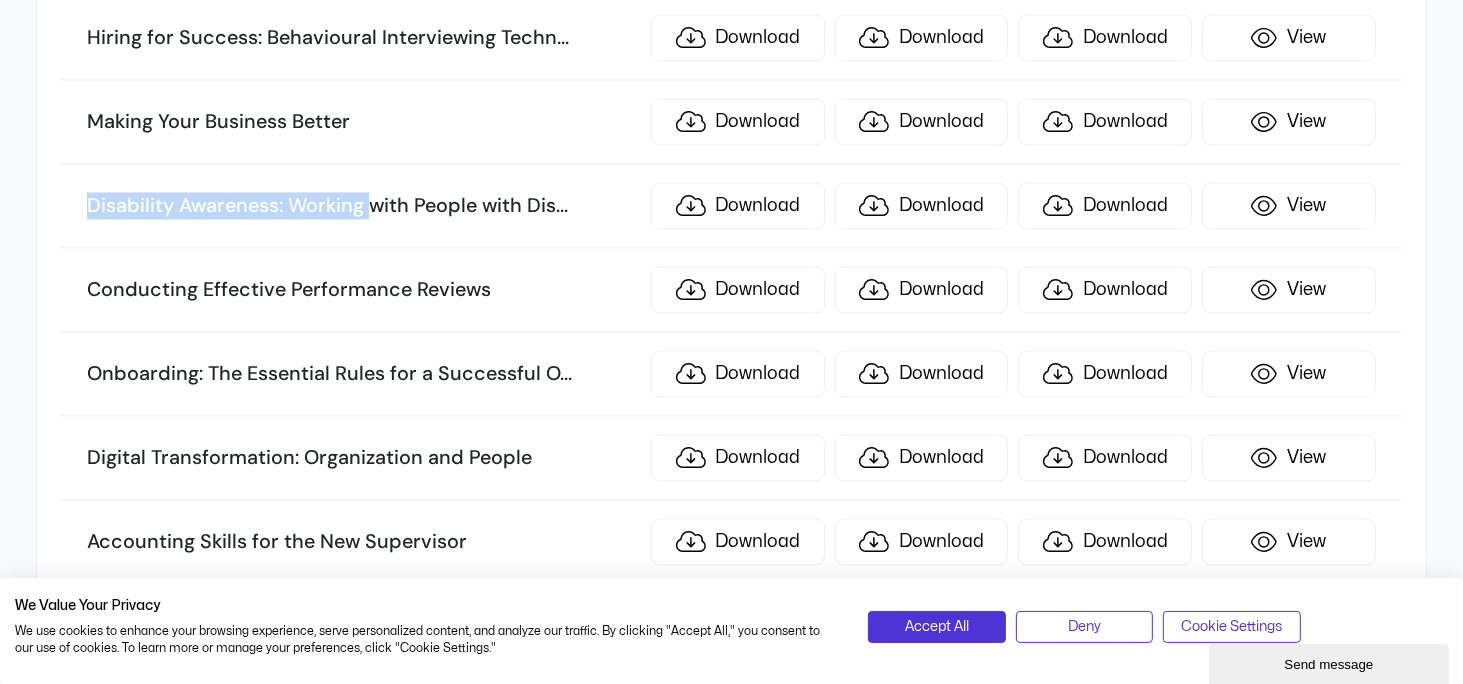 drag, startPoint x: 85, startPoint y: 176, endPoint x: 369, endPoint y: 189, distance: 284.2974 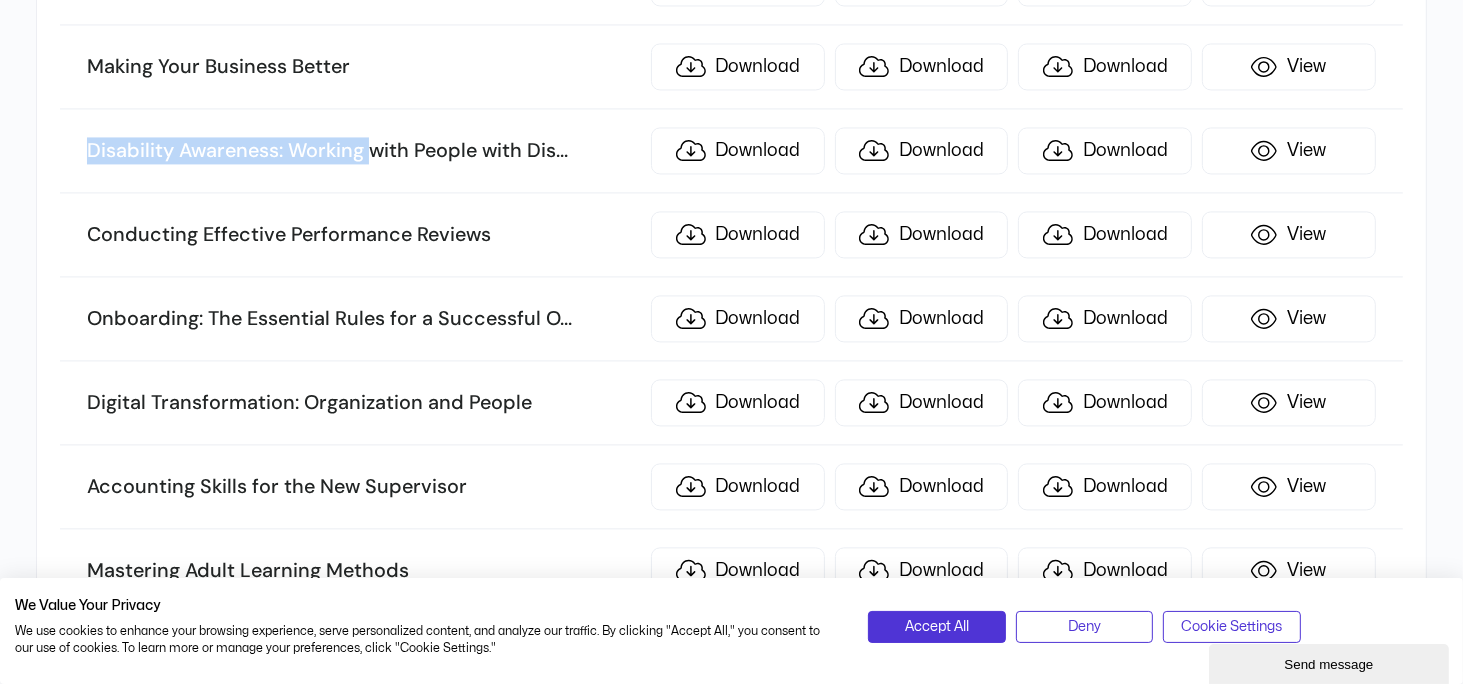 scroll, scrollTop: 4100, scrollLeft: 0, axis: vertical 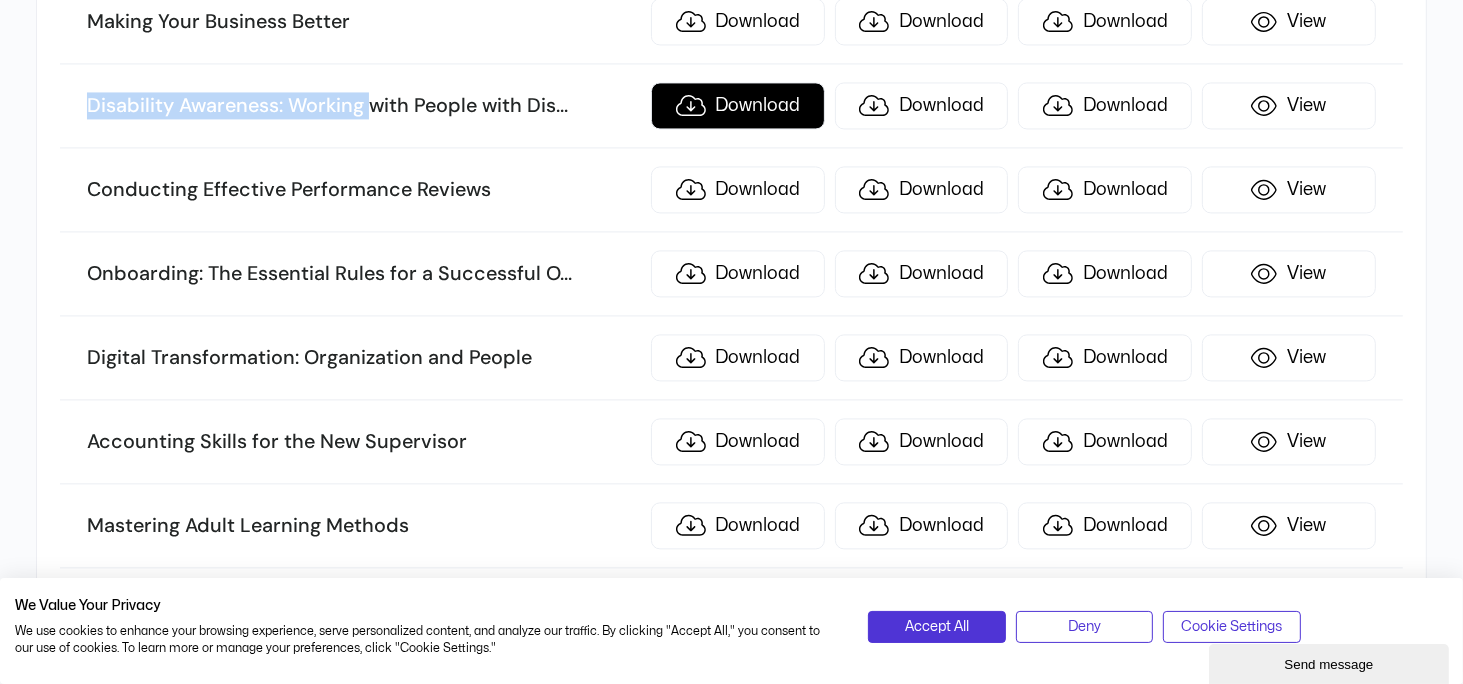 click on "Download" at bounding box center [738, 105] 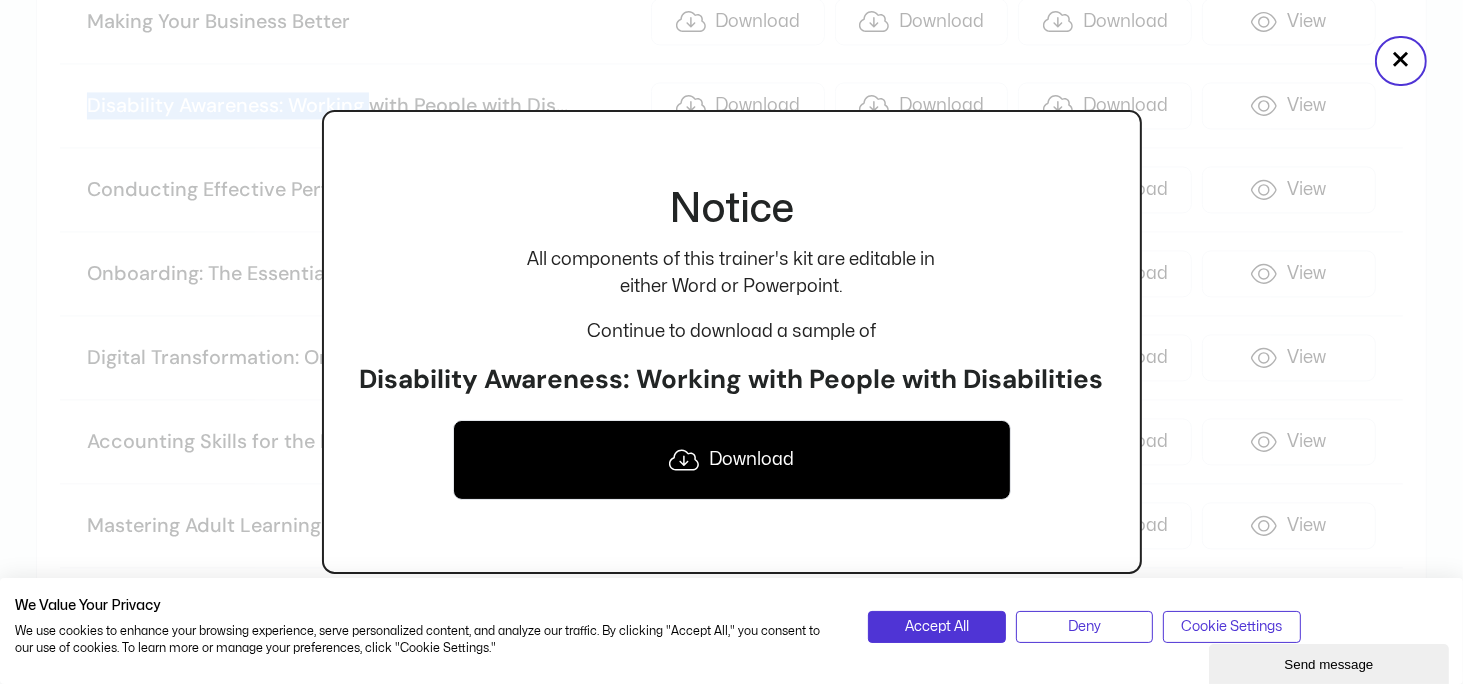 click on "Download" at bounding box center (732, 460) 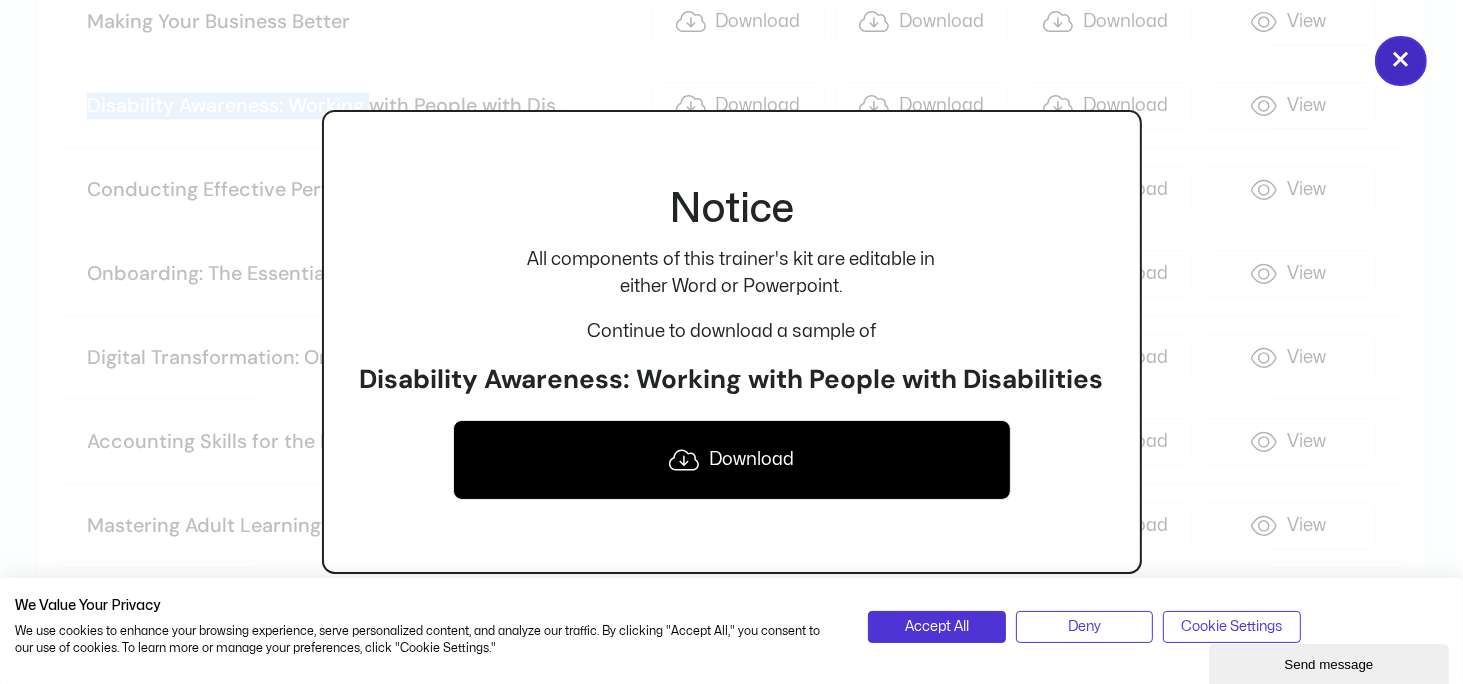 click on "×" at bounding box center (1401, 61) 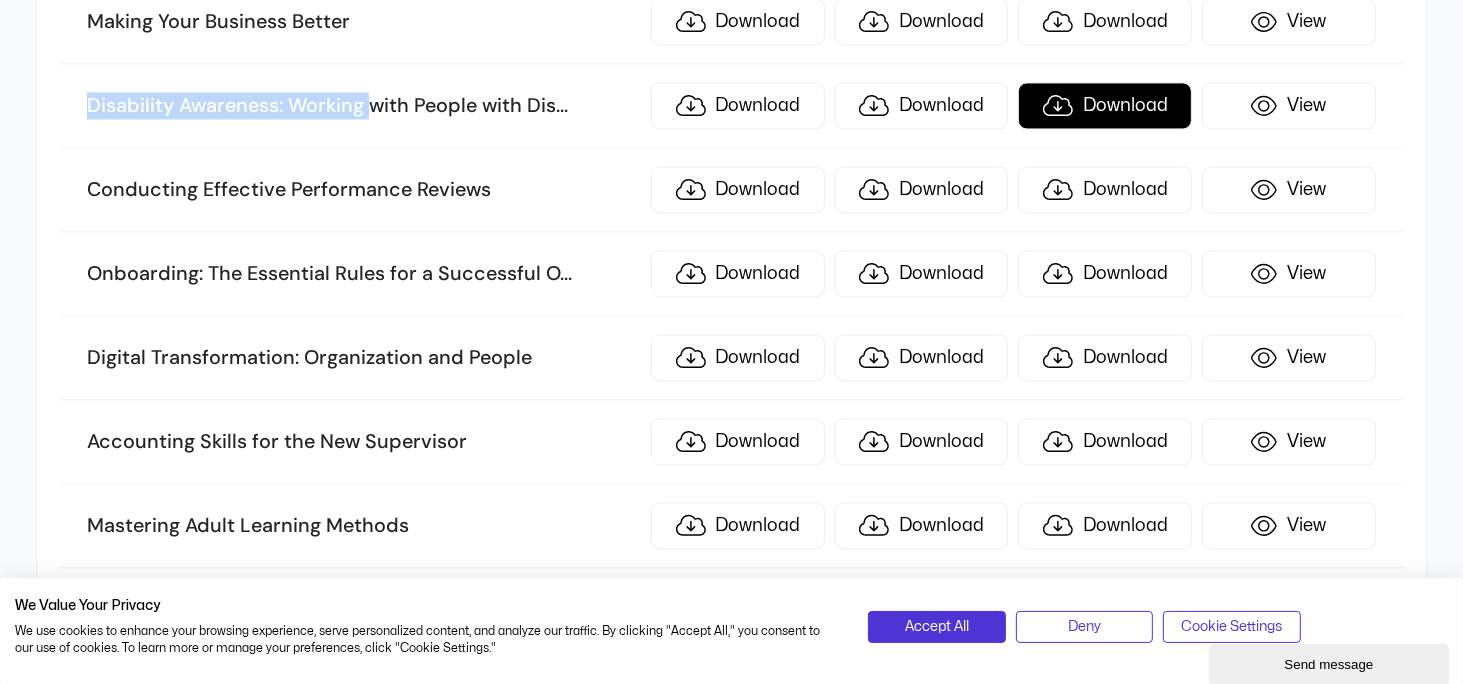 click on "Download" at bounding box center [1105, 105] 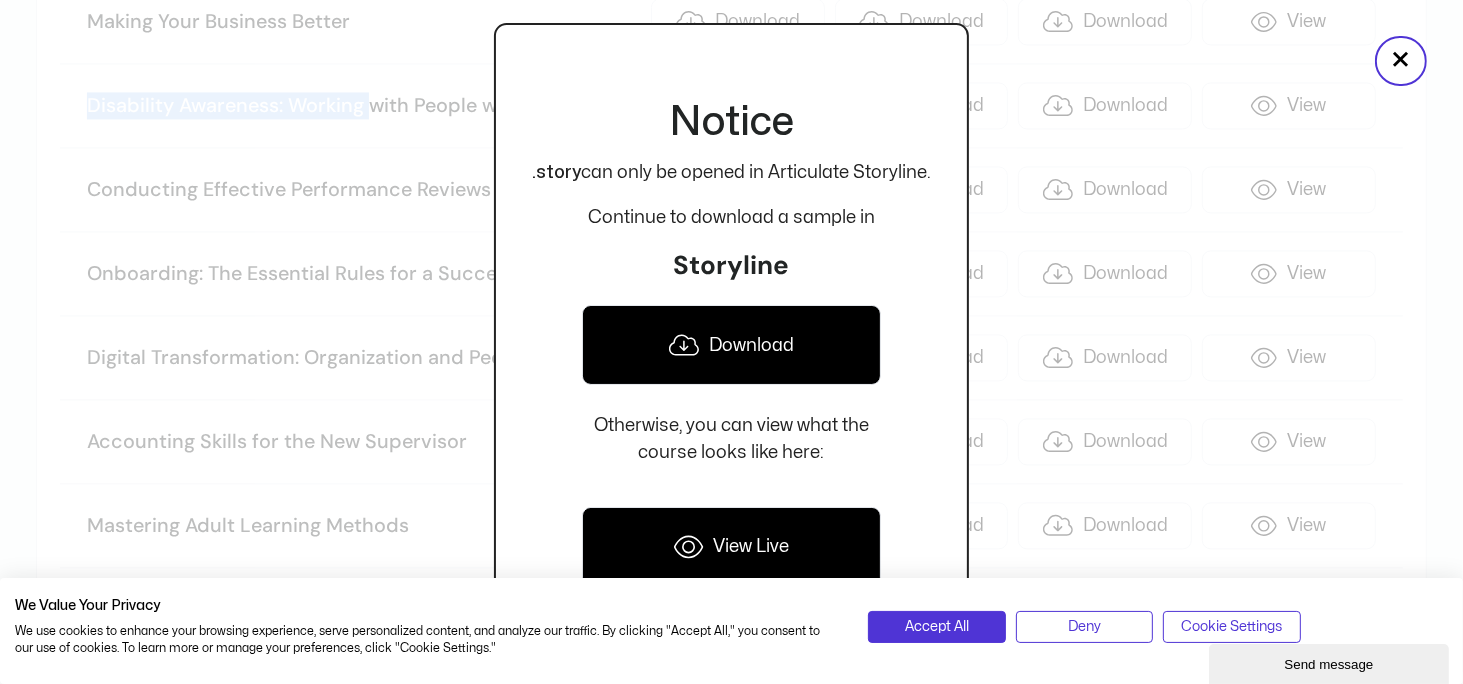 click on "Download" at bounding box center (731, 345) 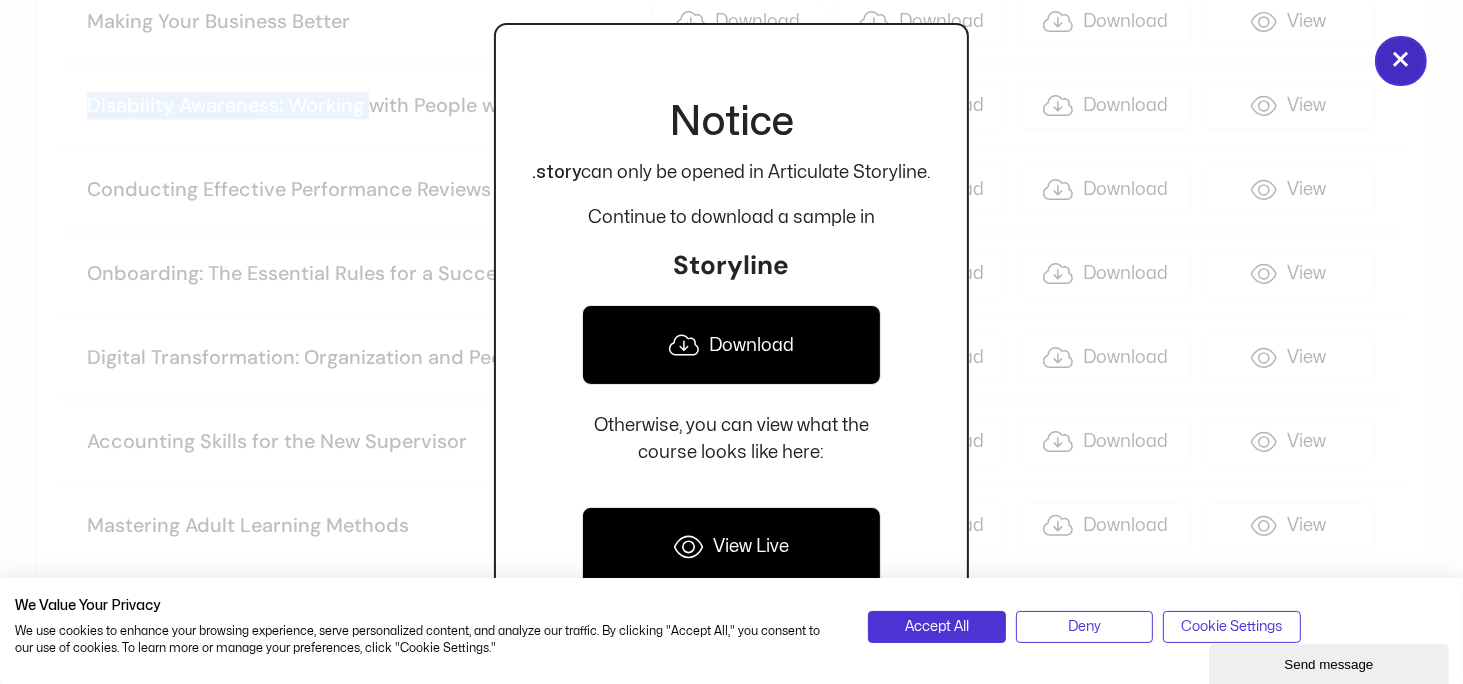 click on "×" at bounding box center [1401, 61] 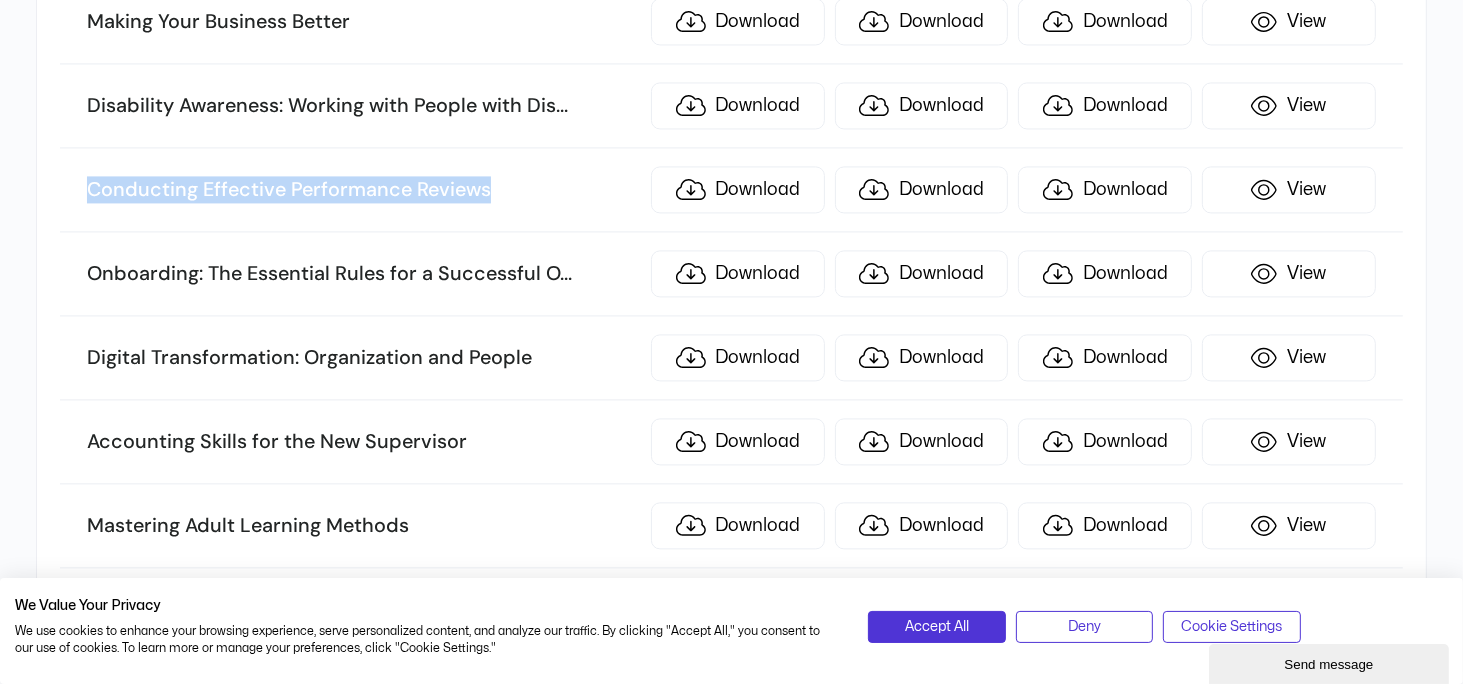 drag, startPoint x: 104, startPoint y: 160, endPoint x: 488, endPoint y: 159, distance: 384.0013 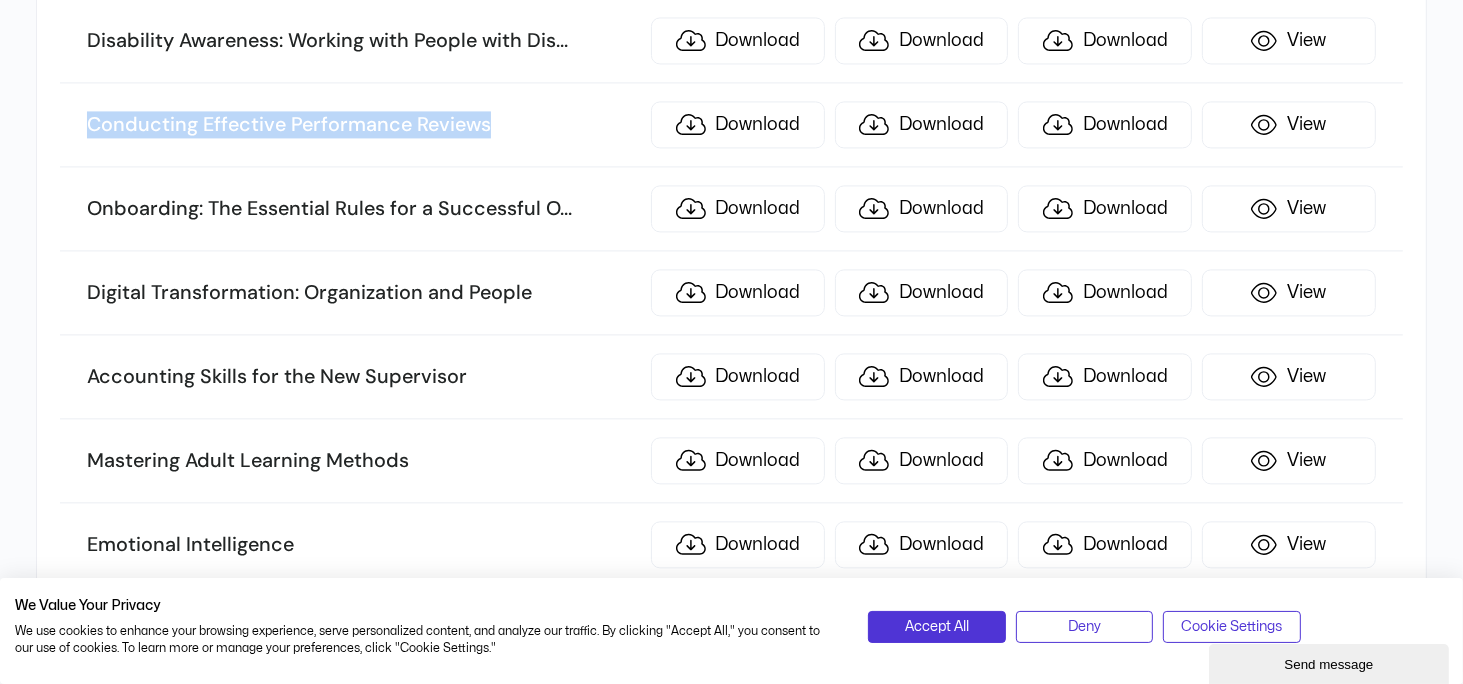 scroll, scrollTop: 4200, scrollLeft: 0, axis: vertical 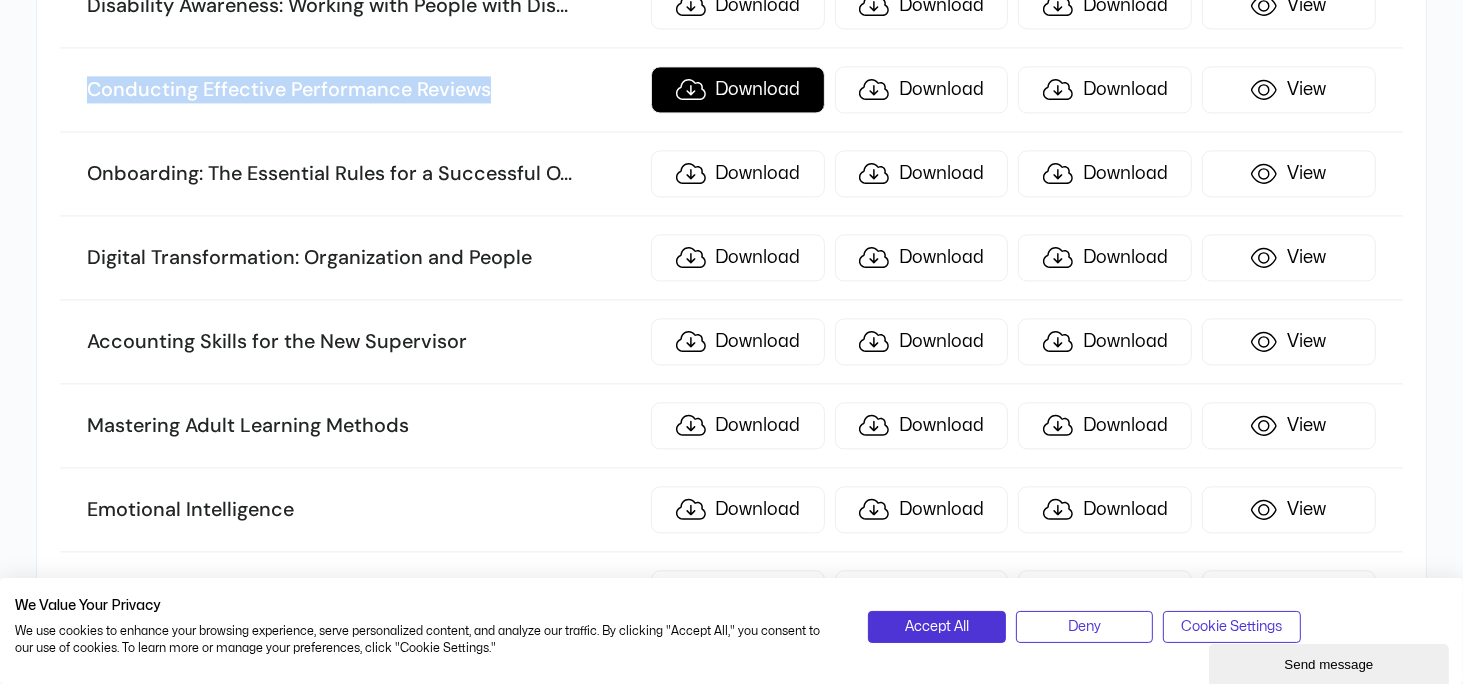 click on "Download" at bounding box center (738, 89) 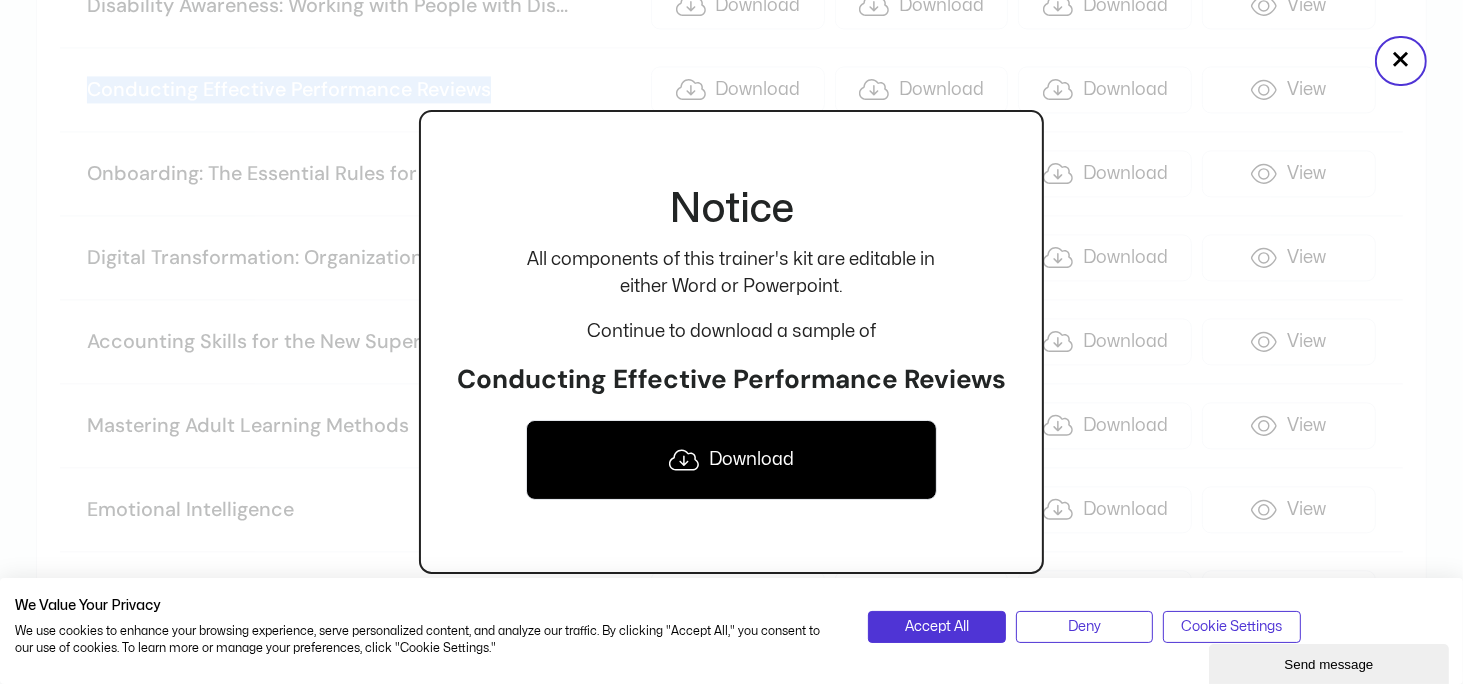 click on "Download" at bounding box center (732, 460) 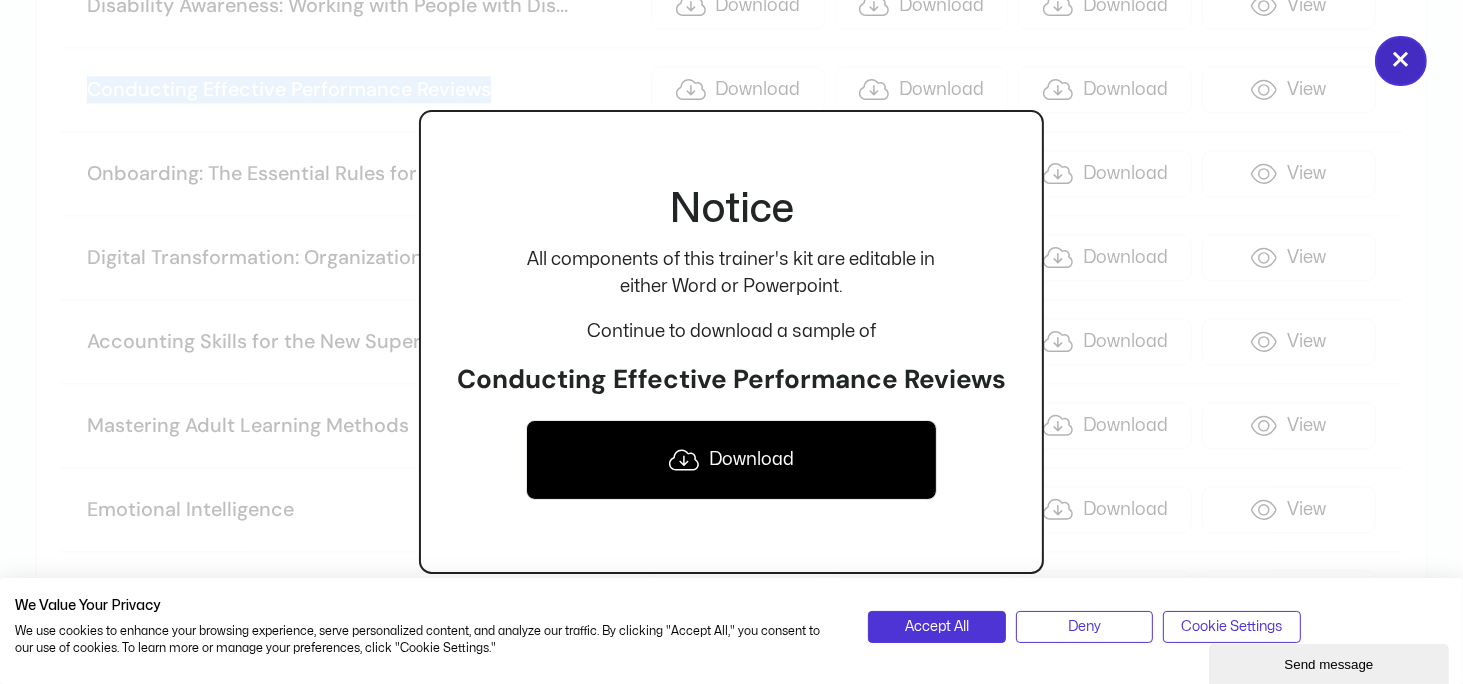 click on "×" at bounding box center [1401, 61] 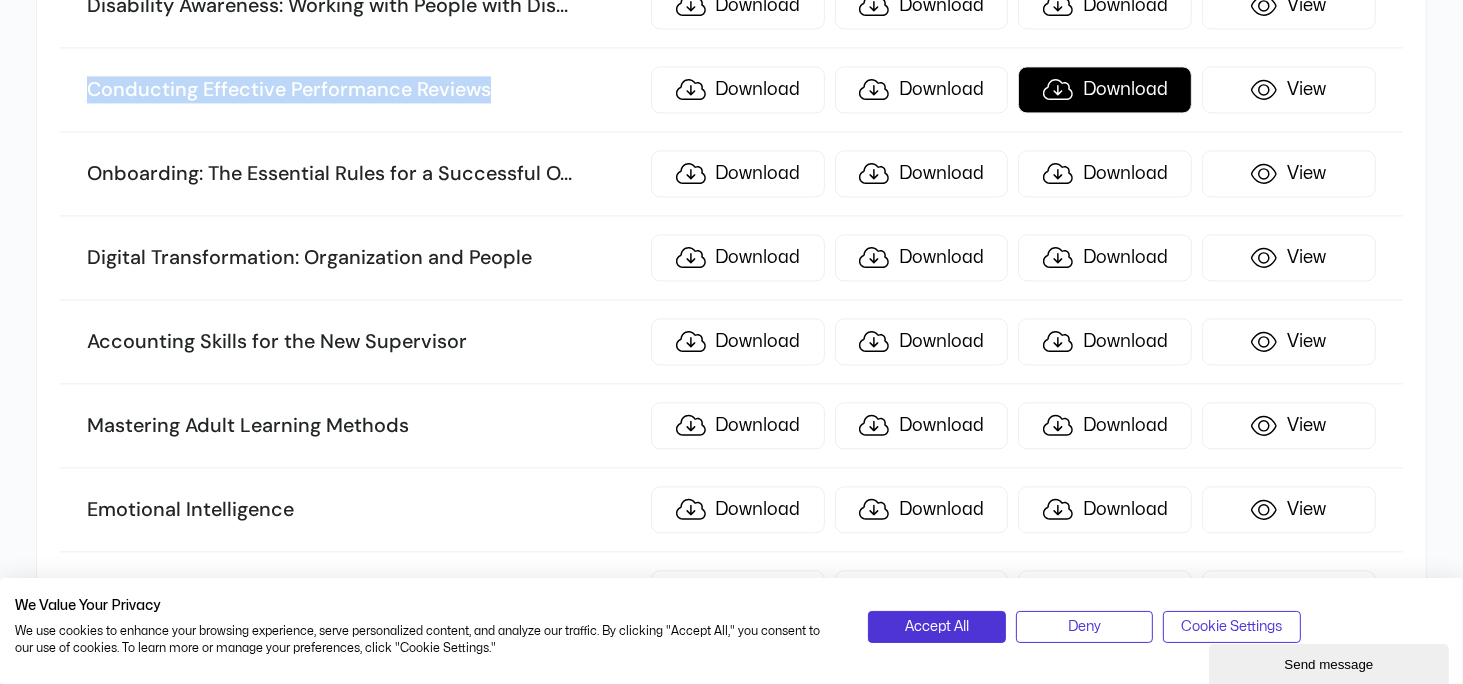 click on "Download" at bounding box center [1105, 89] 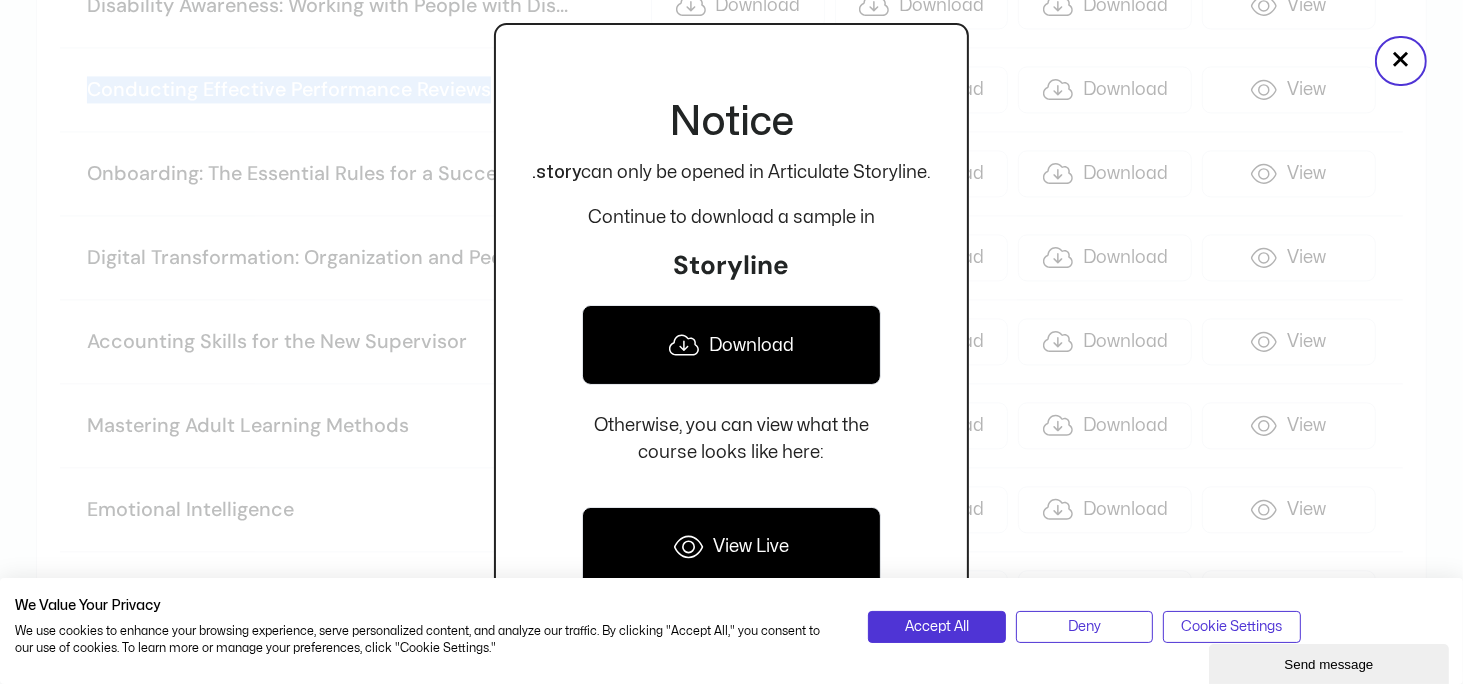 click on "Download" at bounding box center (731, 345) 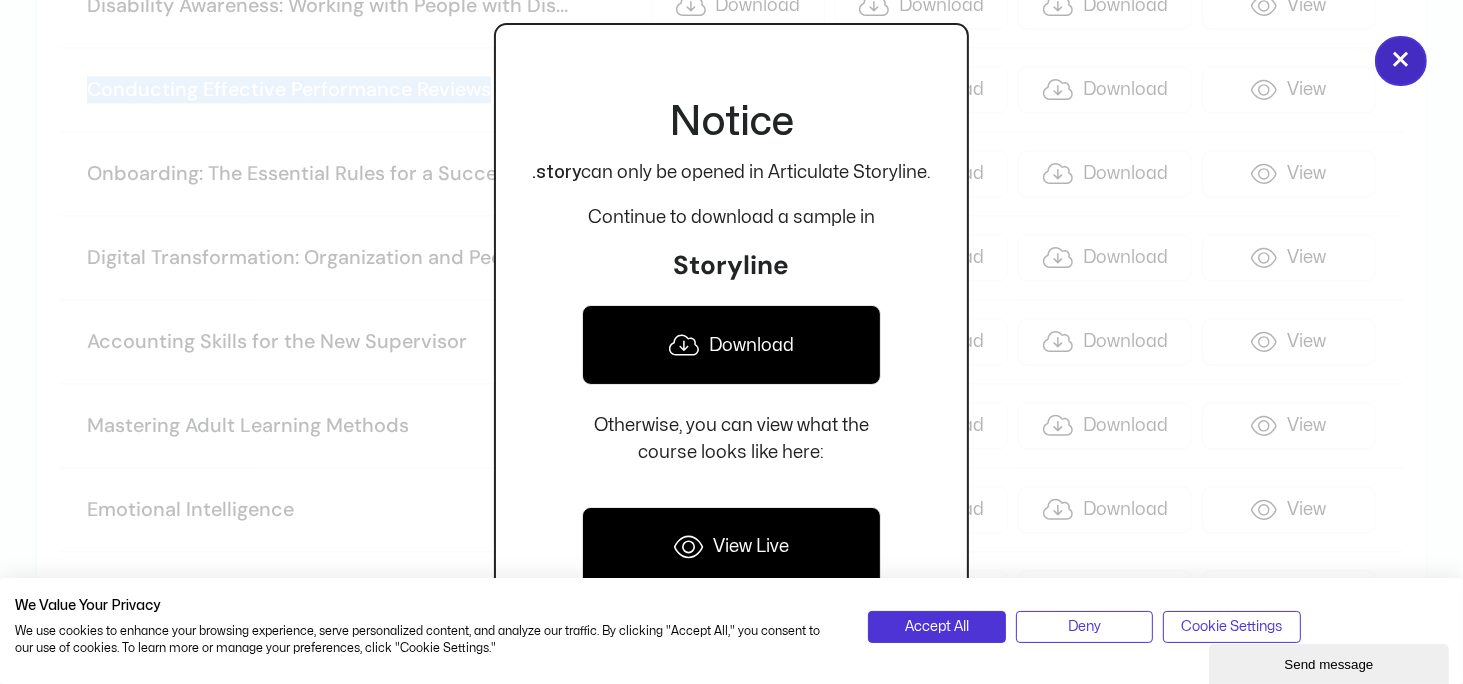 click on "×" at bounding box center [1401, 61] 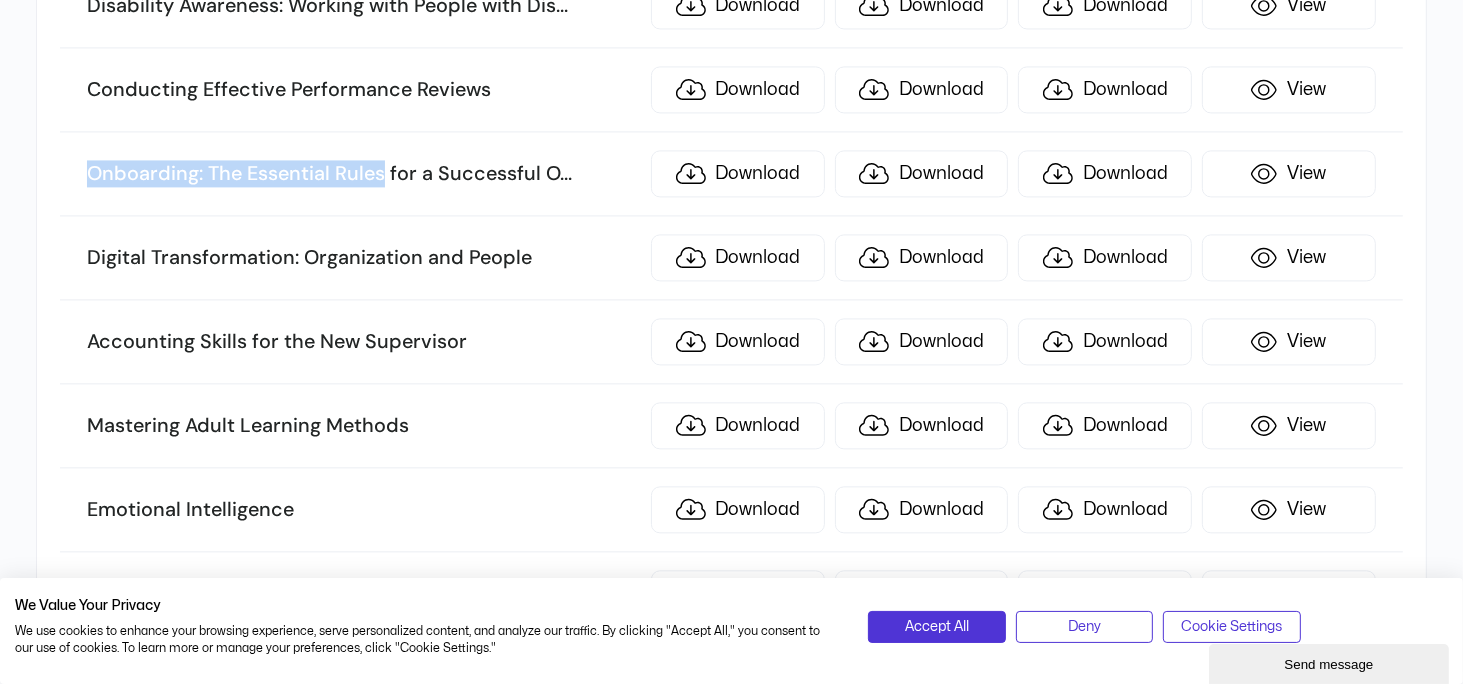 drag, startPoint x: 88, startPoint y: 145, endPoint x: 385, endPoint y: 150, distance: 297.04208 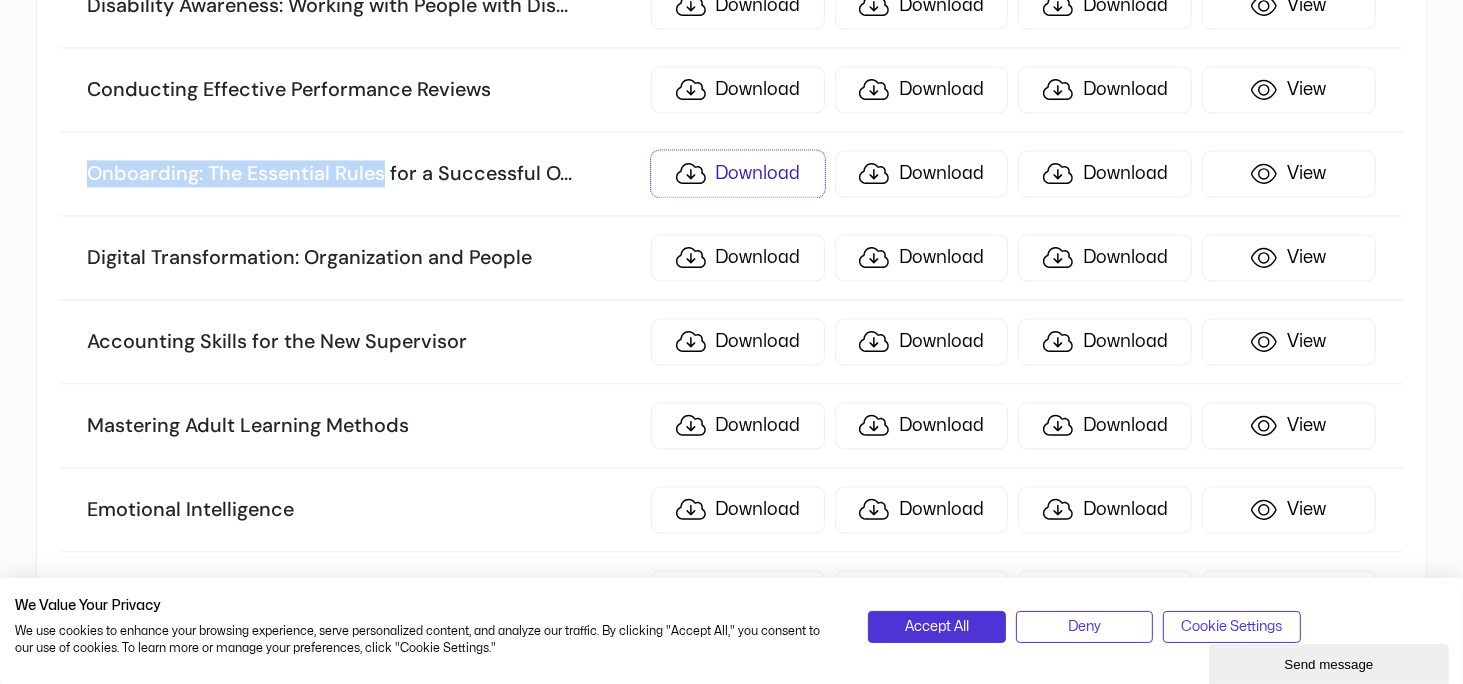 drag, startPoint x: 385, startPoint y: 150, endPoint x: 720, endPoint y: 131, distance: 335.53836 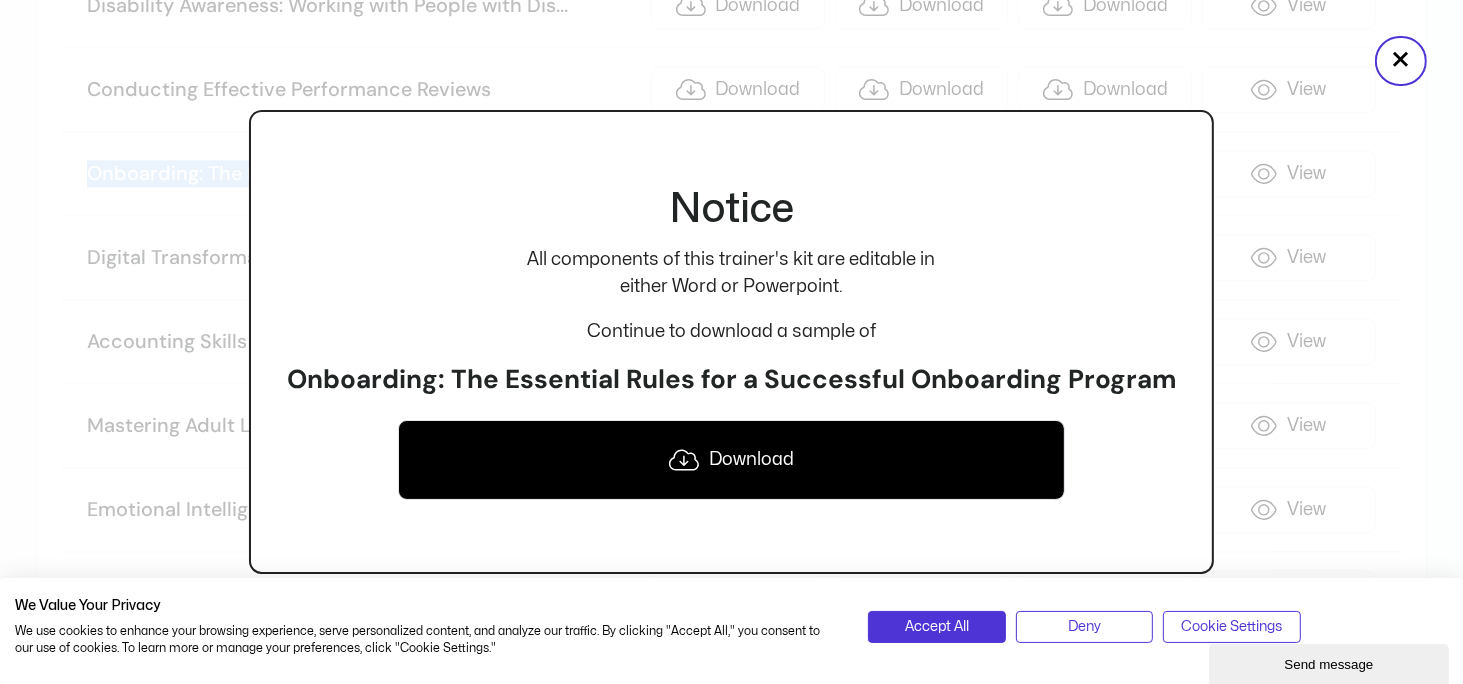 click on "Download" at bounding box center [731, 460] 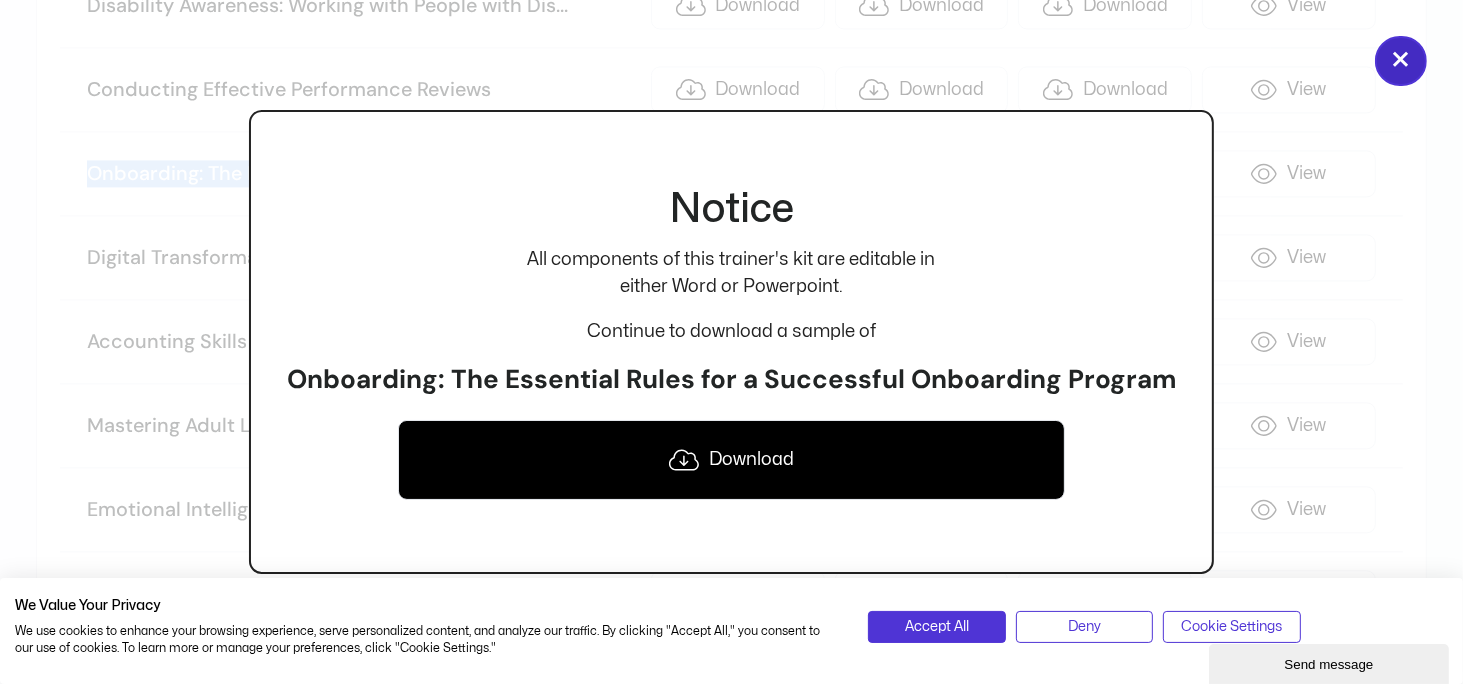 click on "×" at bounding box center (1401, 61) 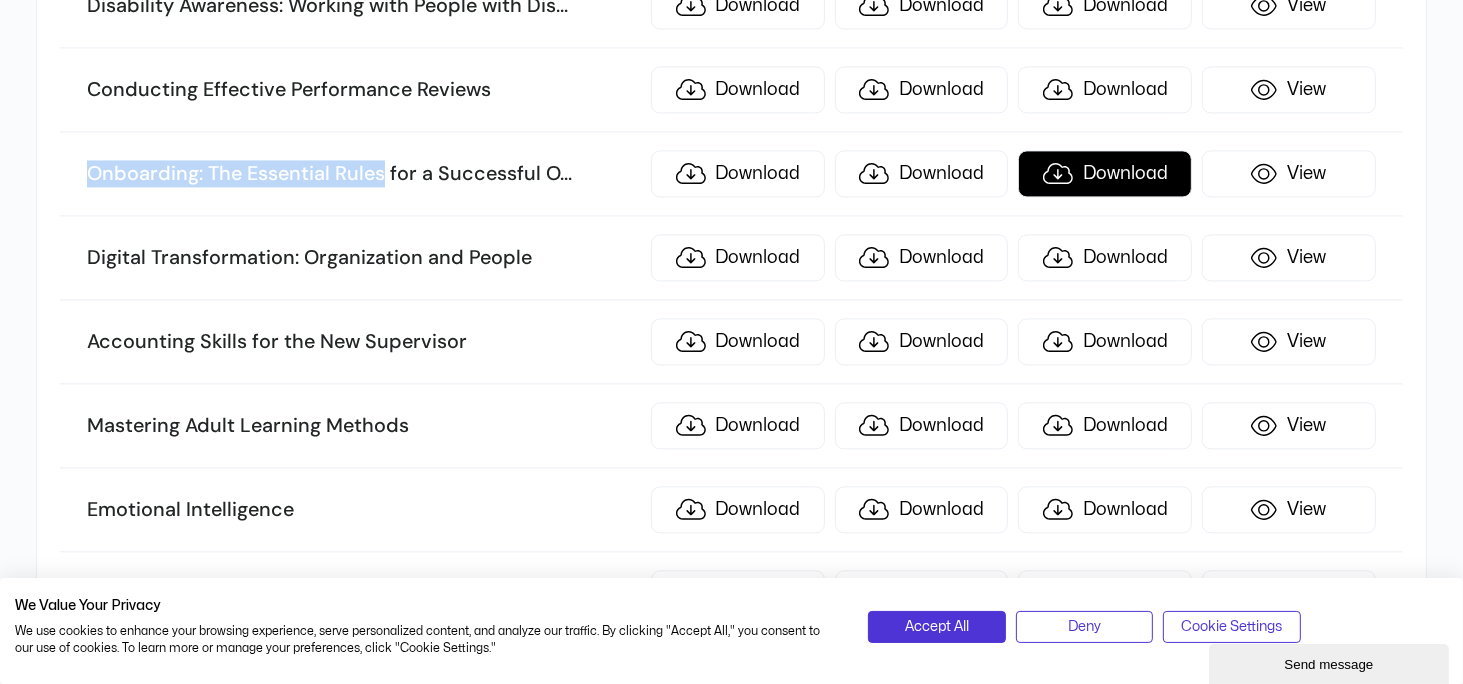 click on "Download" at bounding box center [1105, 173] 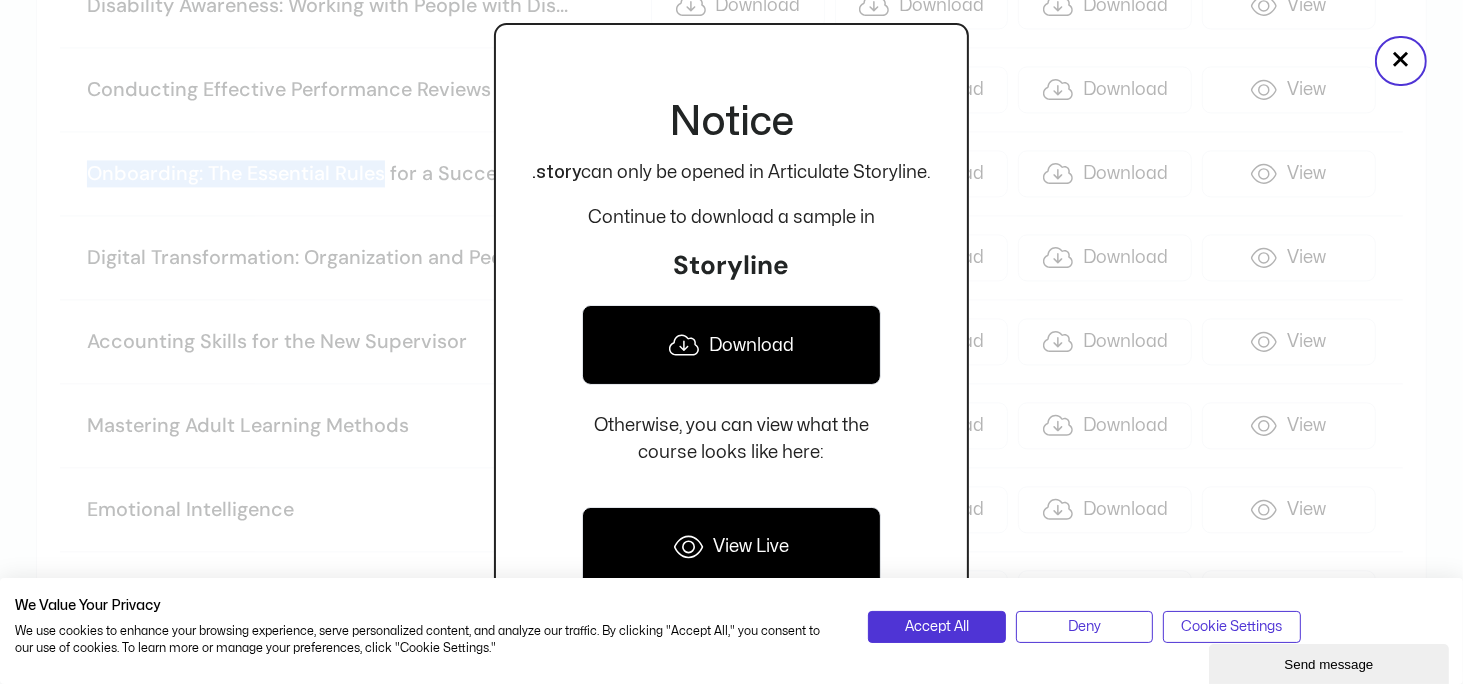 click on "Download" at bounding box center [731, 345] 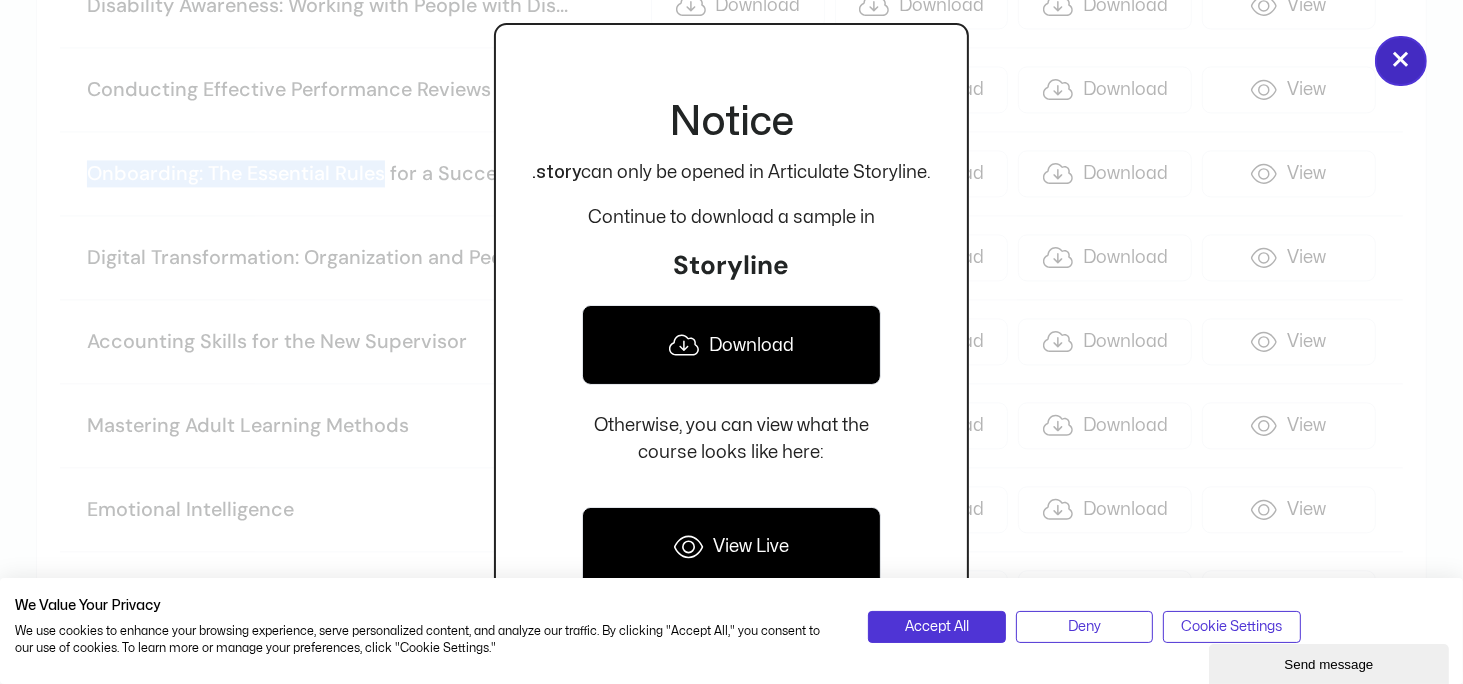 click on "×" at bounding box center (1401, 61) 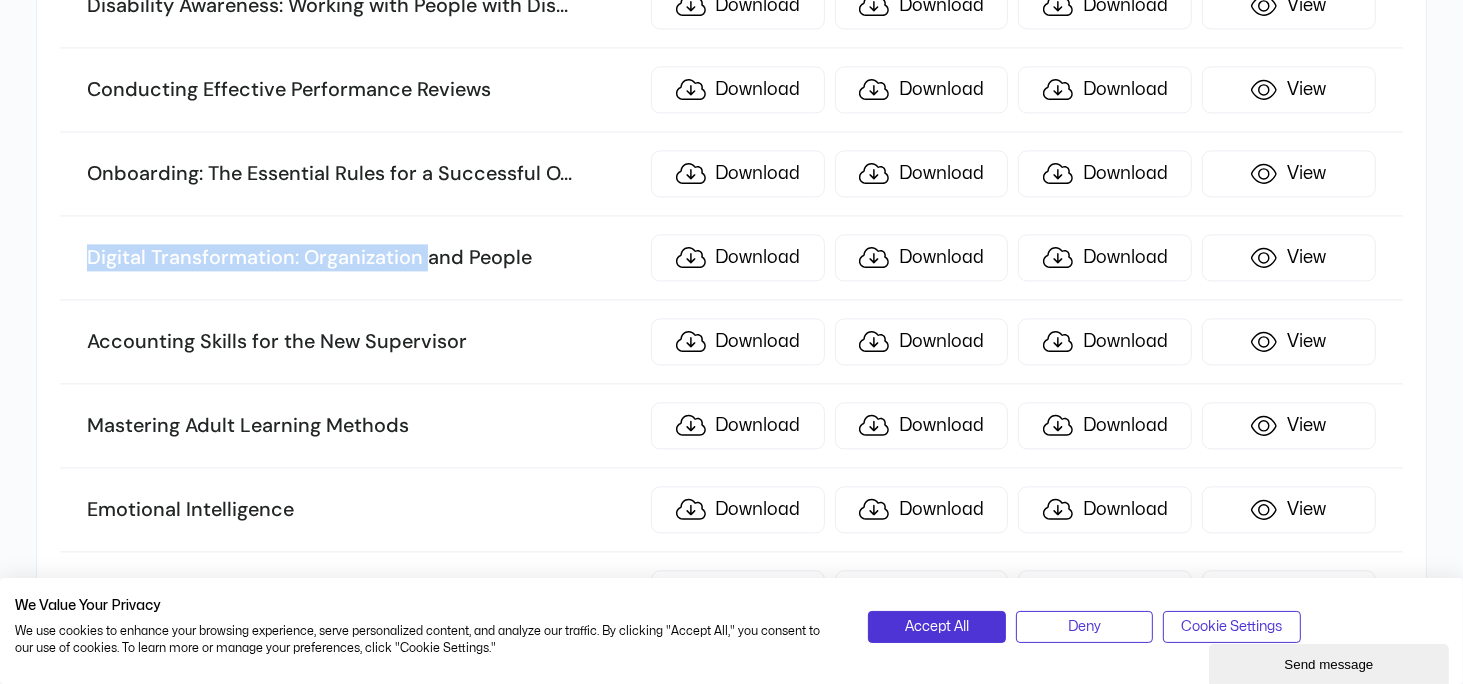 drag, startPoint x: 83, startPoint y: 224, endPoint x: 427, endPoint y: 239, distance: 344.32687 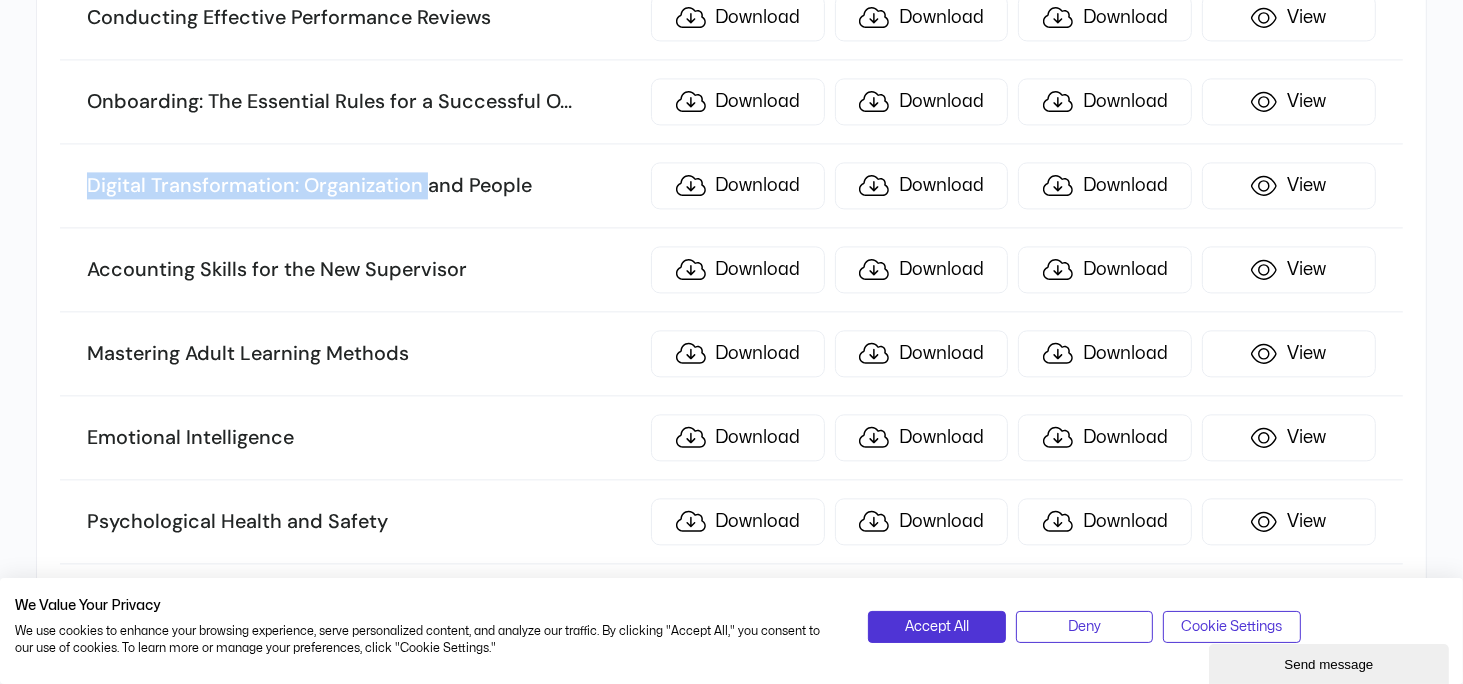 scroll, scrollTop: 4300, scrollLeft: 0, axis: vertical 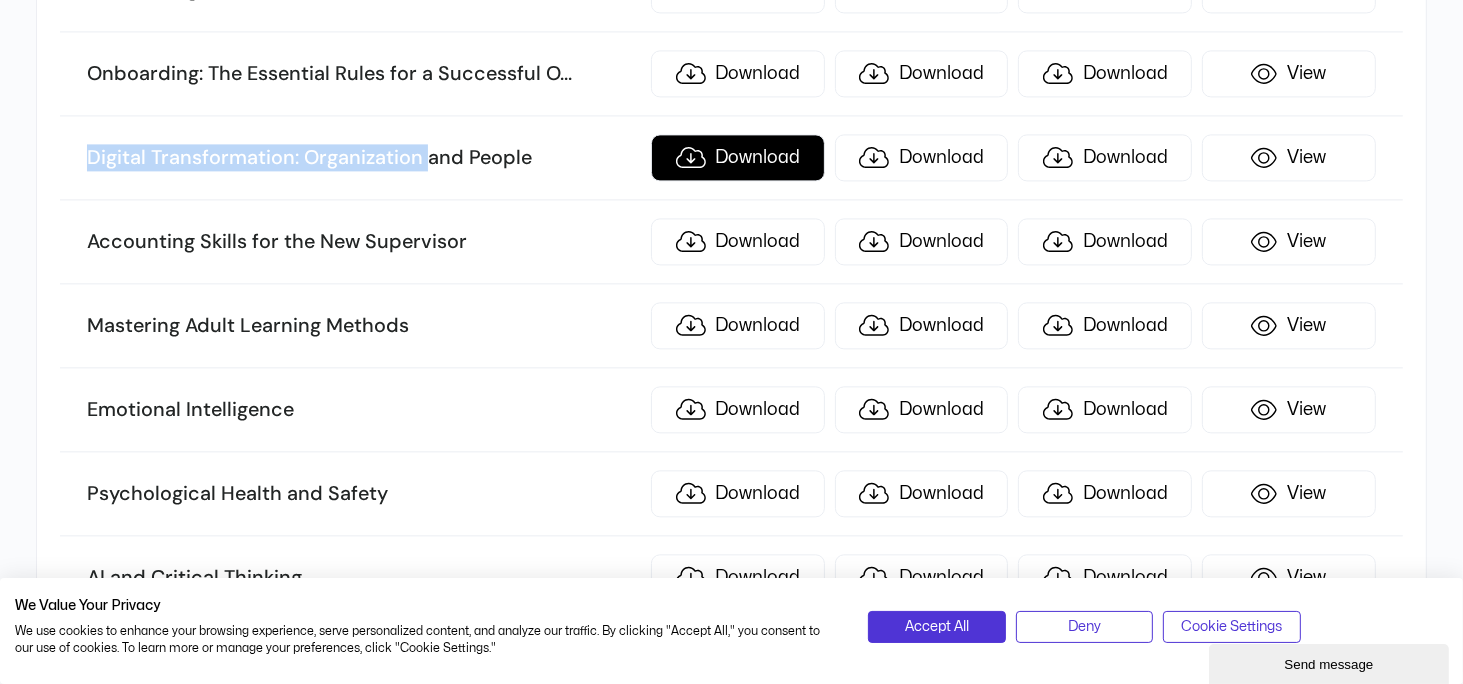 click on "Download" at bounding box center (738, 157) 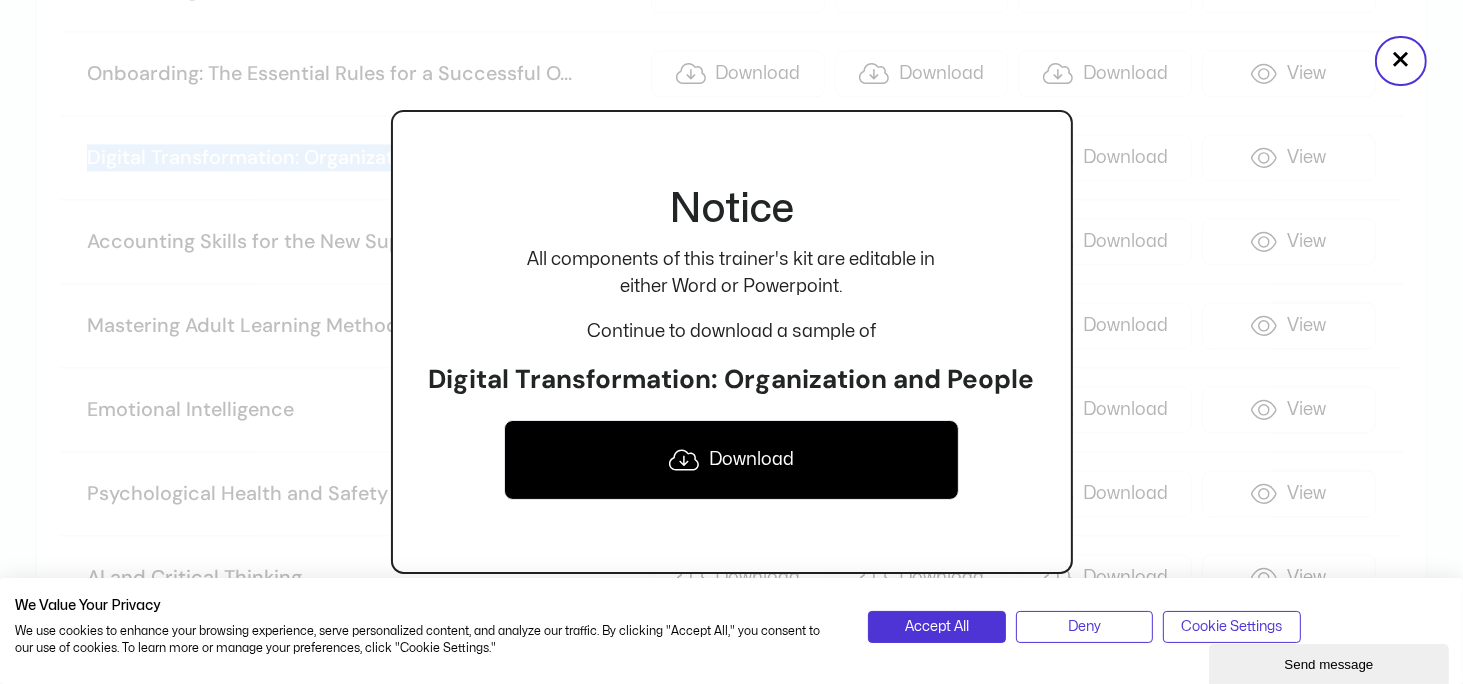 click on "Download" at bounding box center (731, 460) 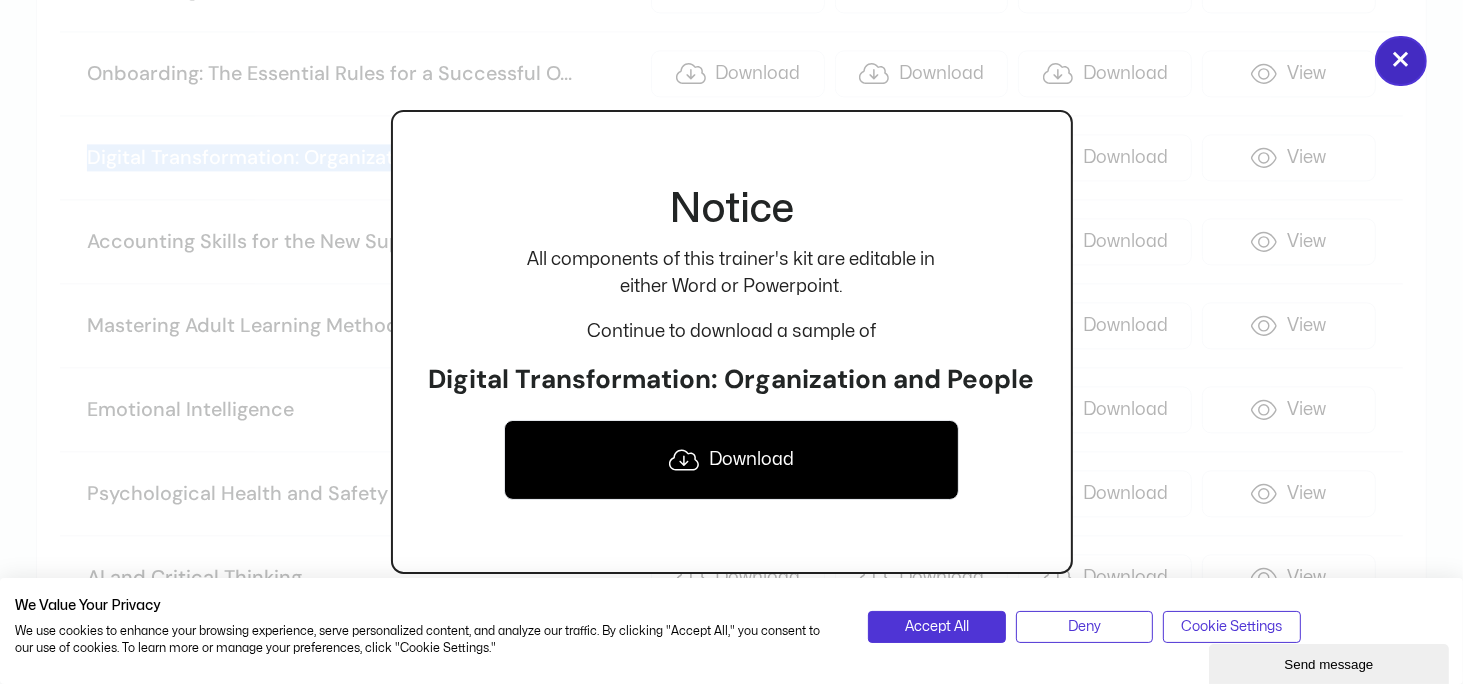 click on "×" at bounding box center (1401, 61) 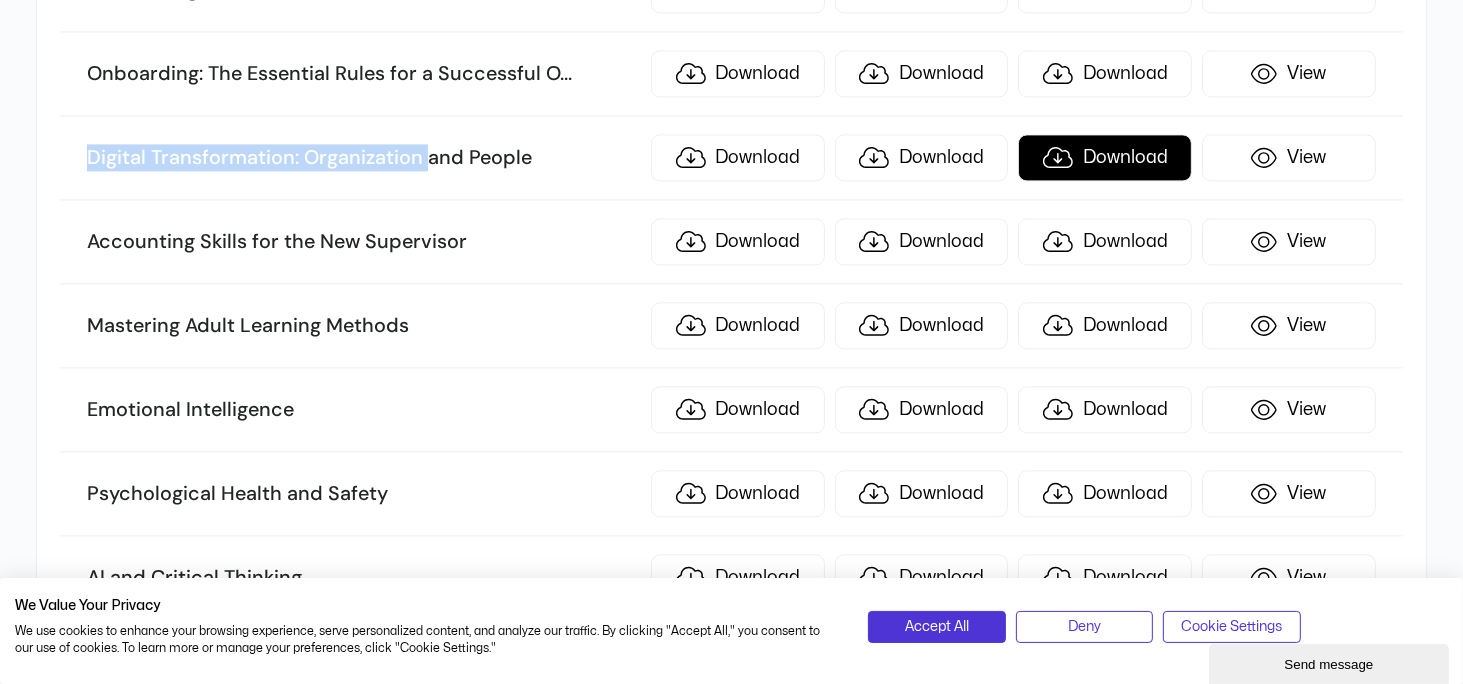 click on "Download" at bounding box center [1105, 157] 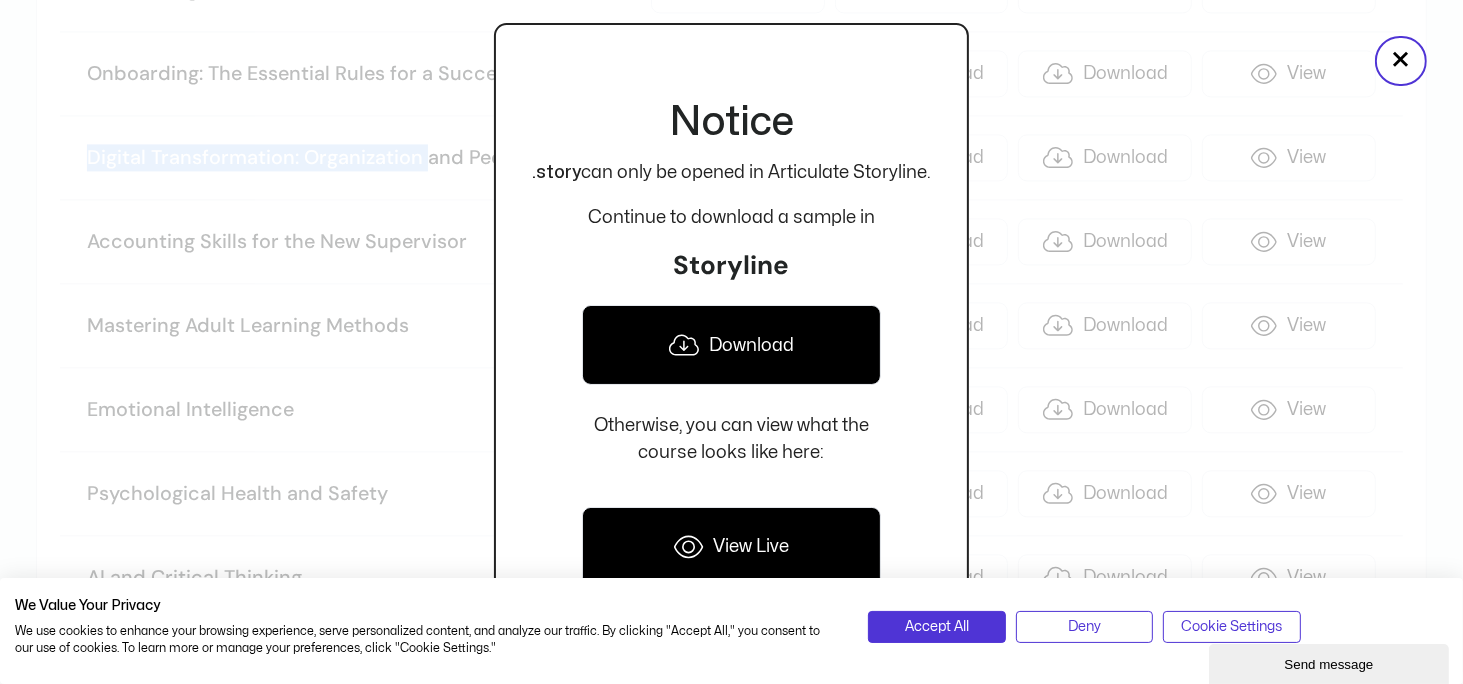 click on "Download" at bounding box center [731, 345] 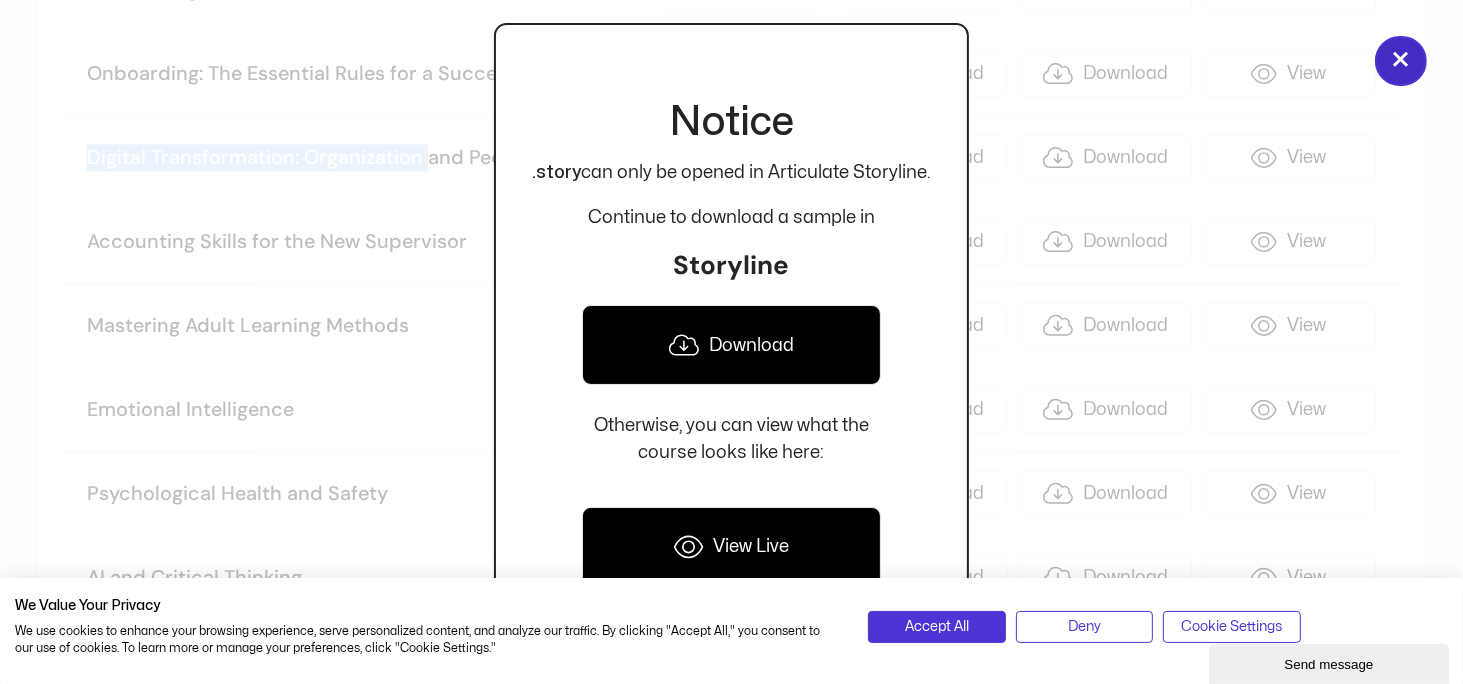 click on "×" at bounding box center [1401, 61] 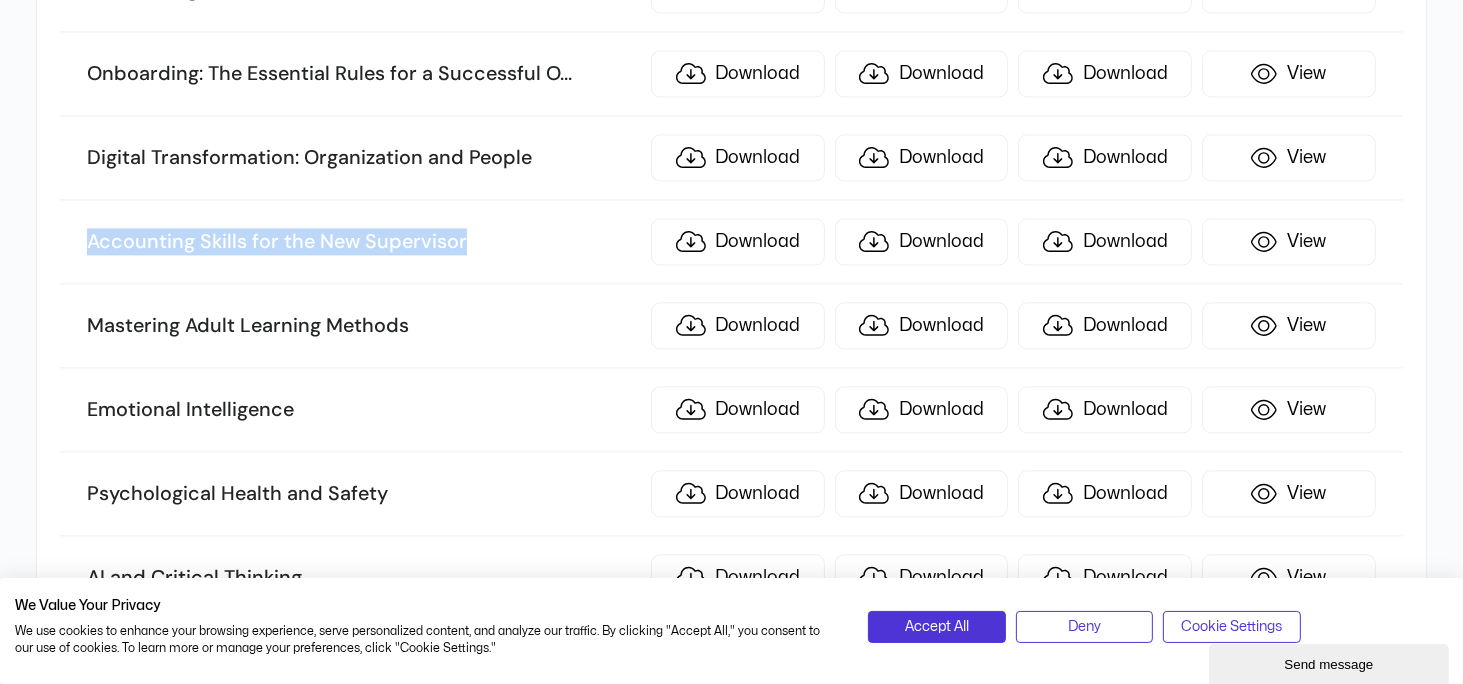 drag, startPoint x: 110, startPoint y: 210, endPoint x: 484, endPoint y: 210, distance: 374 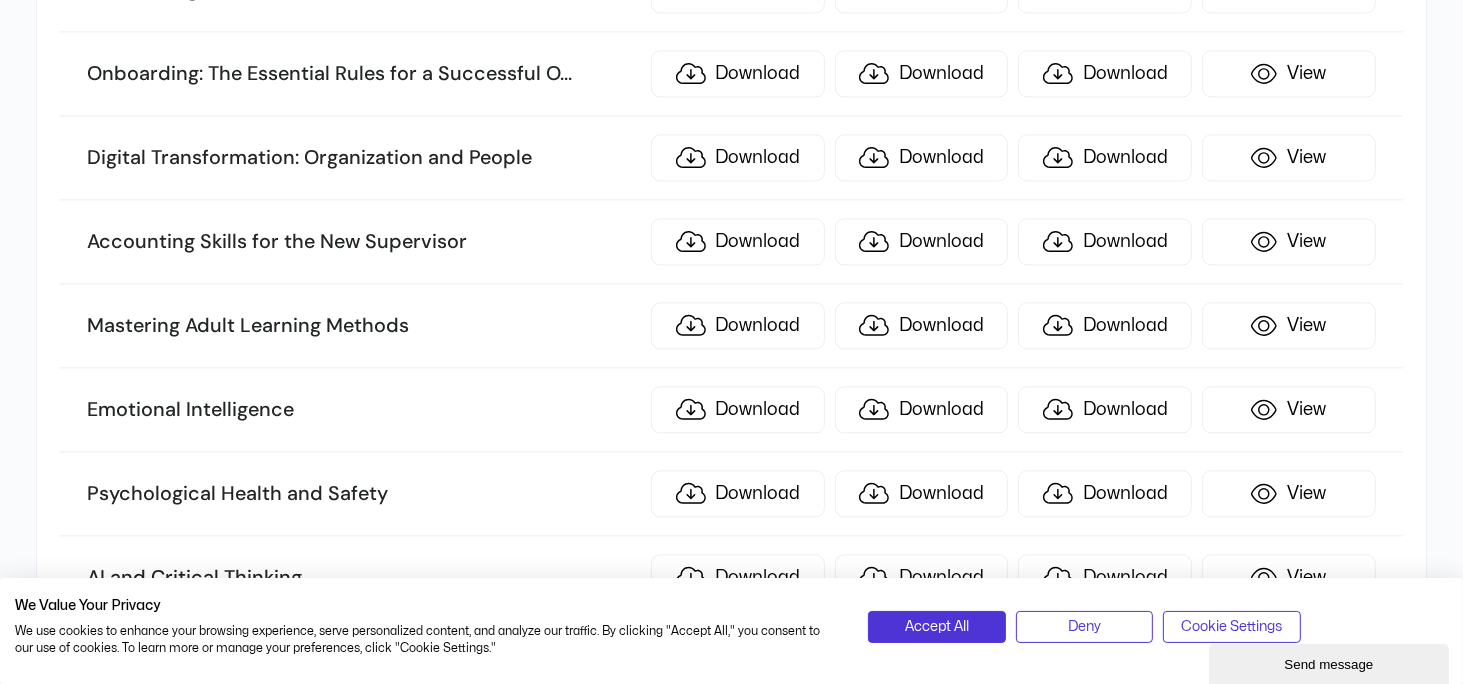 drag, startPoint x: 484, startPoint y: 210, endPoint x: 692, endPoint y: 174, distance: 211.09239 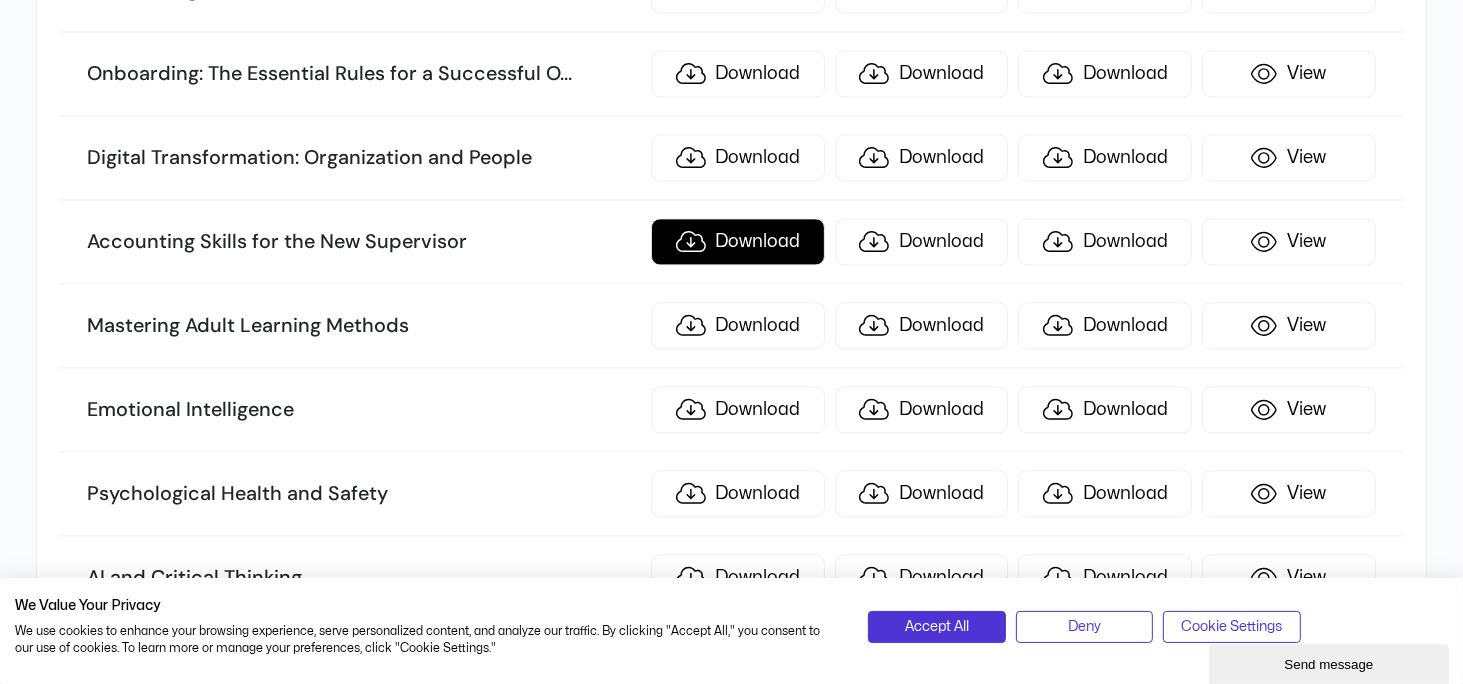 click on "Download" at bounding box center (738, 241) 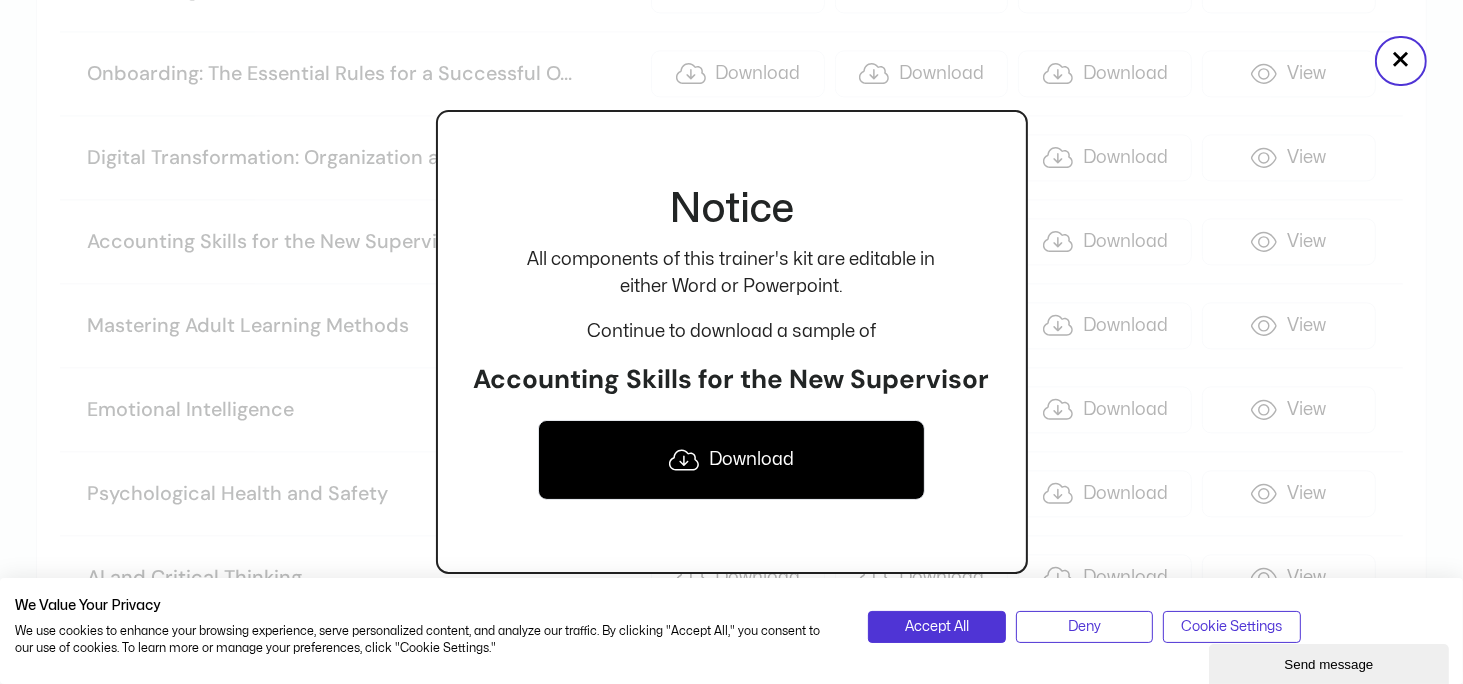 click on "Download" at bounding box center (731, 460) 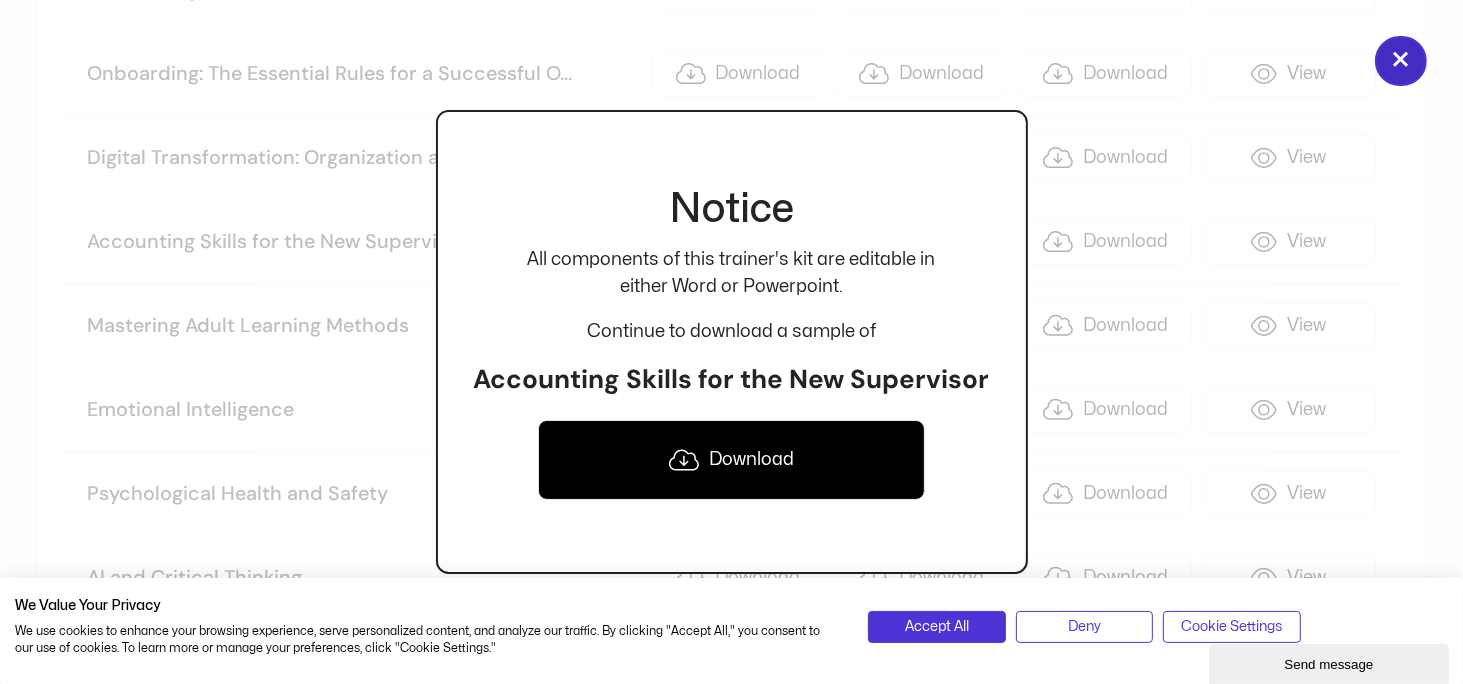 click on "×" at bounding box center (1401, 61) 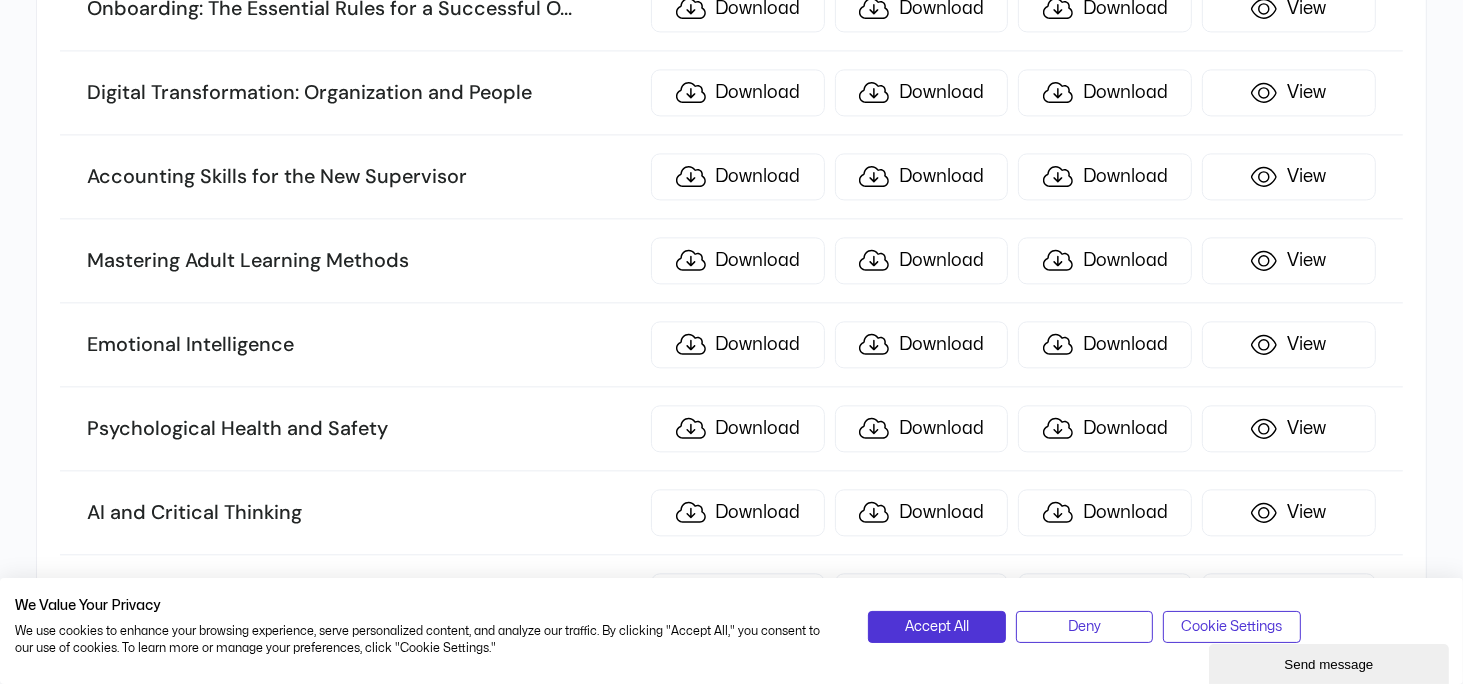 scroll, scrollTop: 4400, scrollLeft: 0, axis: vertical 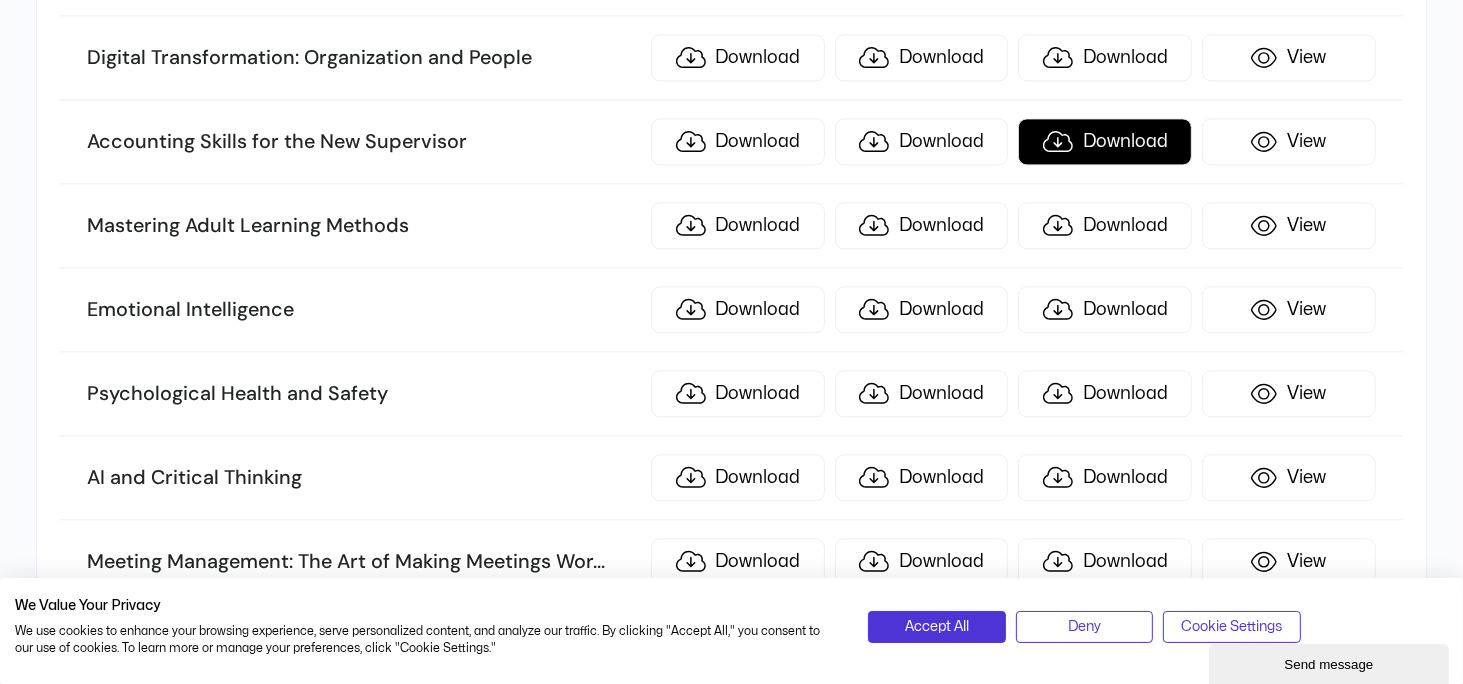 click on "Download" at bounding box center (1105, 141) 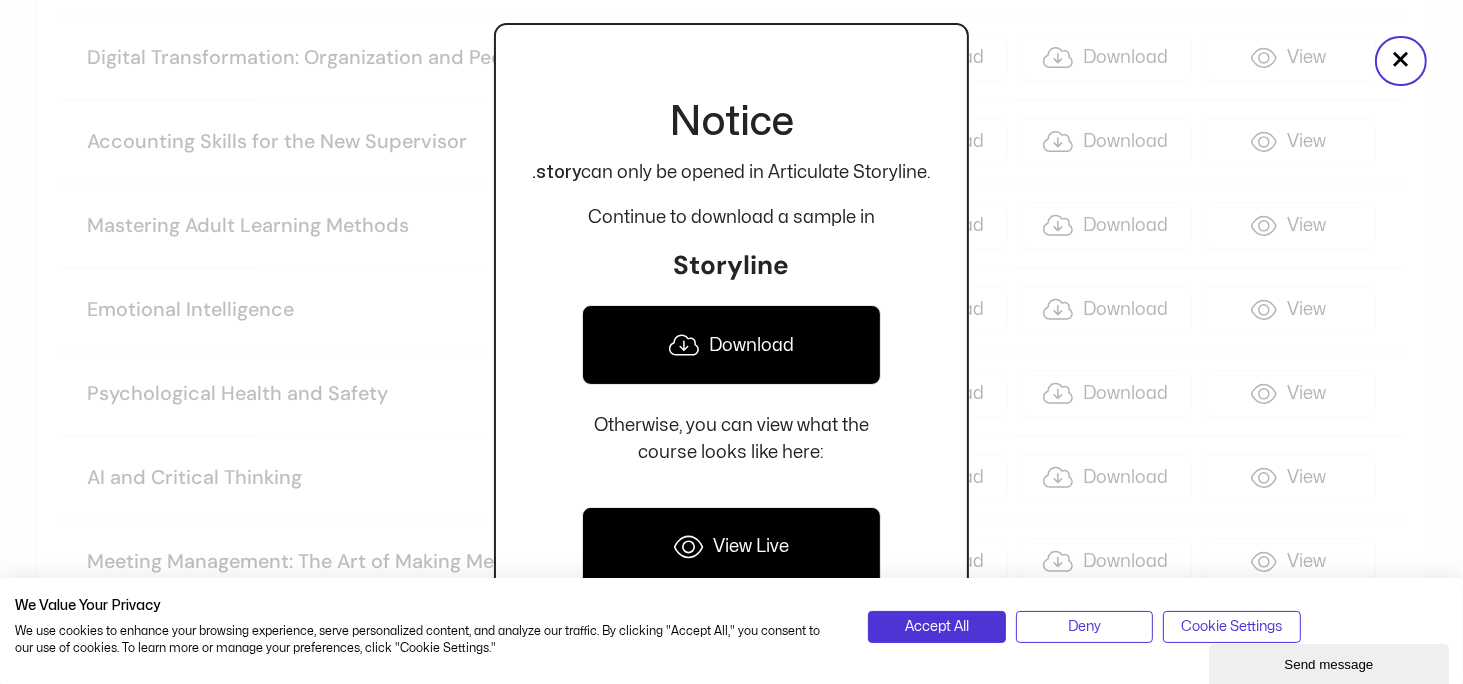 click on "Download" at bounding box center (731, 345) 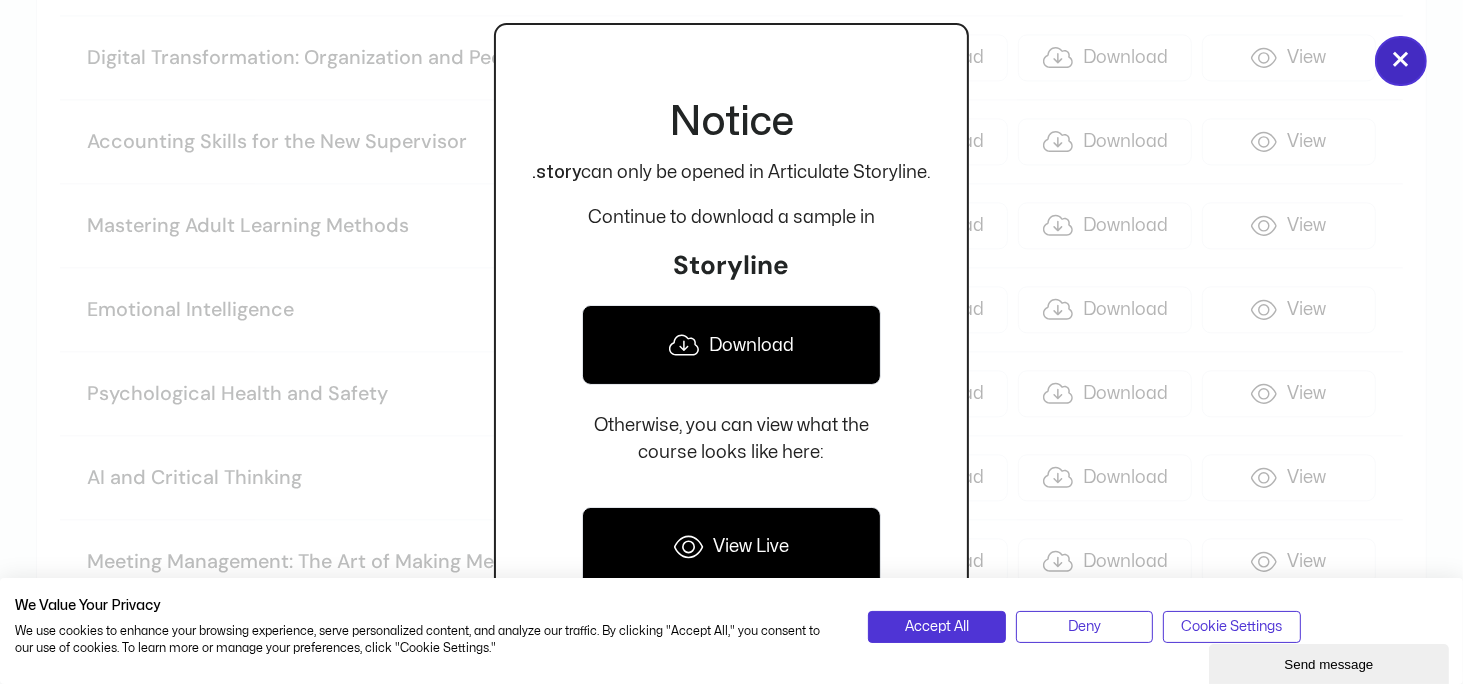 click on "×" at bounding box center [1401, 61] 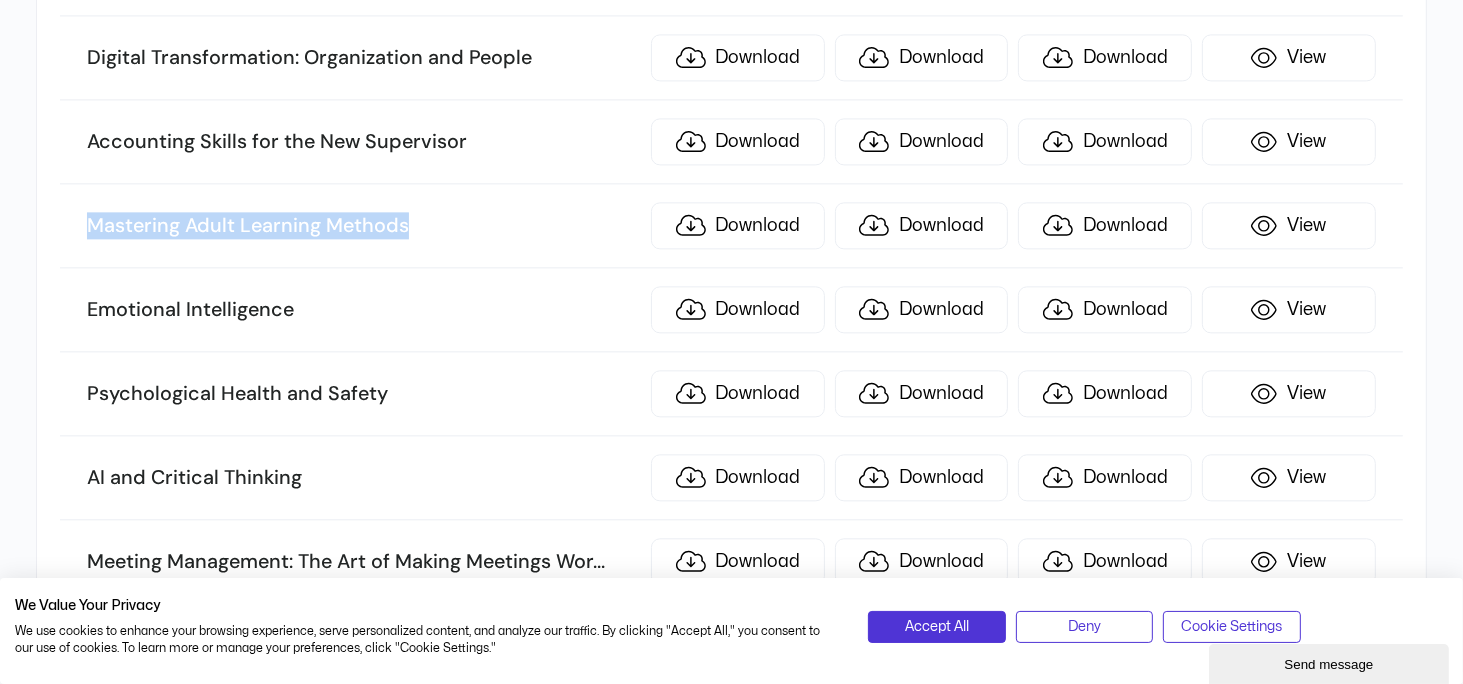 drag, startPoint x: 88, startPoint y: 191, endPoint x: 453, endPoint y: 187, distance: 365.0219 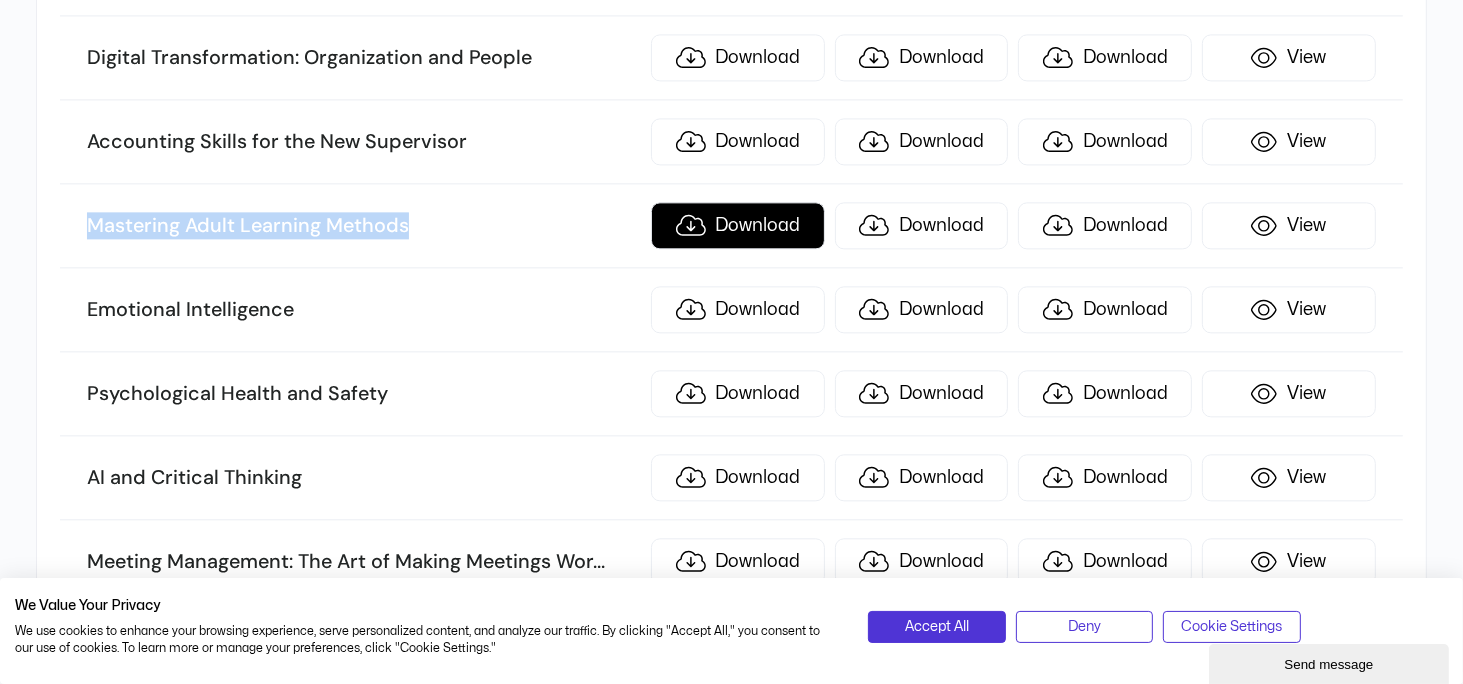 drag, startPoint x: 453, startPoint y: 187, endPoint x: 772, endPoint y: 190, distance: 319.0141 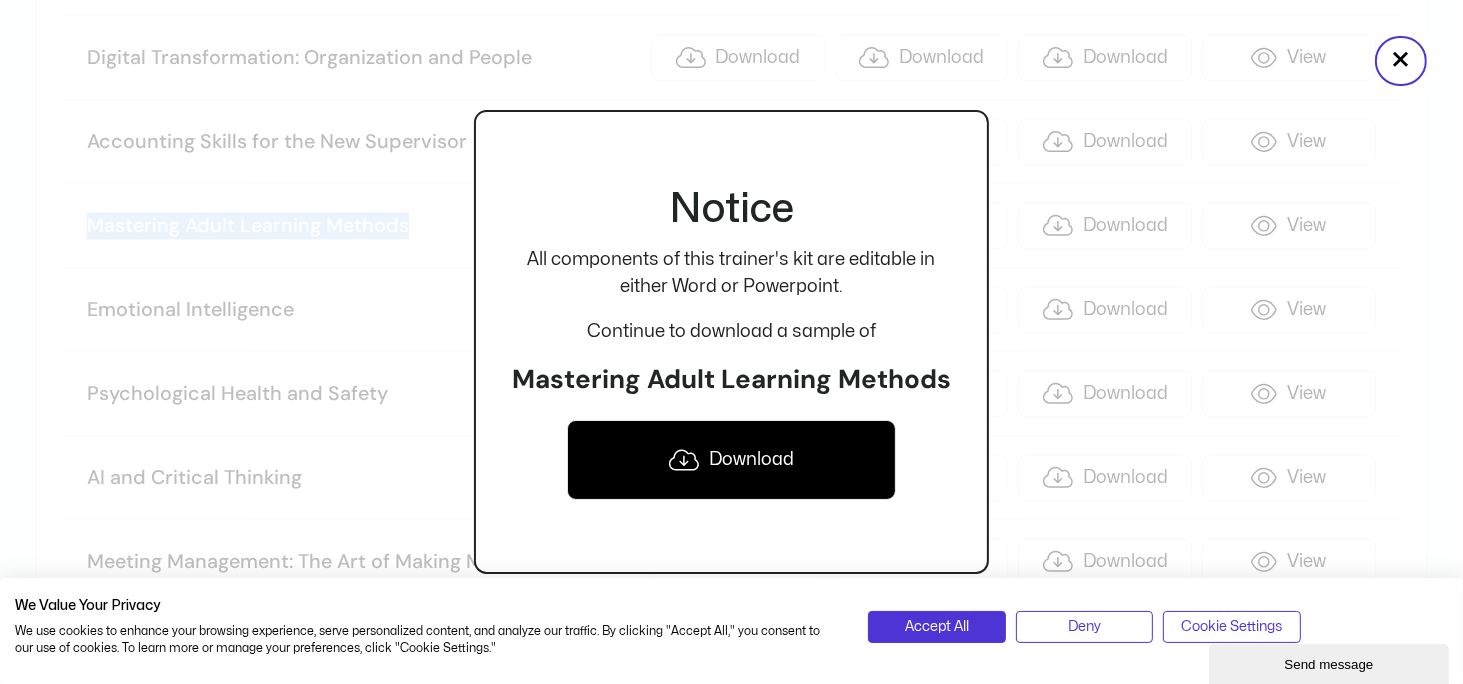 click on "Download" at bounding box center (731, 460) 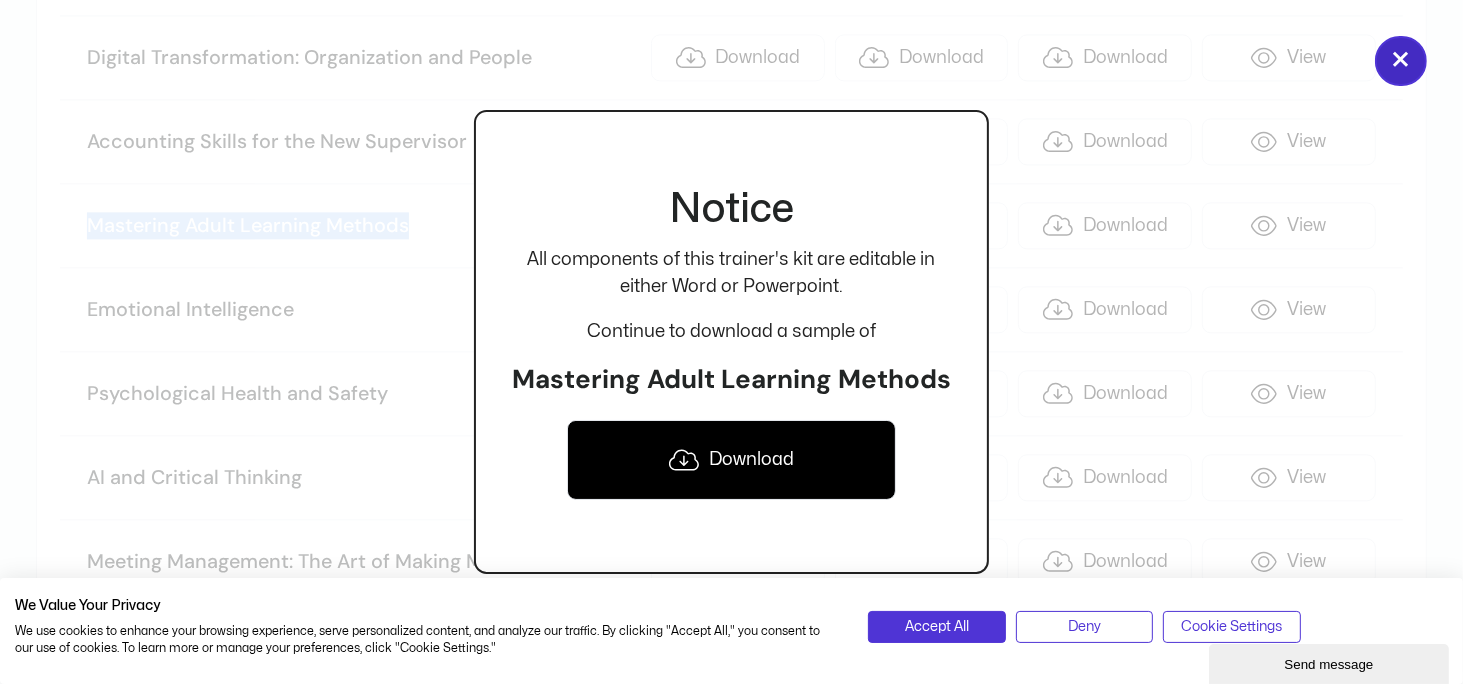 click on "×" at bounding box center [1401, 61] 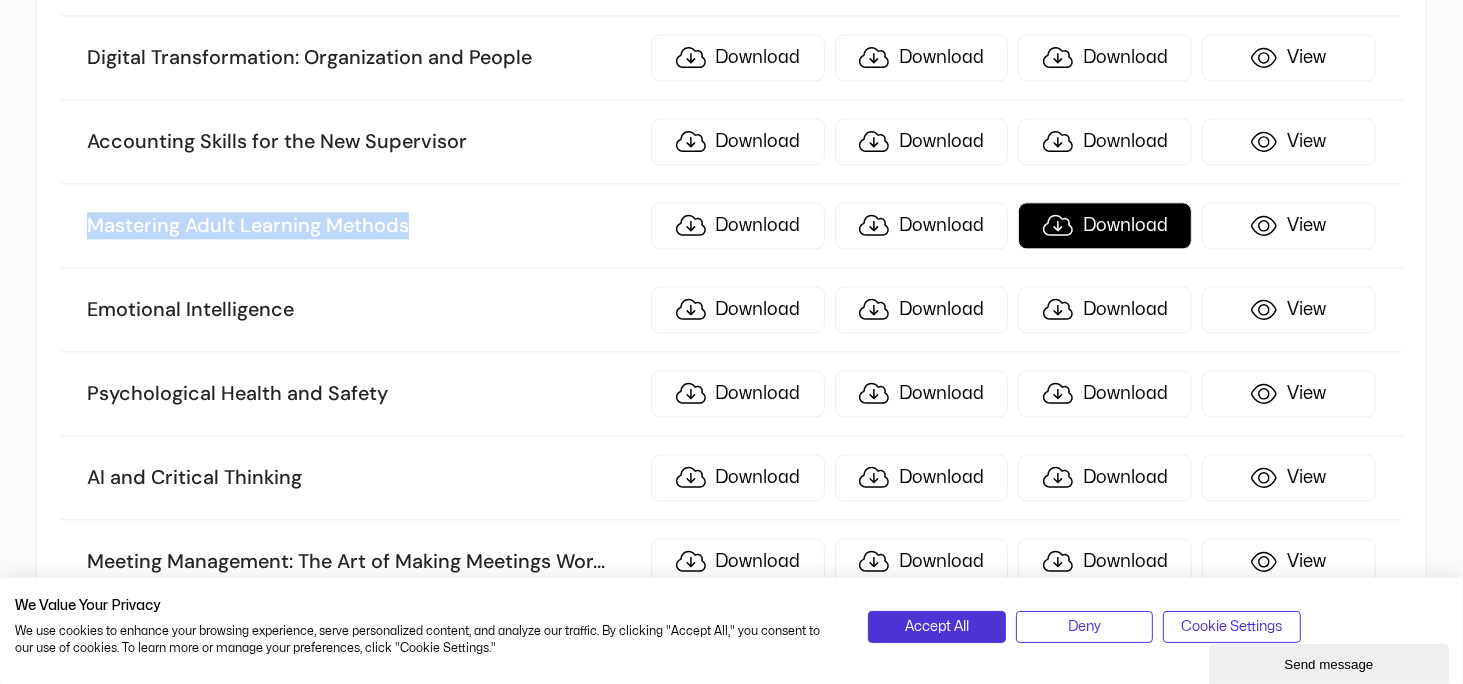 click on "Download" at bounding box center [1105, 225] 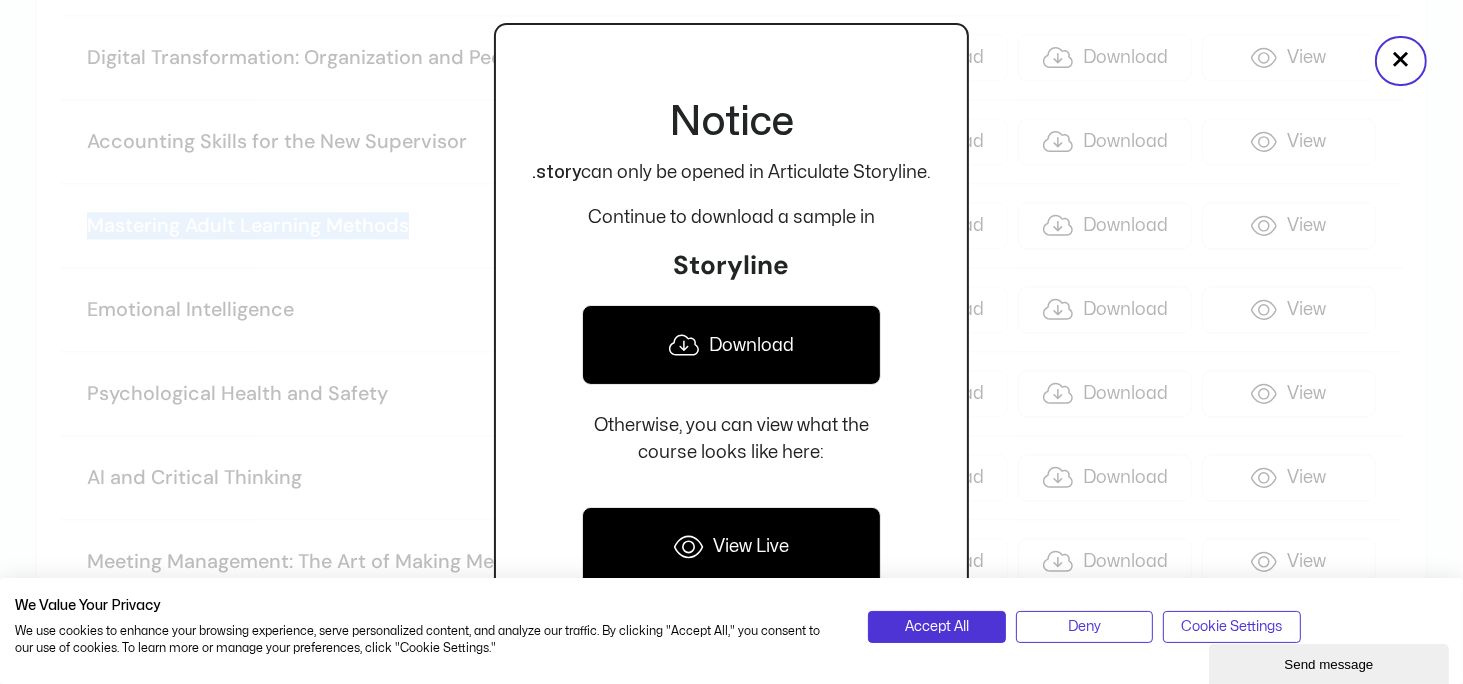click on "Download" at bounding box center (731, 345) 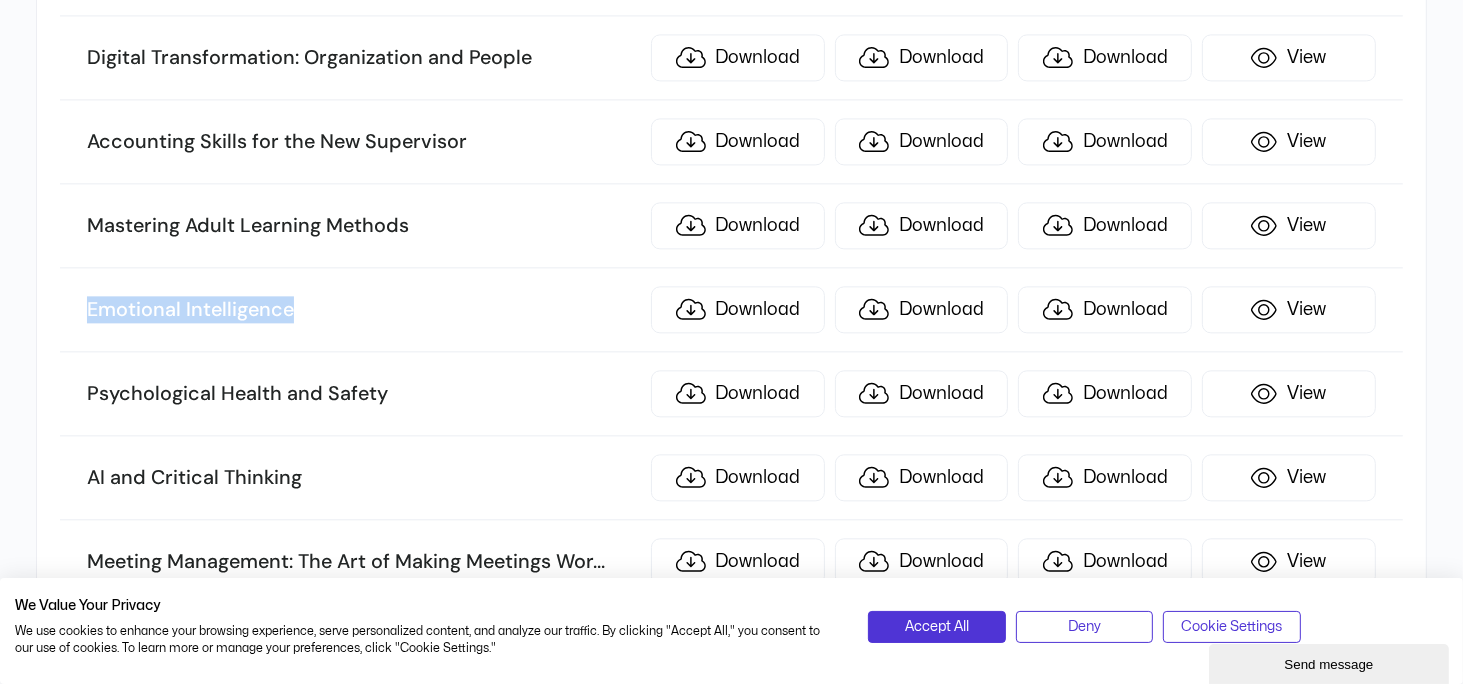 drag, startPoint x: 68, startPoint y: 272, endPoint x: 374, endPoint y: 279, distance: 306.08005 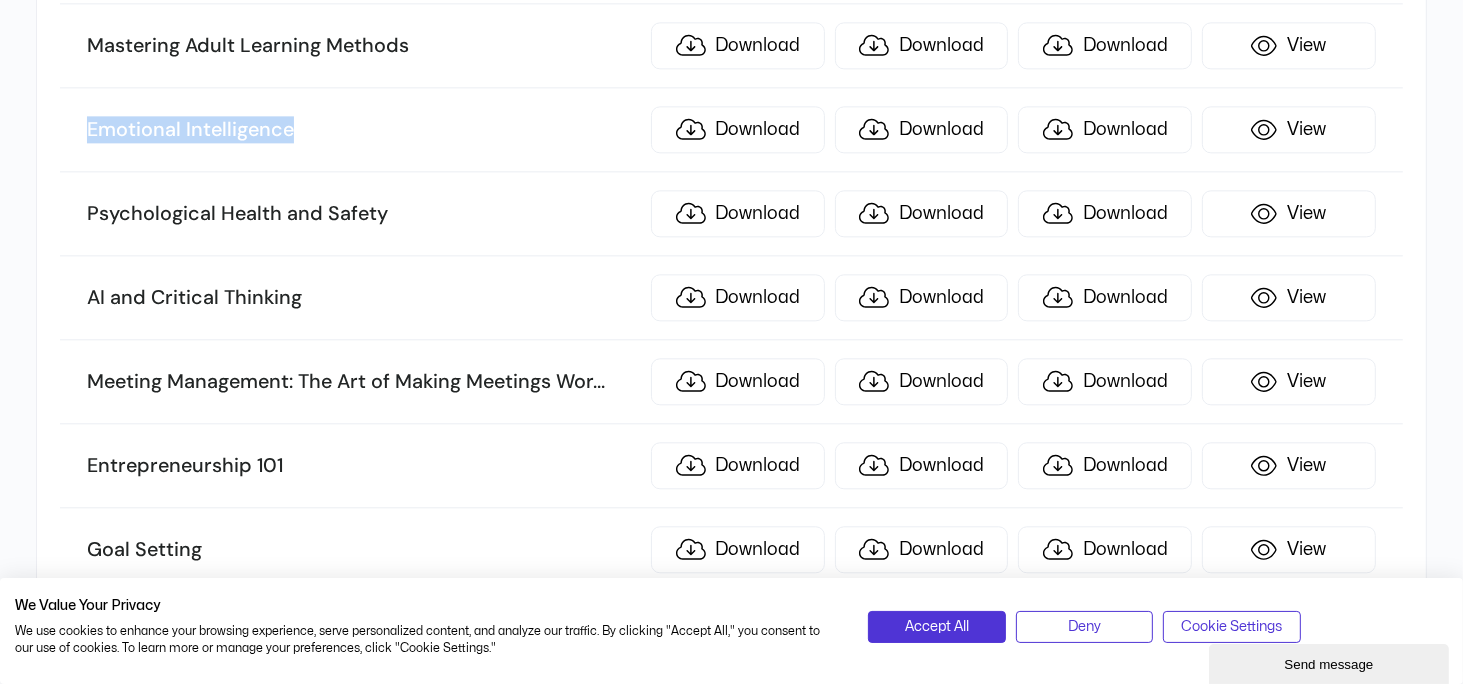 scroll, scrollTop: 4600, scrollLeft: 0, axis: vertical 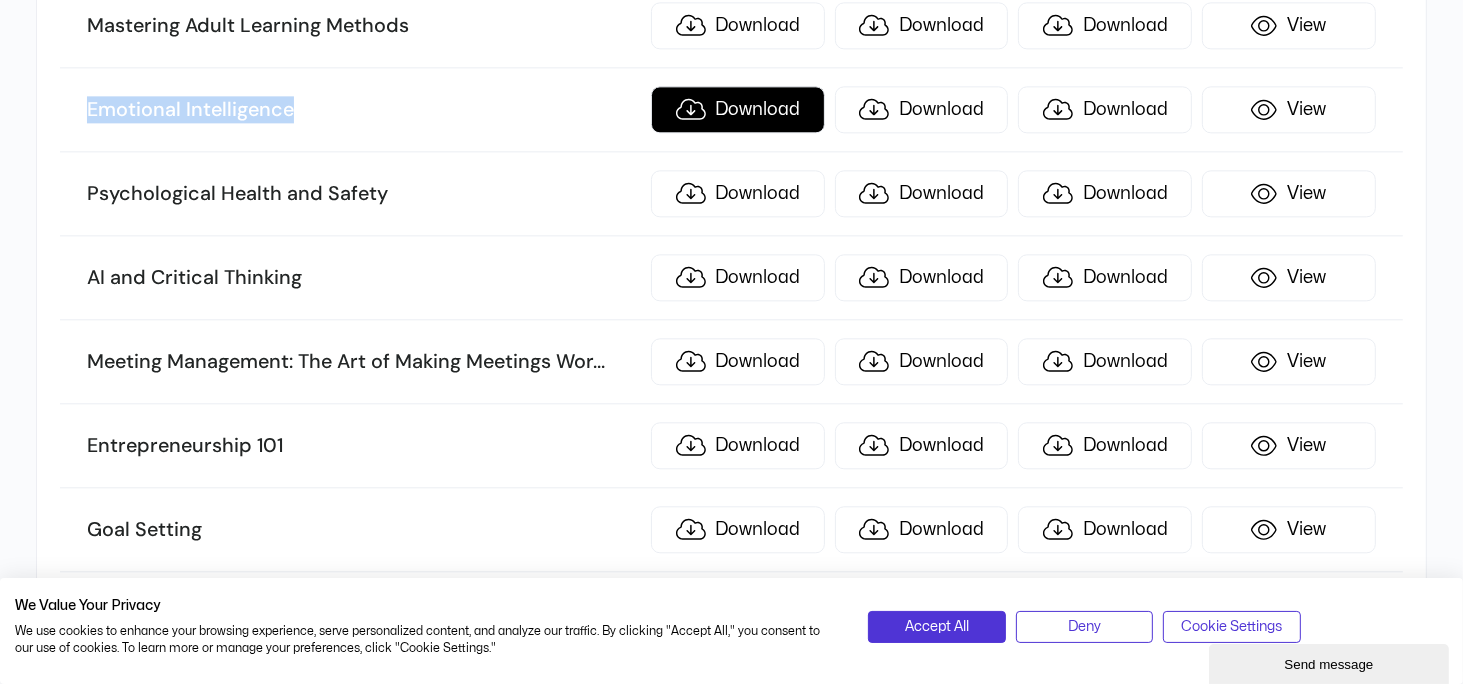 click on "Download" at bounding box center (738, 109) 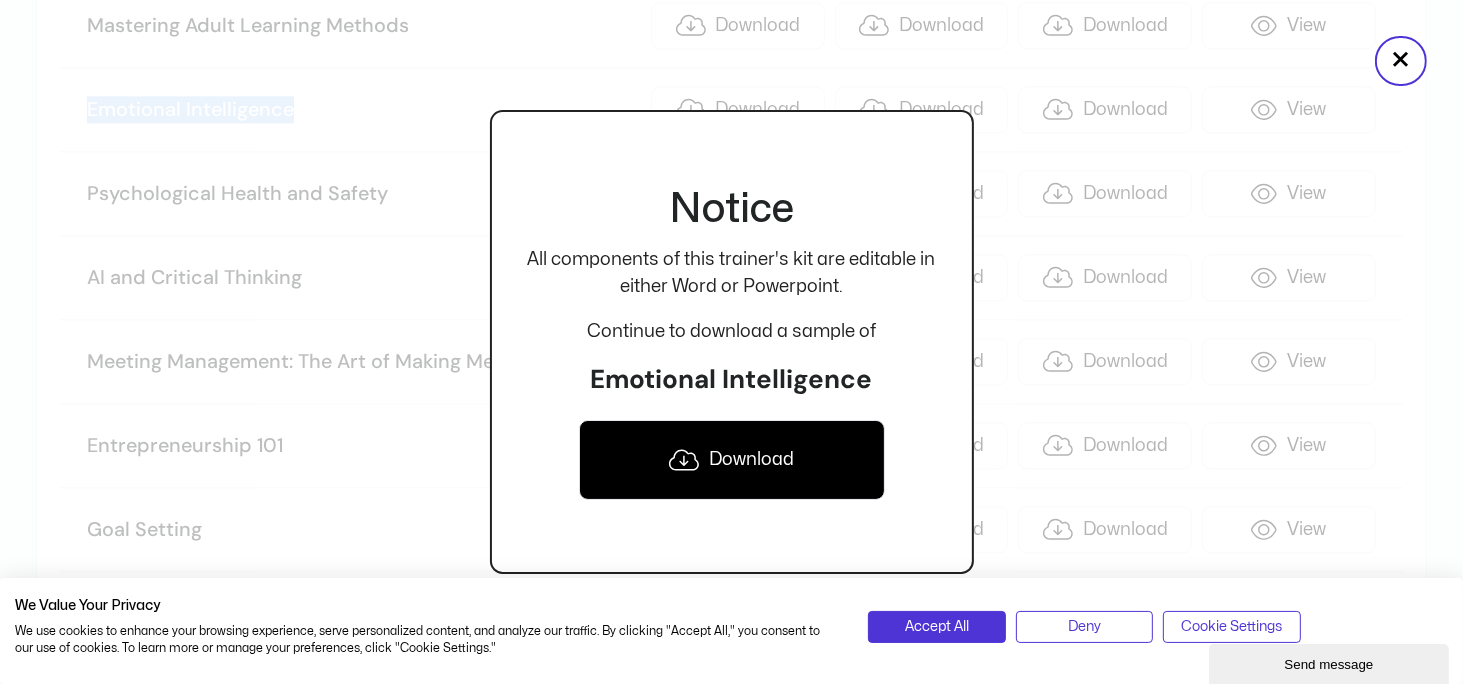click on "Download" at bounding box center (732, 460) 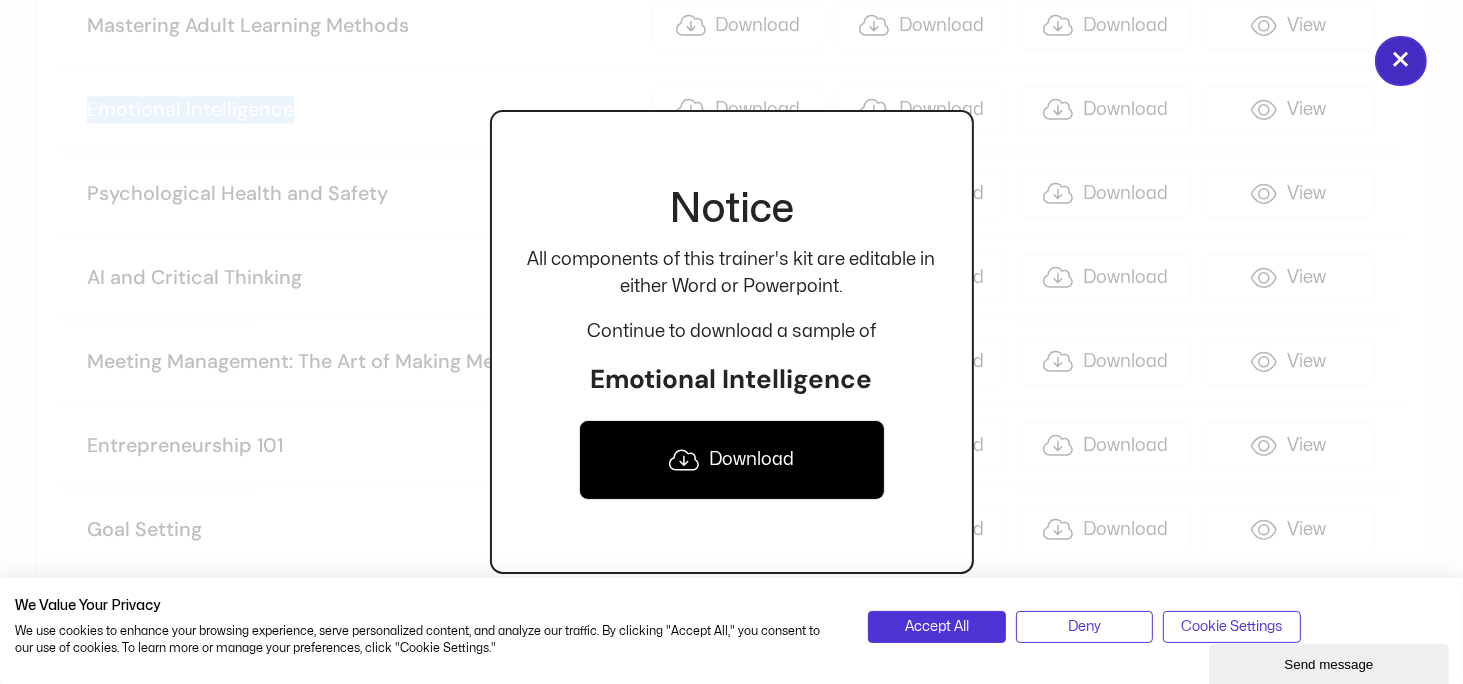 click on "×" at bounding box center (1401, 61) 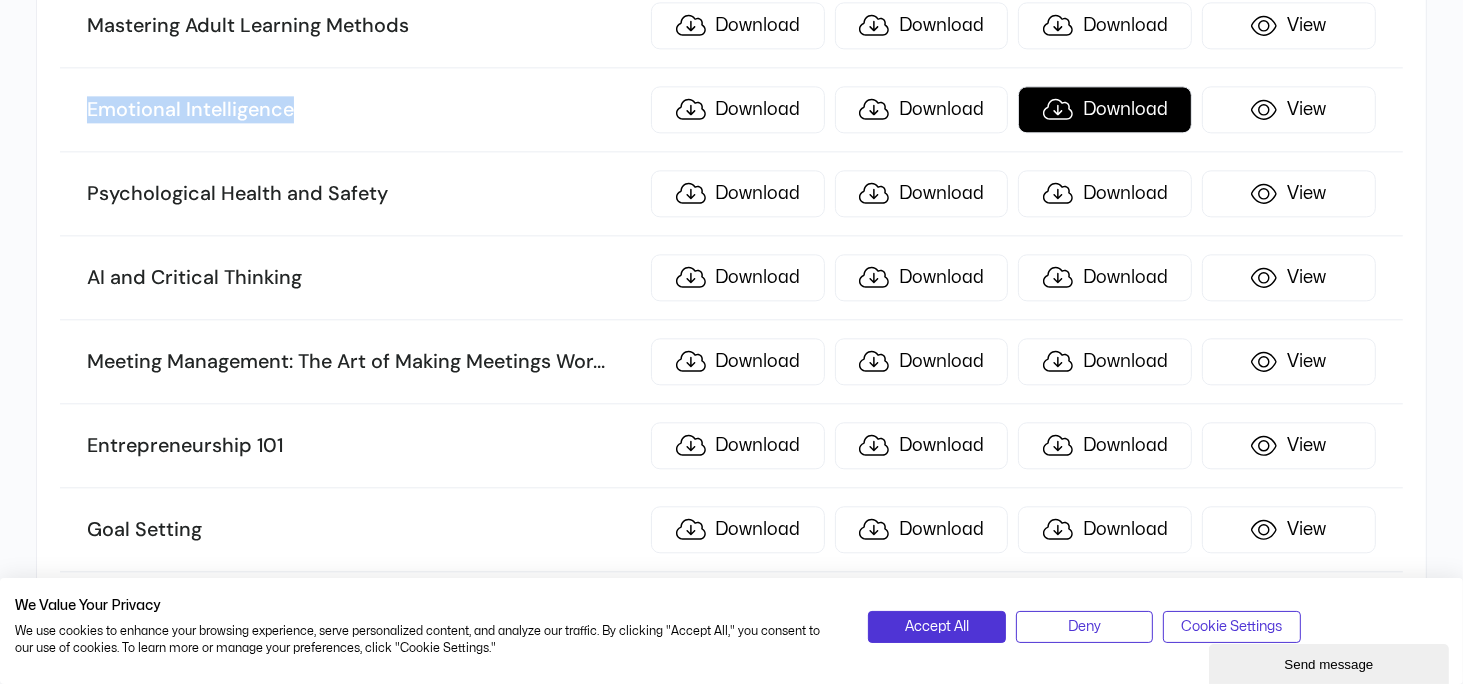 click on "Download" at bounding box center [1105, 109] 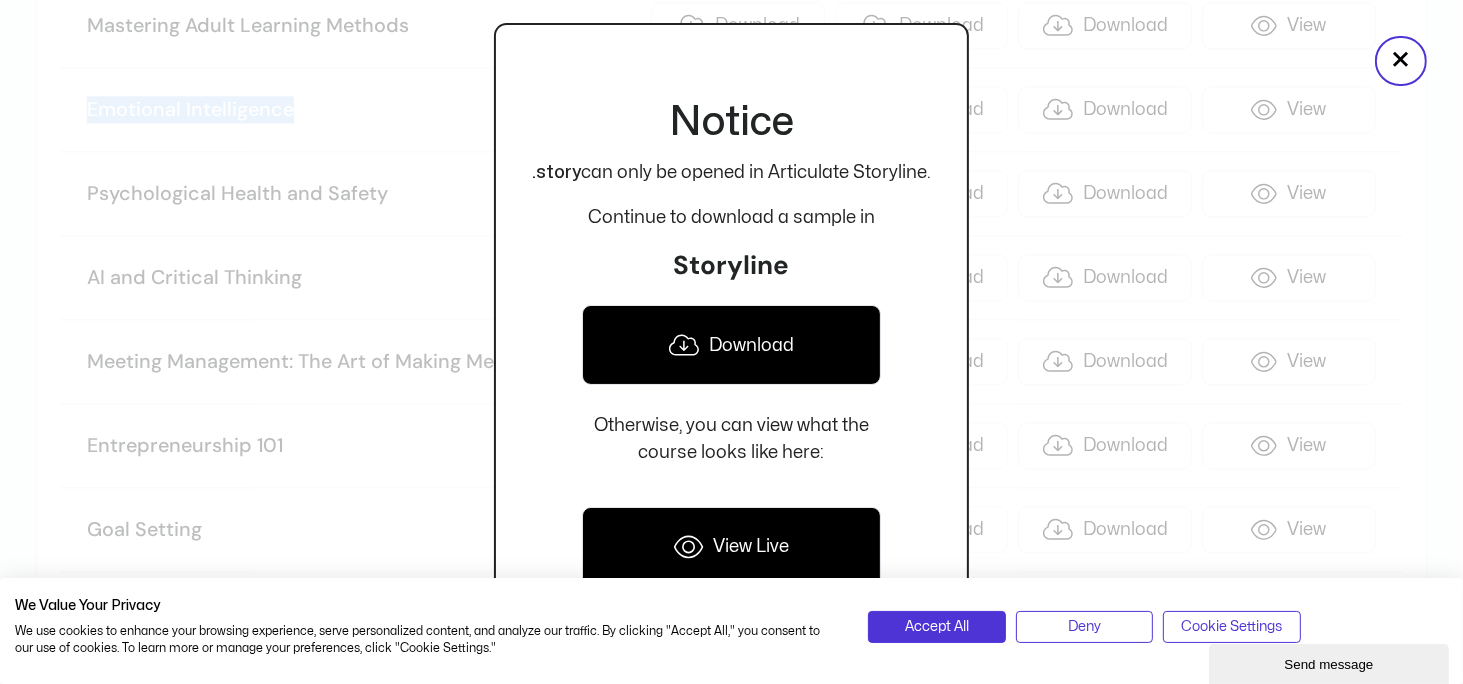 click on "Download" at bounding box center (731, 345) 